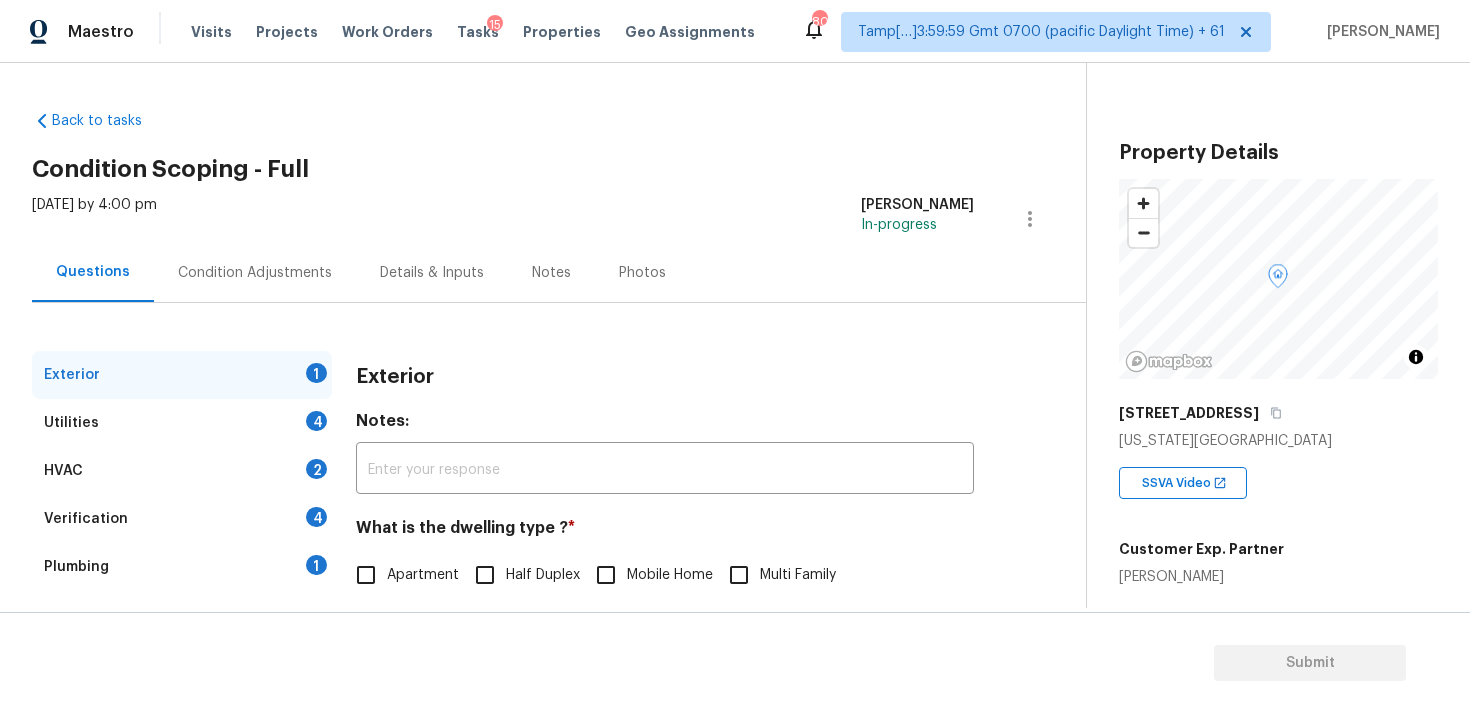 scroll, scrollTop: 0, scrollLeft: 0, axis: both 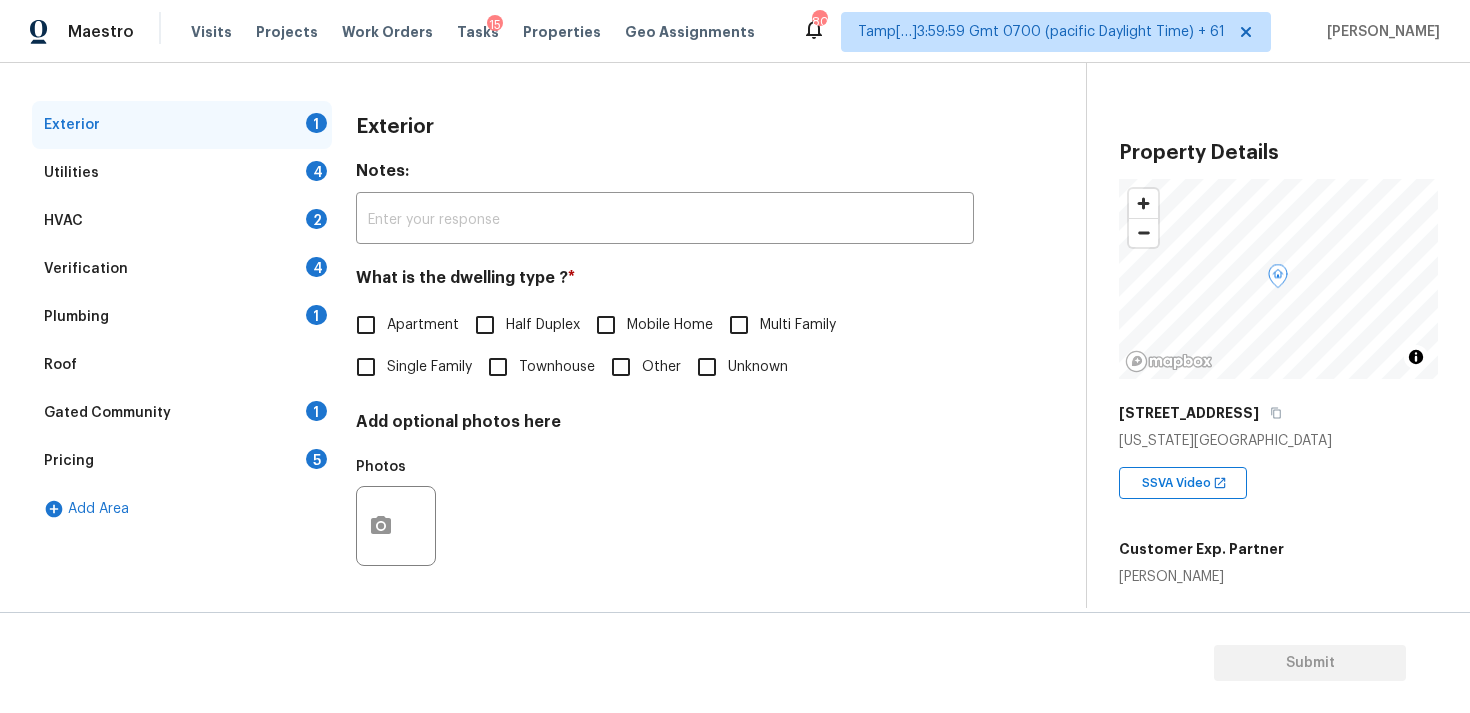 click on "Photos" at bounding box center (665, 513) 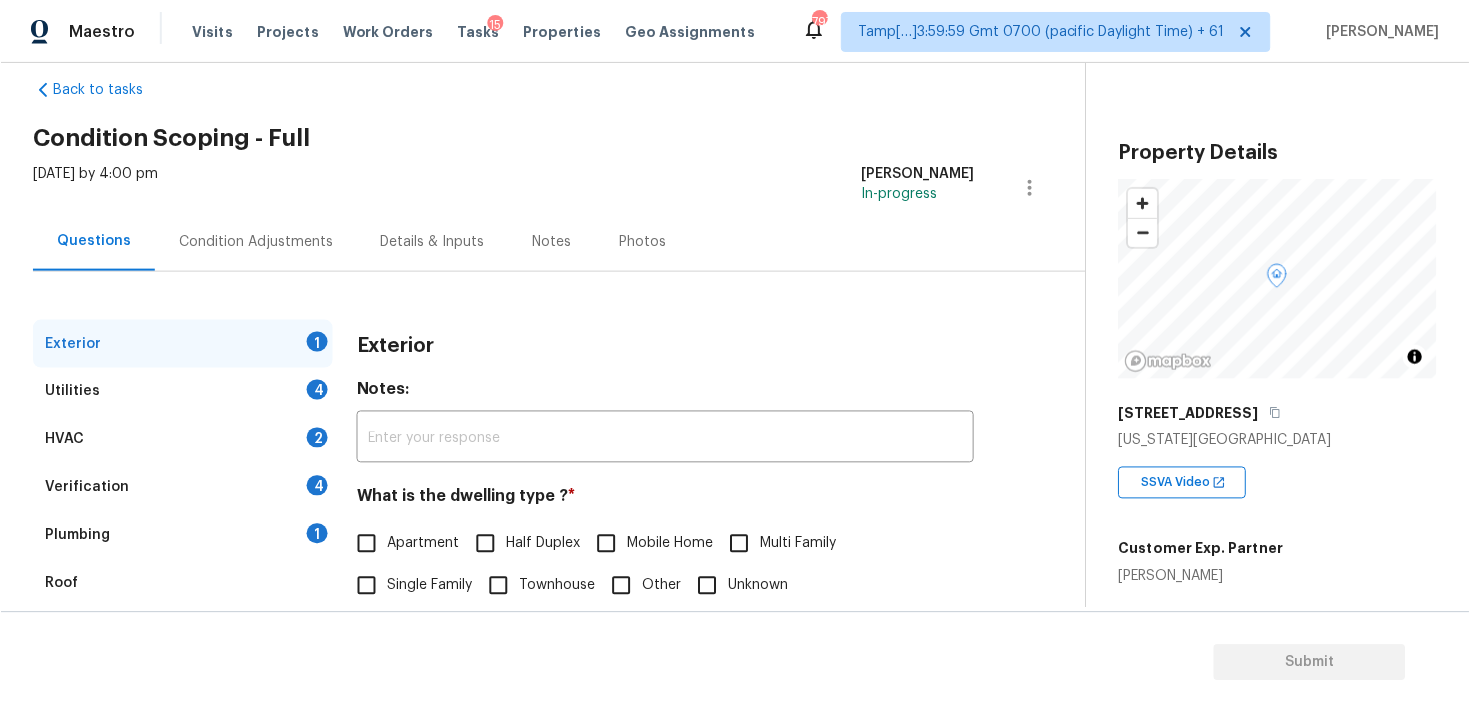 scroll, scrollTop: 0, scrollLeft: 0, axis: both 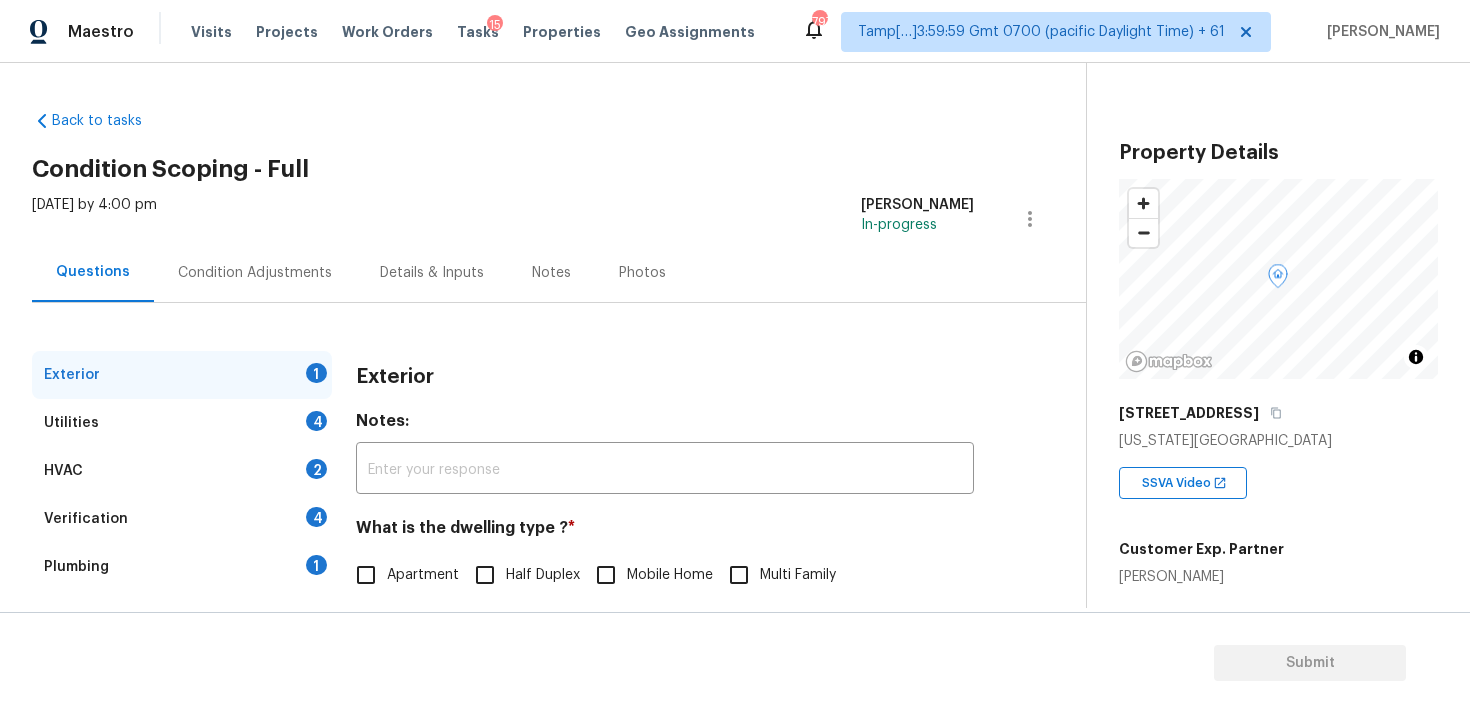 click on "Condition Adjustments" at bounding box center [255, 272] 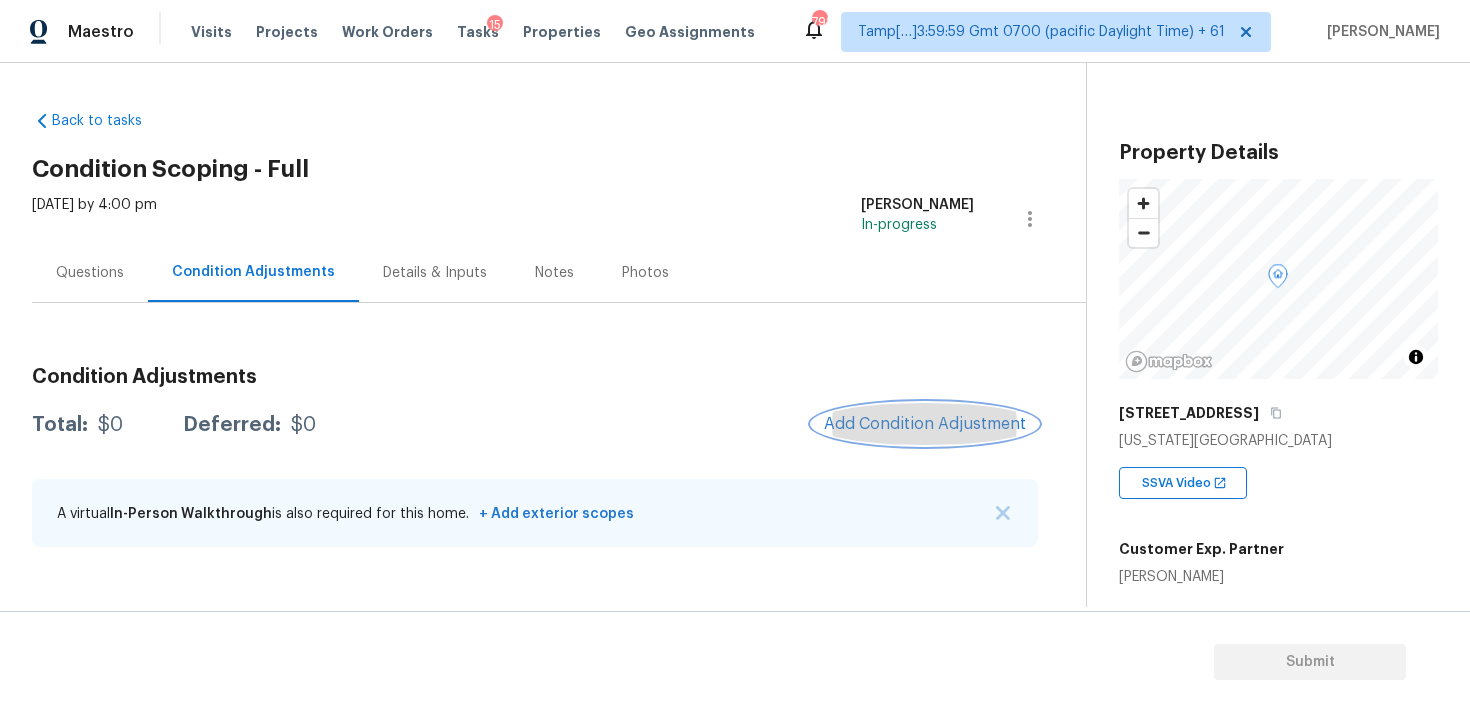click on "Add Condition Adjustment" at bounding box center (925, 424) 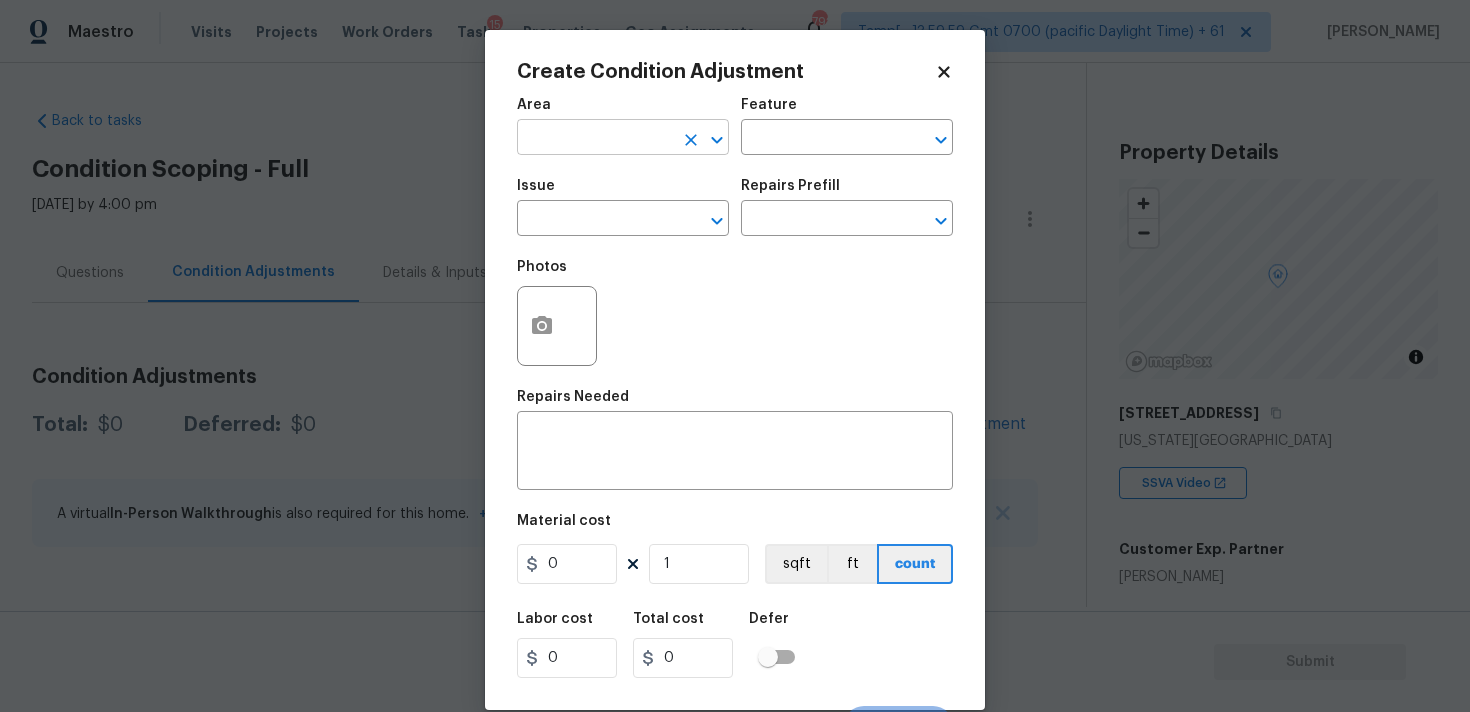 click at bounding box center [595, 139] 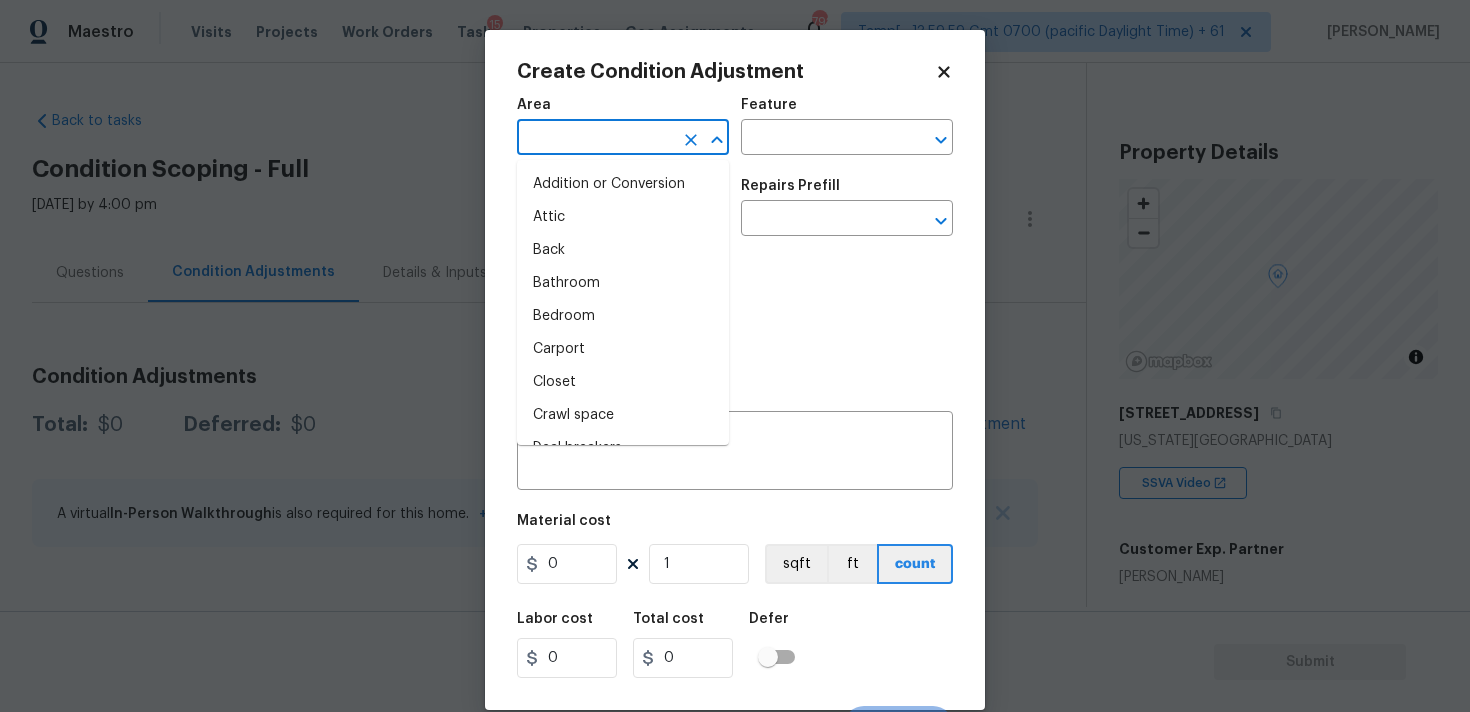 type on "x" 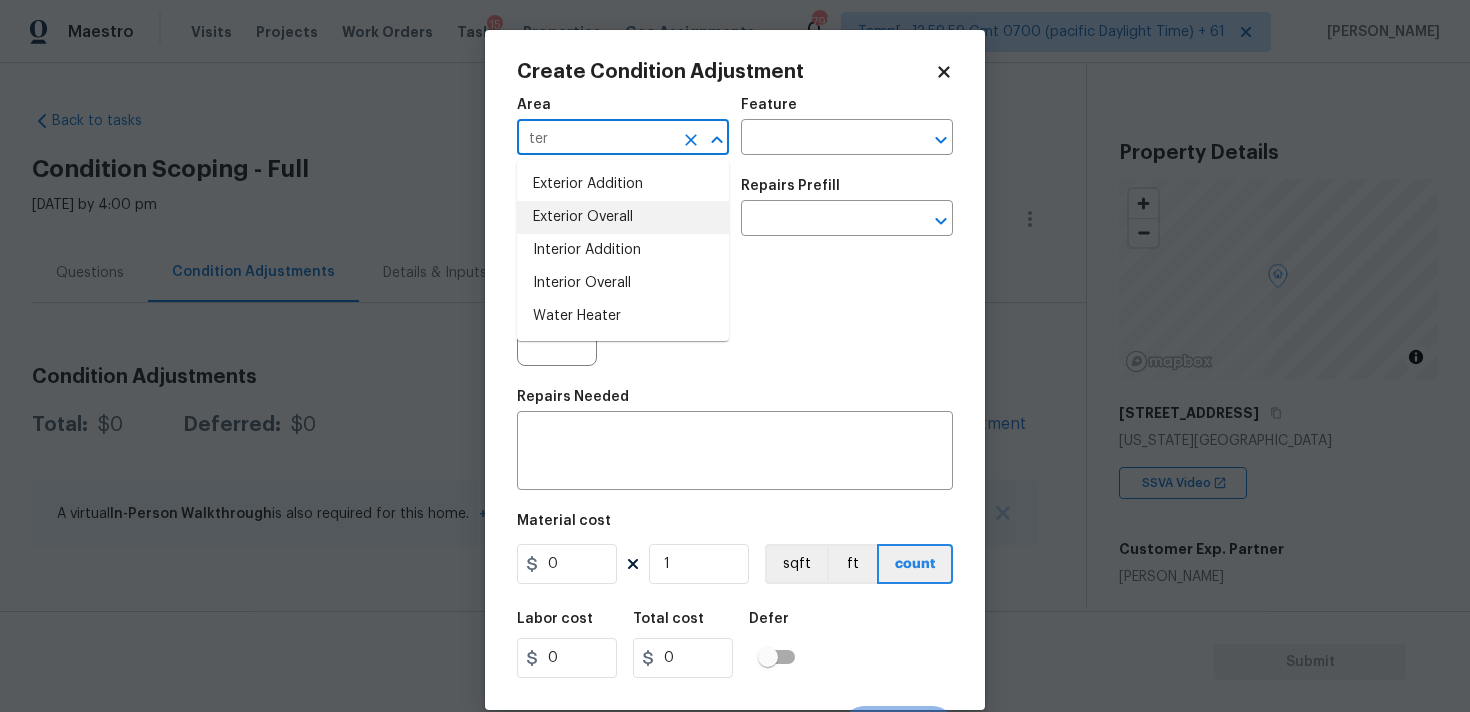 click on "Exterior Overall" at bounding box center (623, 217) 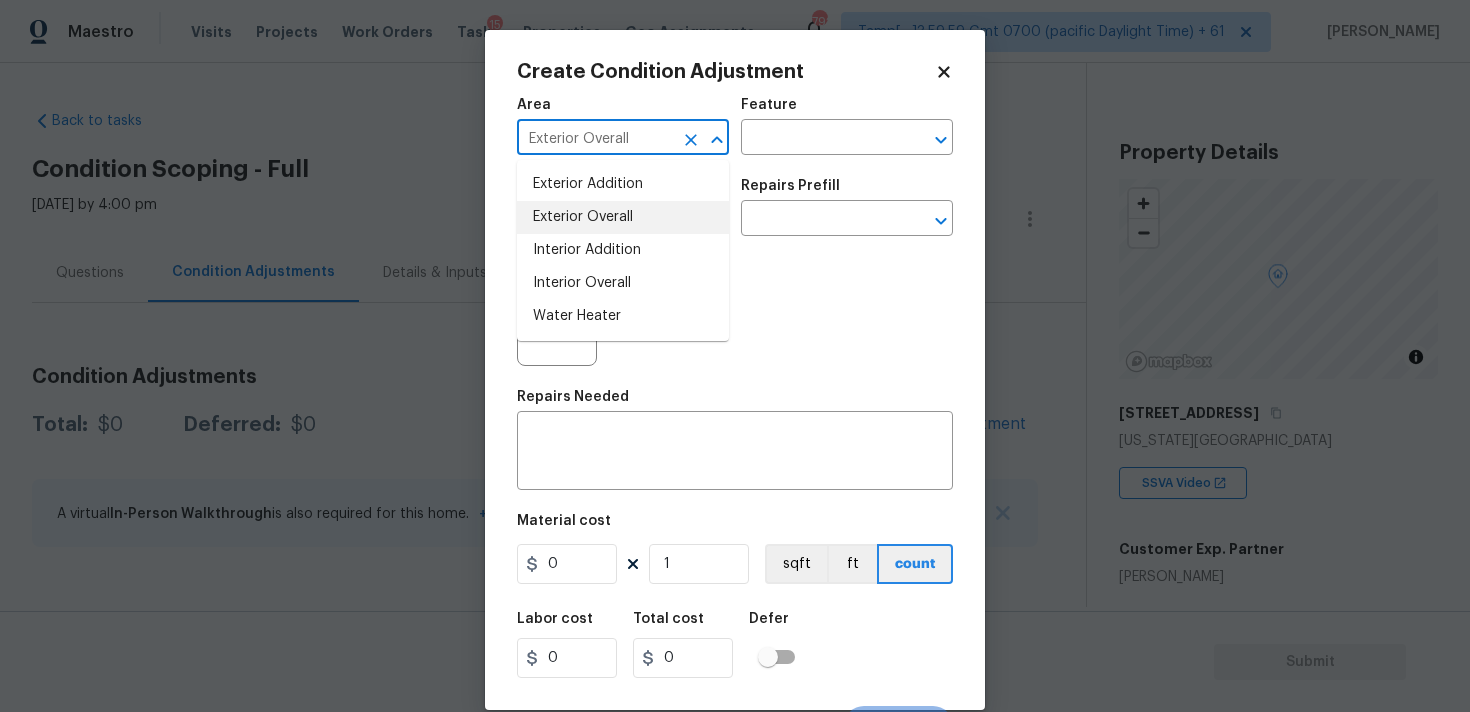 type on "Exterior Overall" 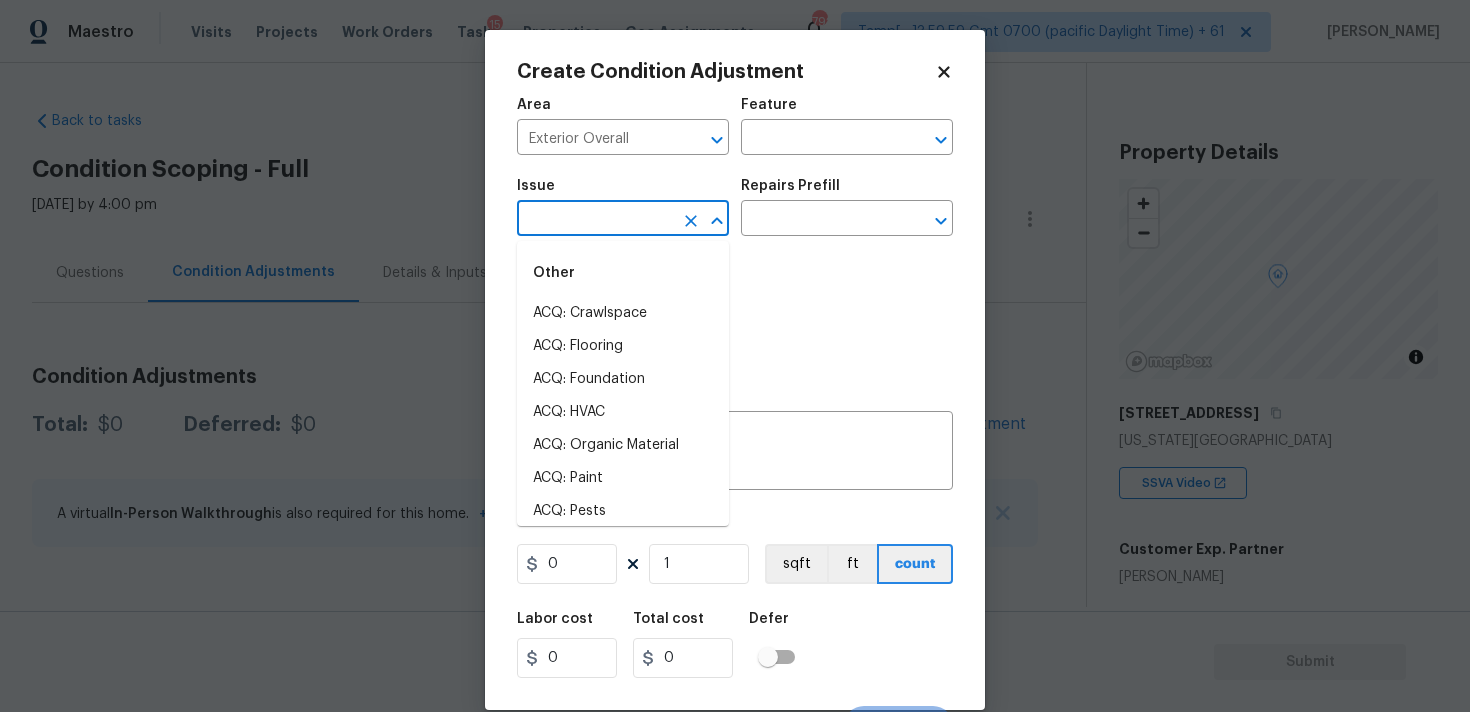 click at bounding box center (595, 220) 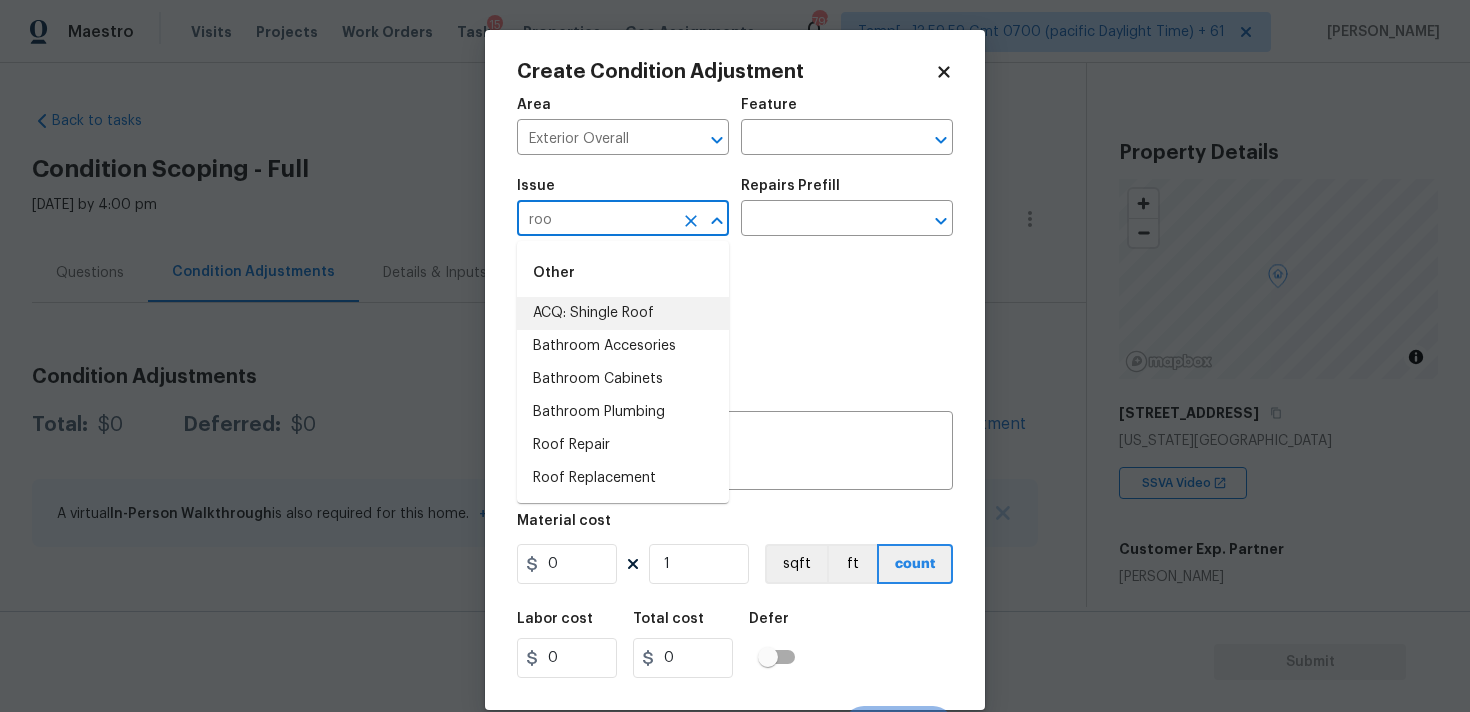 click on "ACQ: Shingle Roof" at bounding box center (623, 313) 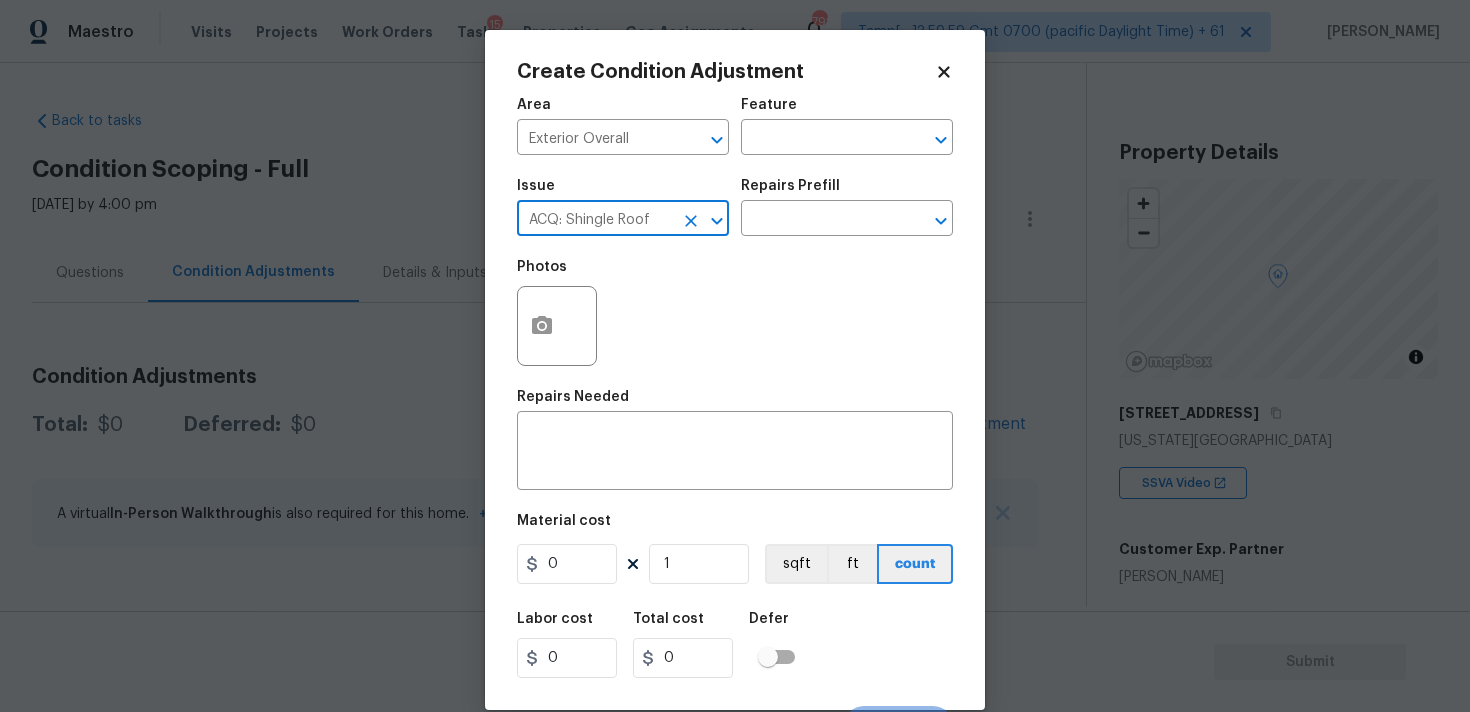type on "ACQ: Shingle Roof" 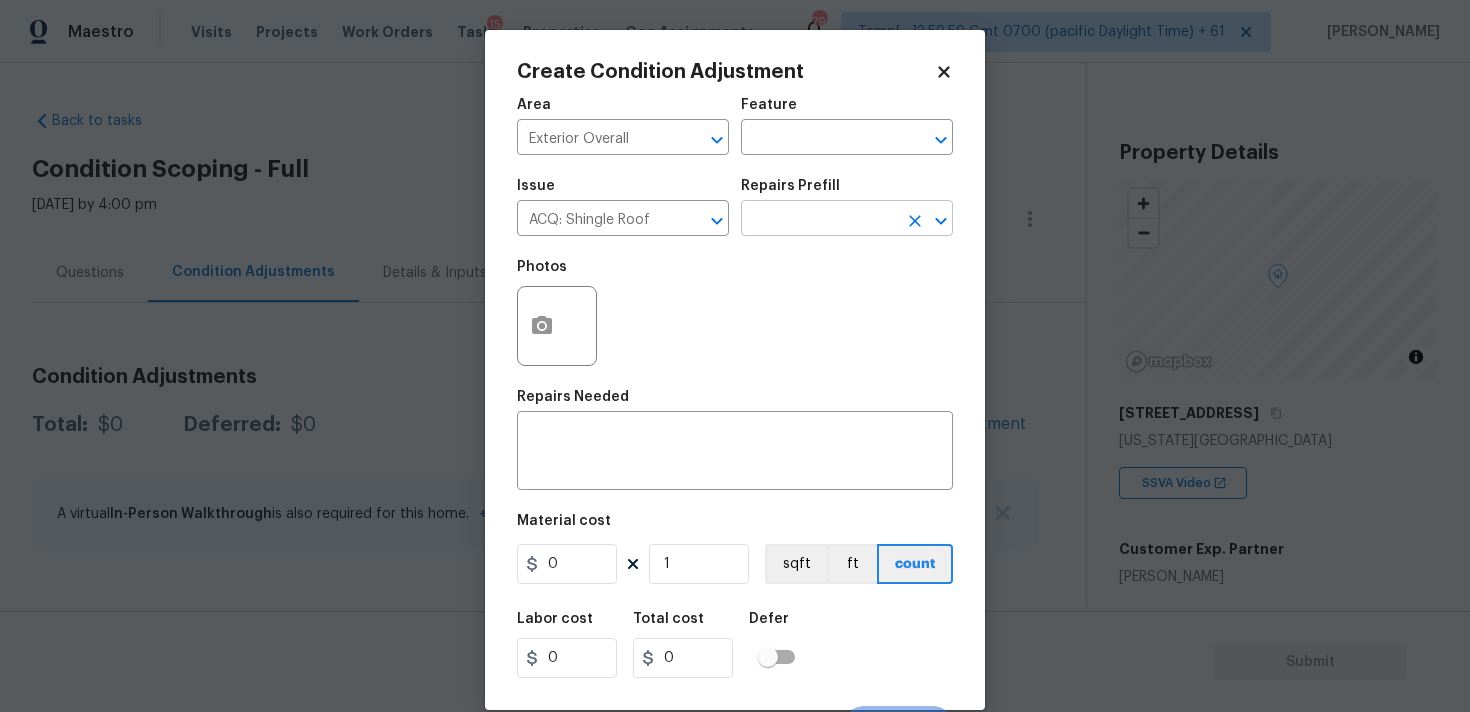 click at bounding box center [819, 220] 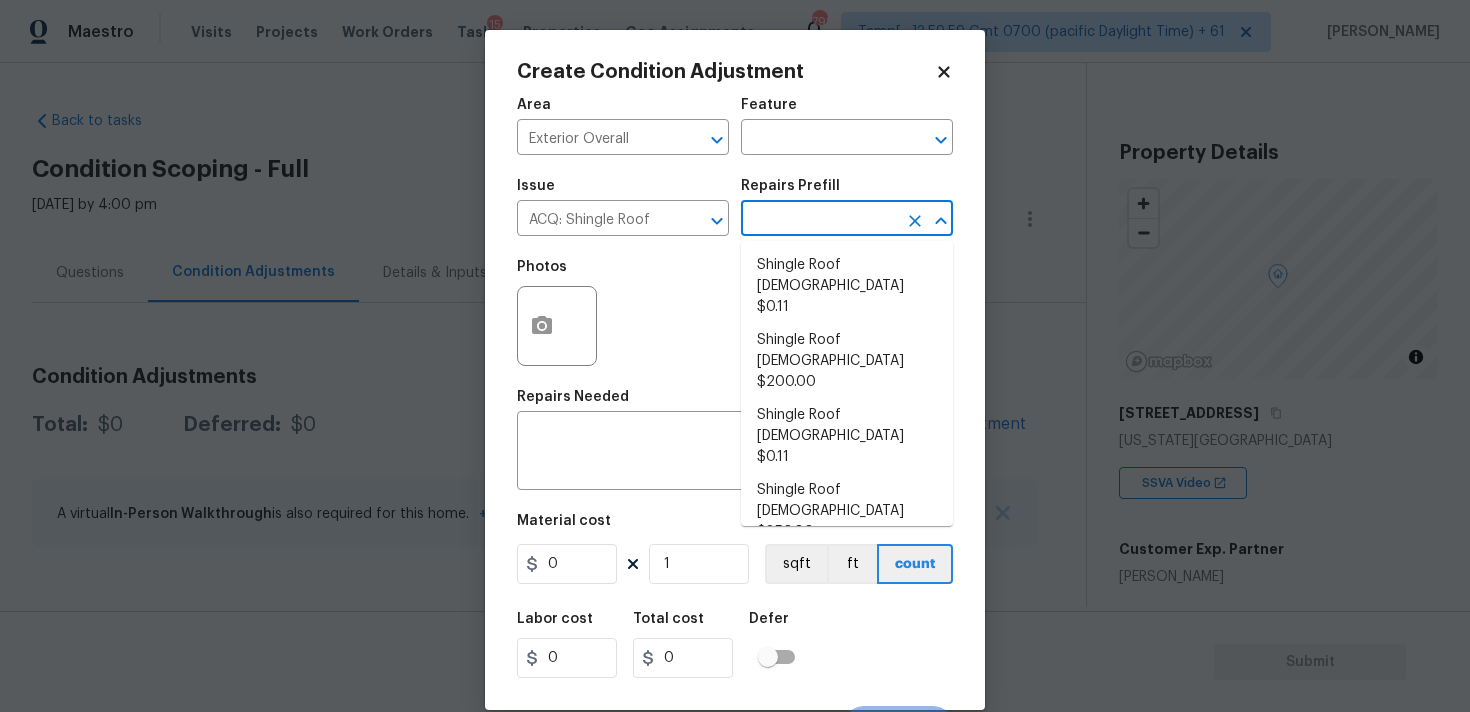 click on "Shingle Roof 21+ Years Old $4.60" at bounding box center [847, 586] 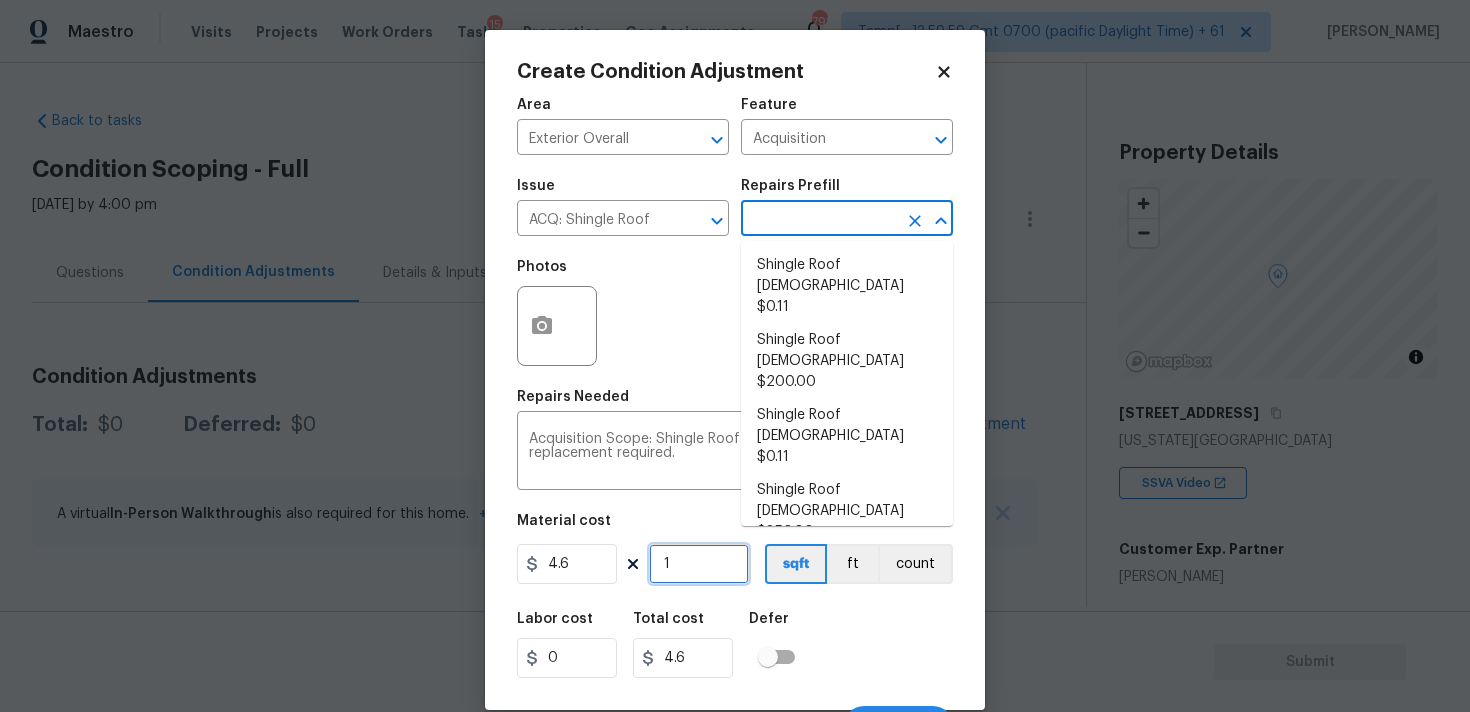 click on "1" at bounding box center (699, 564) 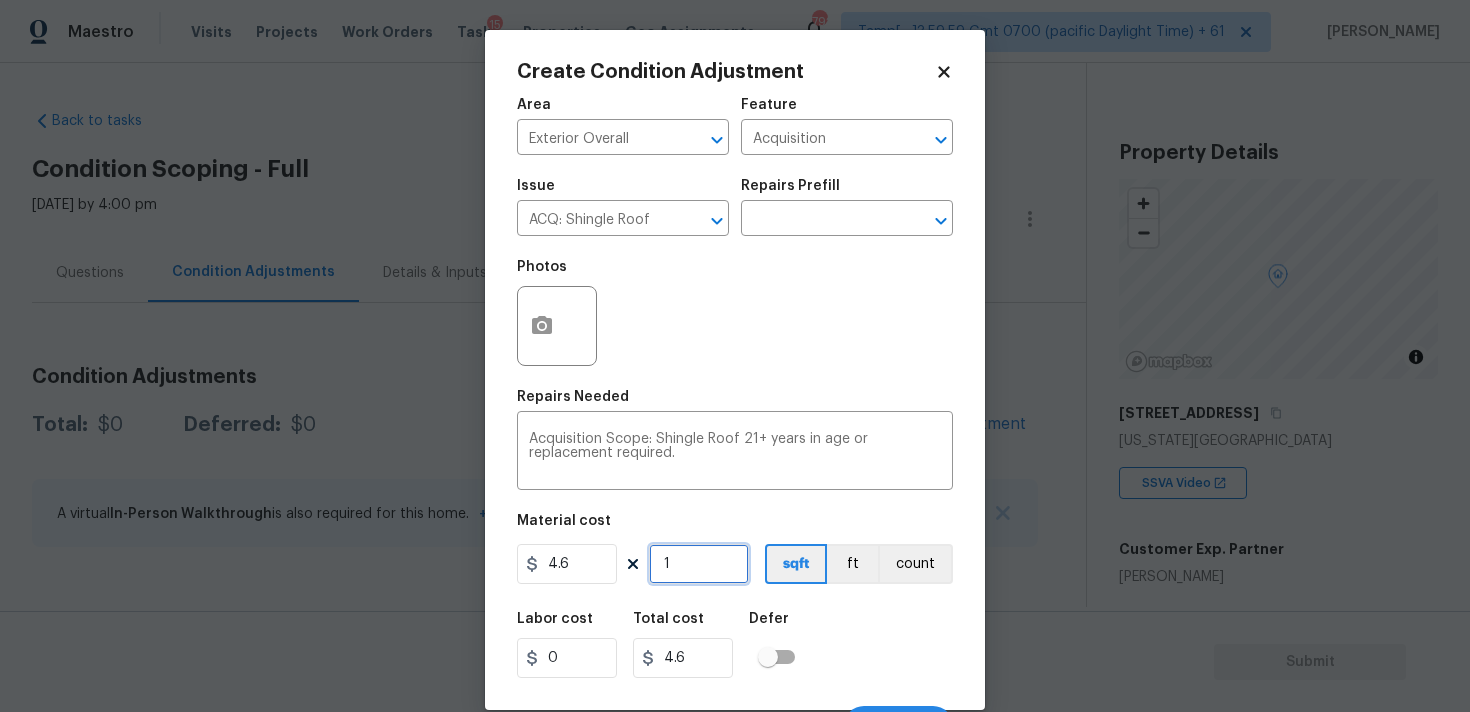 type on "0" 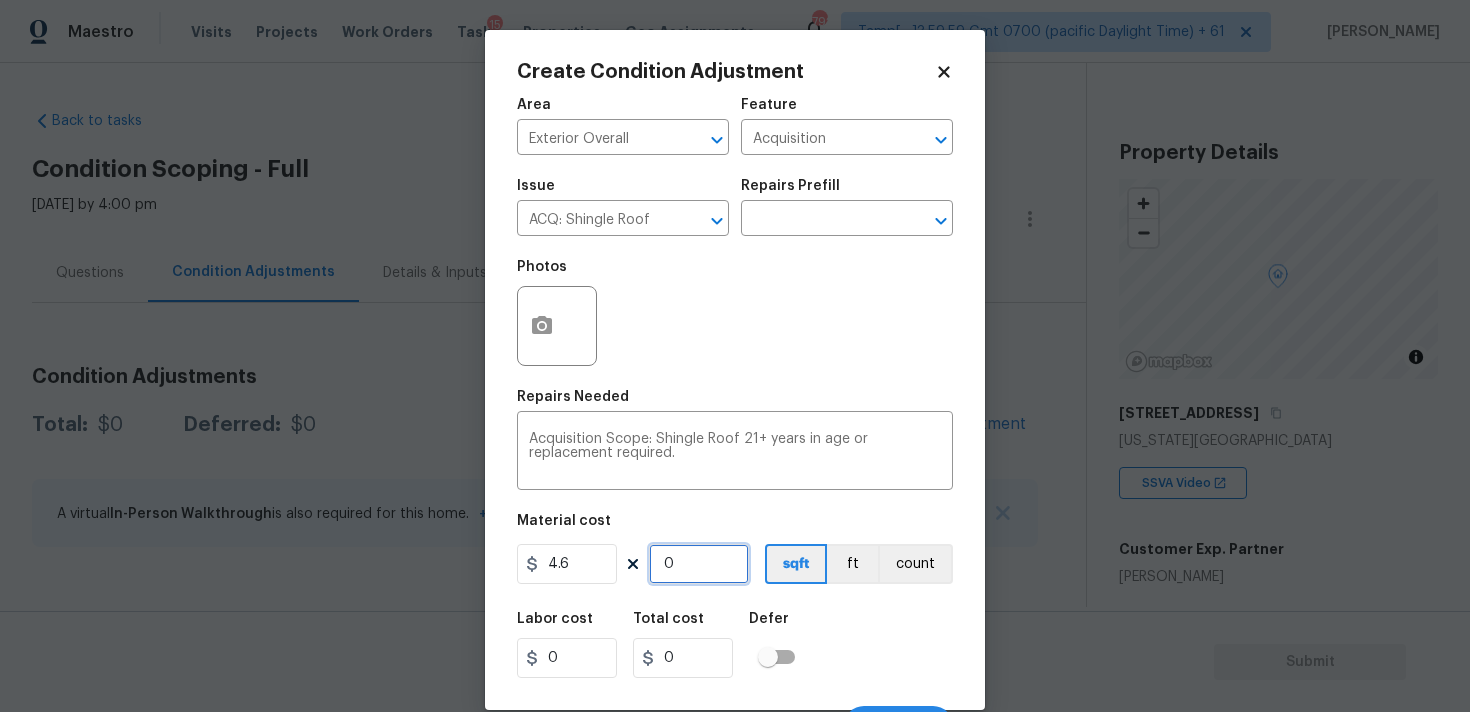 paste on "225" 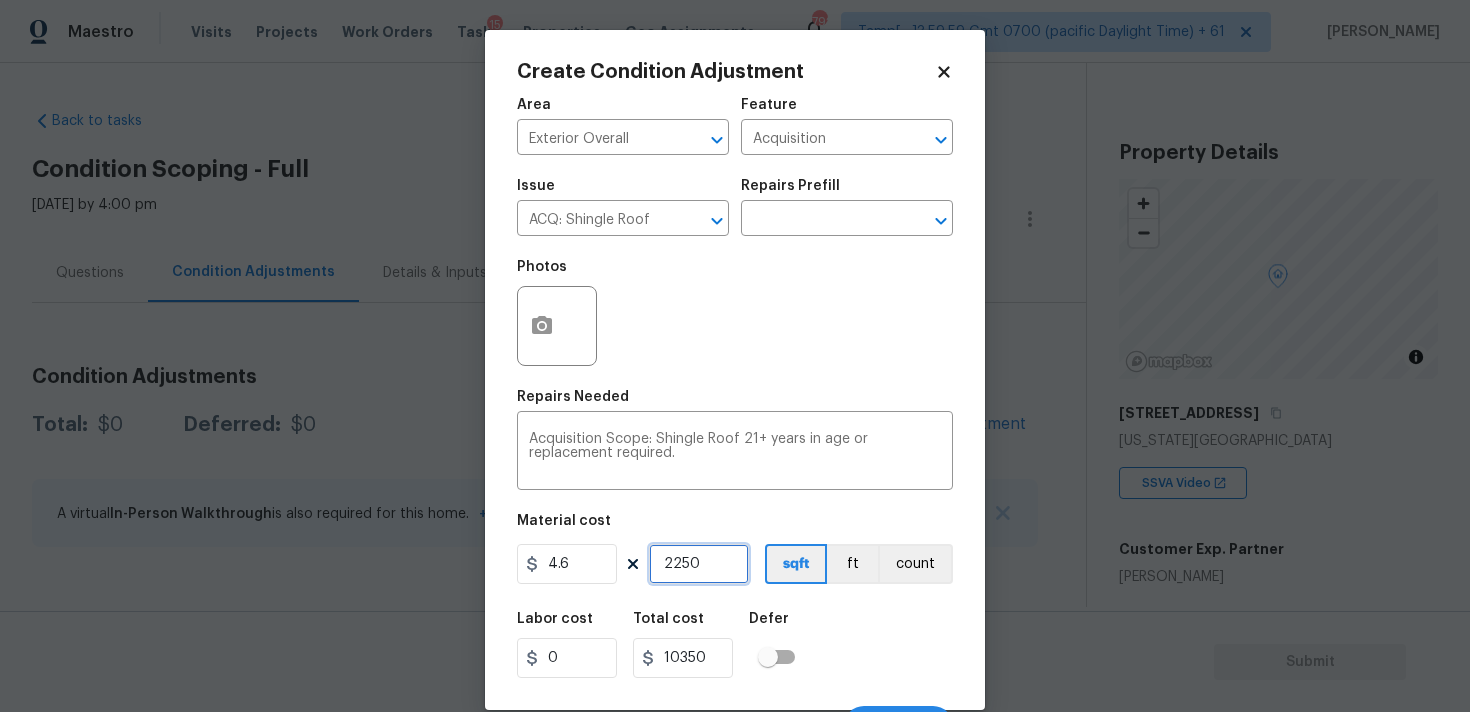 type on "2250" 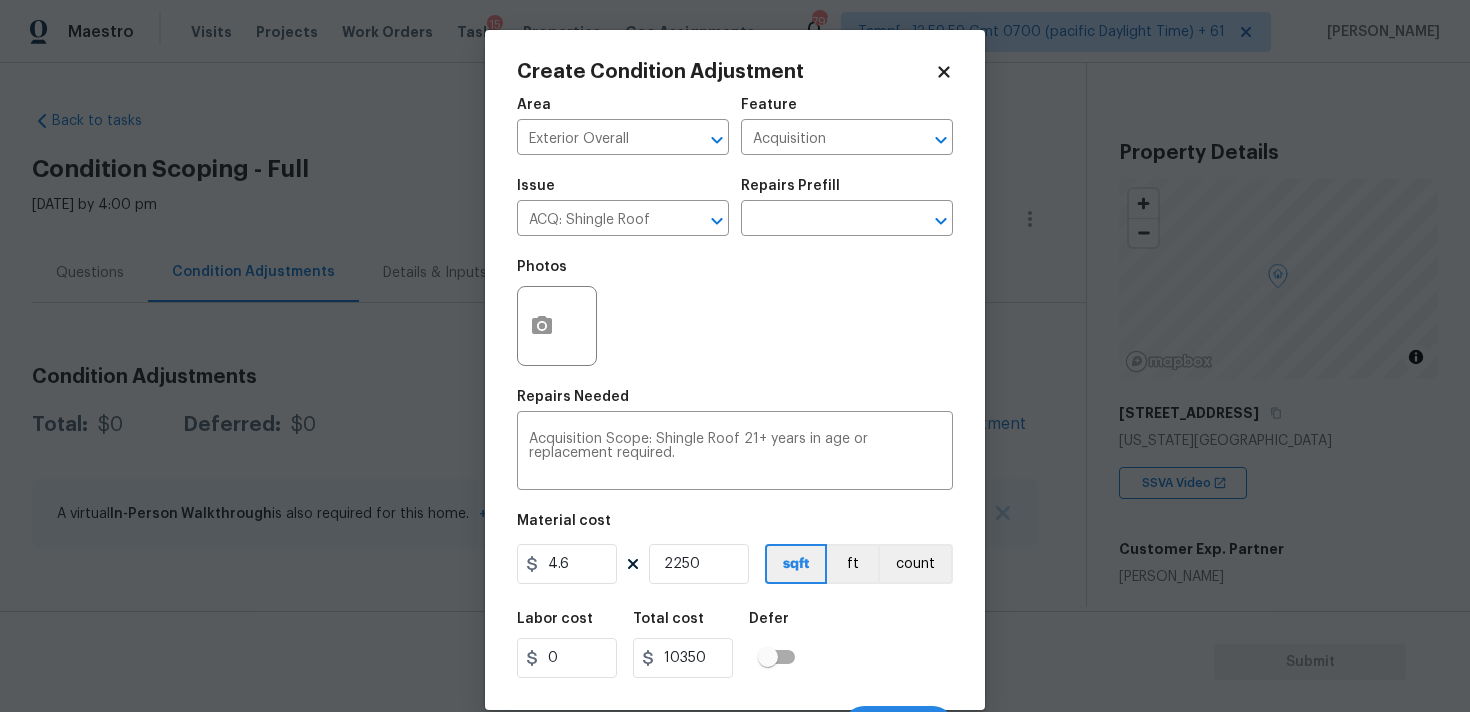 click on "Labor cost 0 Total cost 10350 Defer" at bounding box center (735, 645) 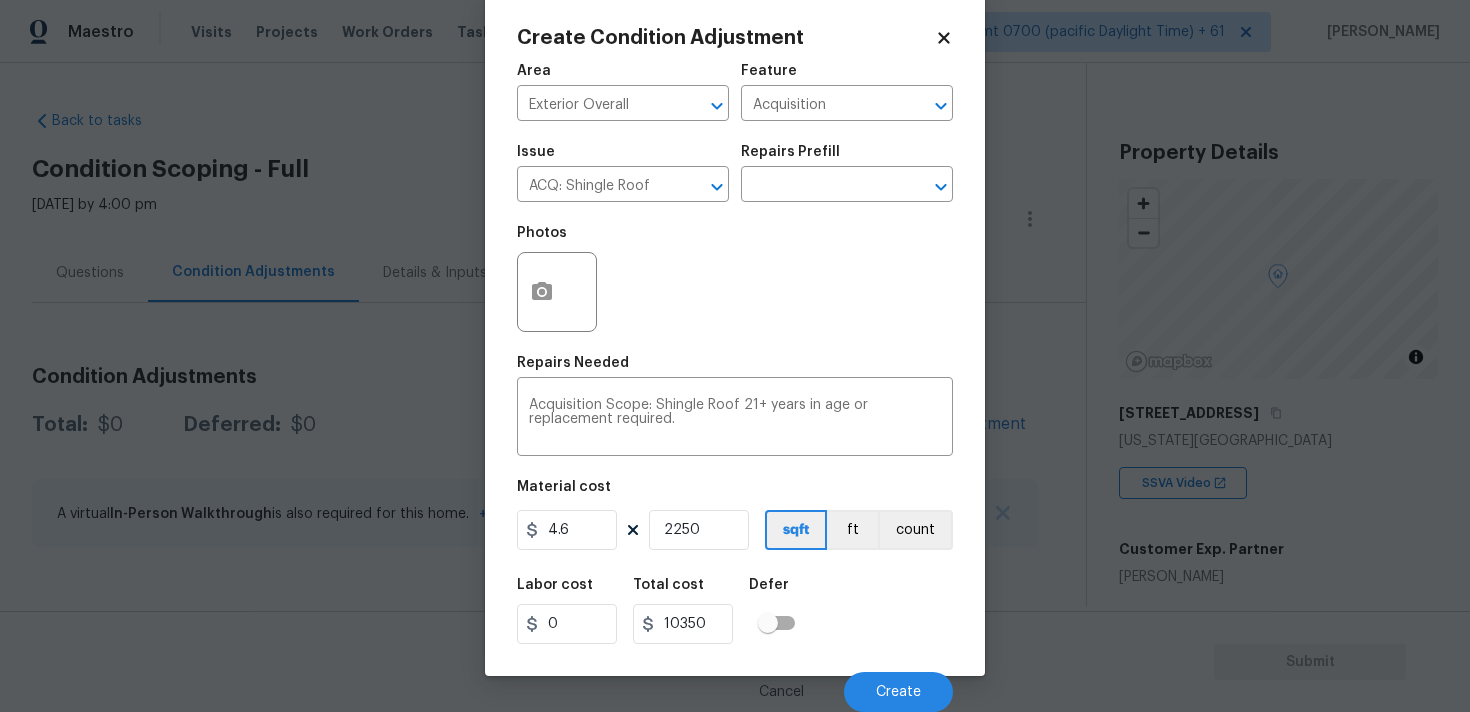 click on "Cancel Create" at bounding box center [735, 684] 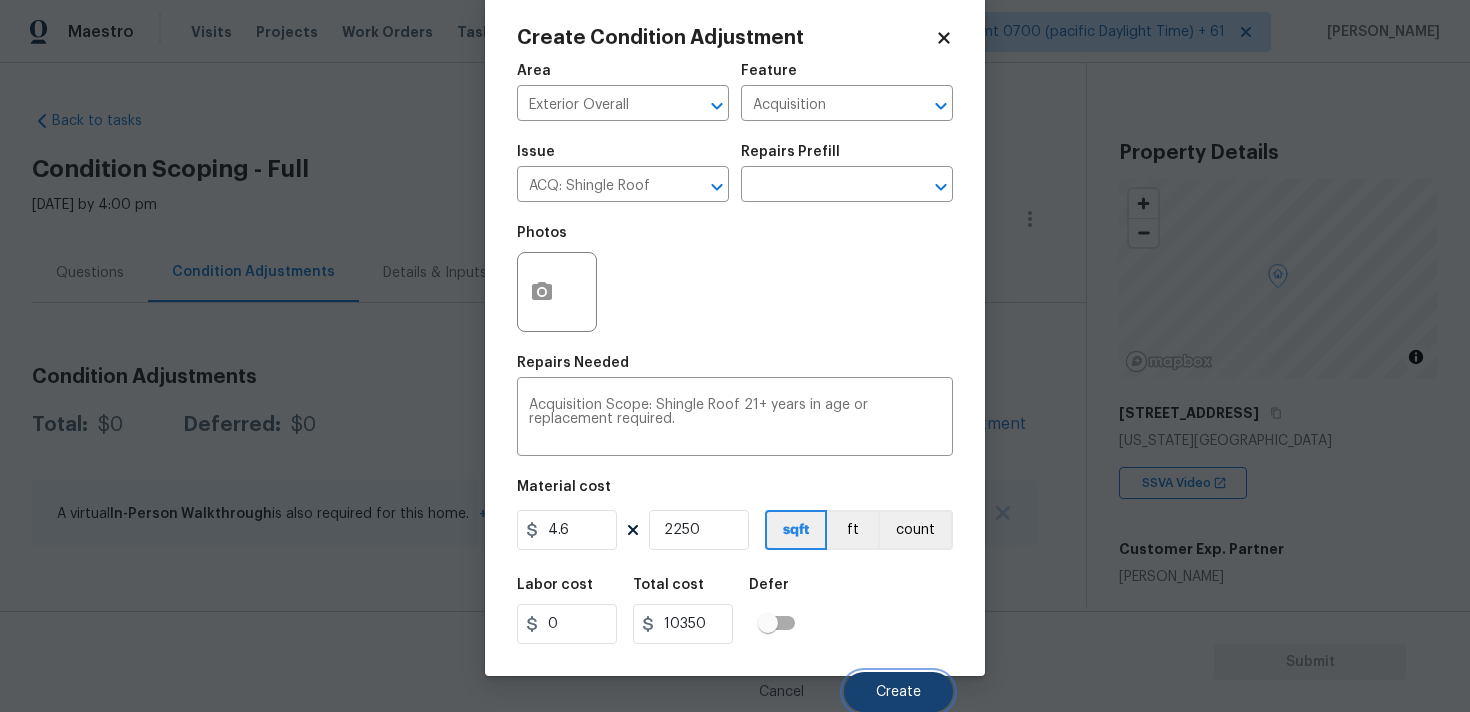 click on "Create" at bounding box center (898, 692) 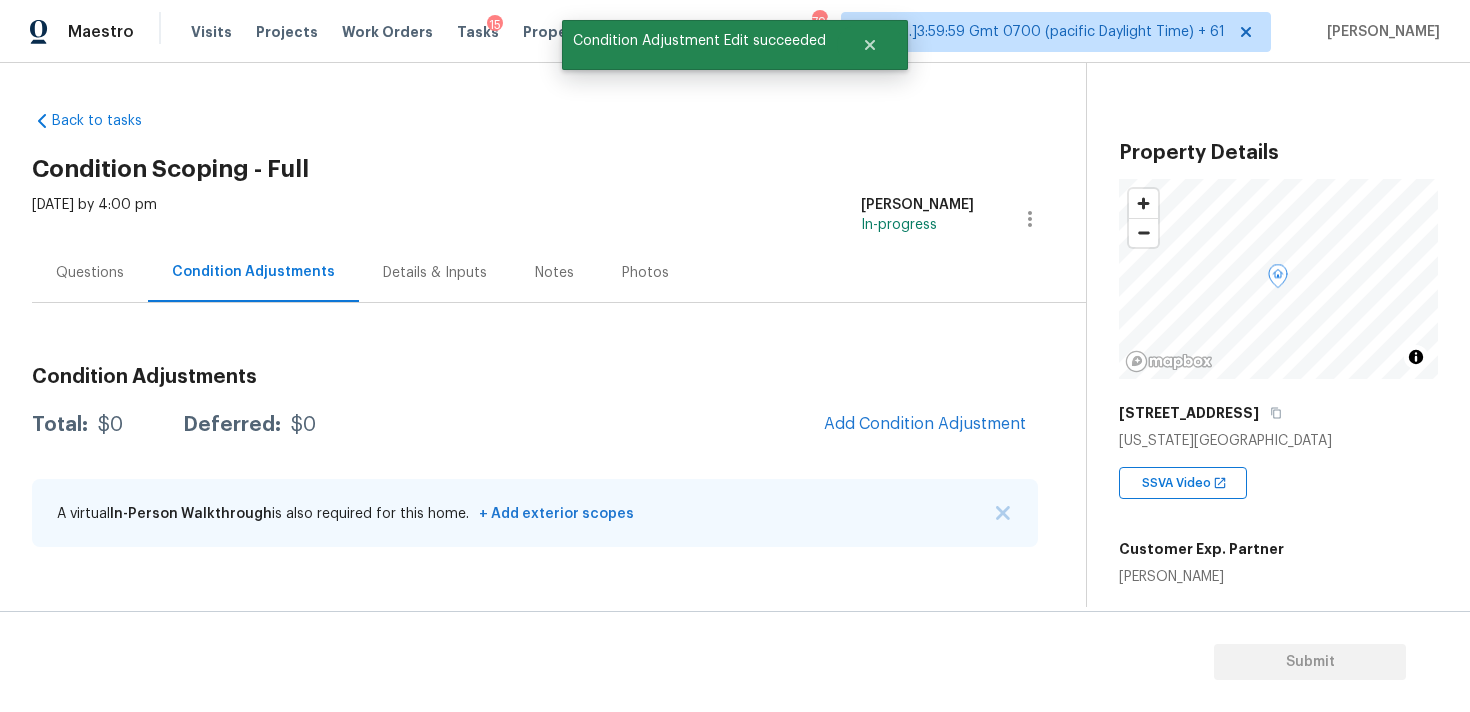 scroll, scrollTop: 28, scrollLeft: 0, axis: vertical 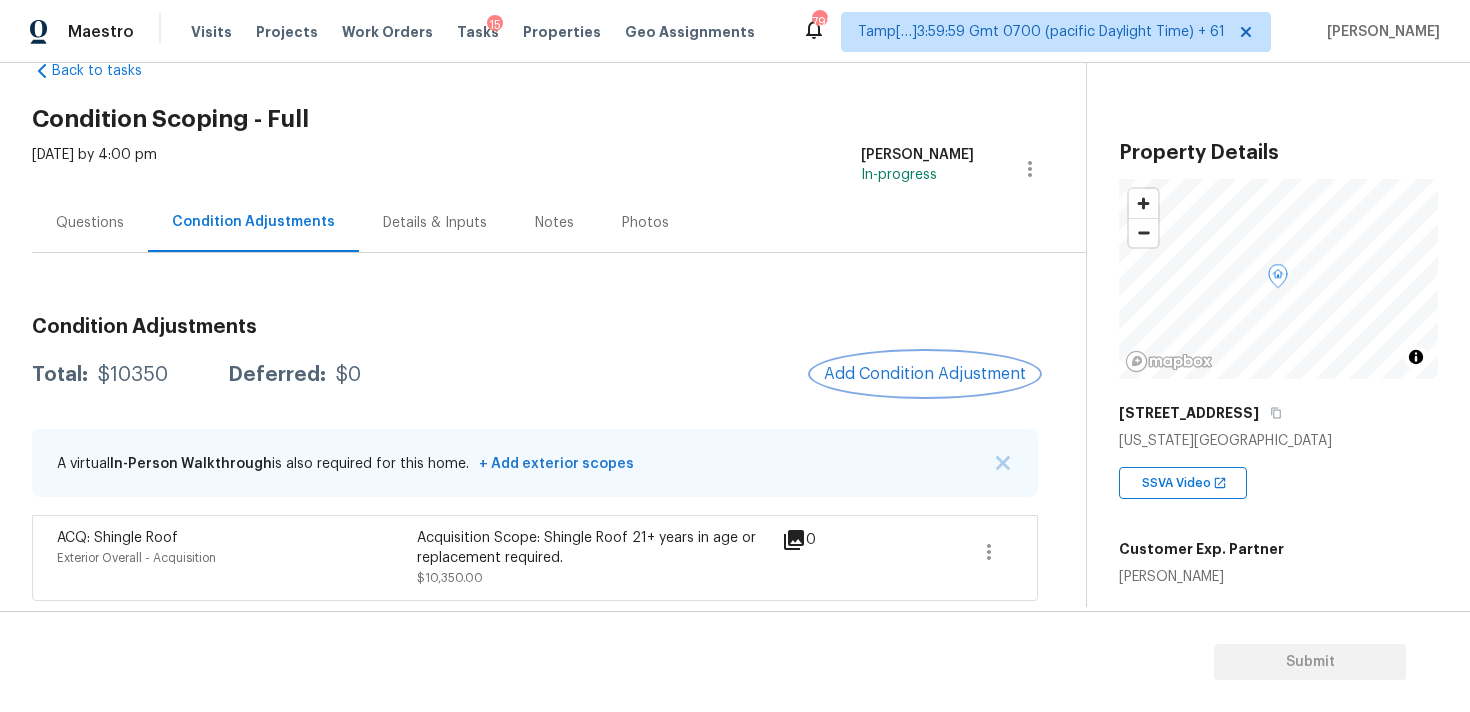 click on "Add Condition Adjustment" at bounding box center (925, 374) 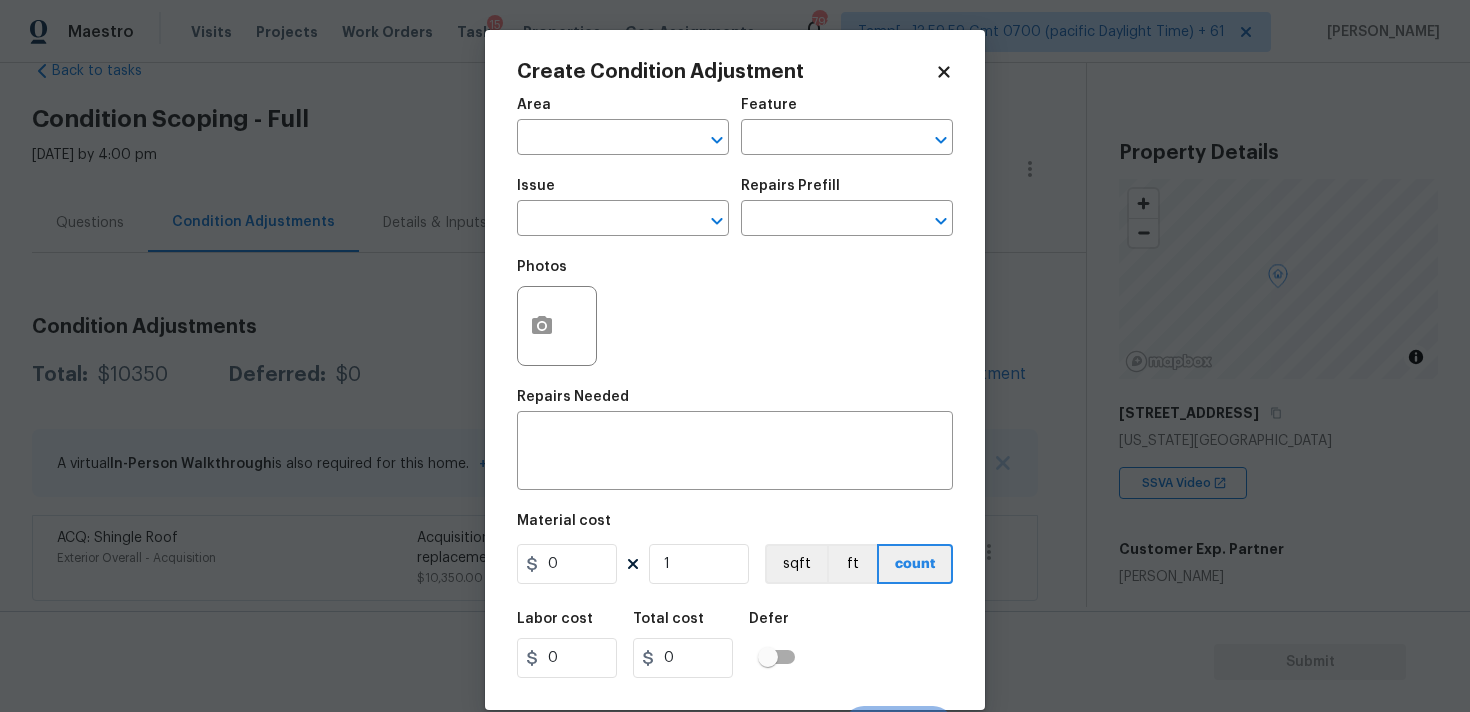 click on "Area ​" at bounding box center (623, 126) 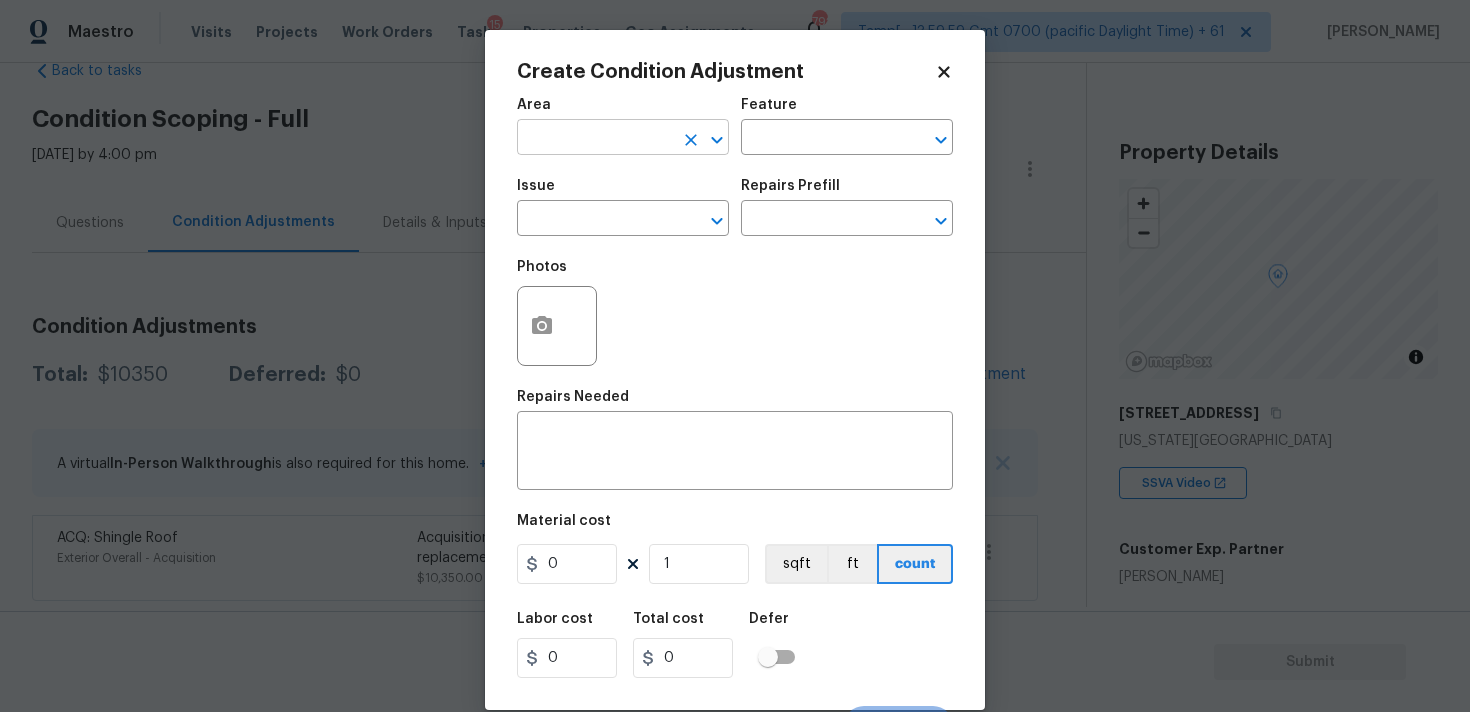 click at bounding box center (595, 139) 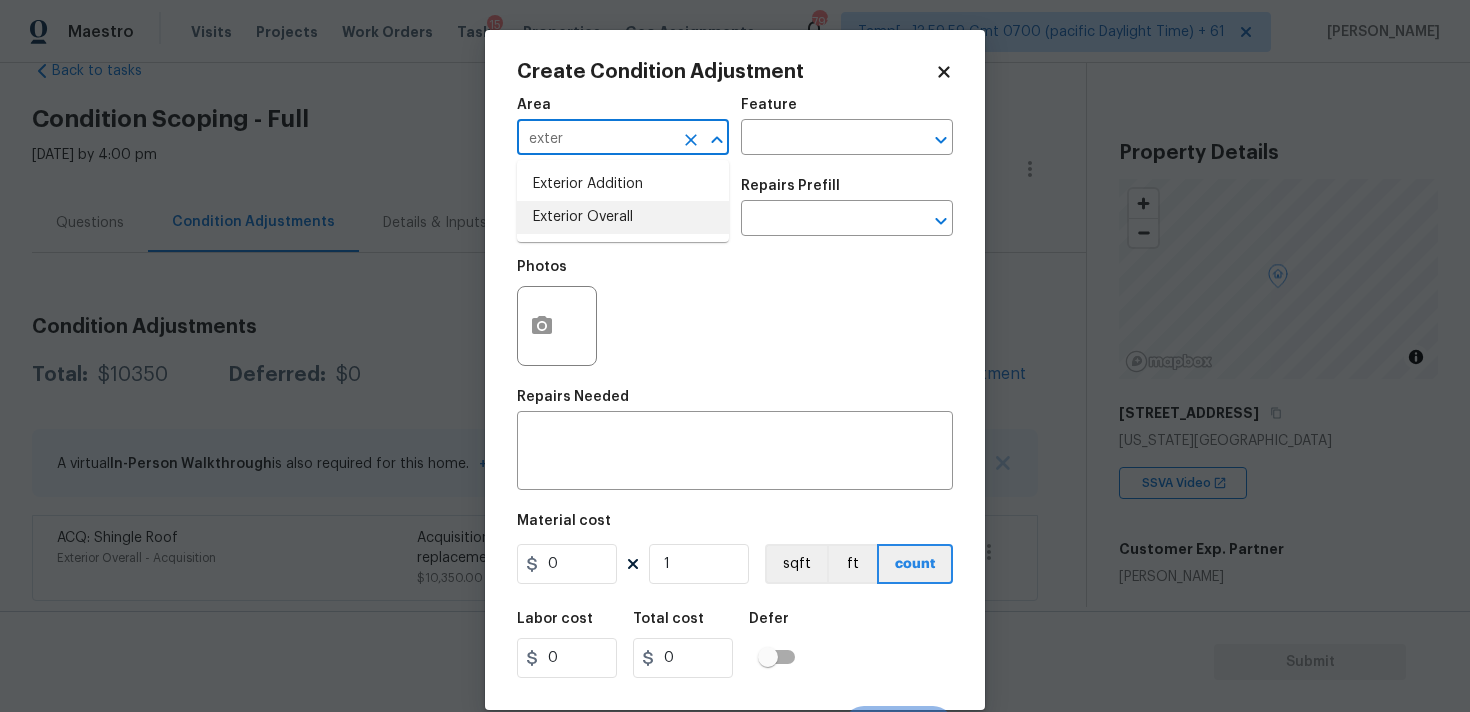 click on "Exterior Overall" at bounding box center [623, 217] 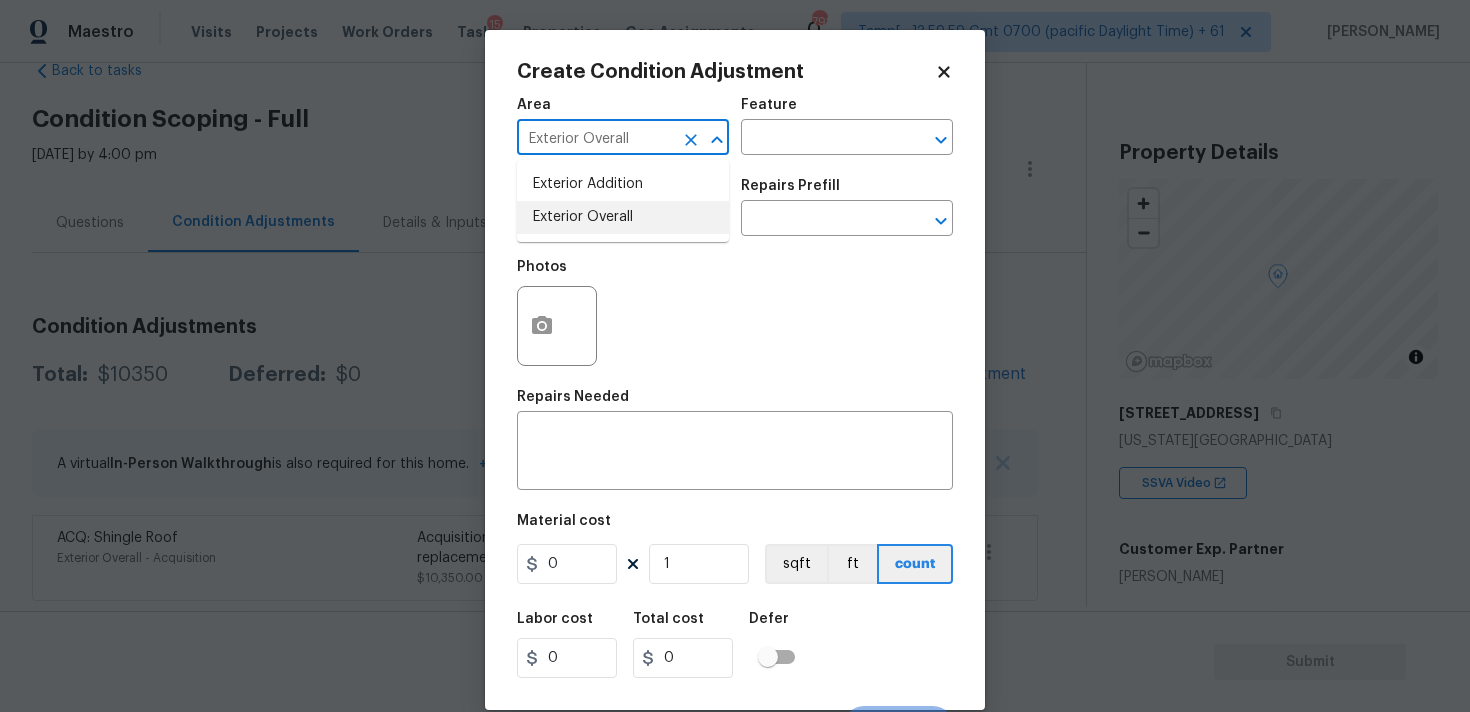 type on "Exterior Overall" 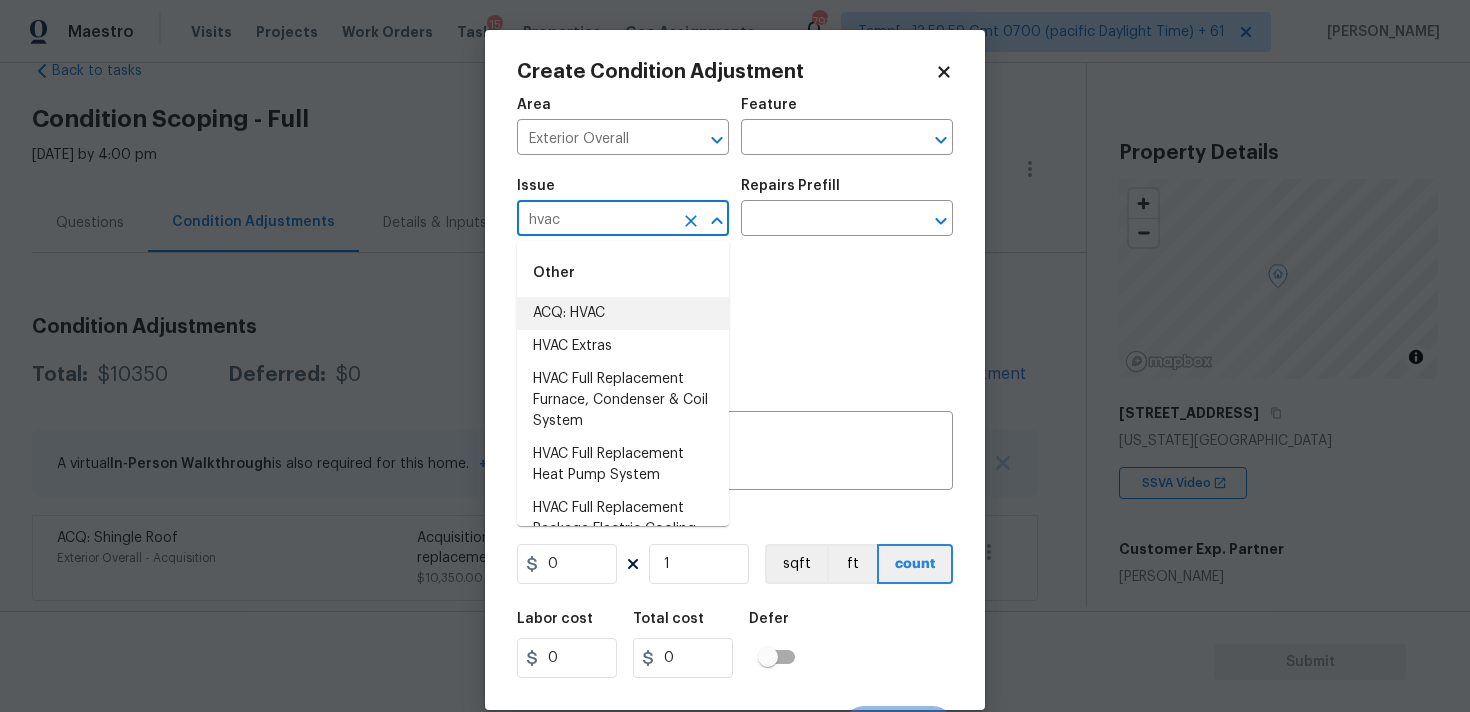click on "ACQ: HVAC" at bounding box center (623, 313) 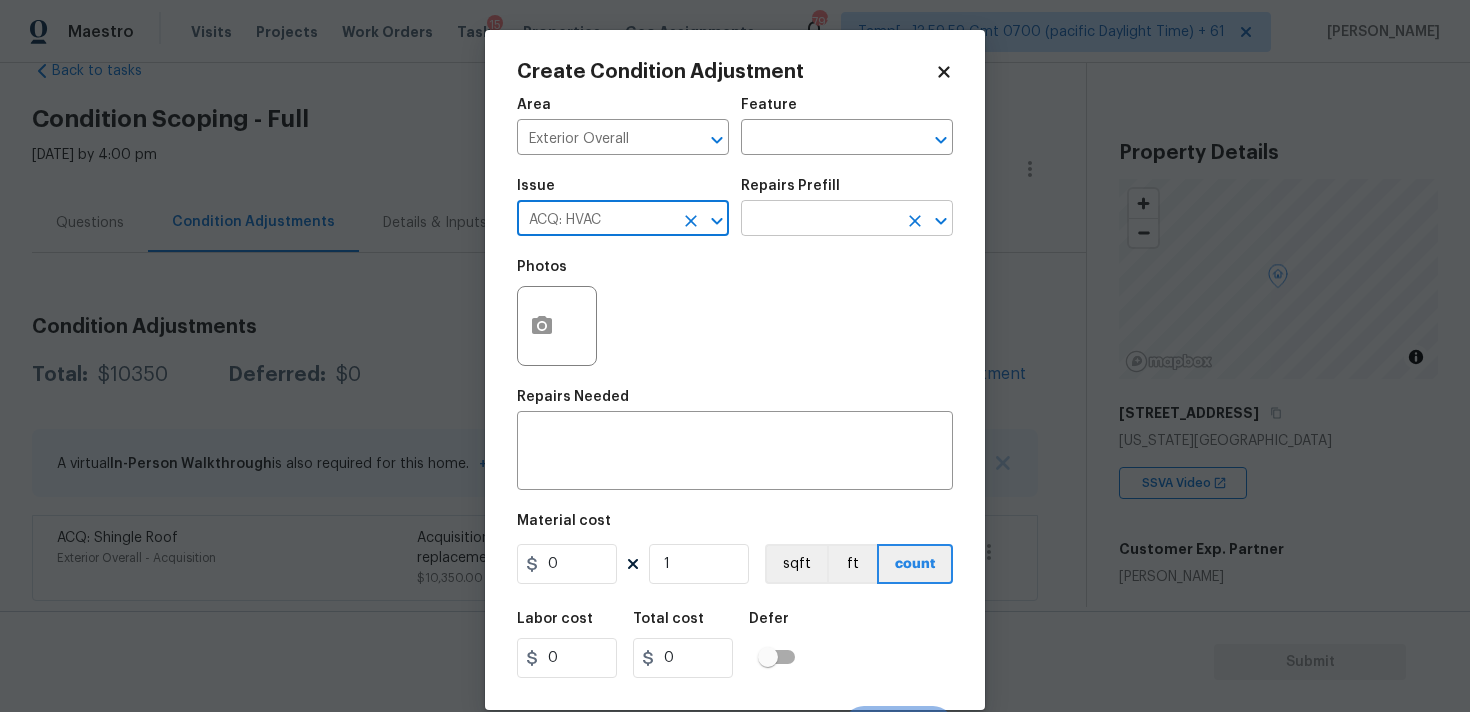 type on "ACQ: HVAC" 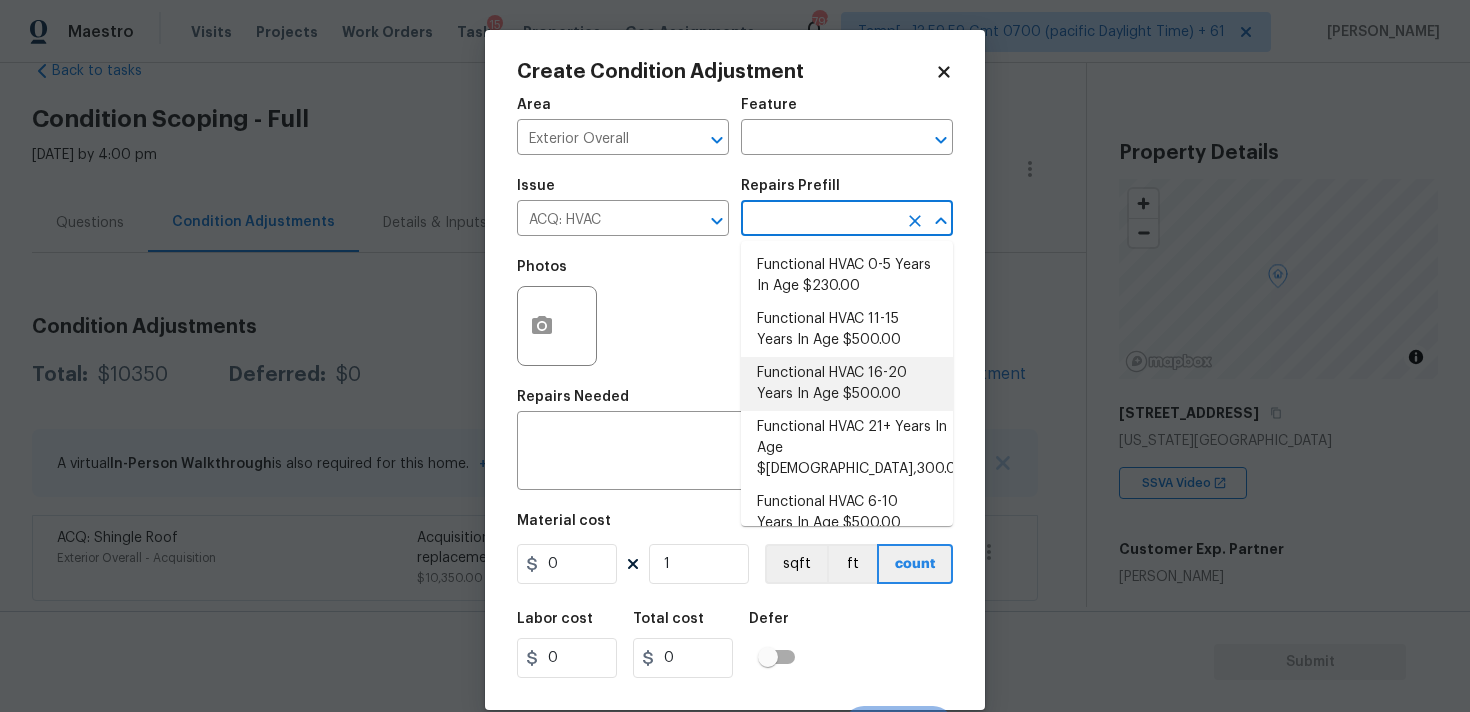 click on "Functional HVAC 16-20 Years In Age $500.00" at bounding box center [847, 384] 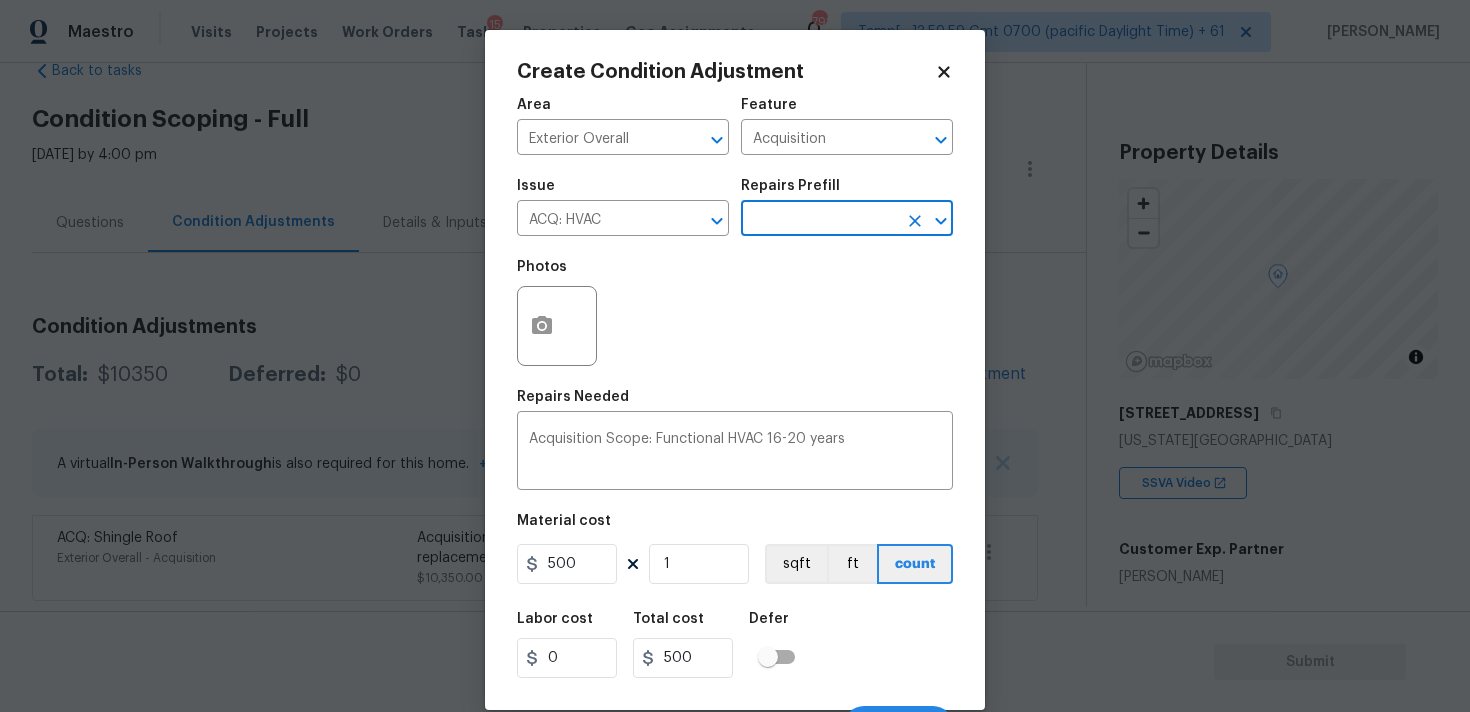 scroll, scrollTop: 35, scrollLeft: 0, axis: vertical 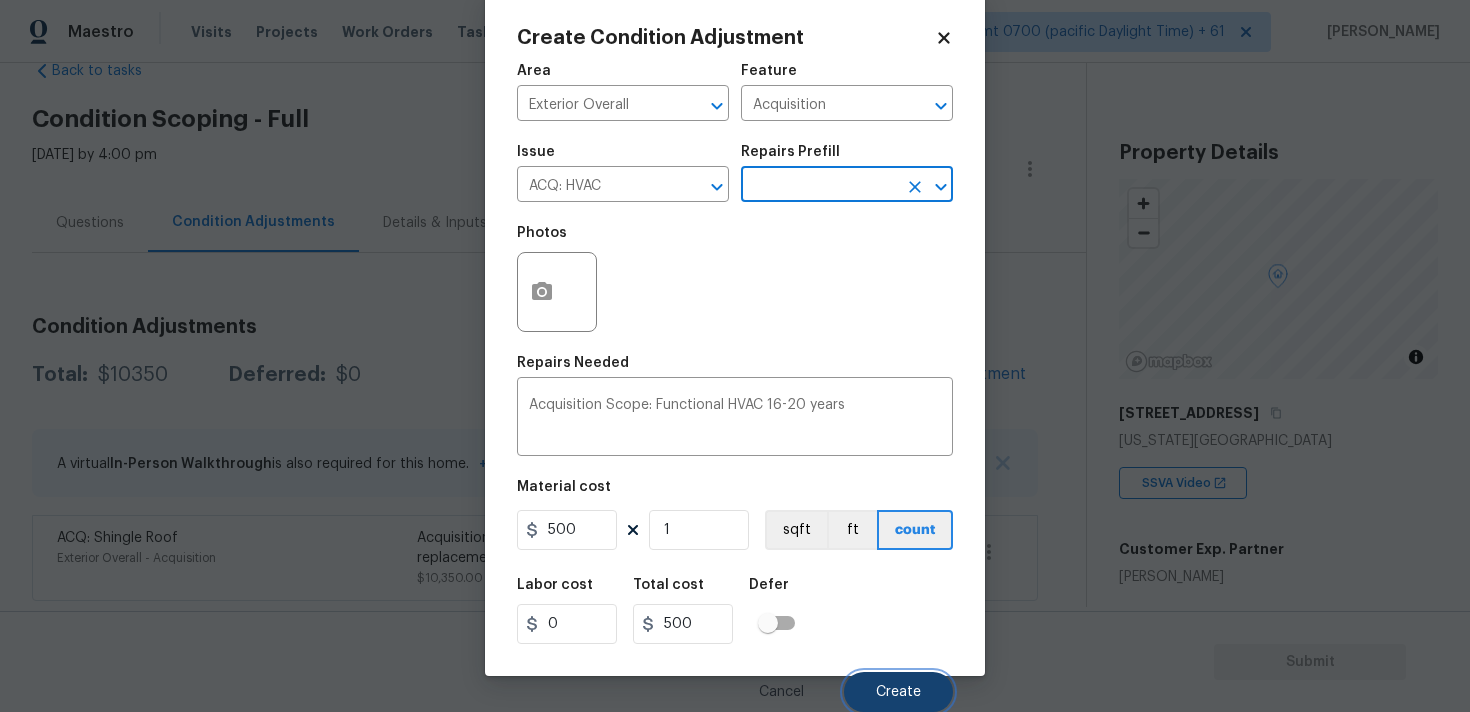 click on "Create" at bounding box center [898, 692] 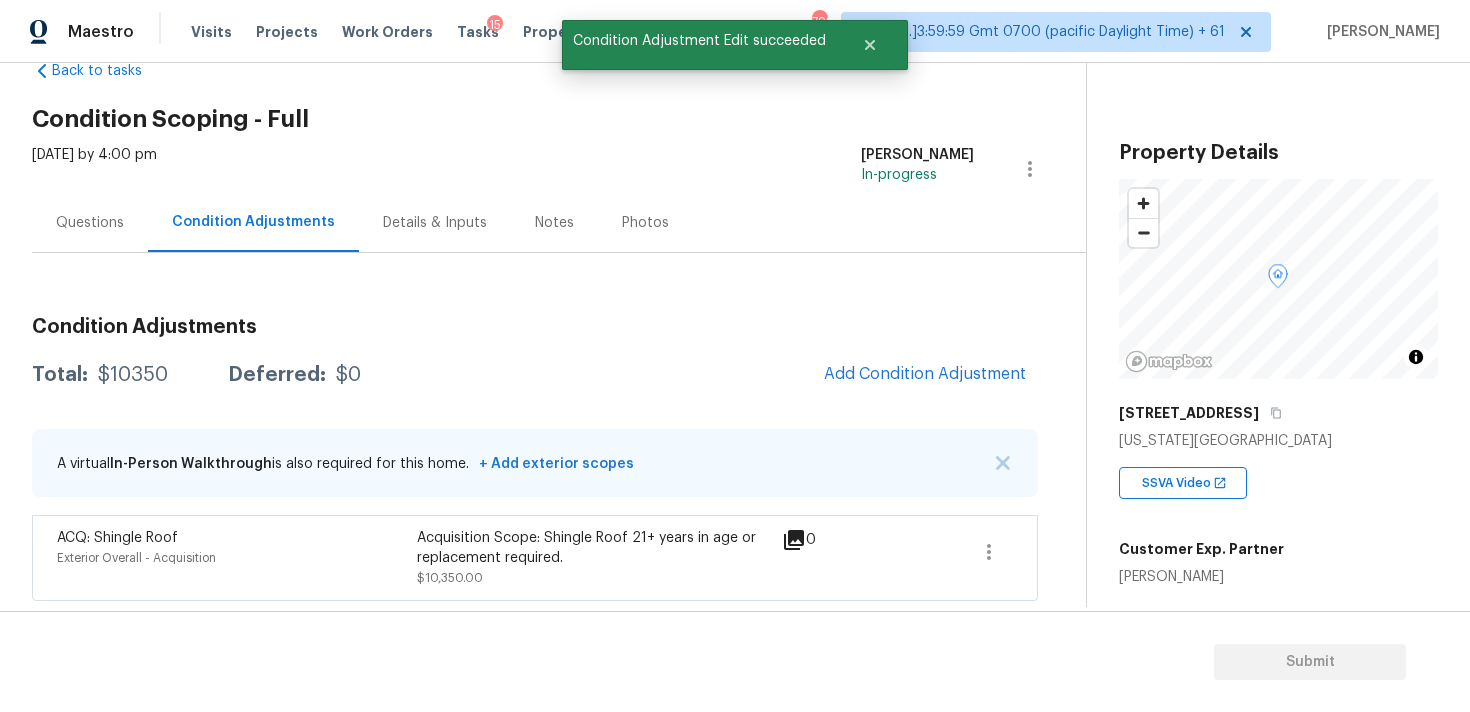scroll, scrollTop: 28, scrollLeft: 0, axis: vertical 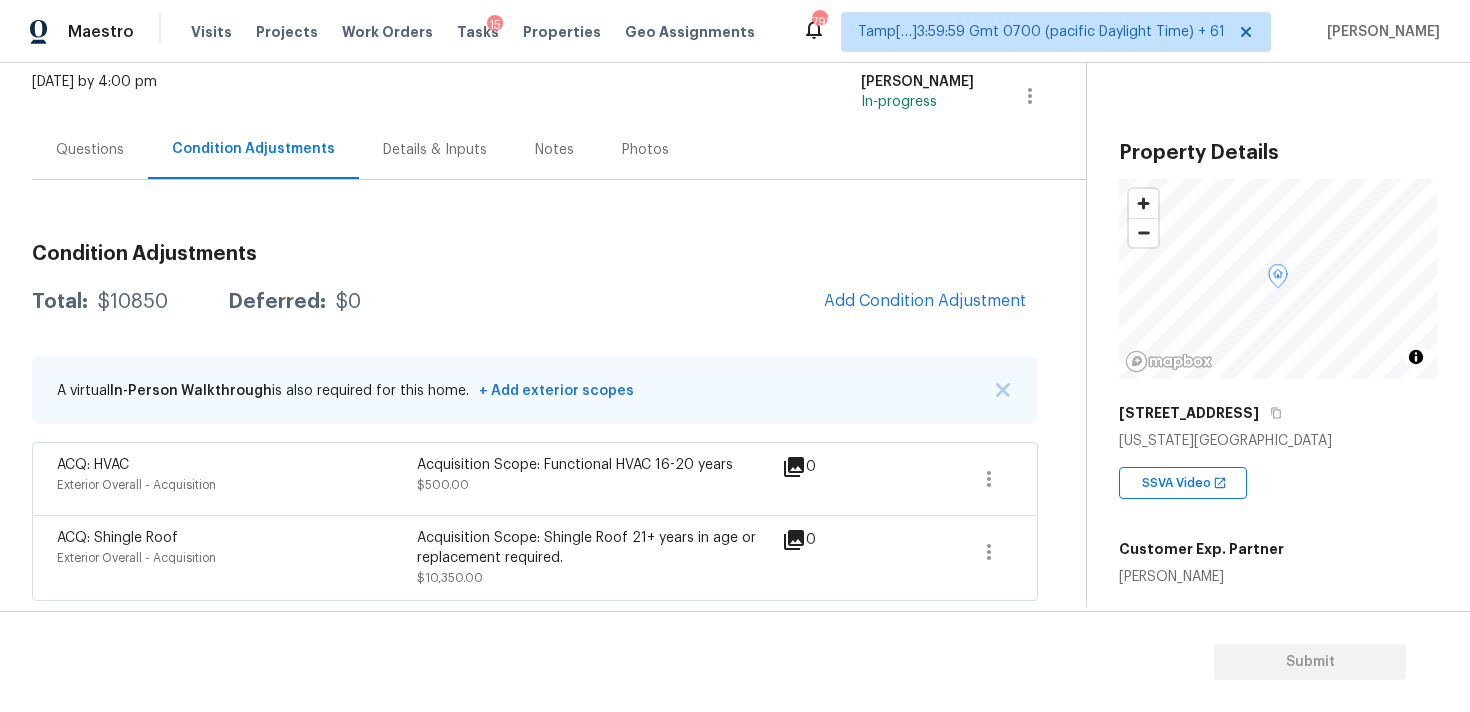 click on "Questions" at bounding box center (90, 149) 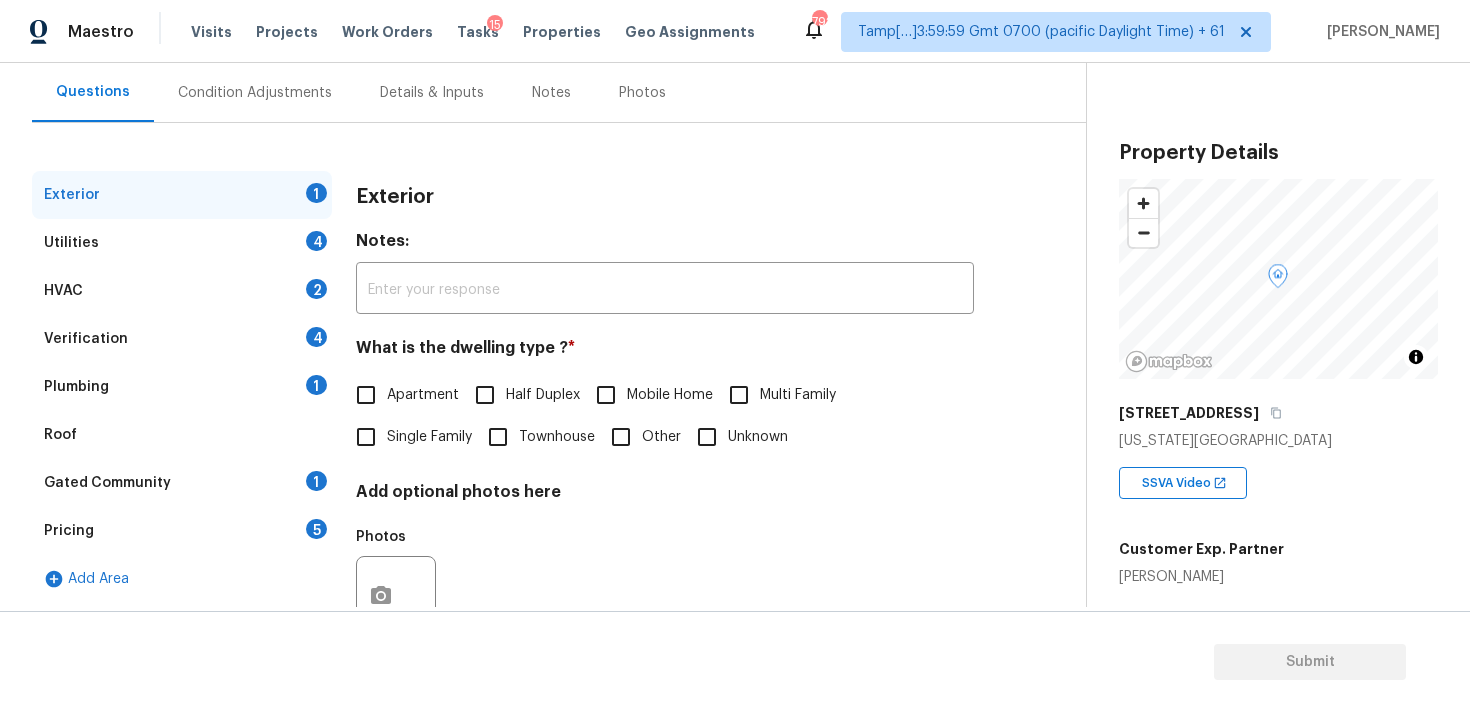 scroll, scrollTop: 251, scrollLeft: 0, axis: vertical 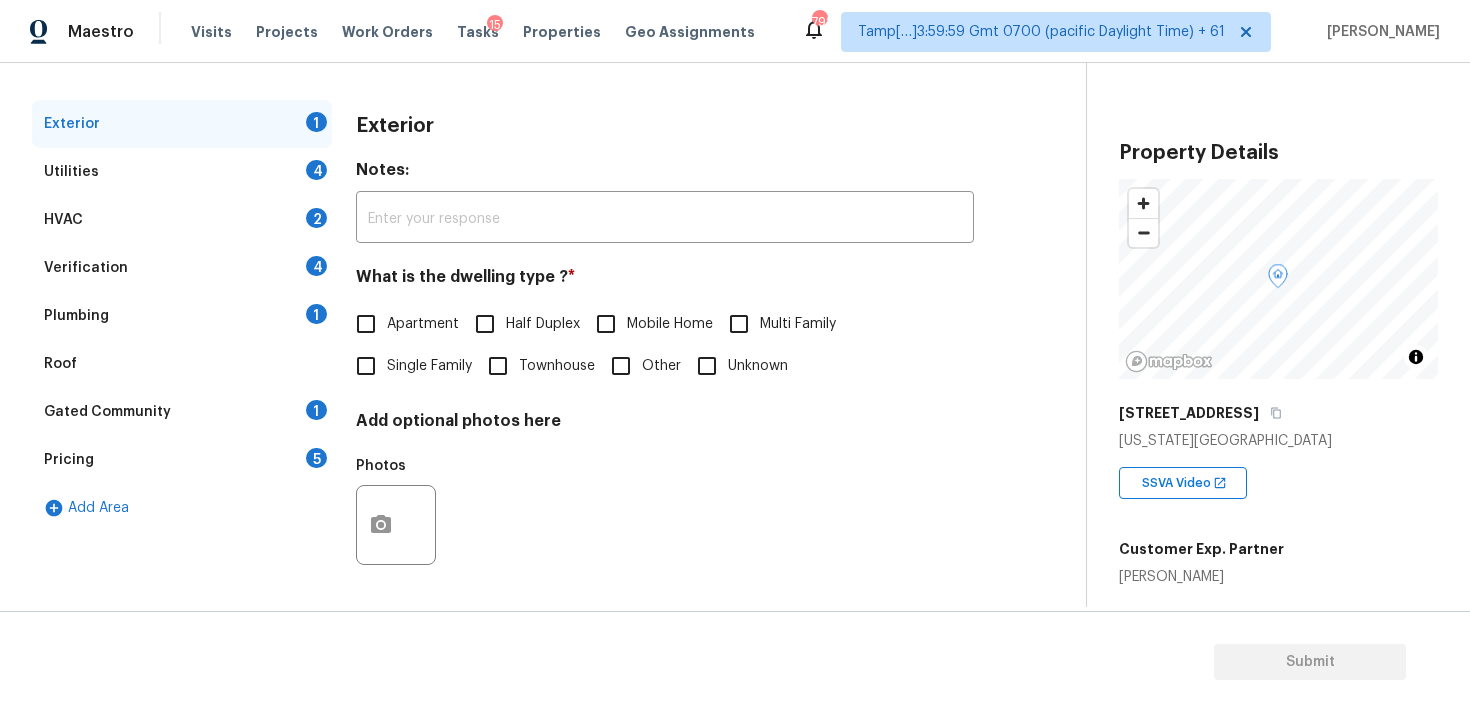 click on "Verification 4" at bounding box center (182, 268) 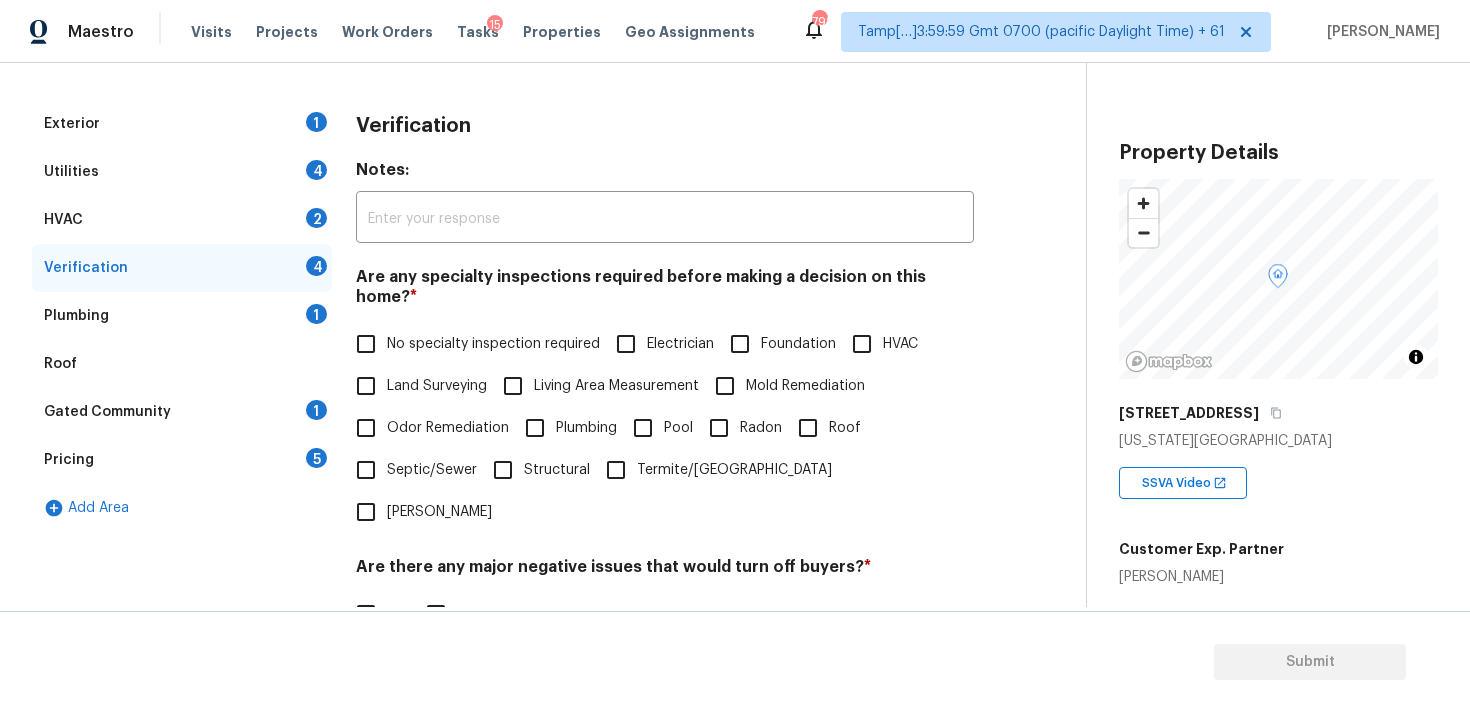 scroll, scrollTop: 471, scrollLeft: 0, axis: vertical 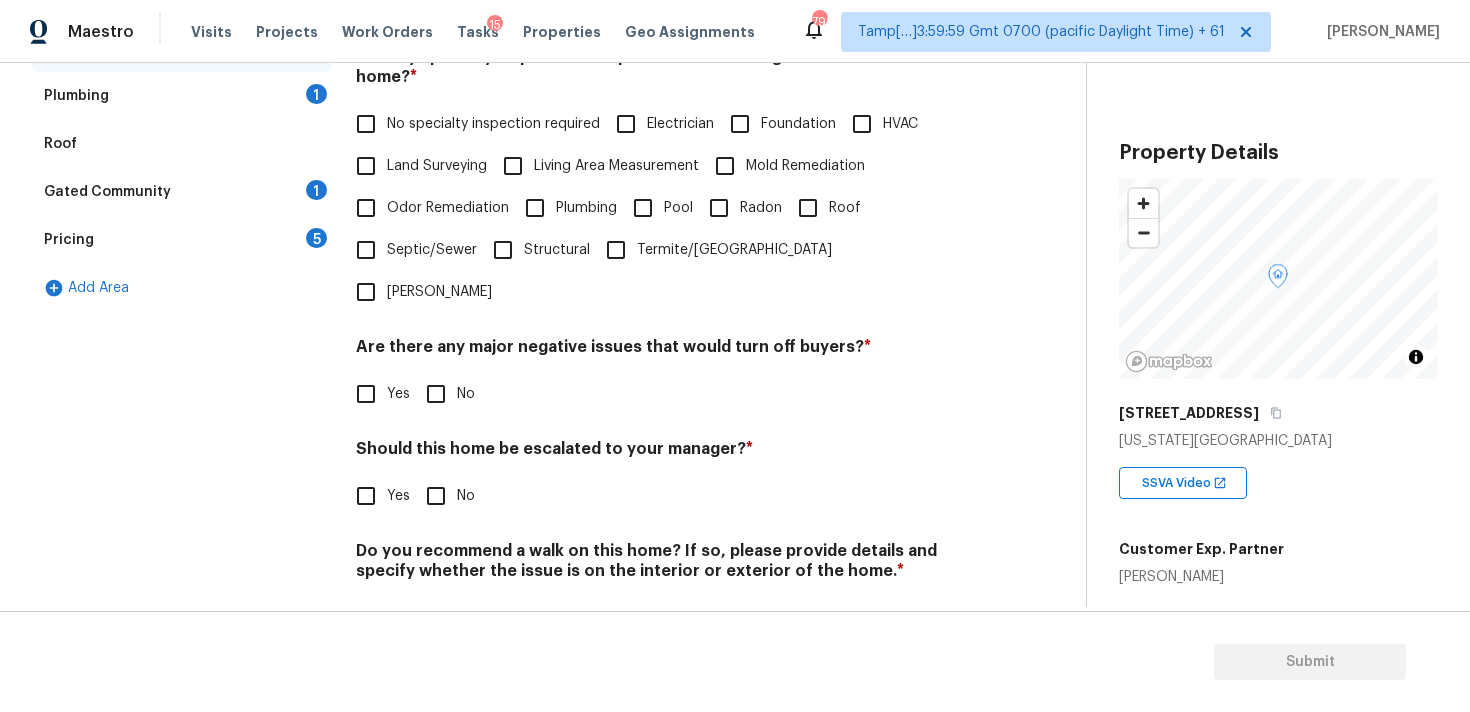 click on "Yes" at bounding box center (366, 496) 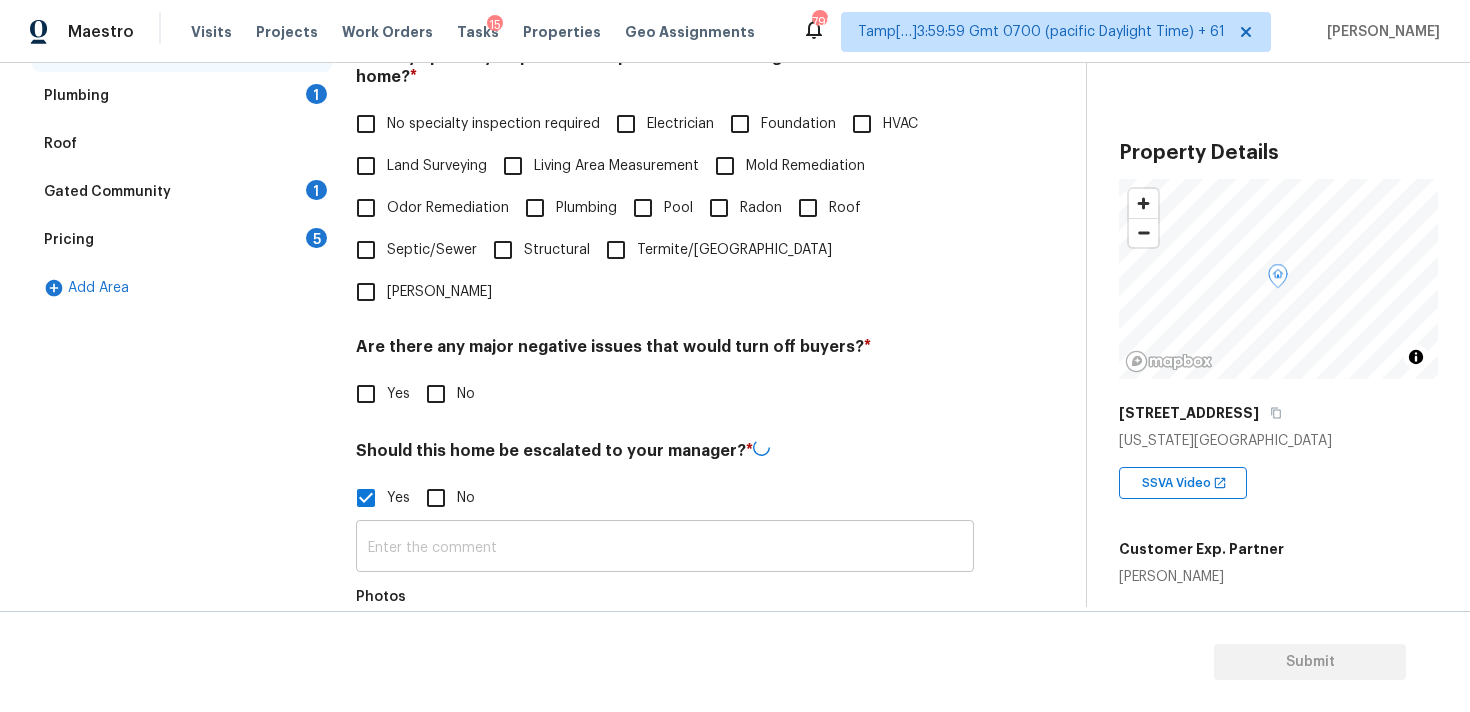 click at bounding box center [665, 548] 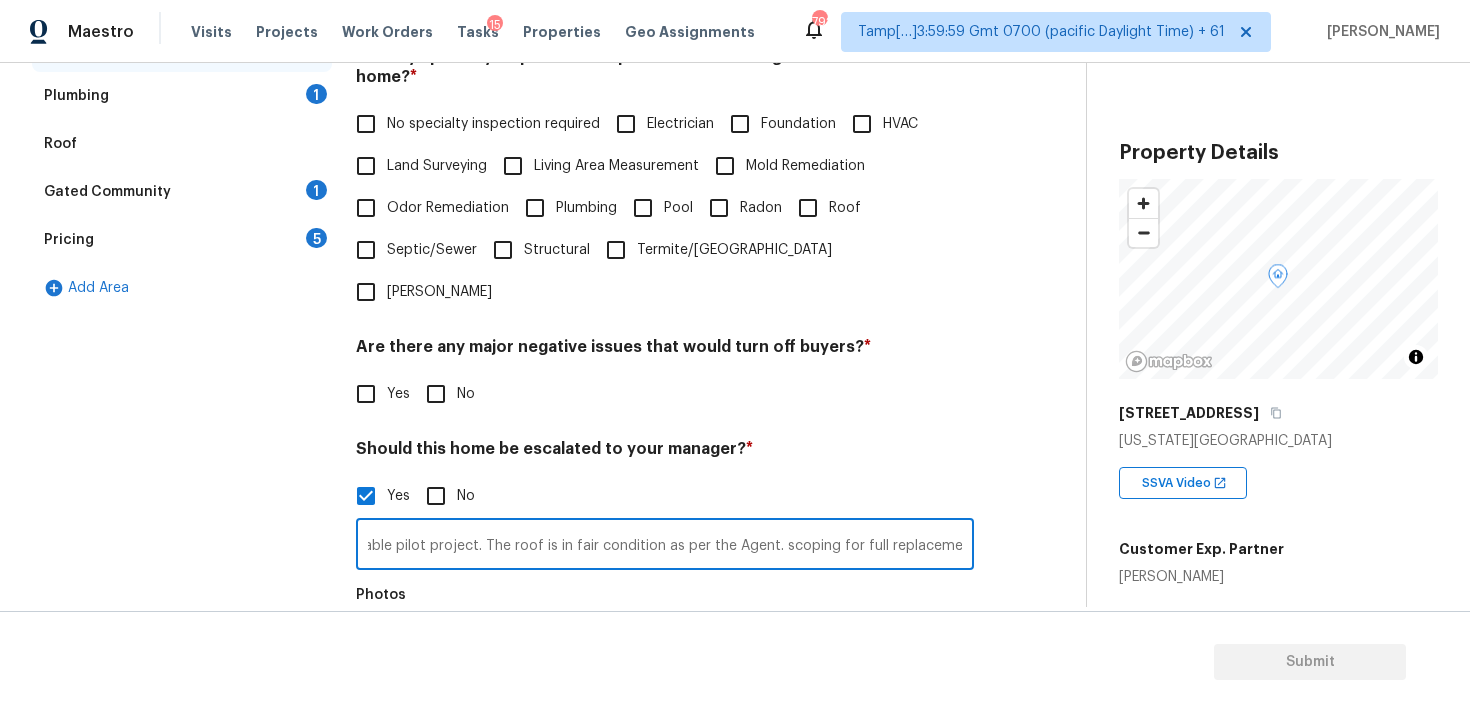 scroll, scrollTop: 0, scrollLeft: 67, axis: horizontal 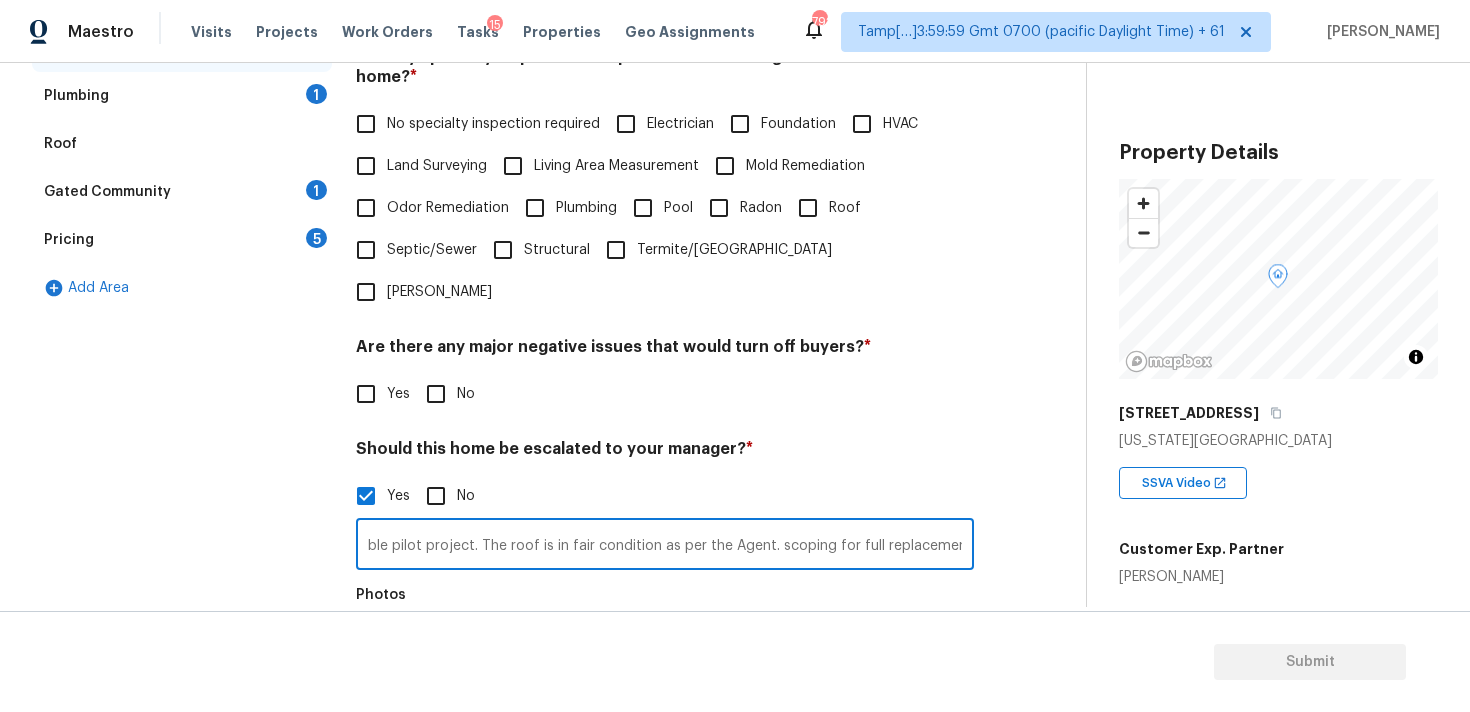 type on "Kitchen table pilot project. The roof is in fair condition as per the Agent. scoping for full replacement." 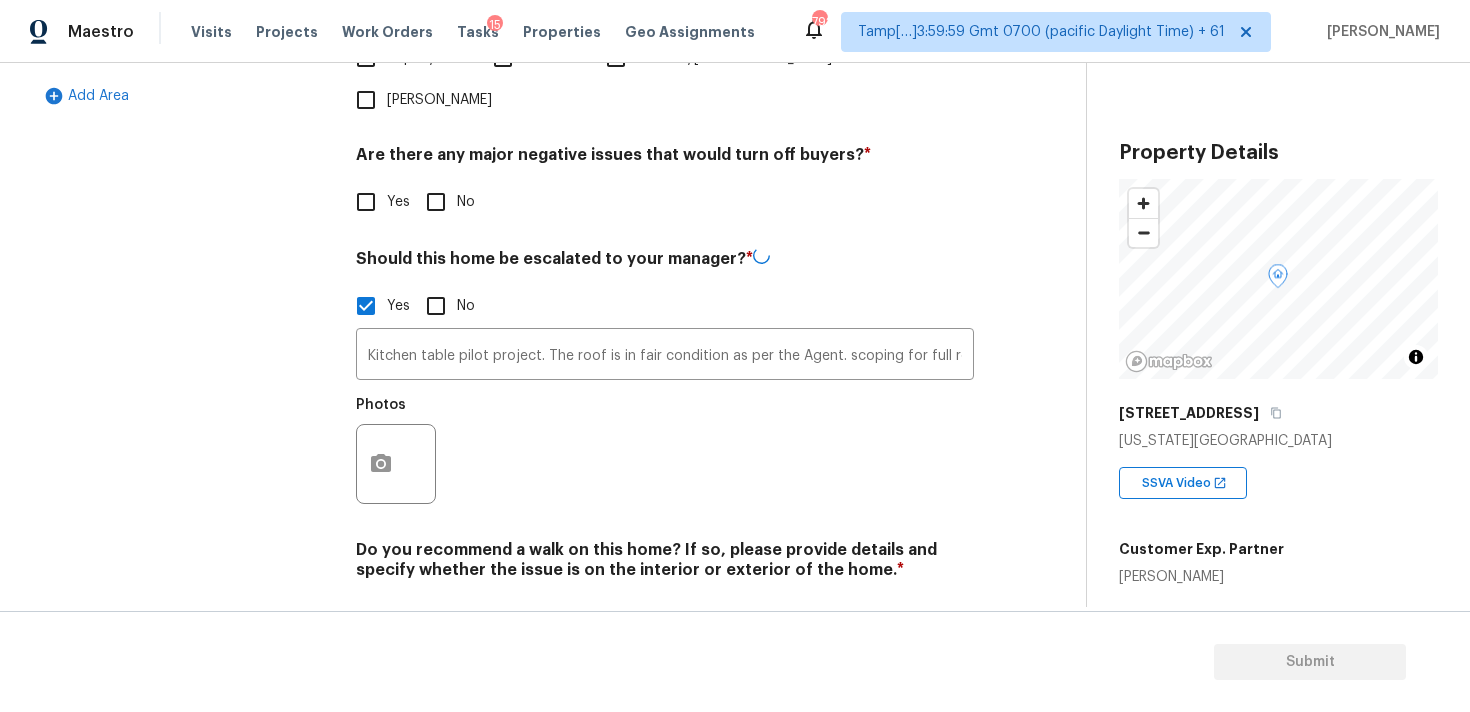 scroll, scrollTop: 661, scrollLeft: 0, axis: vertical 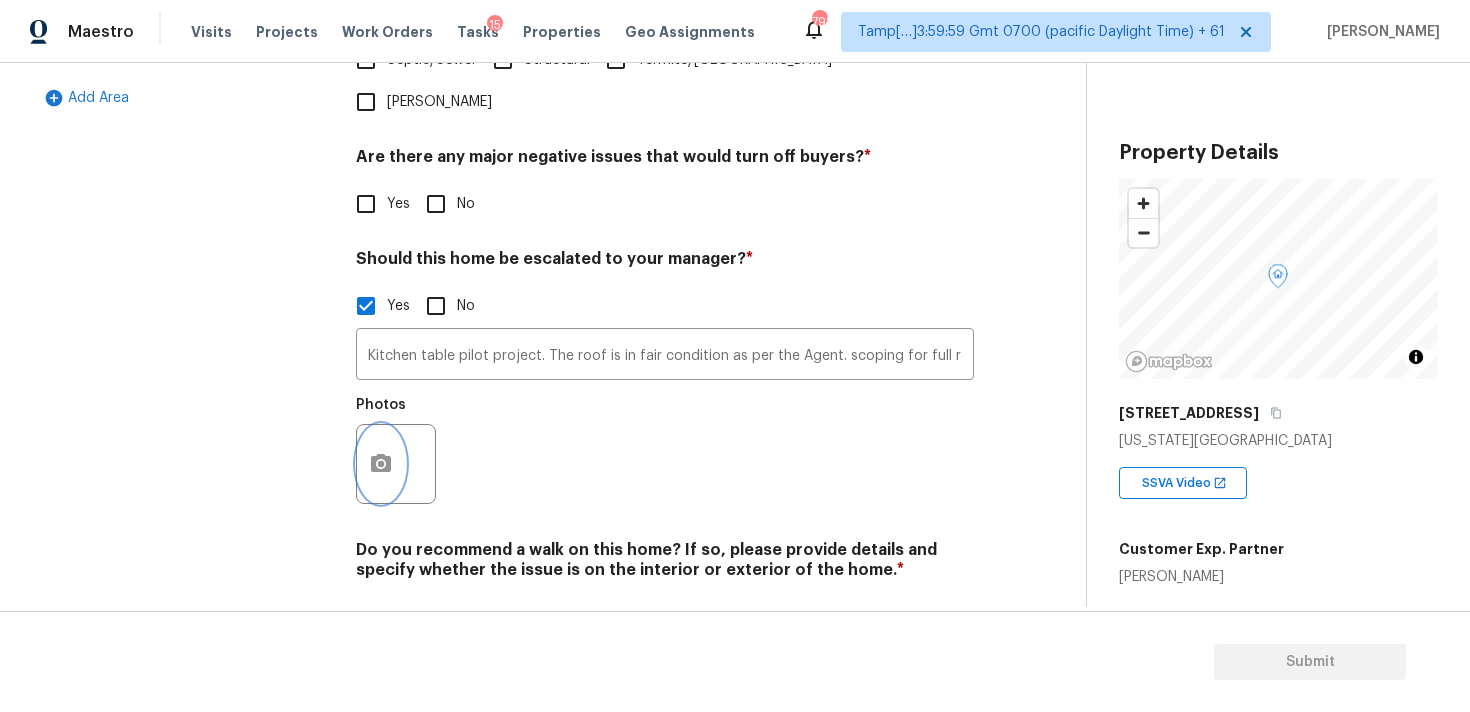 click 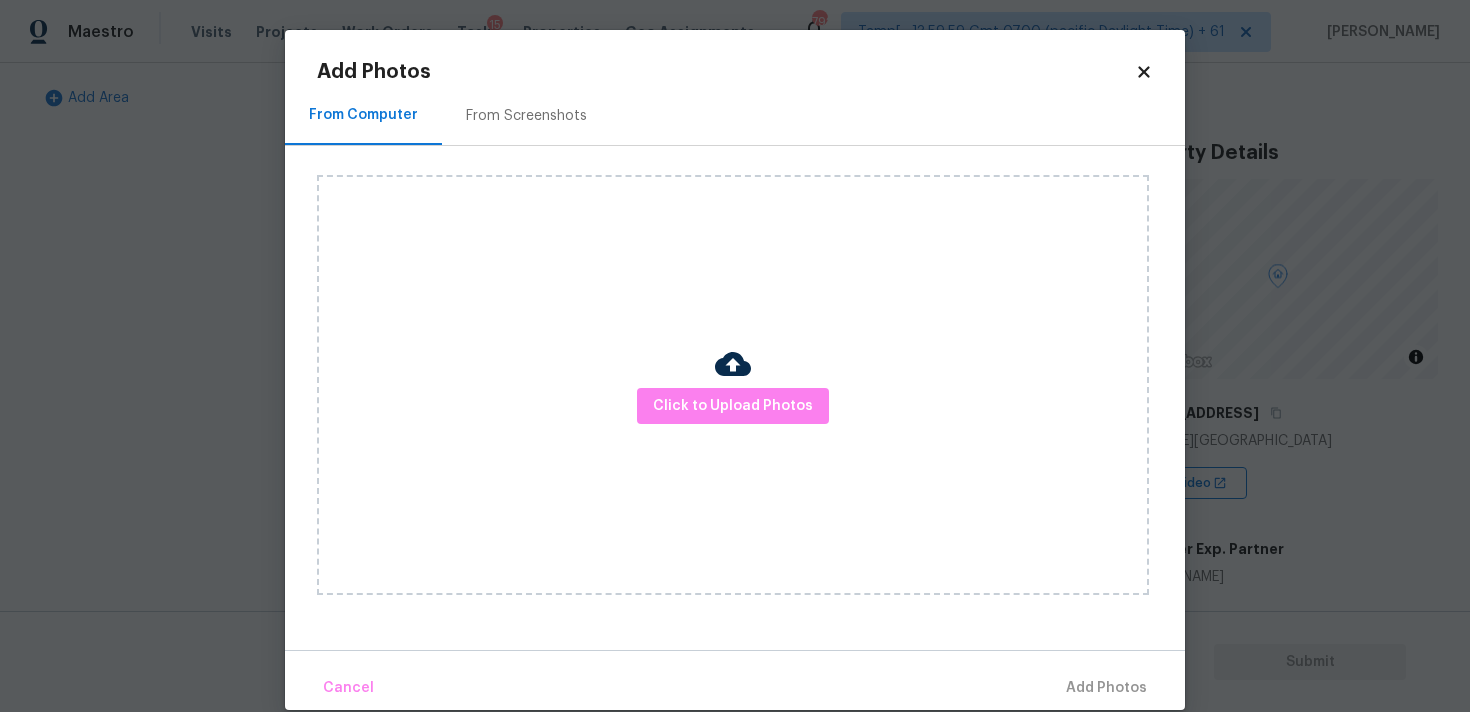 click on "Click to Upload Photos" at bounding box center (733, 385) 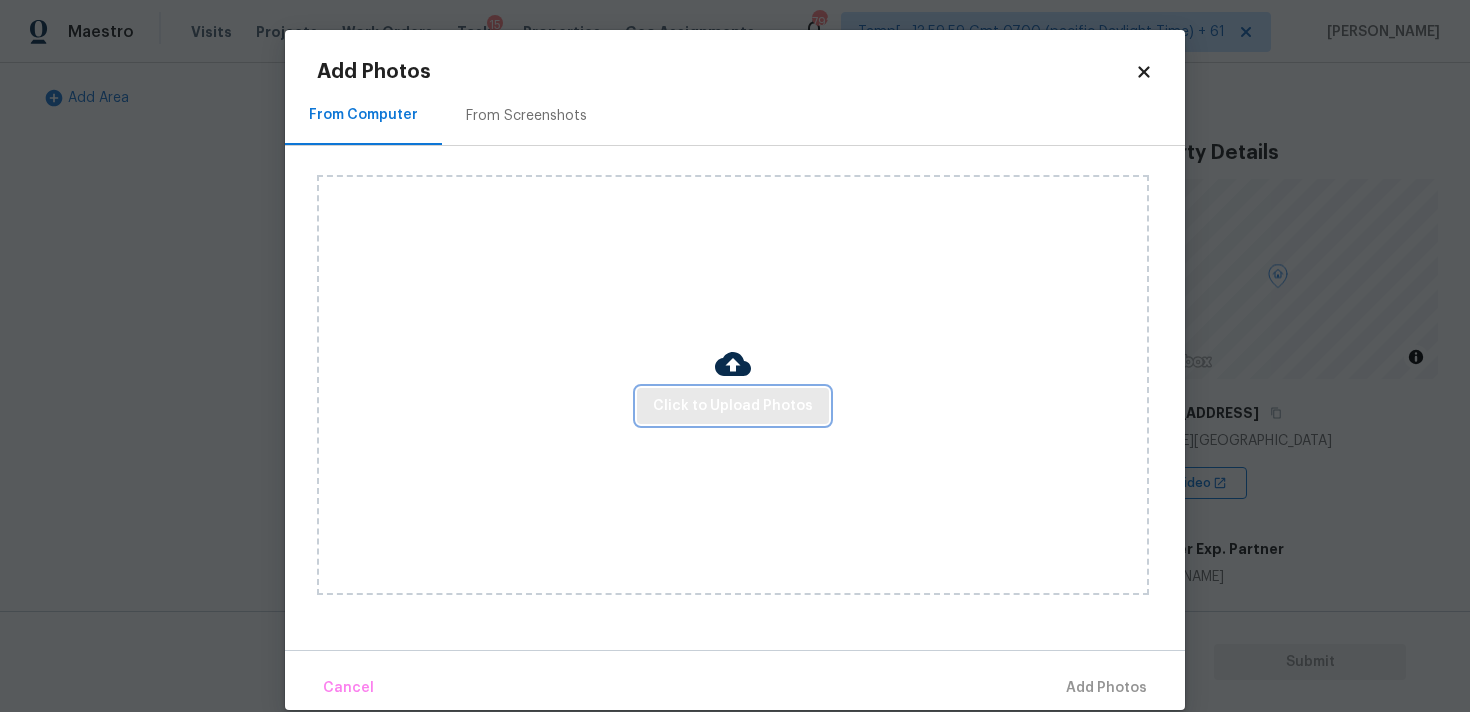 click on "Click to Upload Photos" at bounding box center (733, 406) 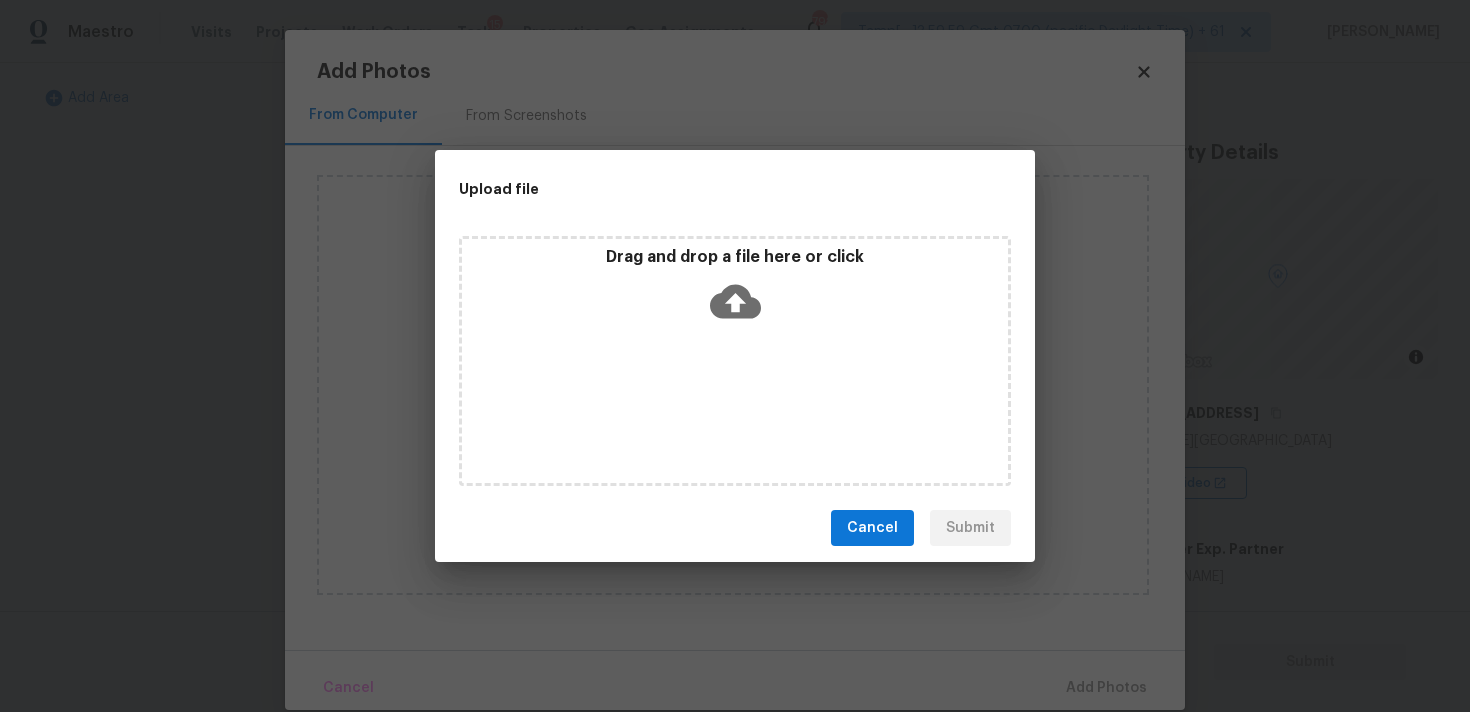 click on "Drag and drop a file here or click" at bounding box center (735, 257) 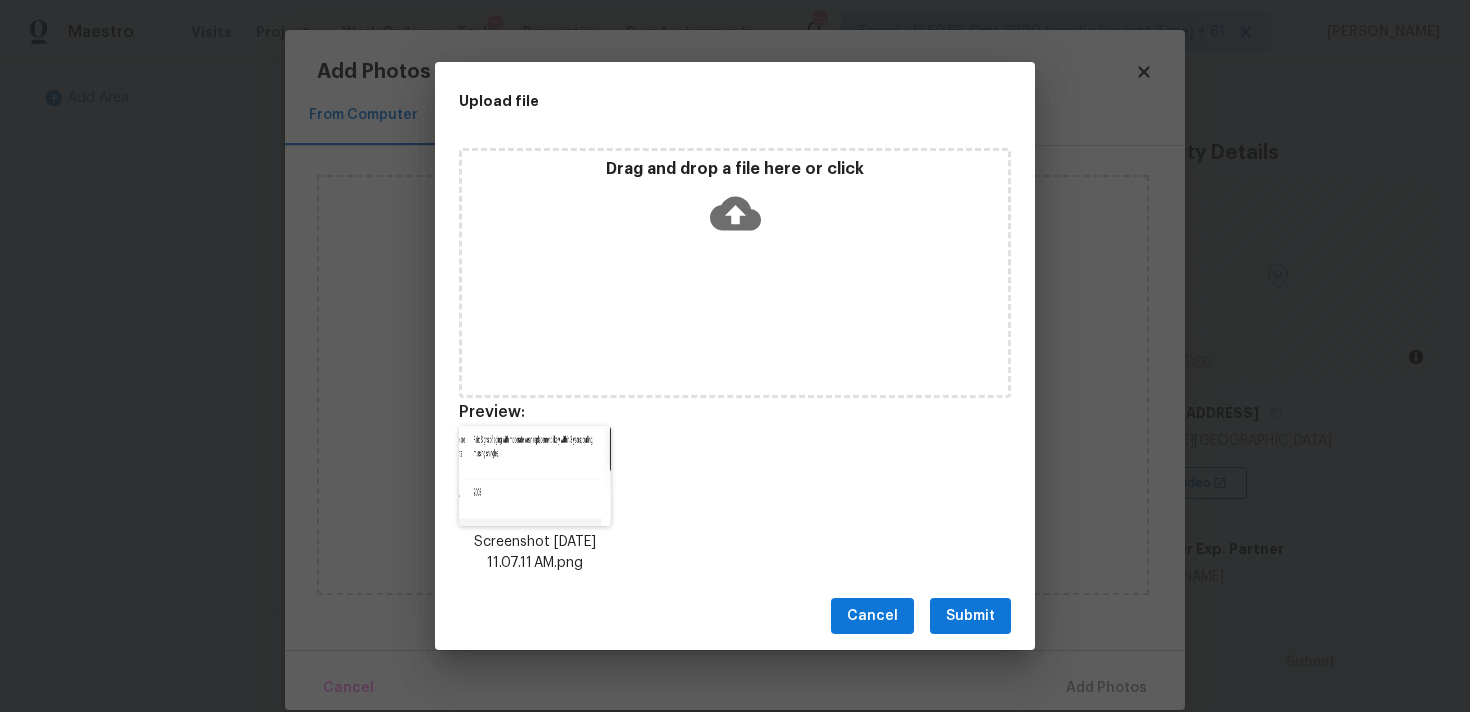 click on "Cancel Submit" at bounding box center [735, 616] 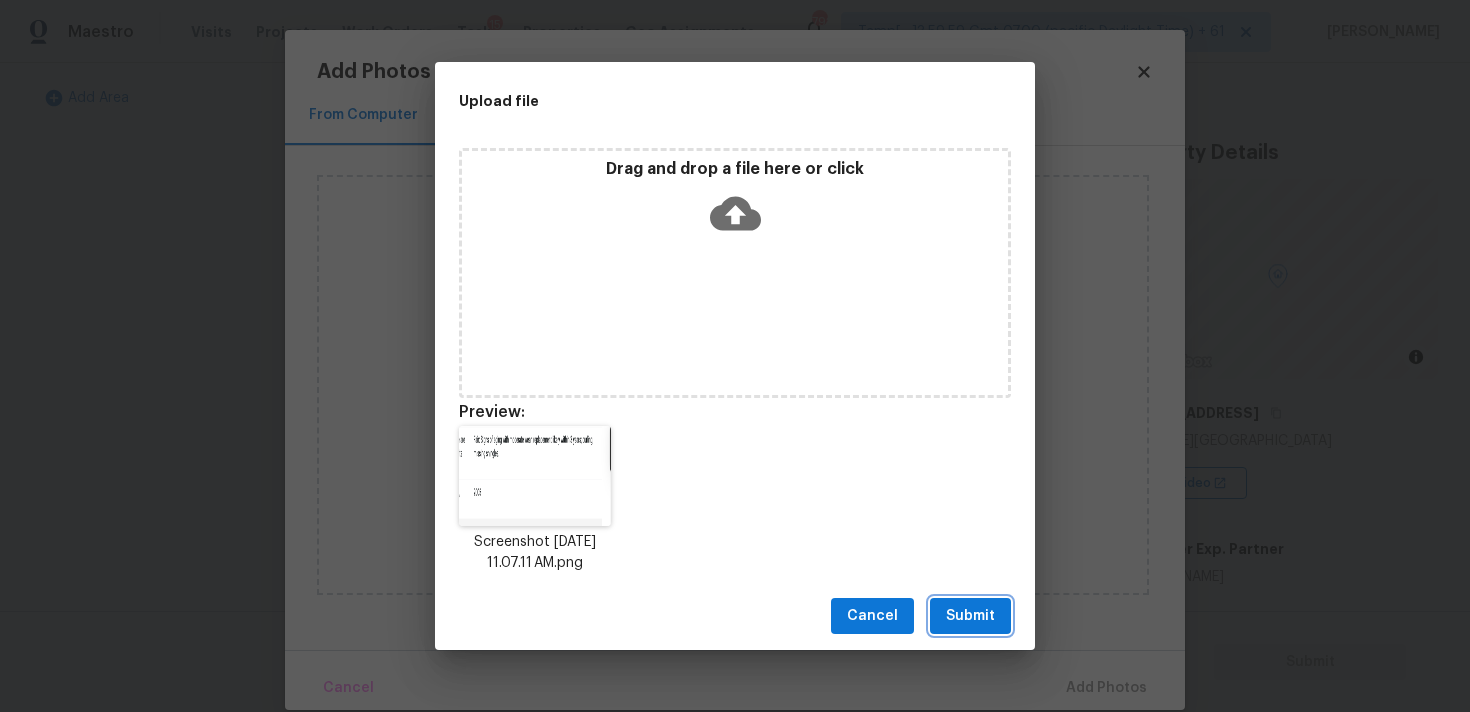 click on "Submit" at bounding box center [970, 616] 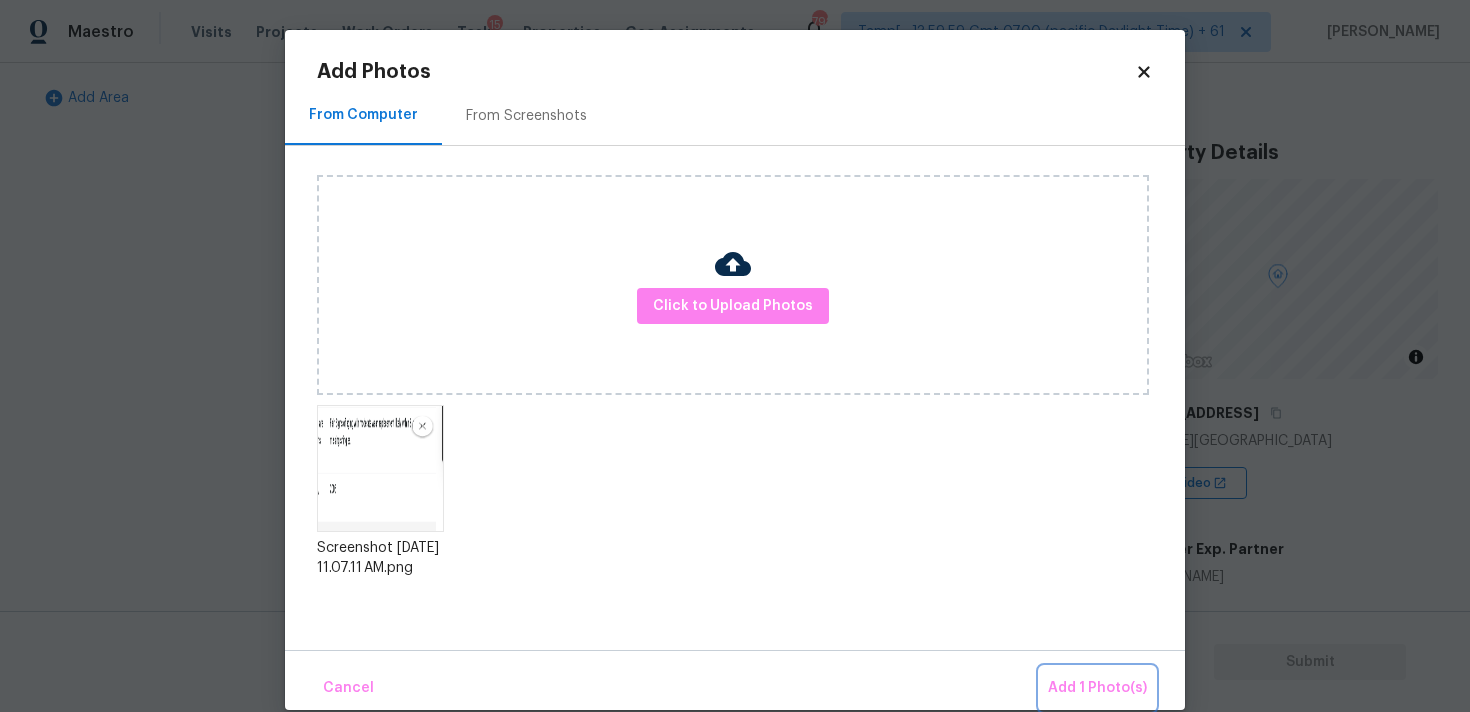 click on "Add 1 Photo(s)" at bounding box center [1097, 688] 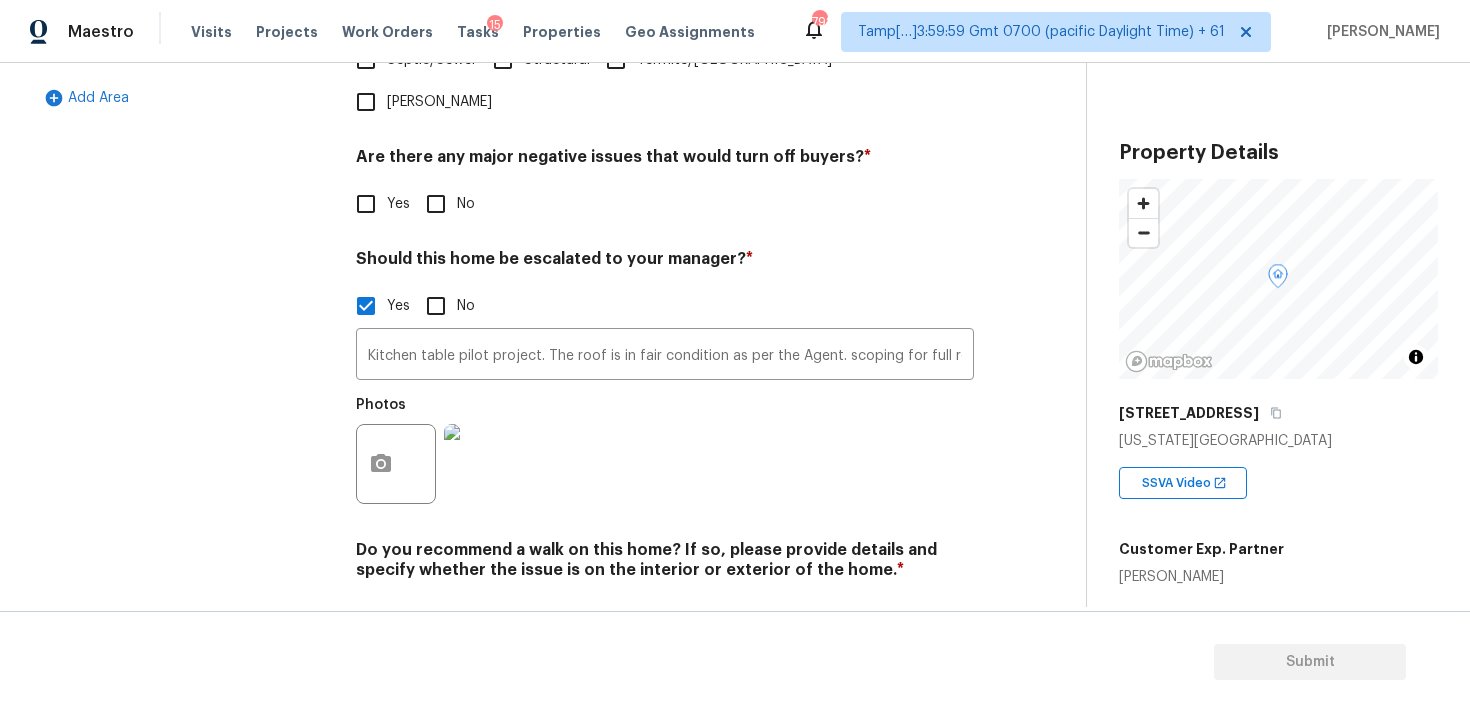click on "Photos" at bounding box center [665, 451] 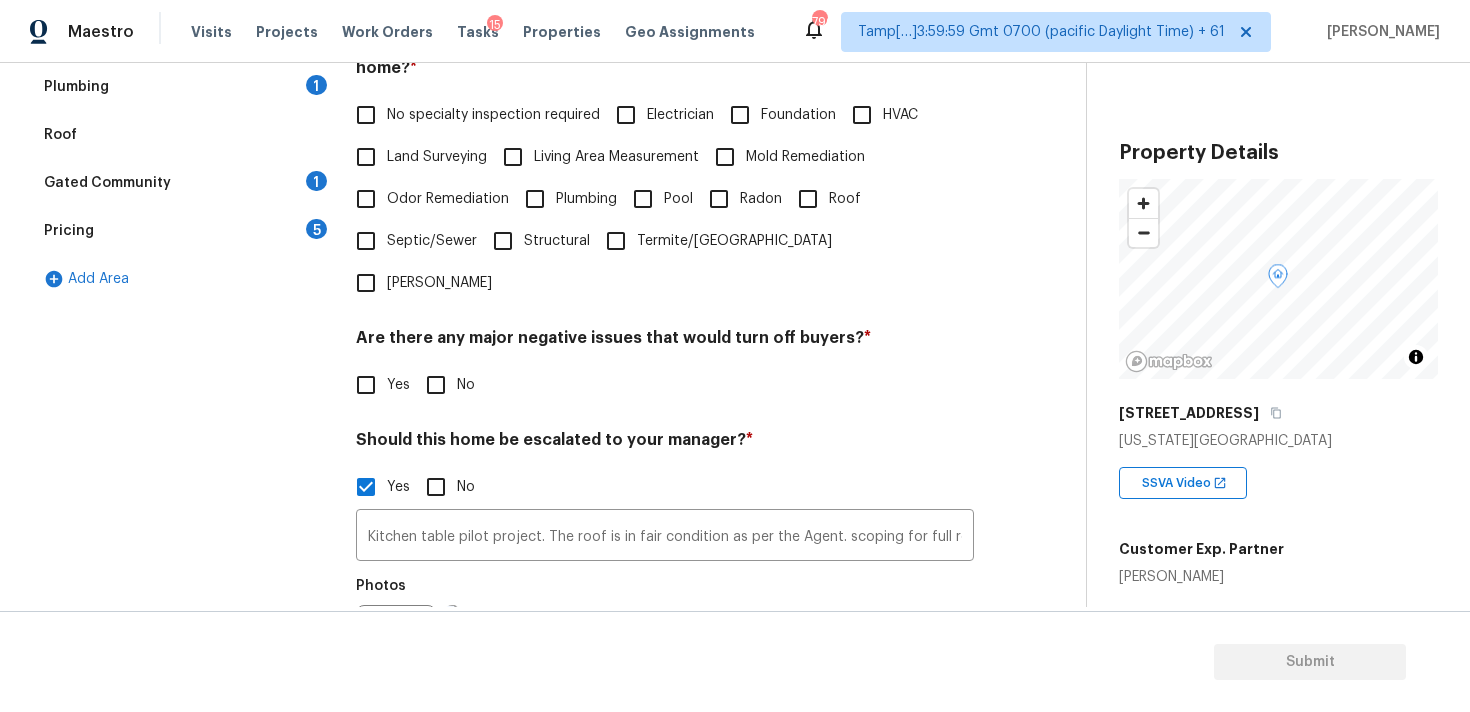 scroll, scrollTop: 0, scrollLeft: 0, axis: both 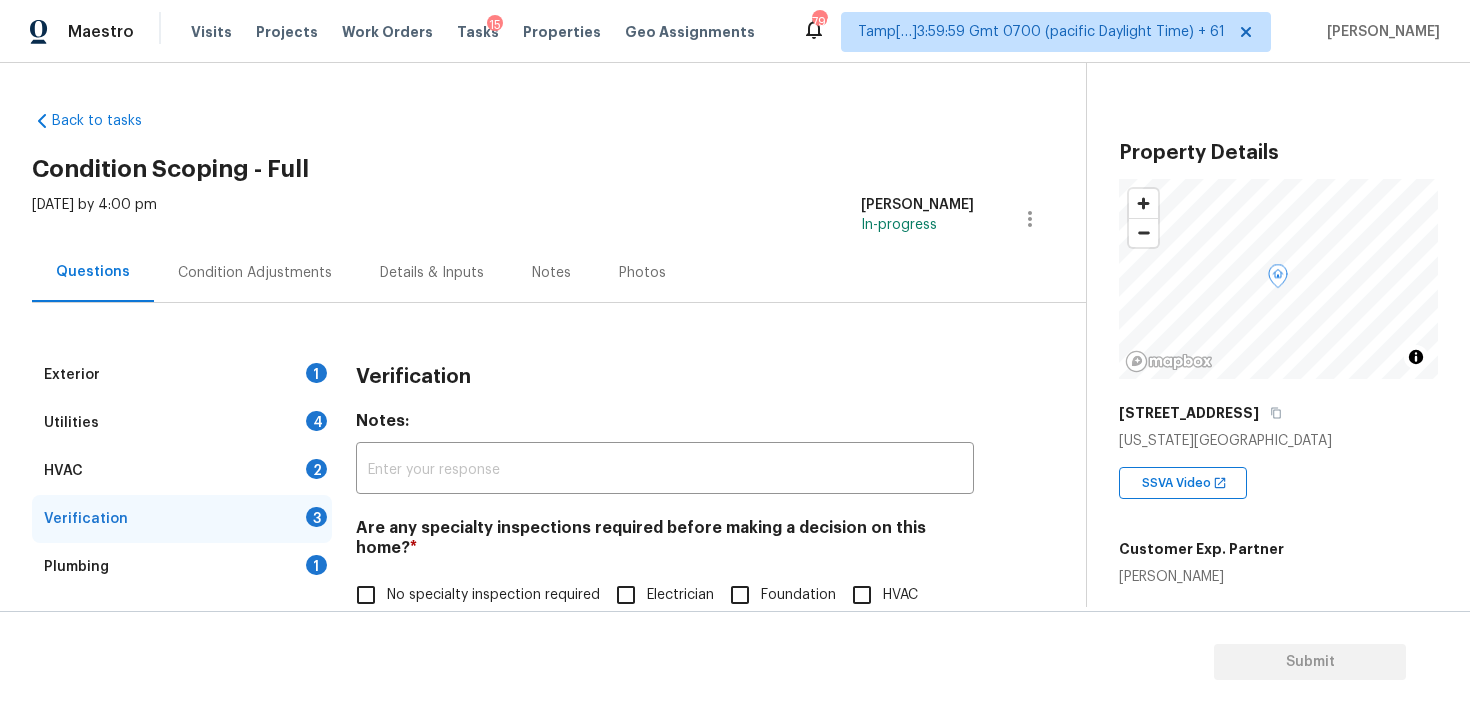 click on "Condition Adjustments" at bounding box center (255, 272) 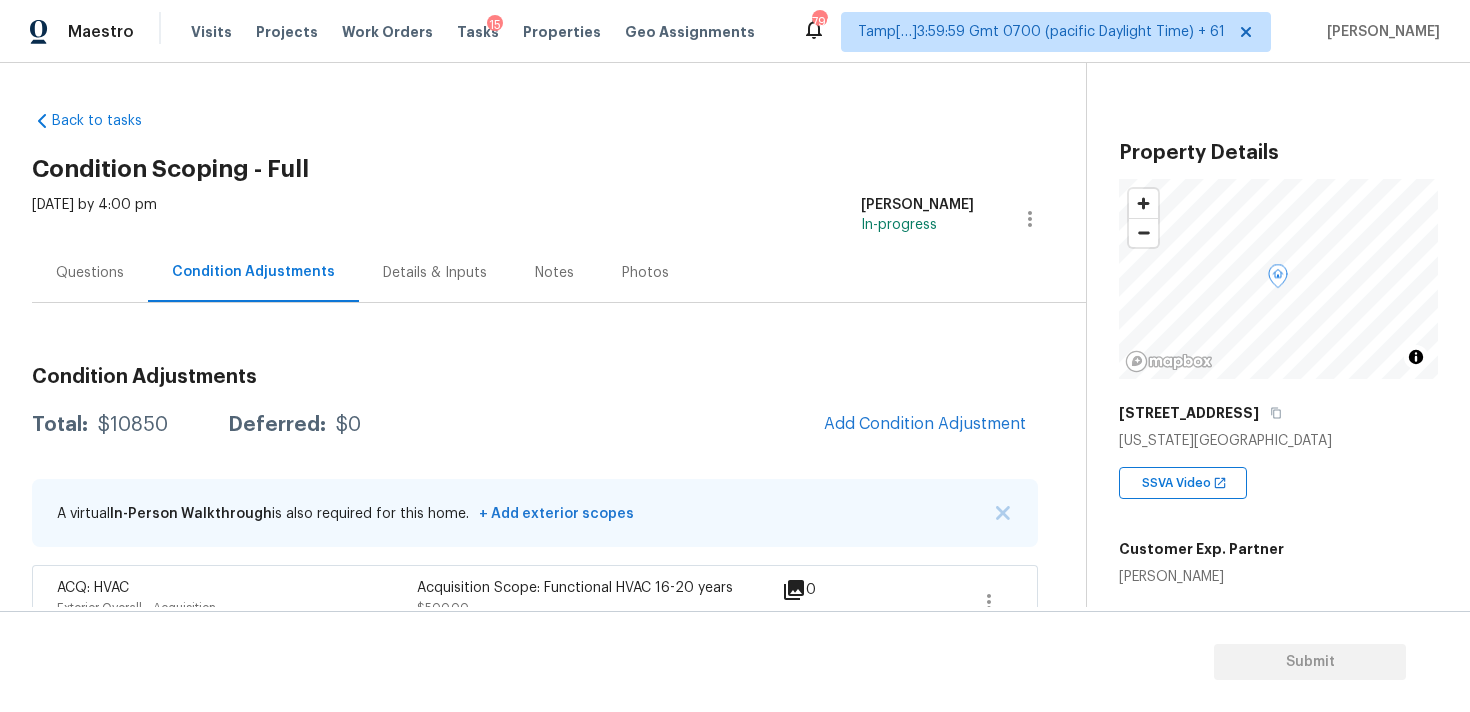 scroll, scrollTop: 123, scrollLeft: 0, axis: vertical 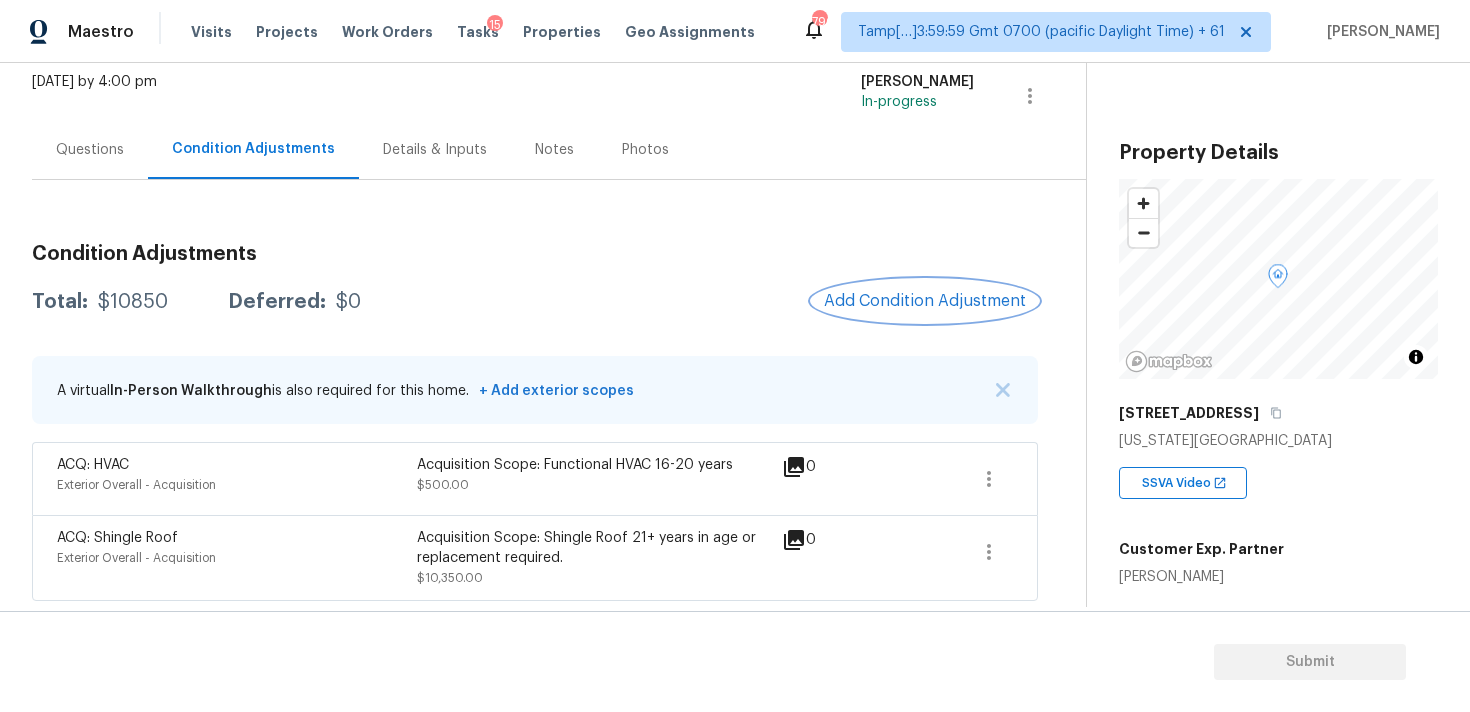 click on "Add Condition Adjustment" at bounding box center [925, 301] 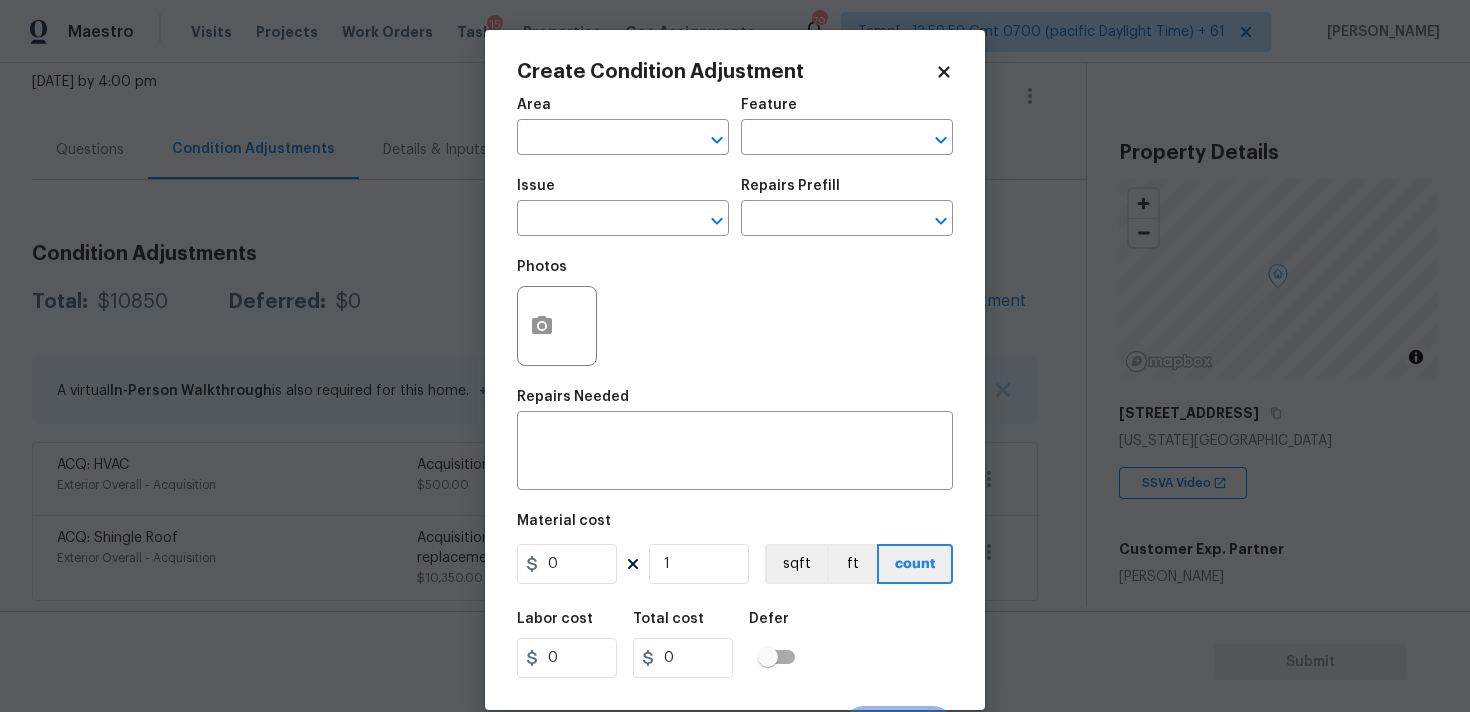 click on "Area ​" at bounding box center (623, 126) 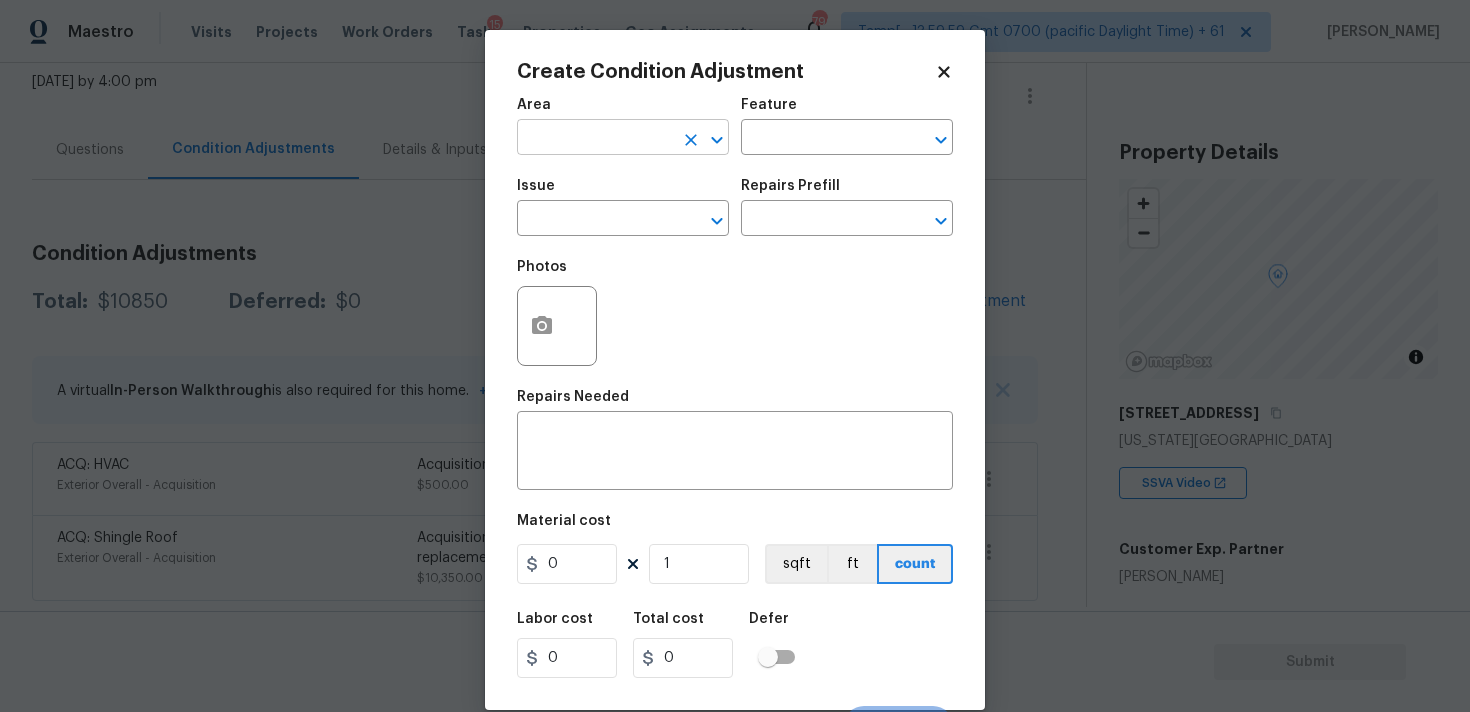 click at bounding box center [595, 139] 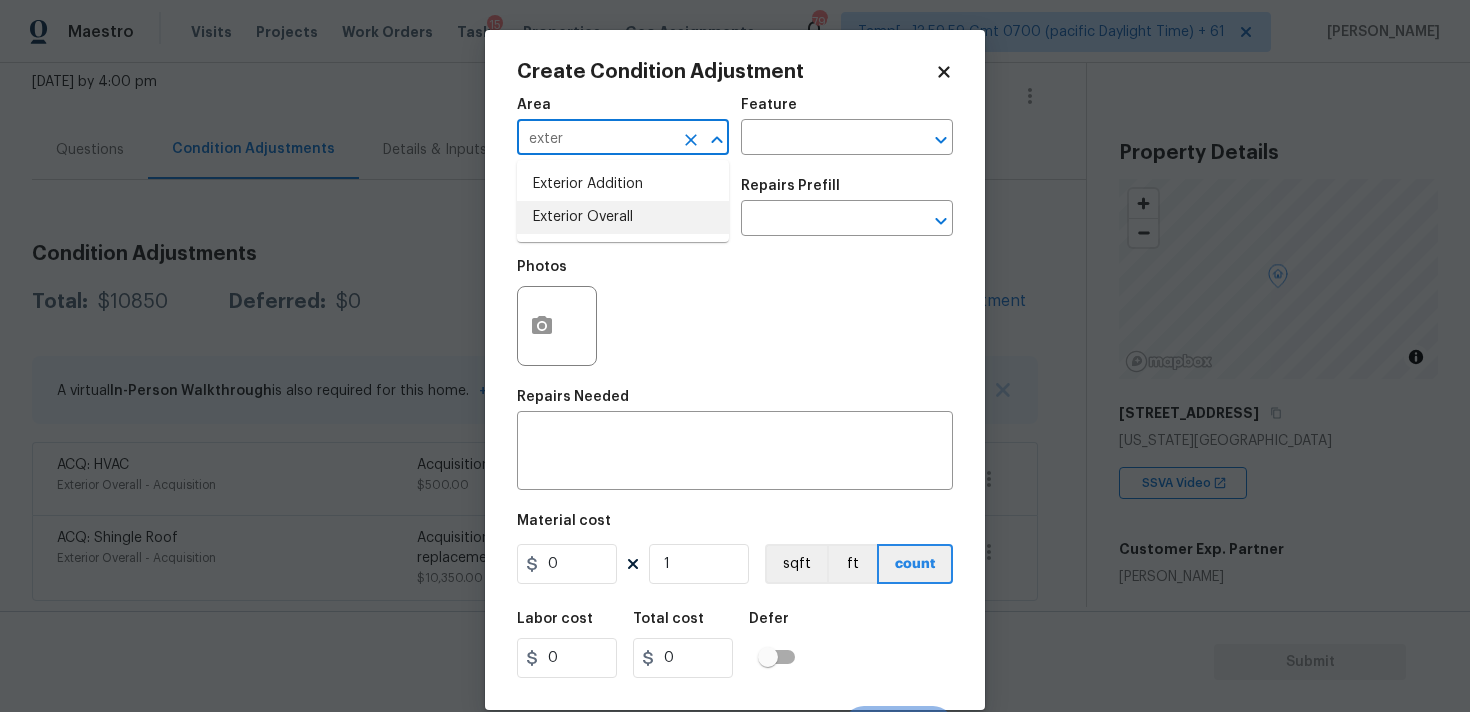 click on "Exterior Overall" at bounding box center [623, 217] 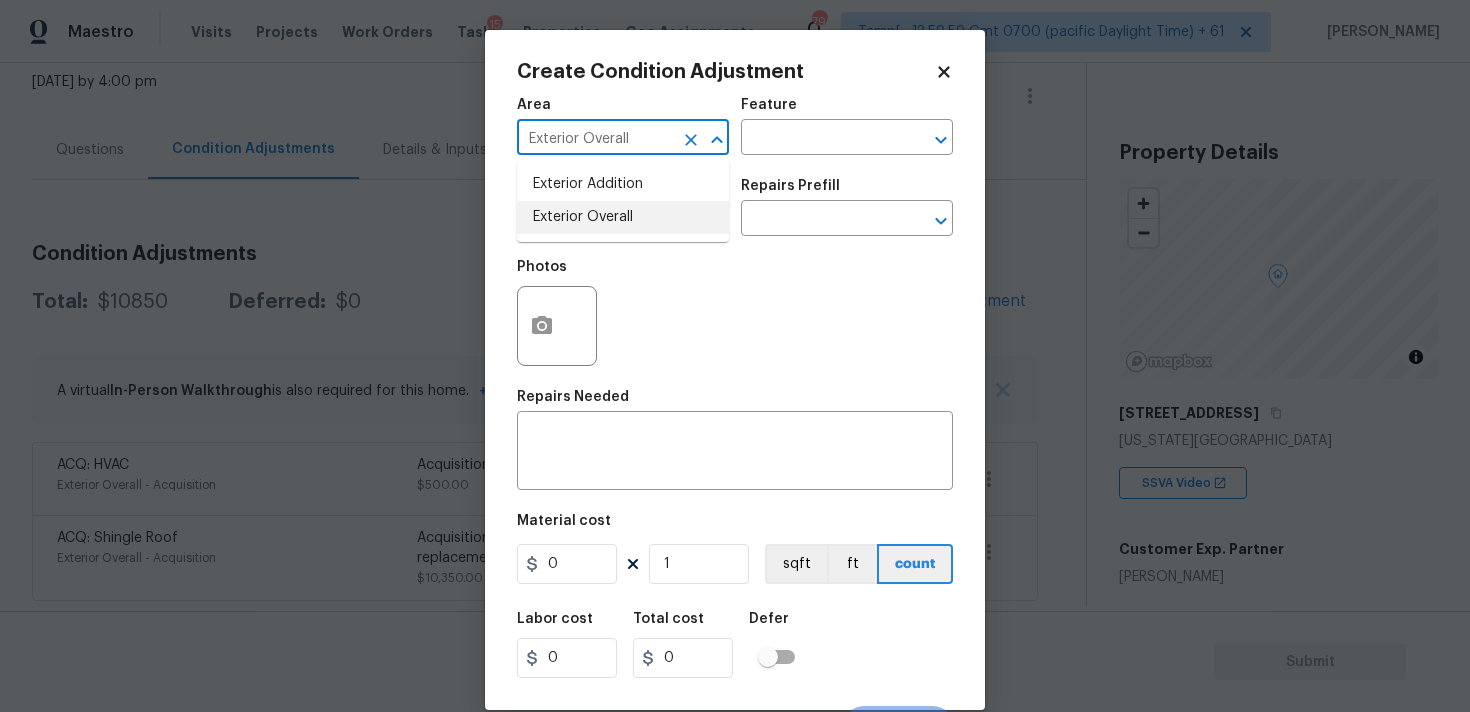 type on "Exterior Overall" 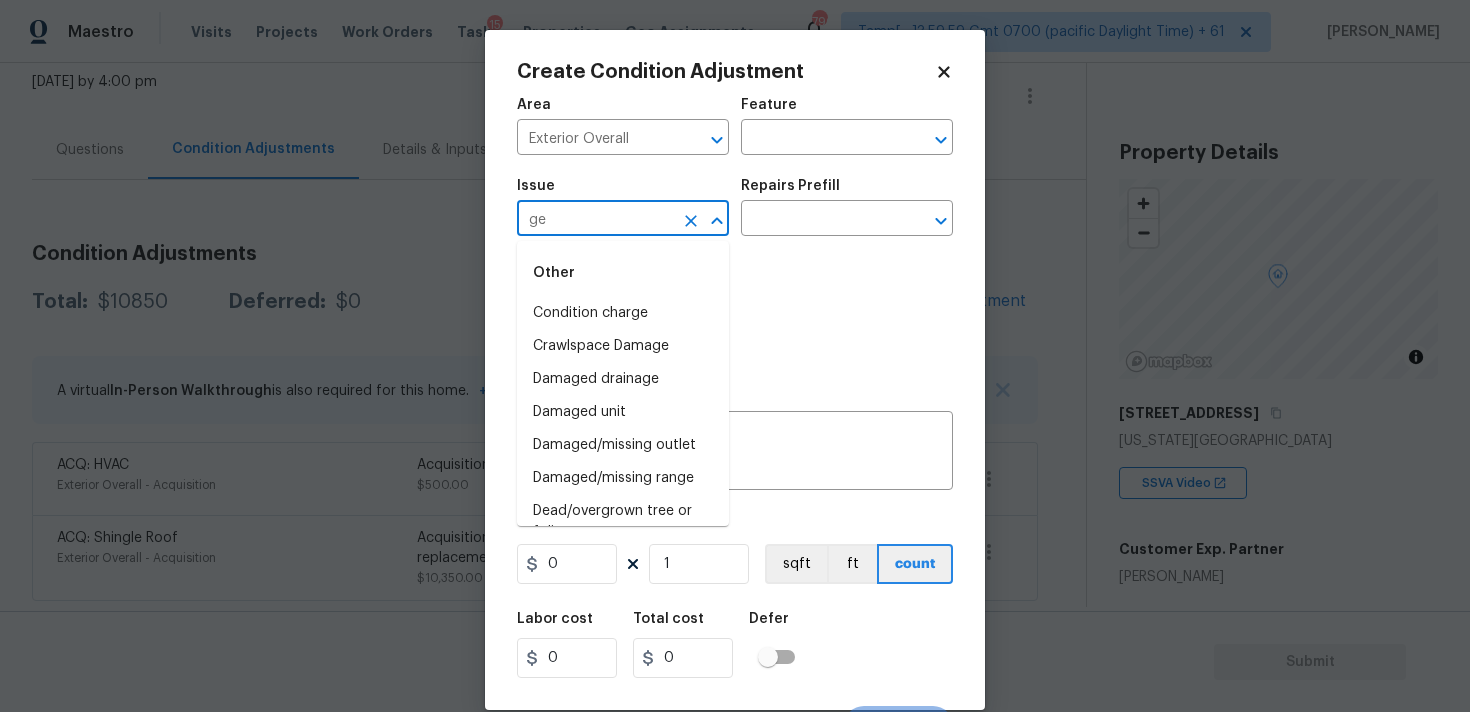 type on "g" 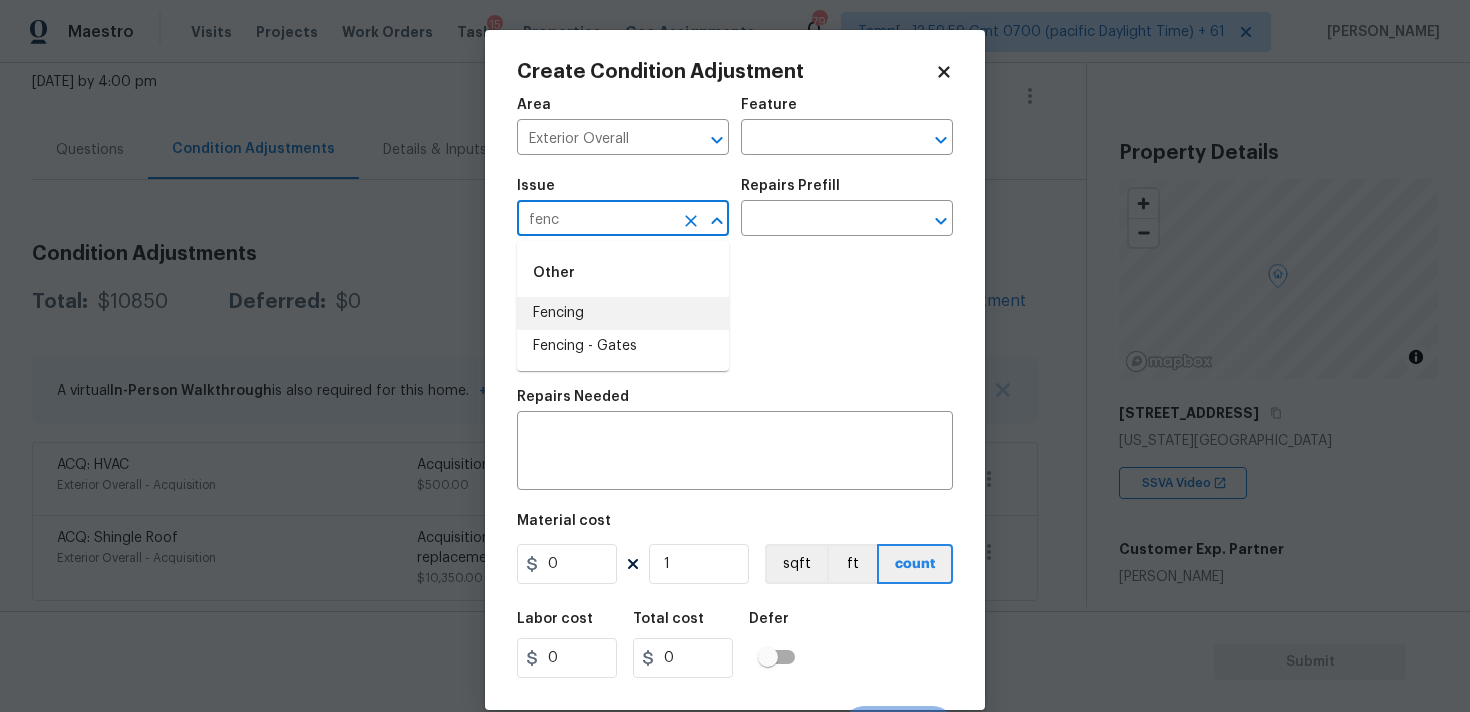 click on "Fencing" at bounding box center (623, 313) 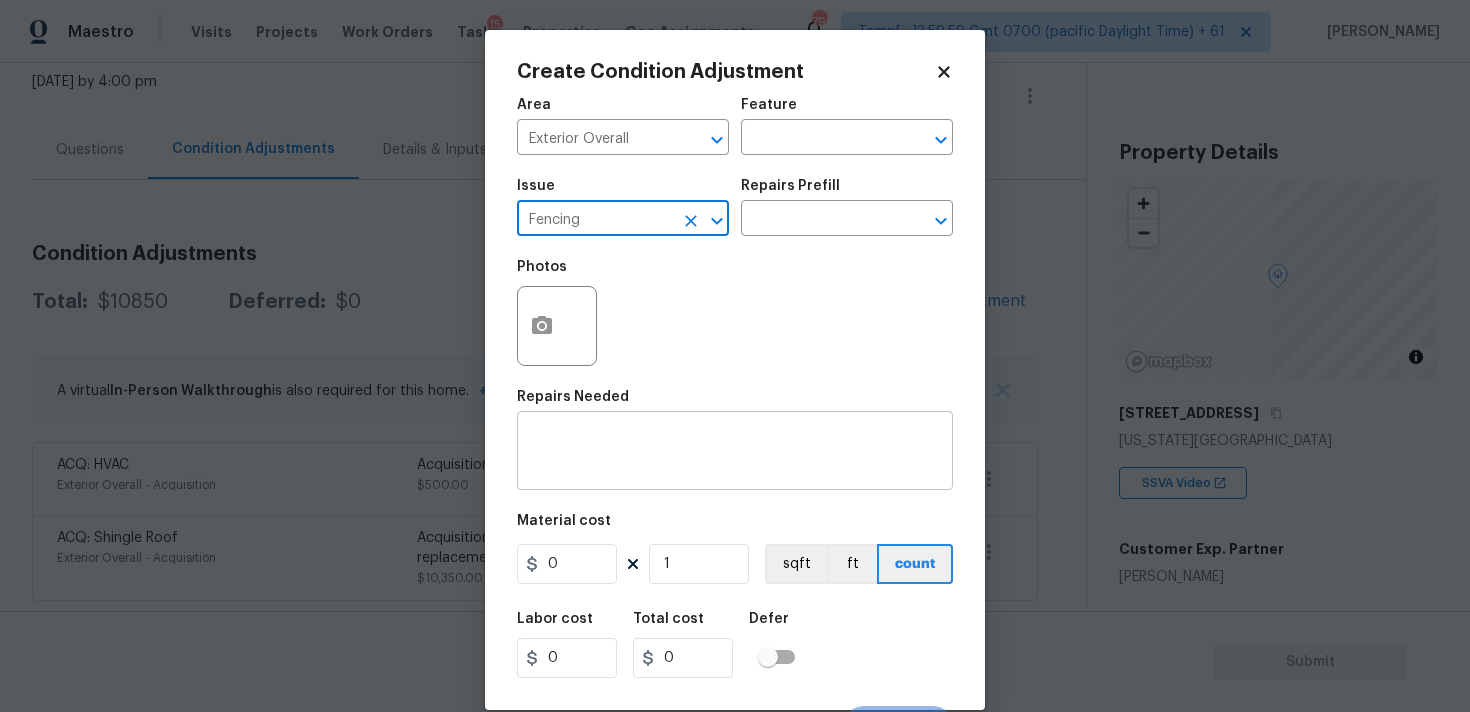 type on "Fencing" 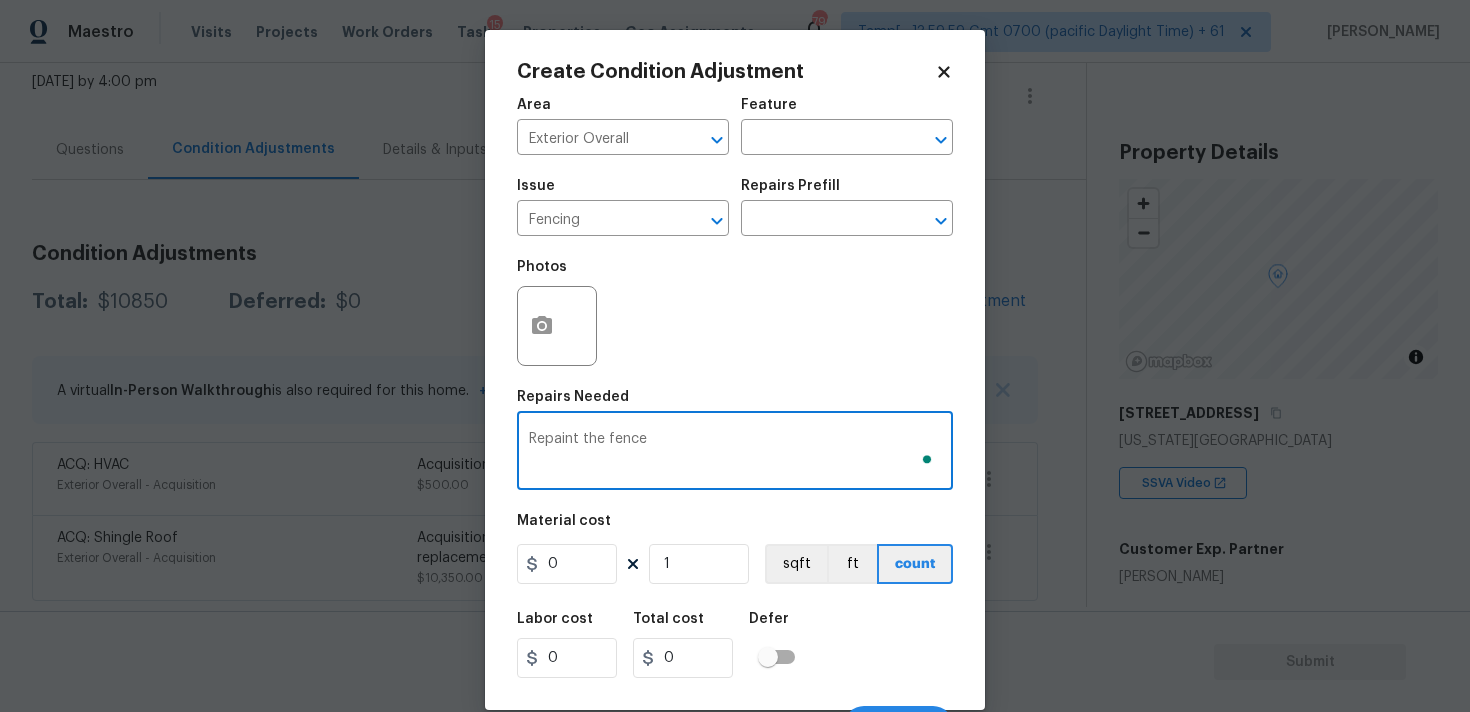 type on "Repaint the fence" 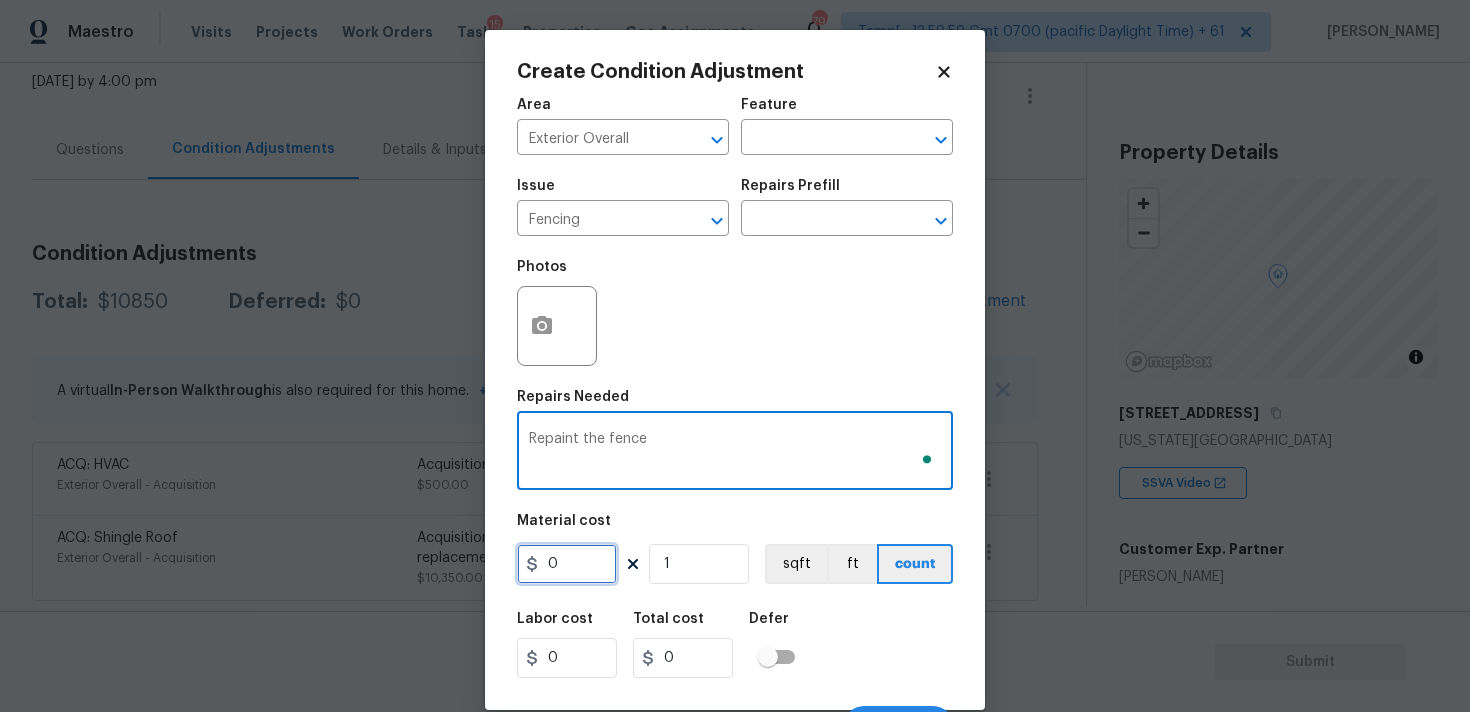 click on "0" at bounding box center [567, 564] 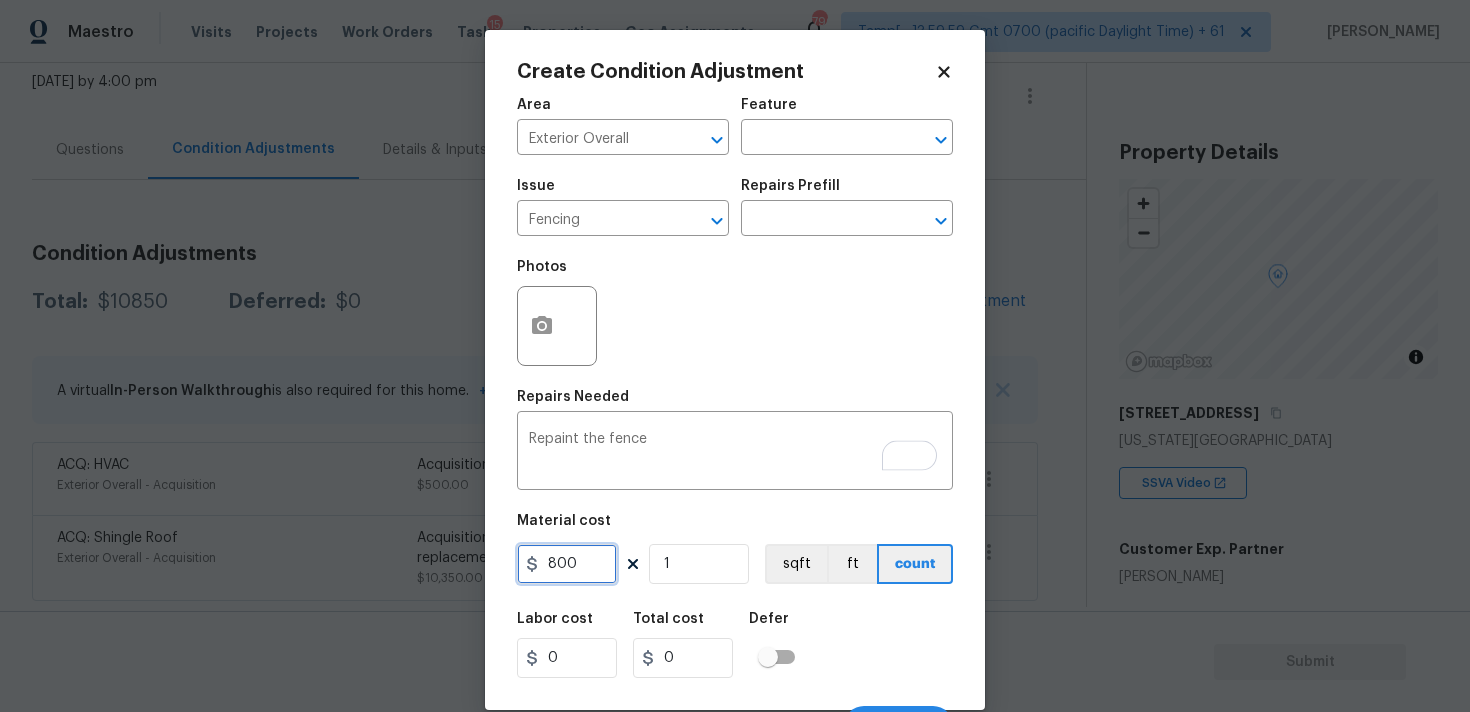 type on "800" 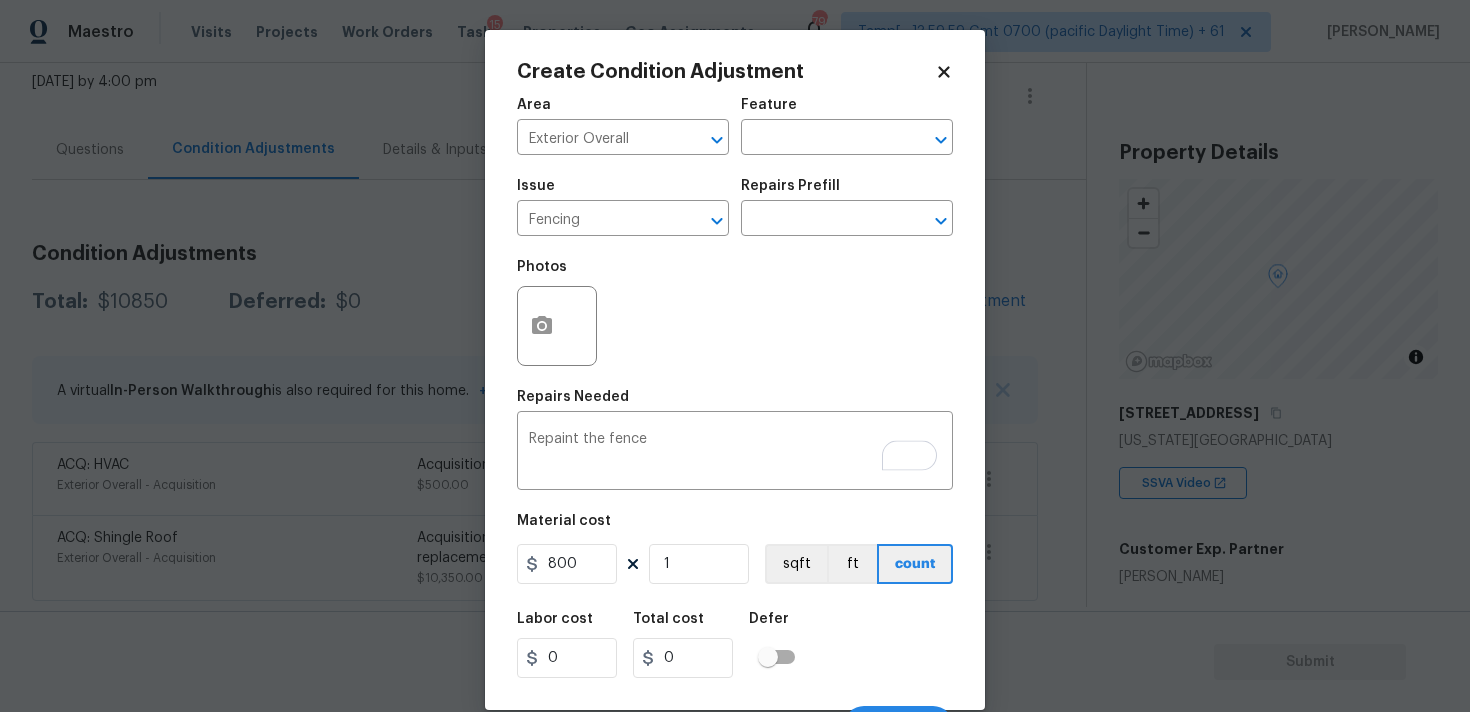 click on "Labor cost 0 Total cost 0 Defer" at bounding box center (735, 645) 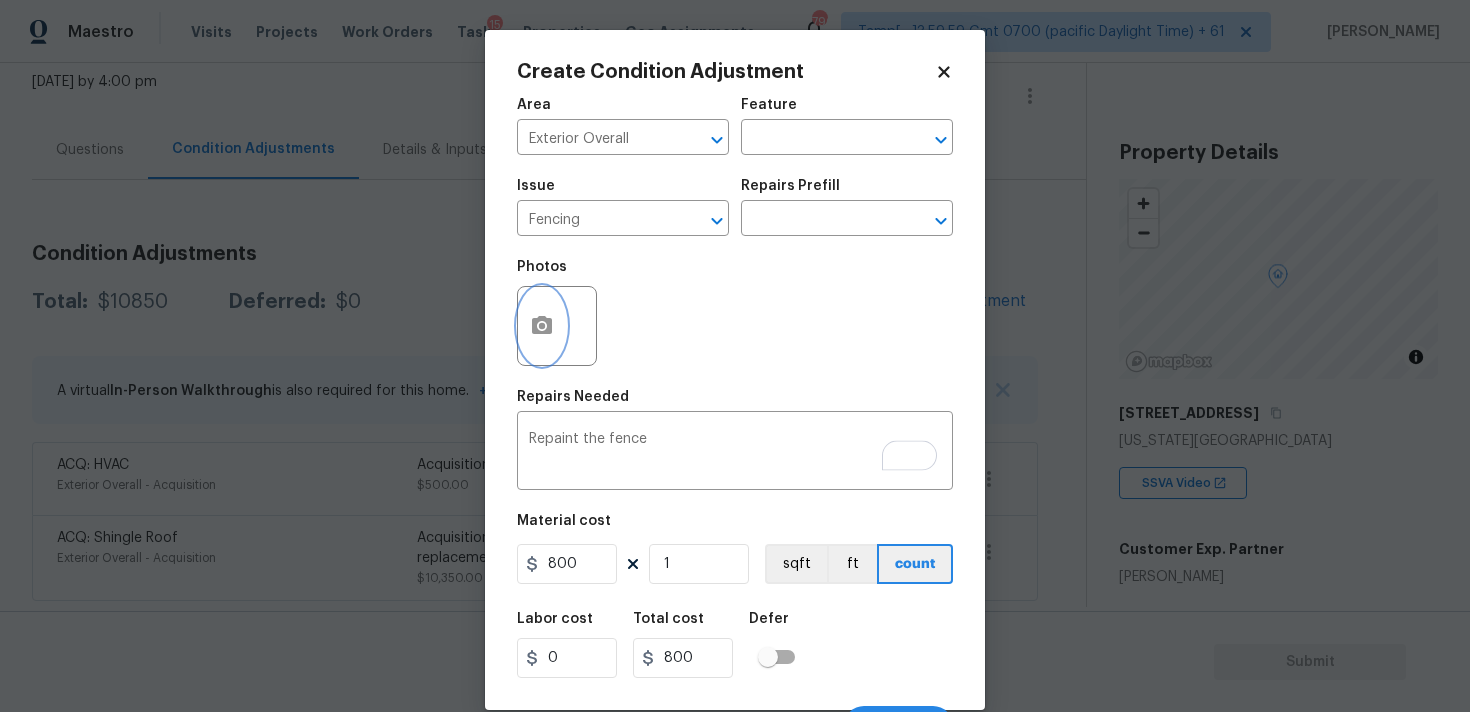 click at bounding box center (542, 326) 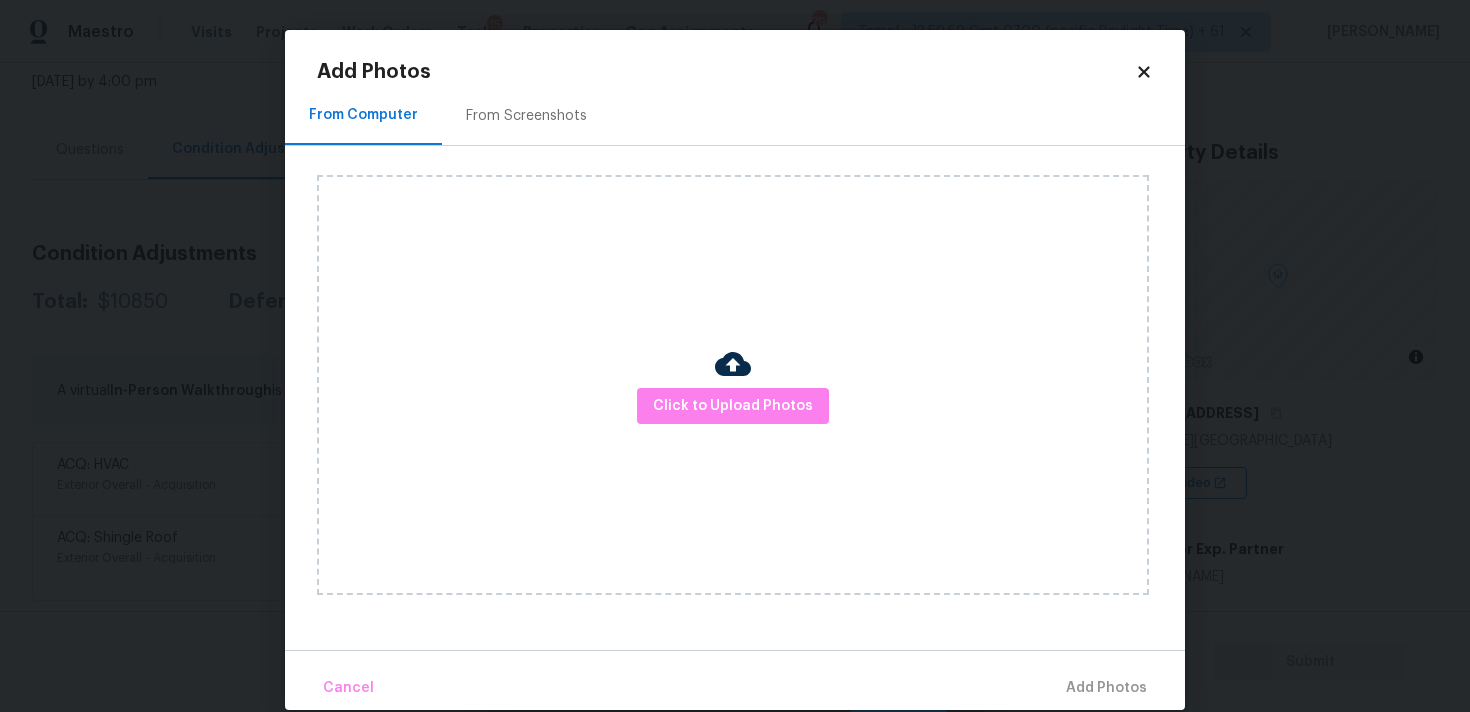 click on "Click to Upload Photos" at bounding box center [733, 385] 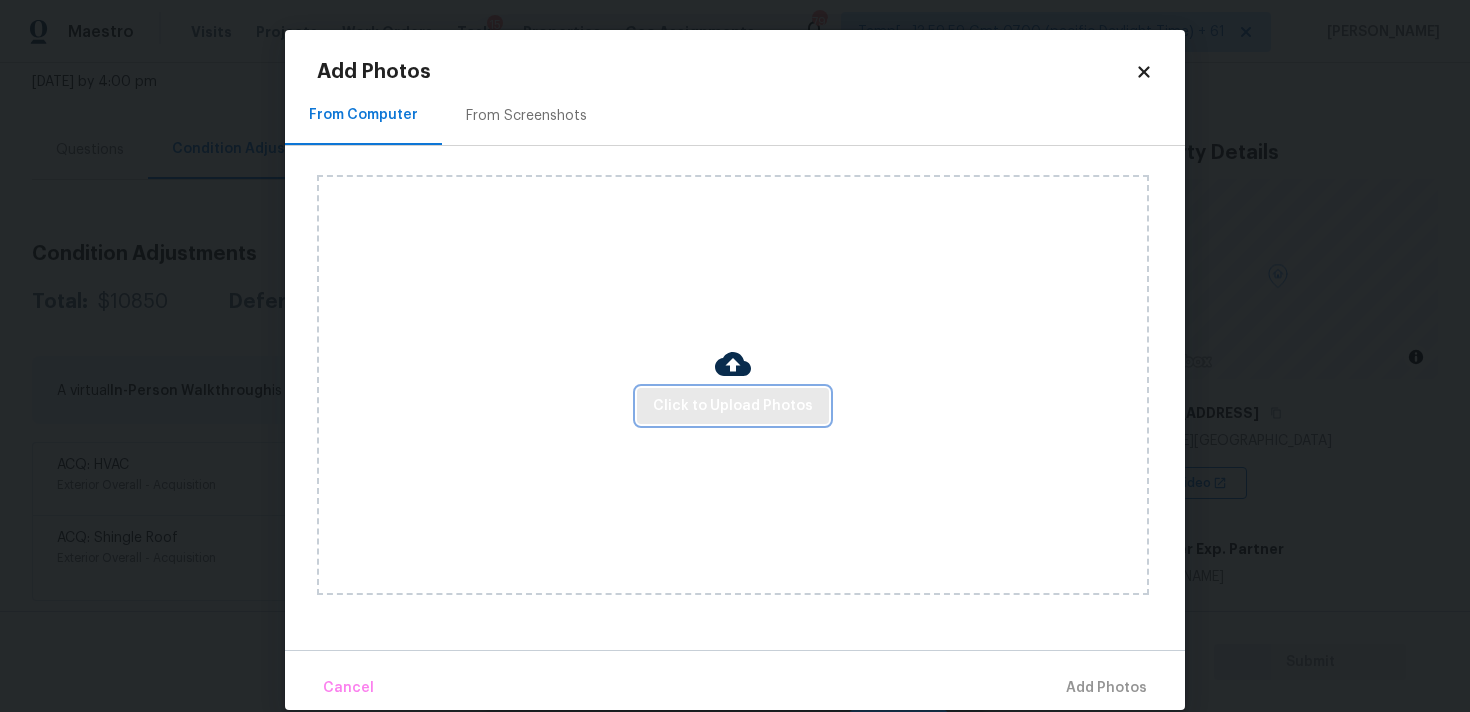 click on "Click to Upload Photos" at bounding box center [733, 406] 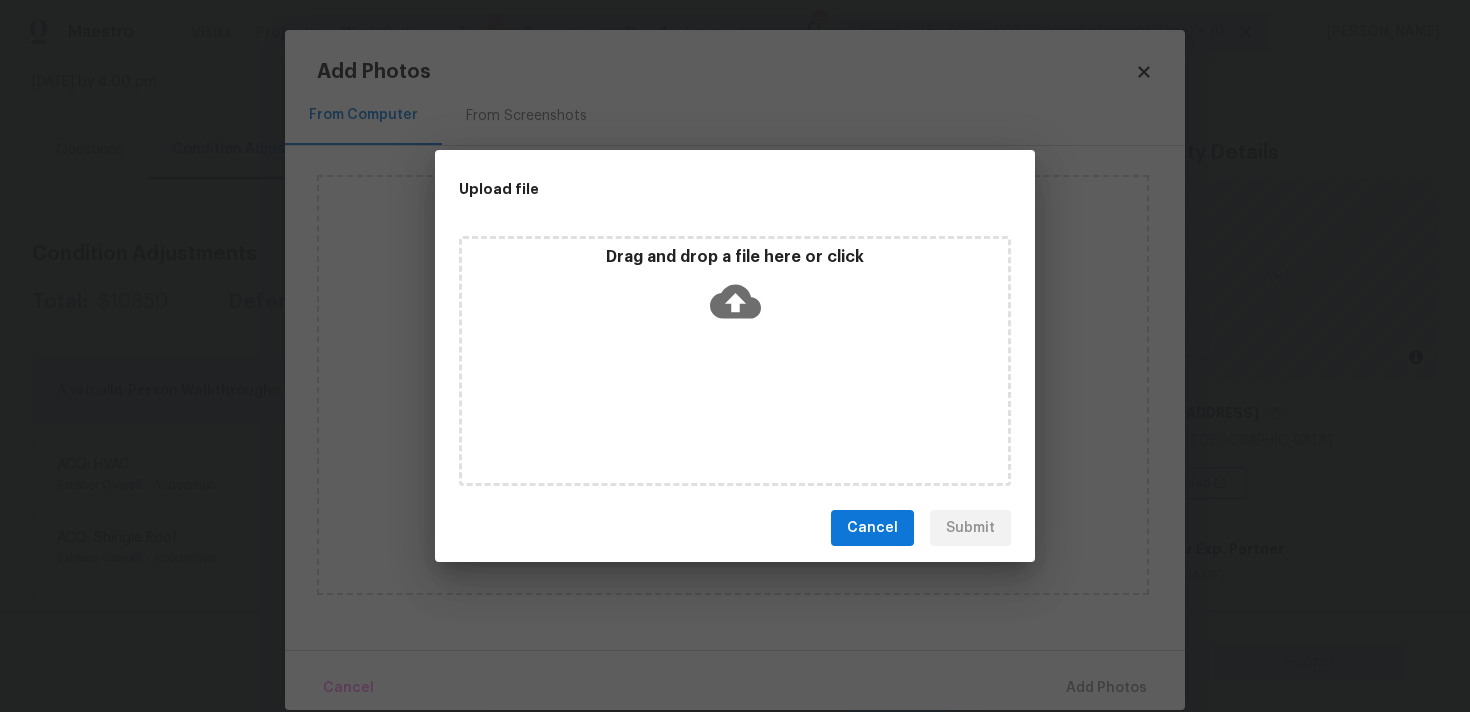 click on "Drag and drop a file here or click" at bounding box center [735, 361] 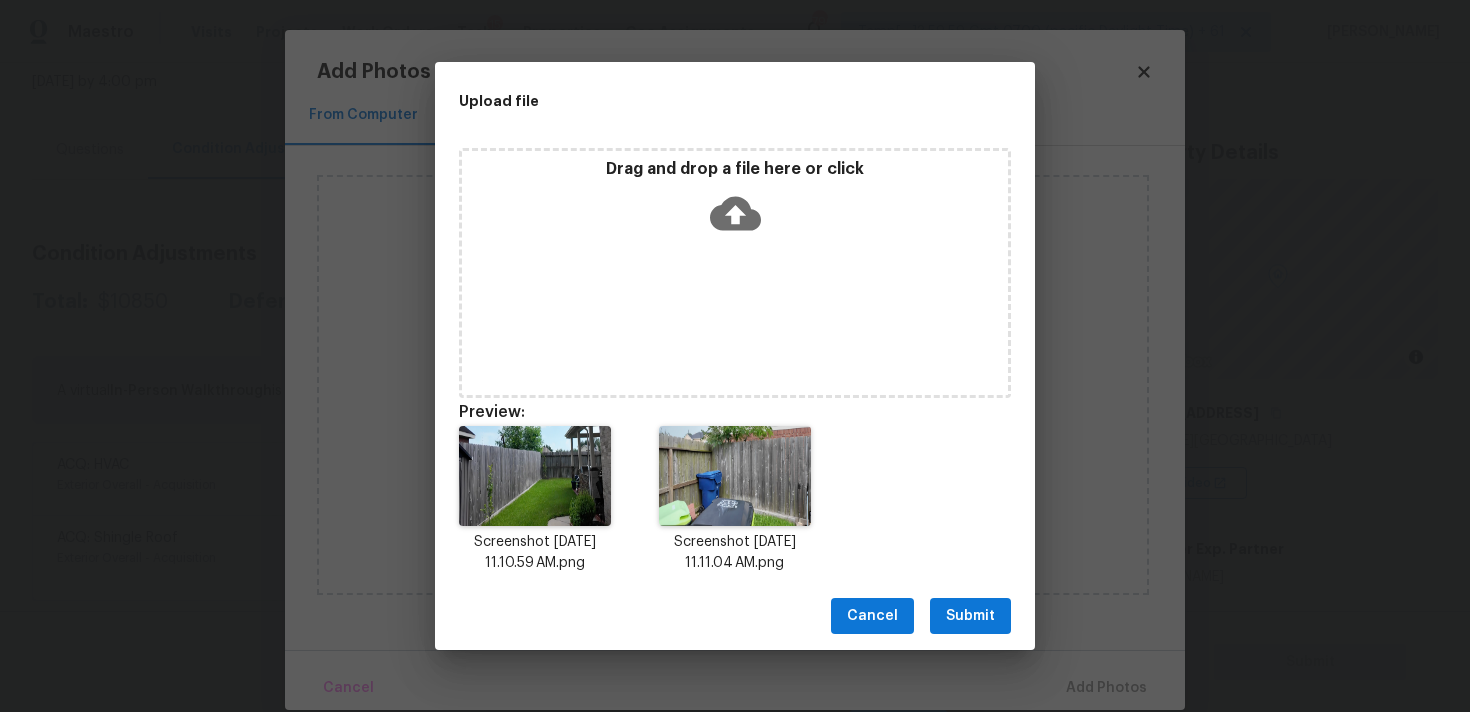 click on "Submit" at bounding box center [970, 616] 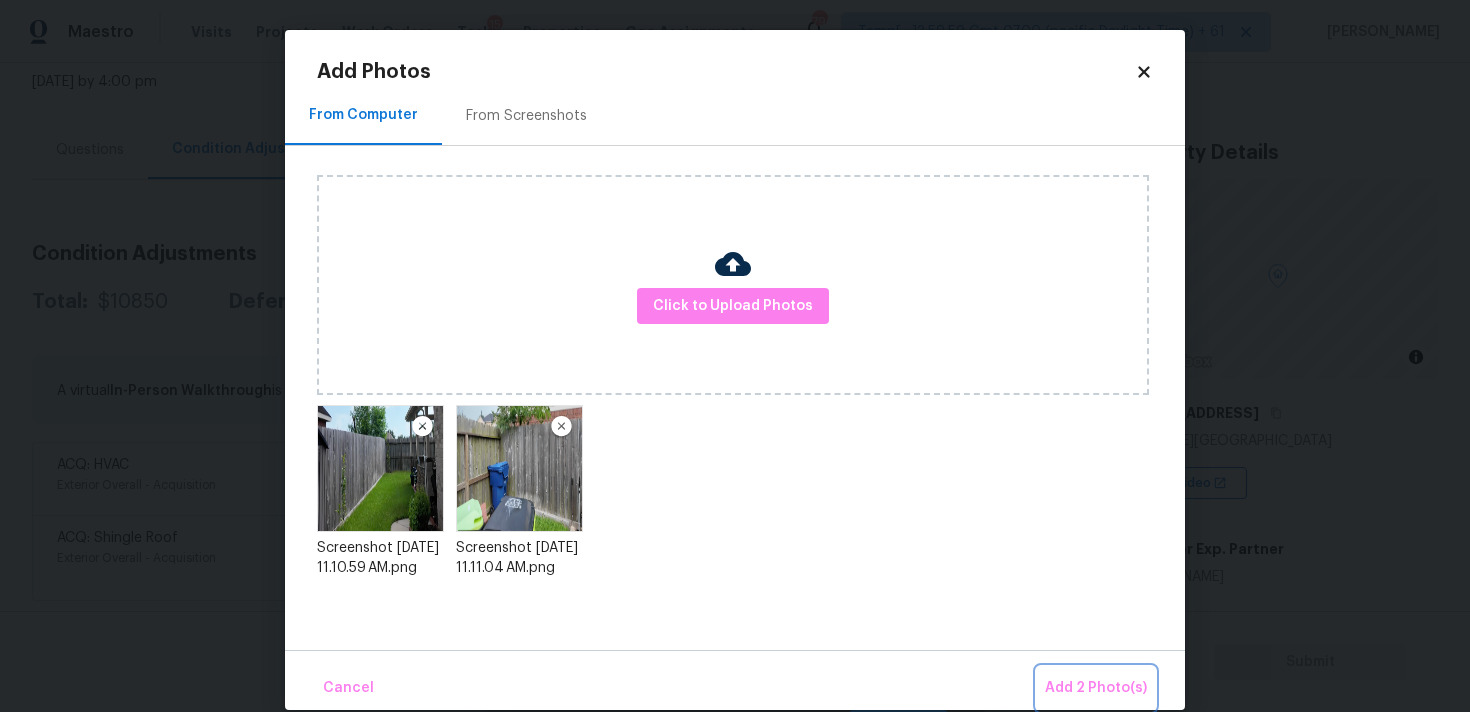 click on "Add 2 Photo(s)" at bounding box center (1096, 688) 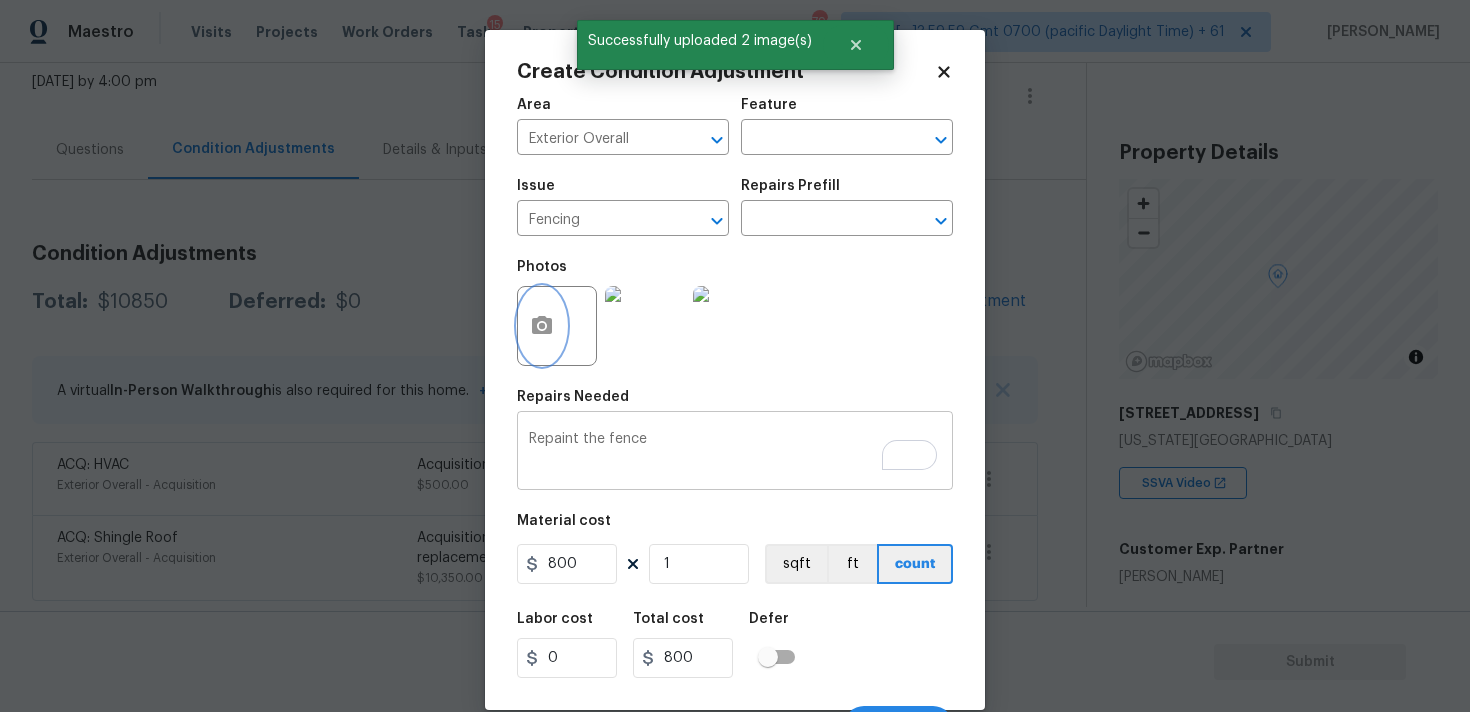 scroll, scrollTop: 35, scrollLeft: 0, axis: vertical 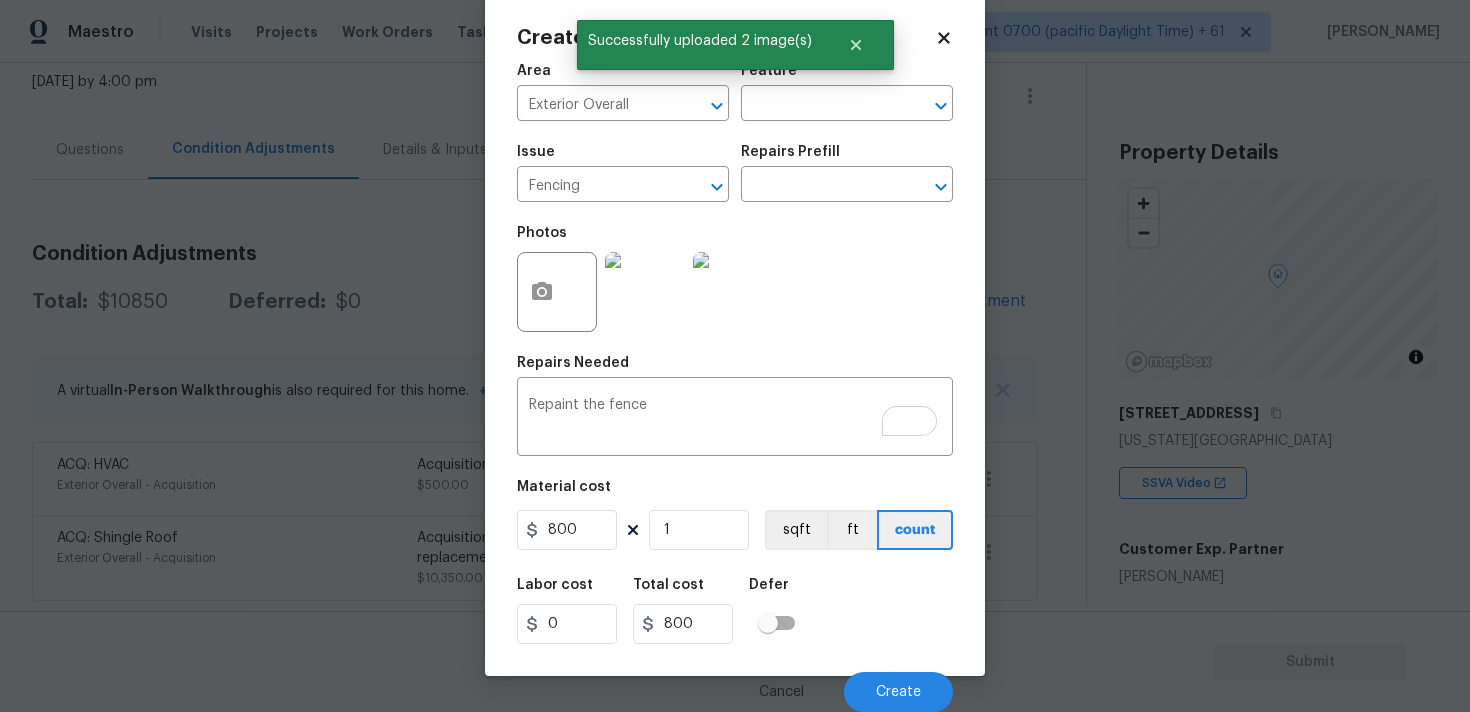 click on "Cancel Create" at bounding box center (735, 684) 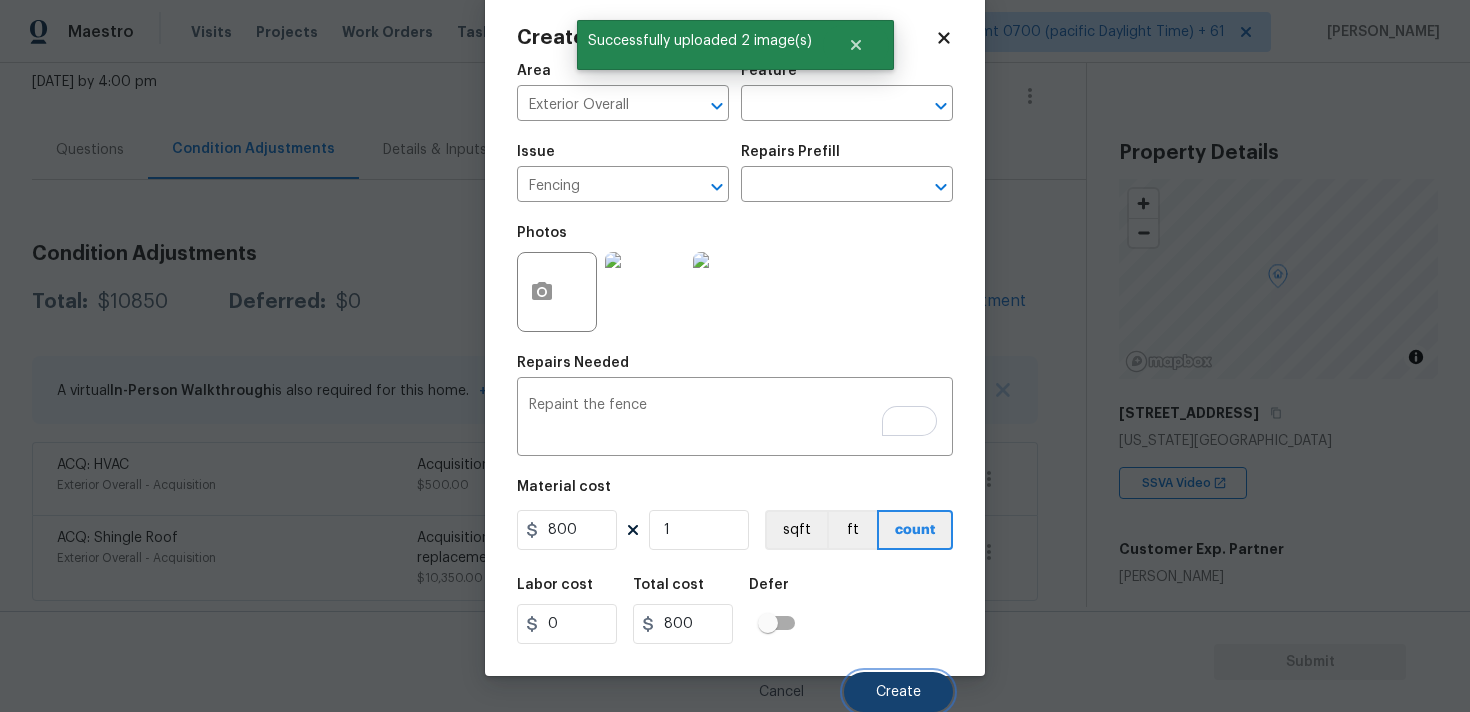 click on "Create" at bounding box center (898, 692) 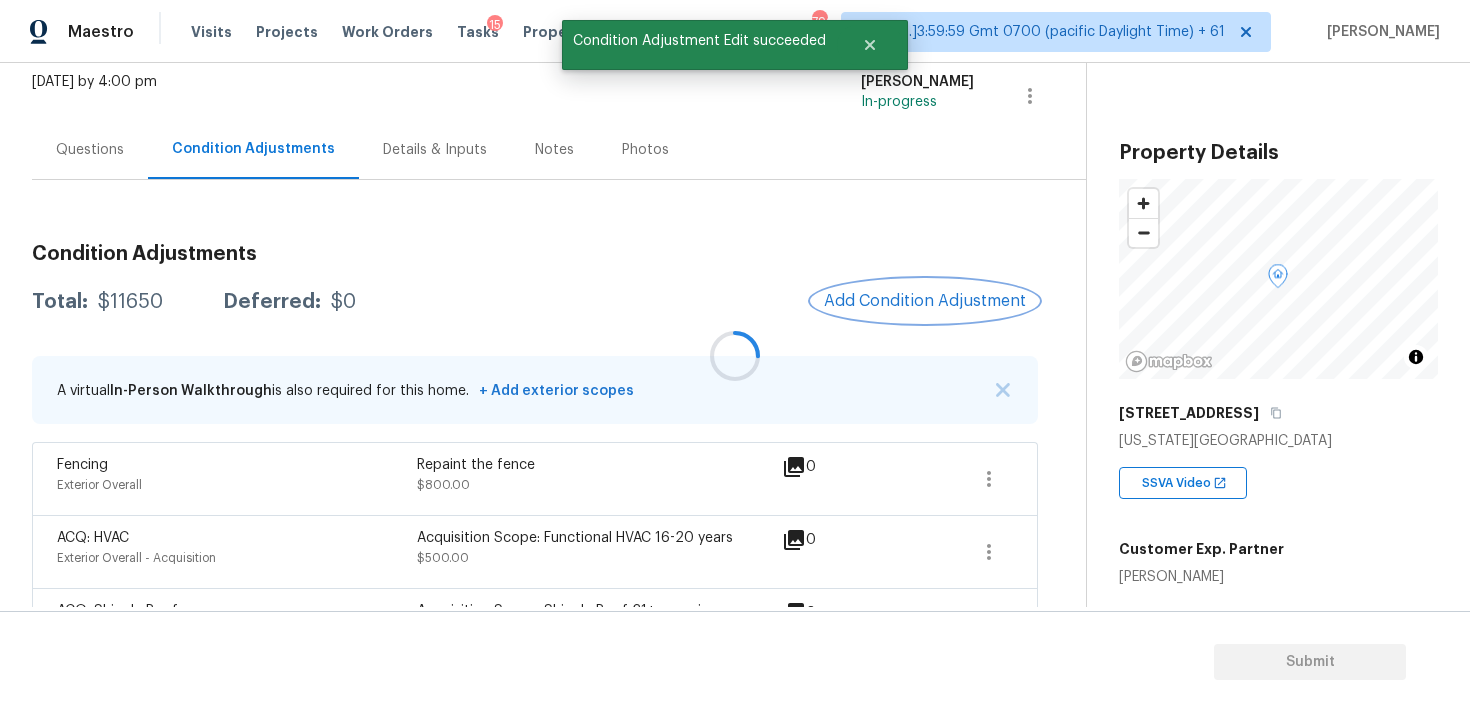 scroll, scrollTop: 0, scrollLeft: 0, axis: both 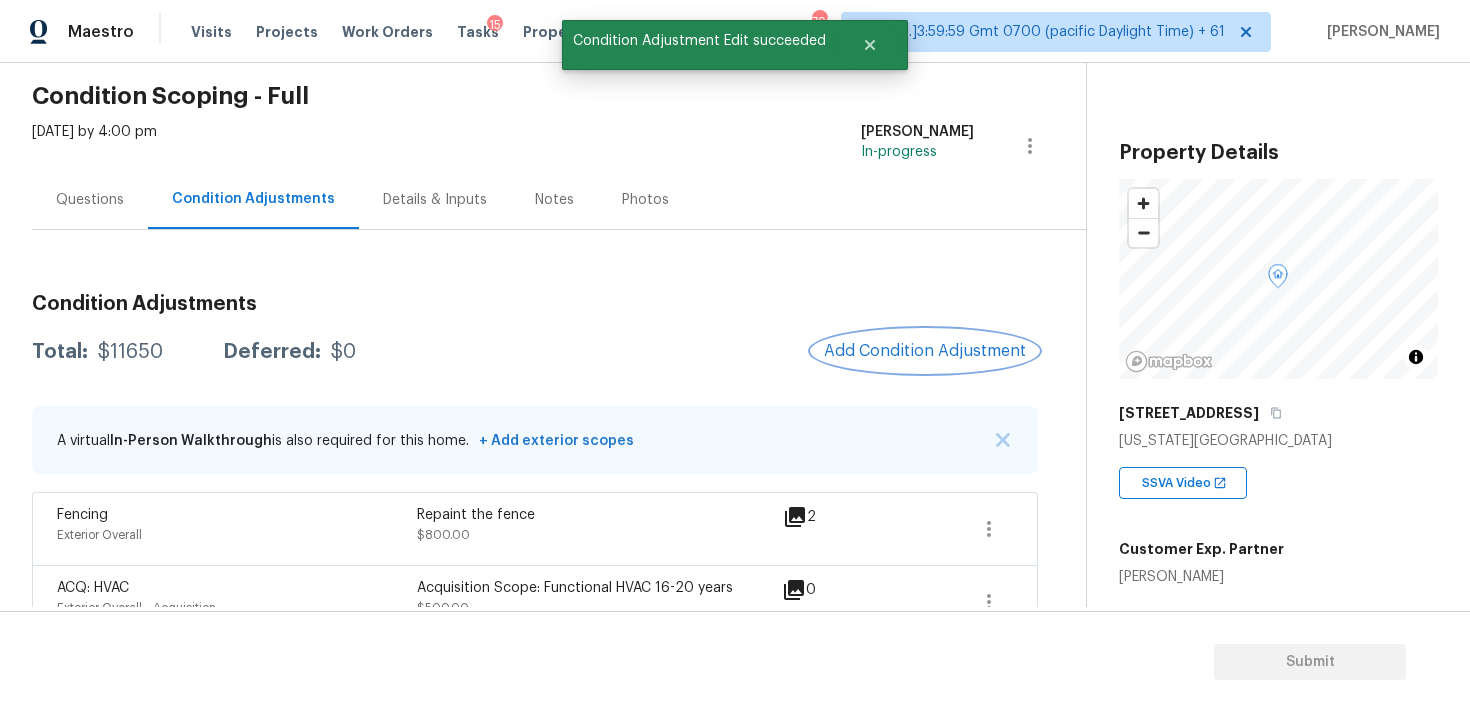 click on "Add Condition Adjustment" at bounding box center [925, 351] 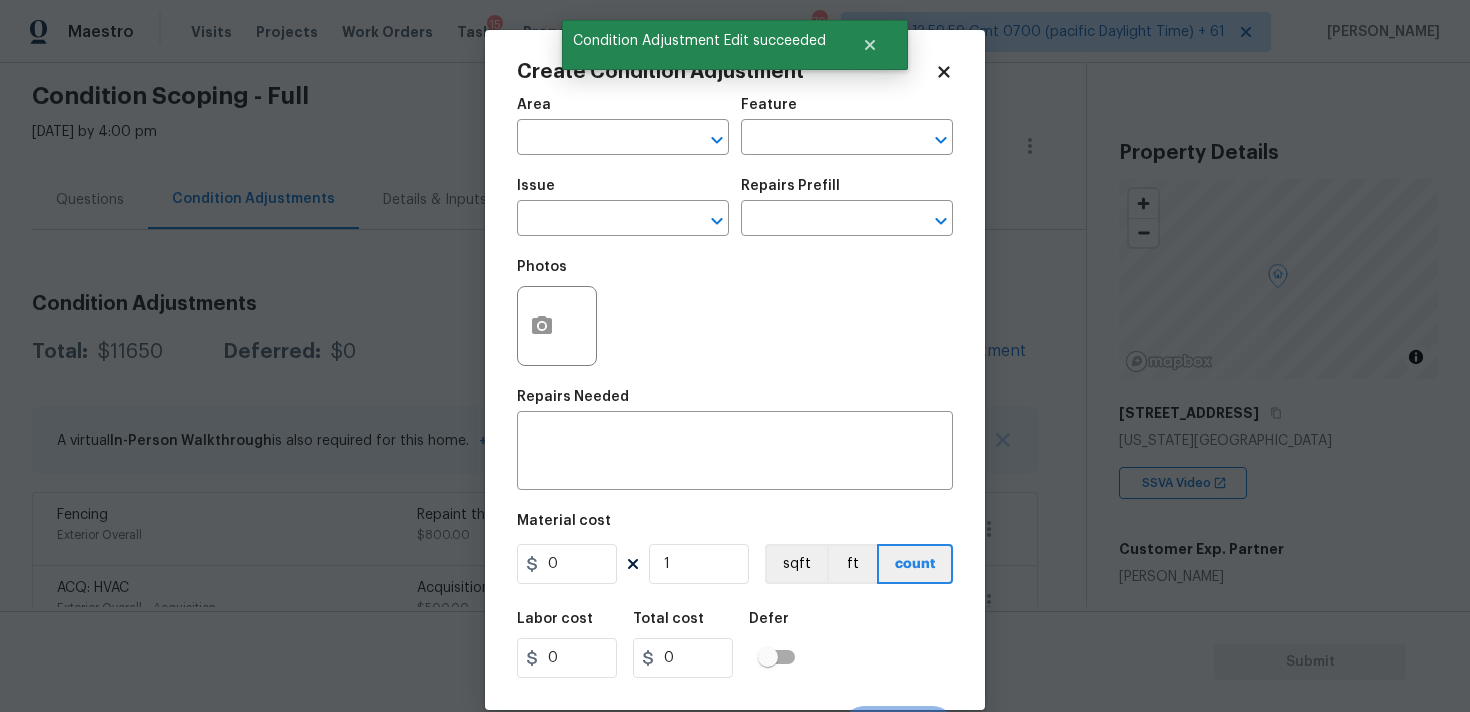 click at bounding box center (595, 139) 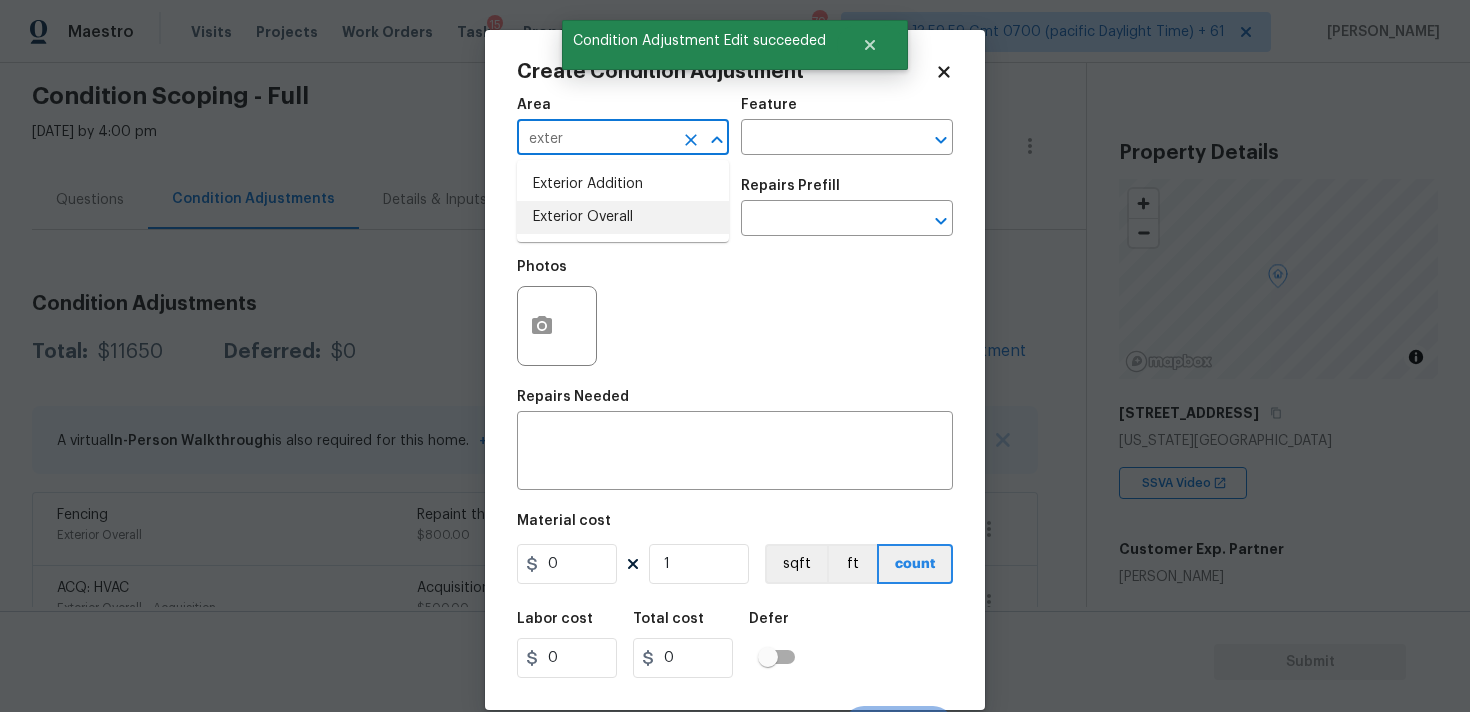 click on "Exterior Addition Exterior Overall" at bounding box center [623, 201] 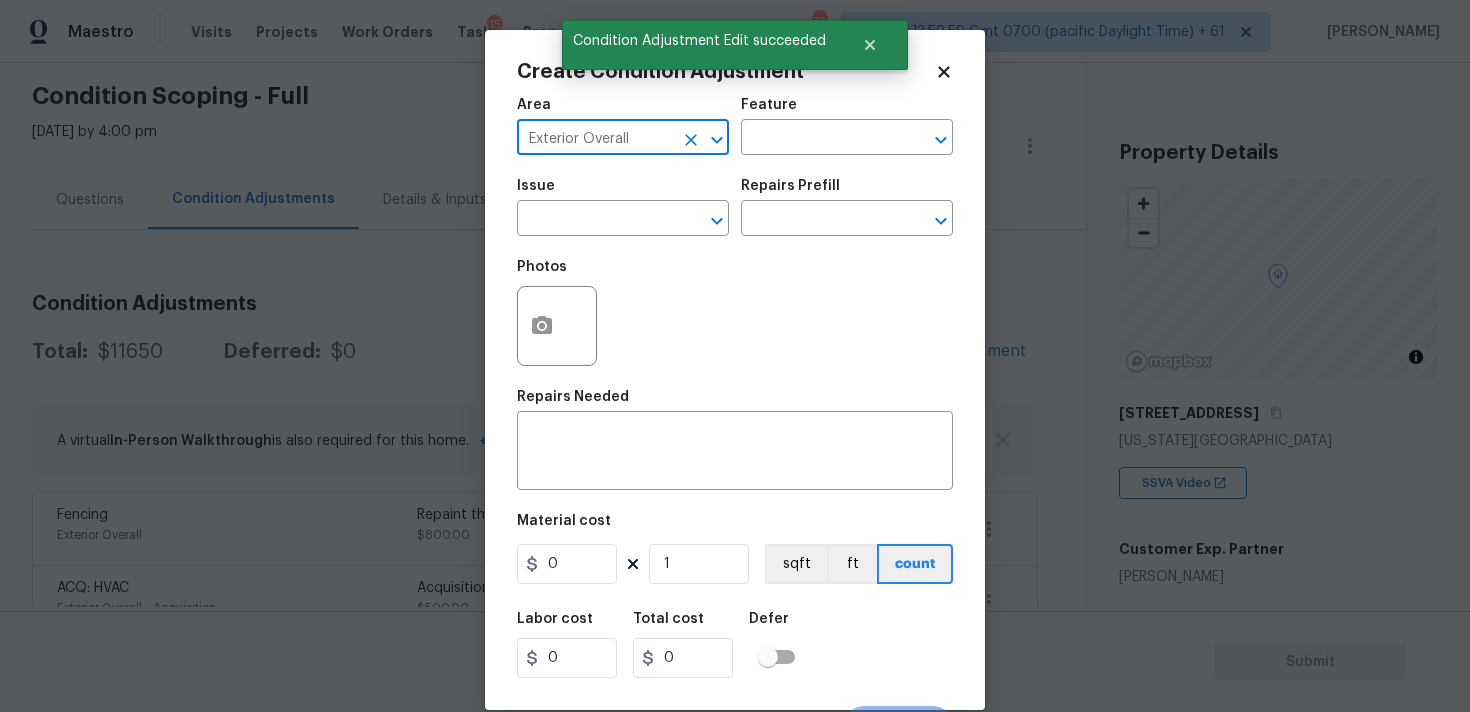 type on "Exterior Overall" 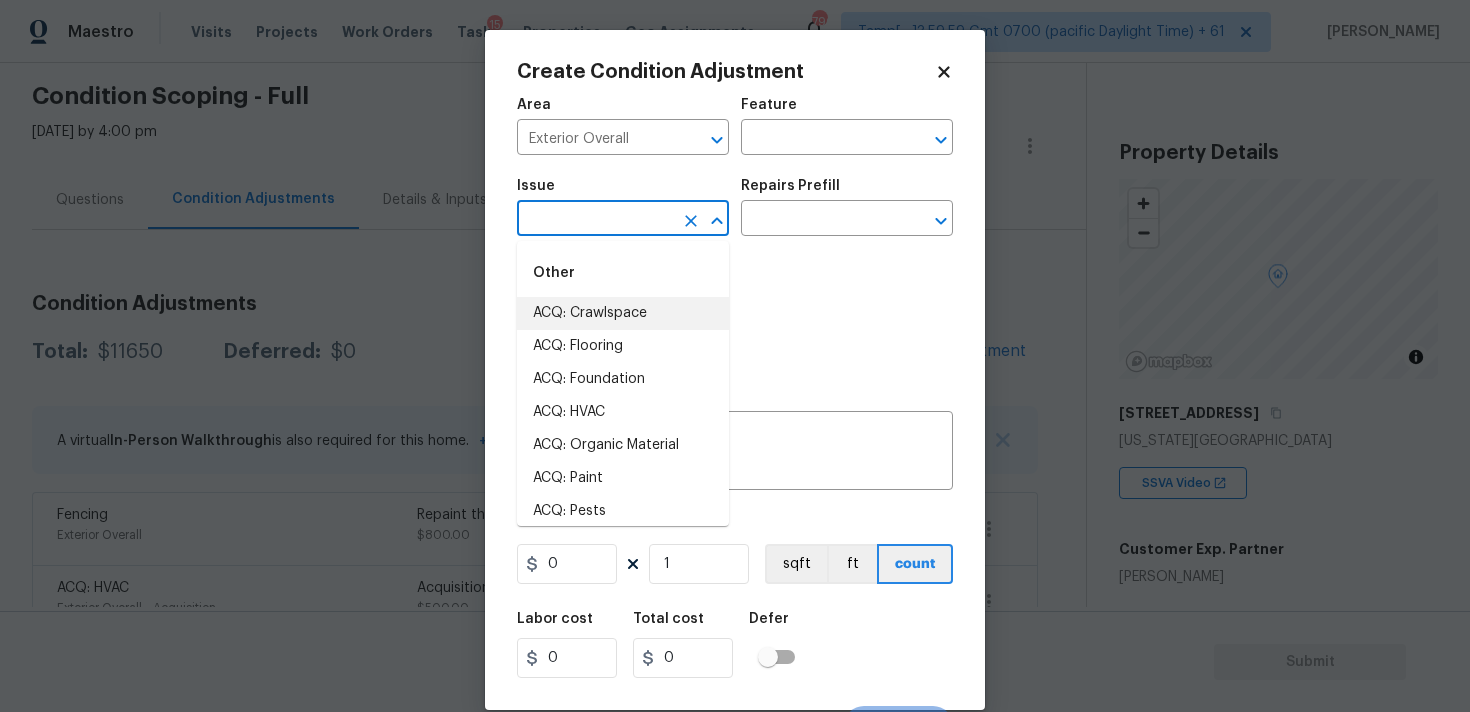 click at bounding box center [595, 220] 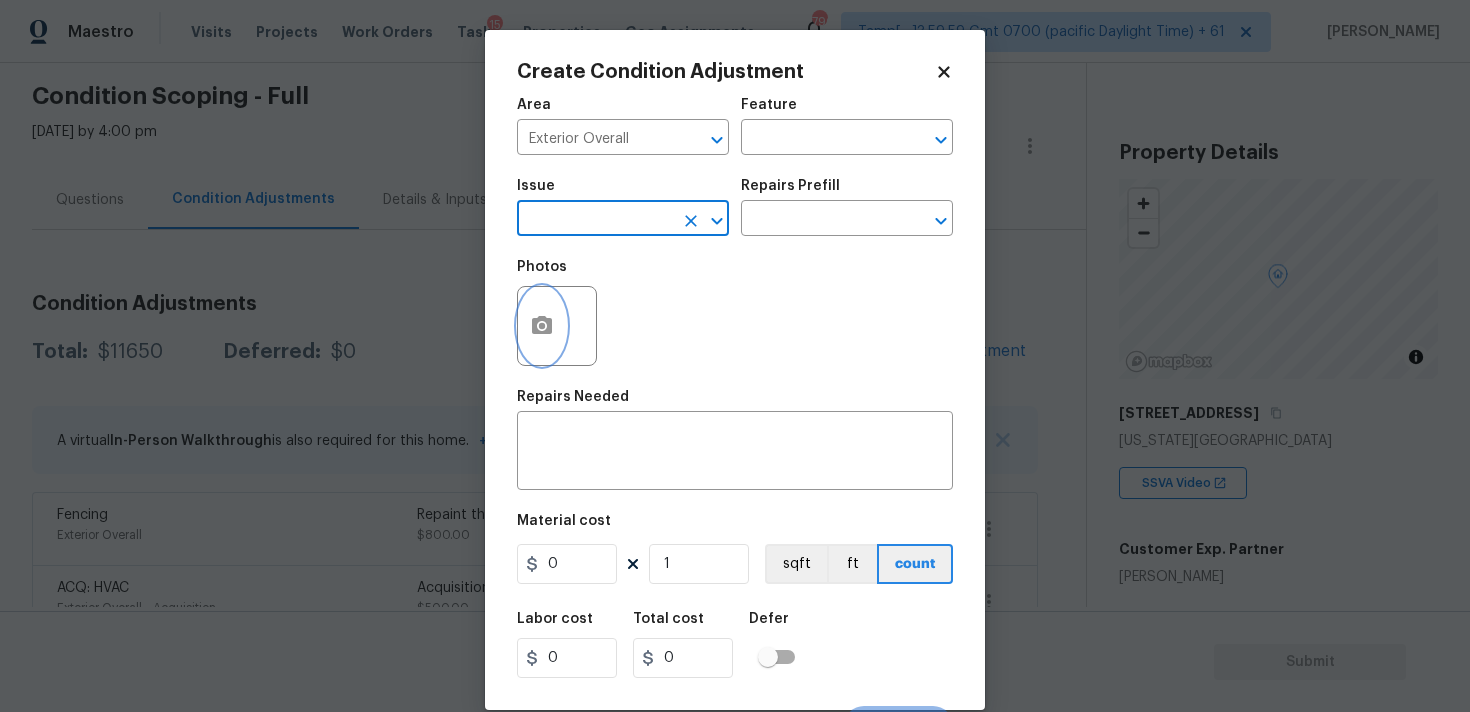 click 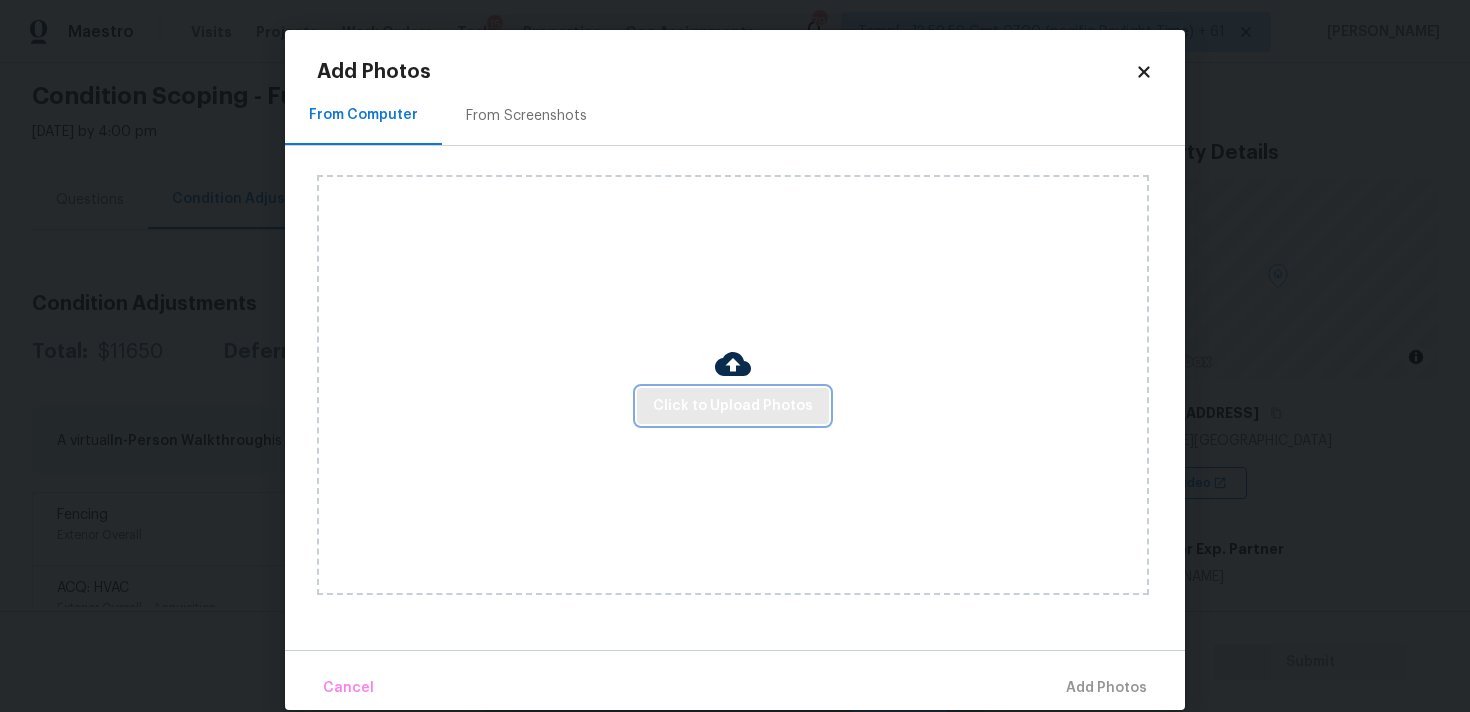click on "Click to Upload Photos" at bounding box center (733, 406) 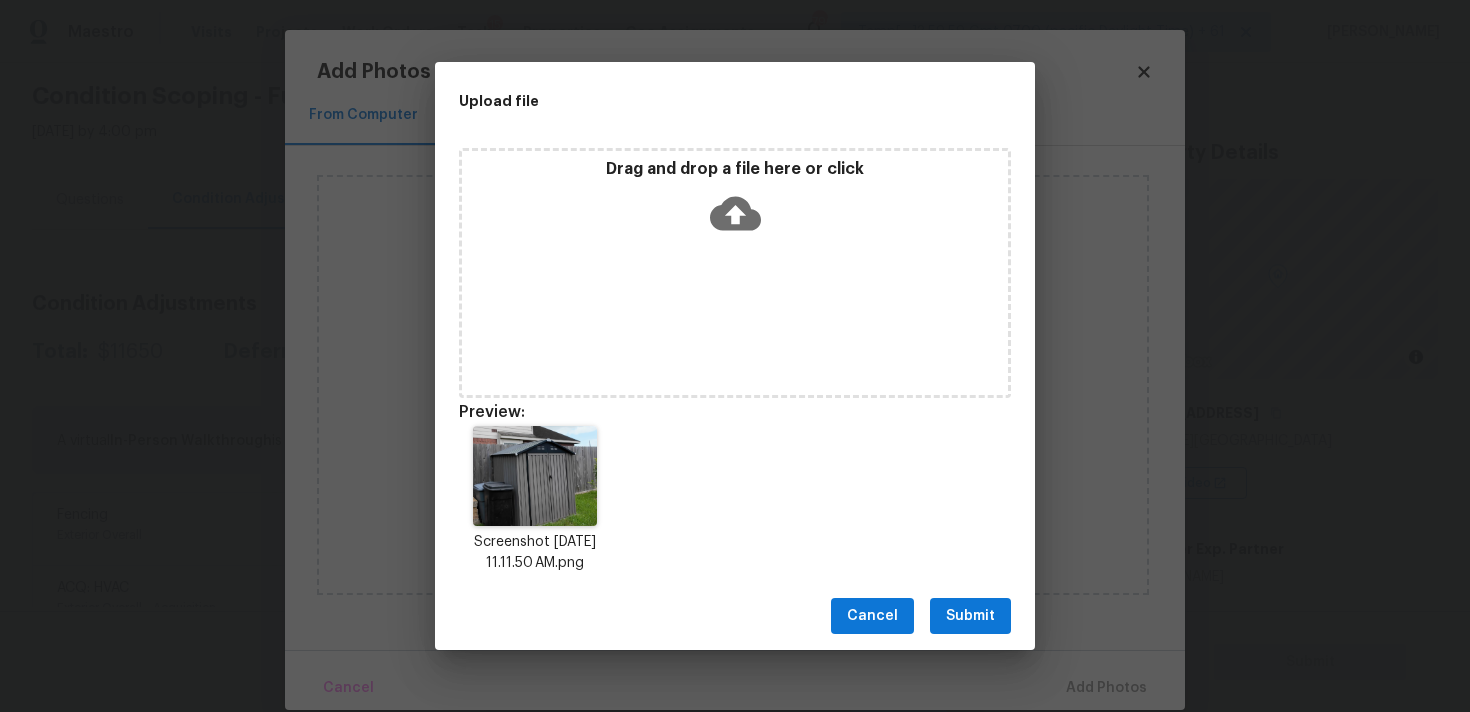 click on "Submit" at bounding box center (970, 616) 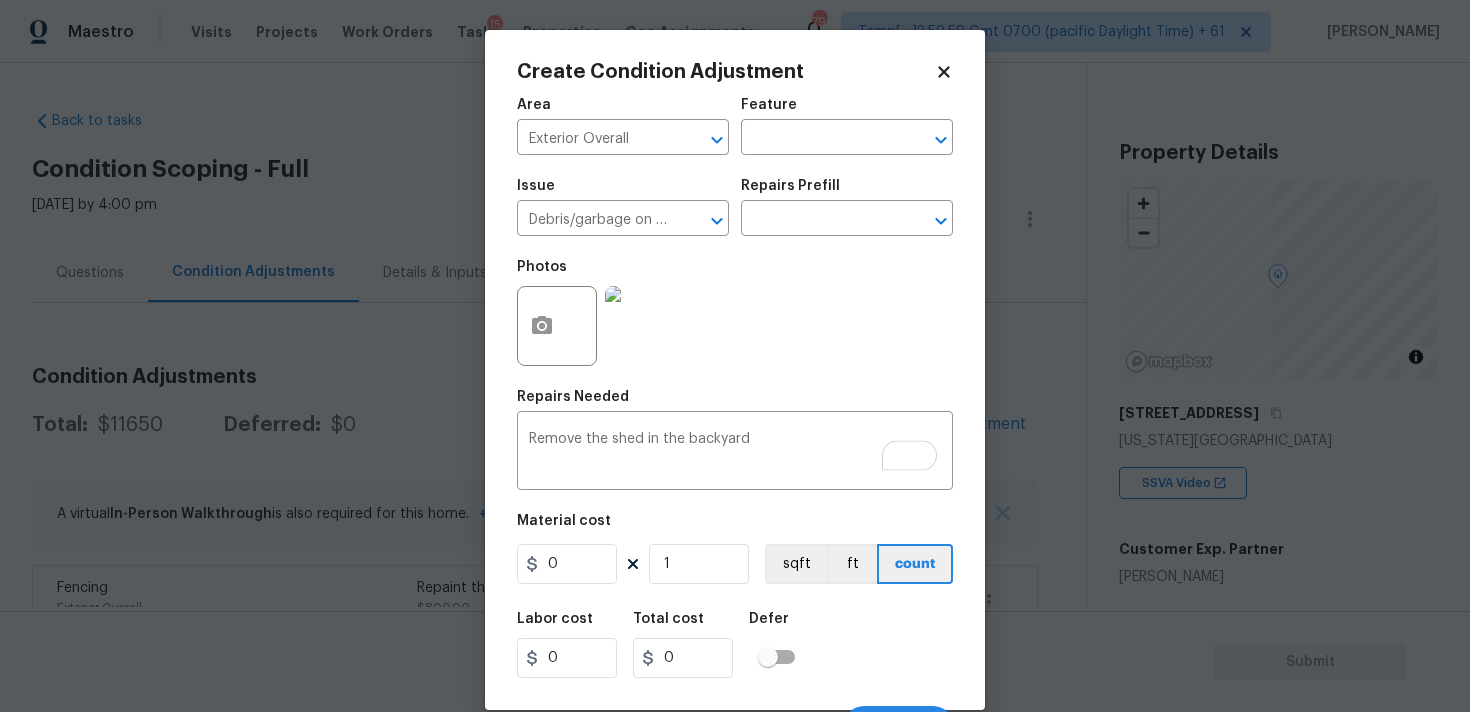 scroll, scrollTop: 0, scrollLeft: 0, axis: both 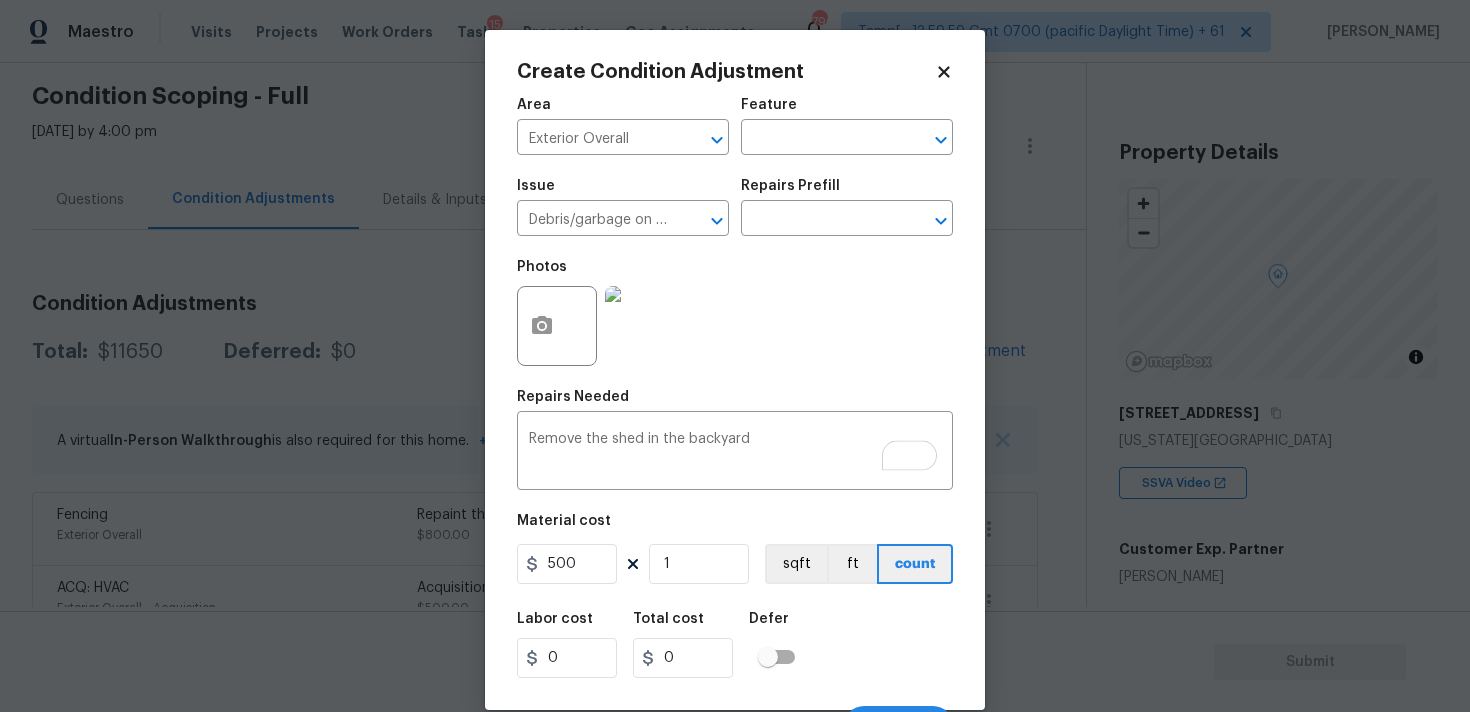 type on "500" 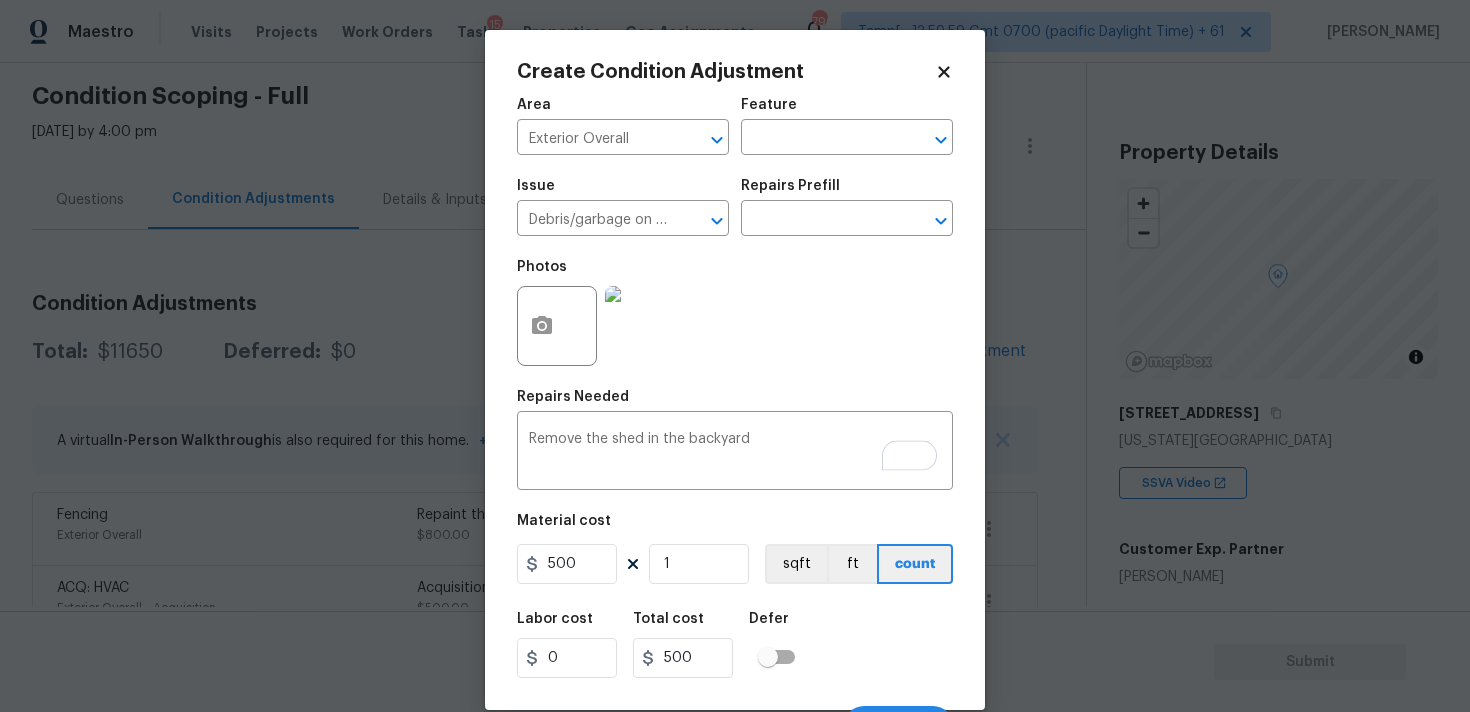 scroll, scrollTop: 35, scrollLeft: 0, axis: vertical 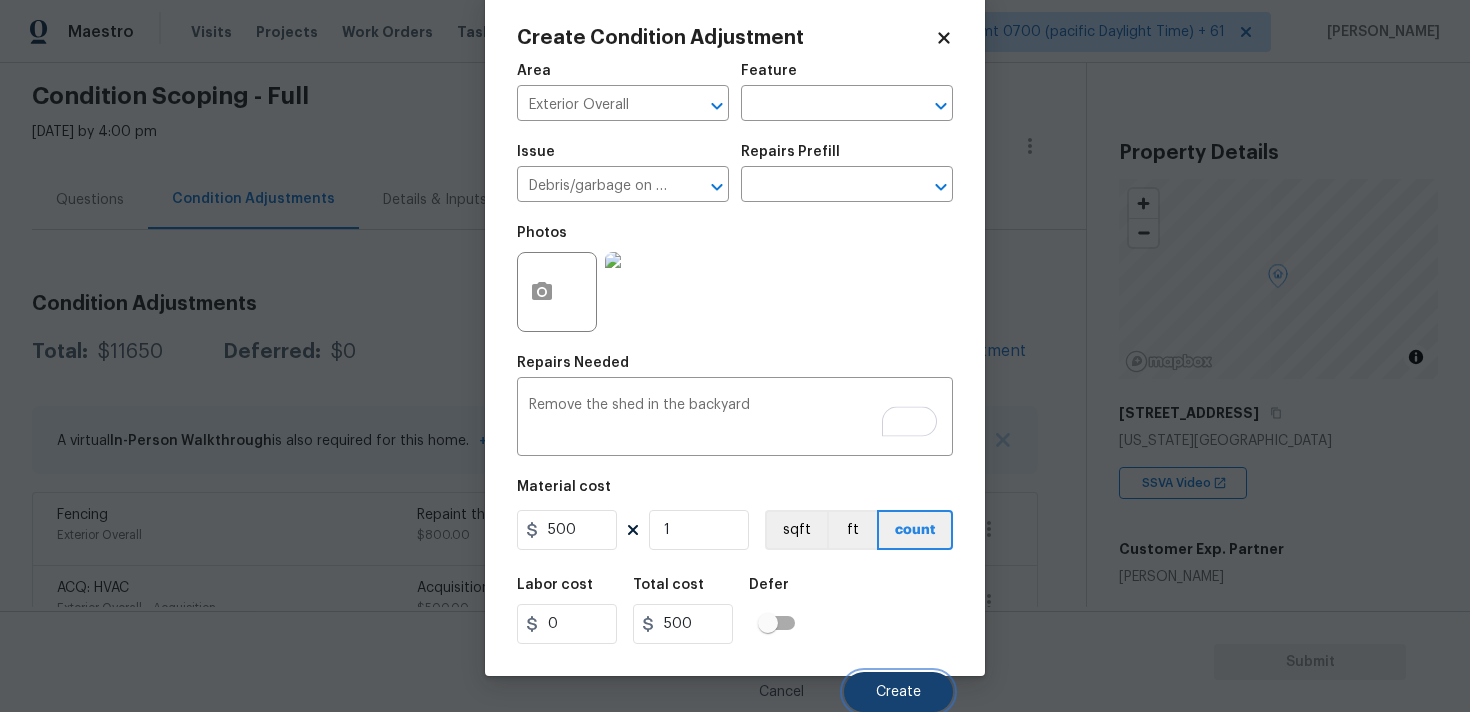 click on "Create" at bounding box center (898, 692) 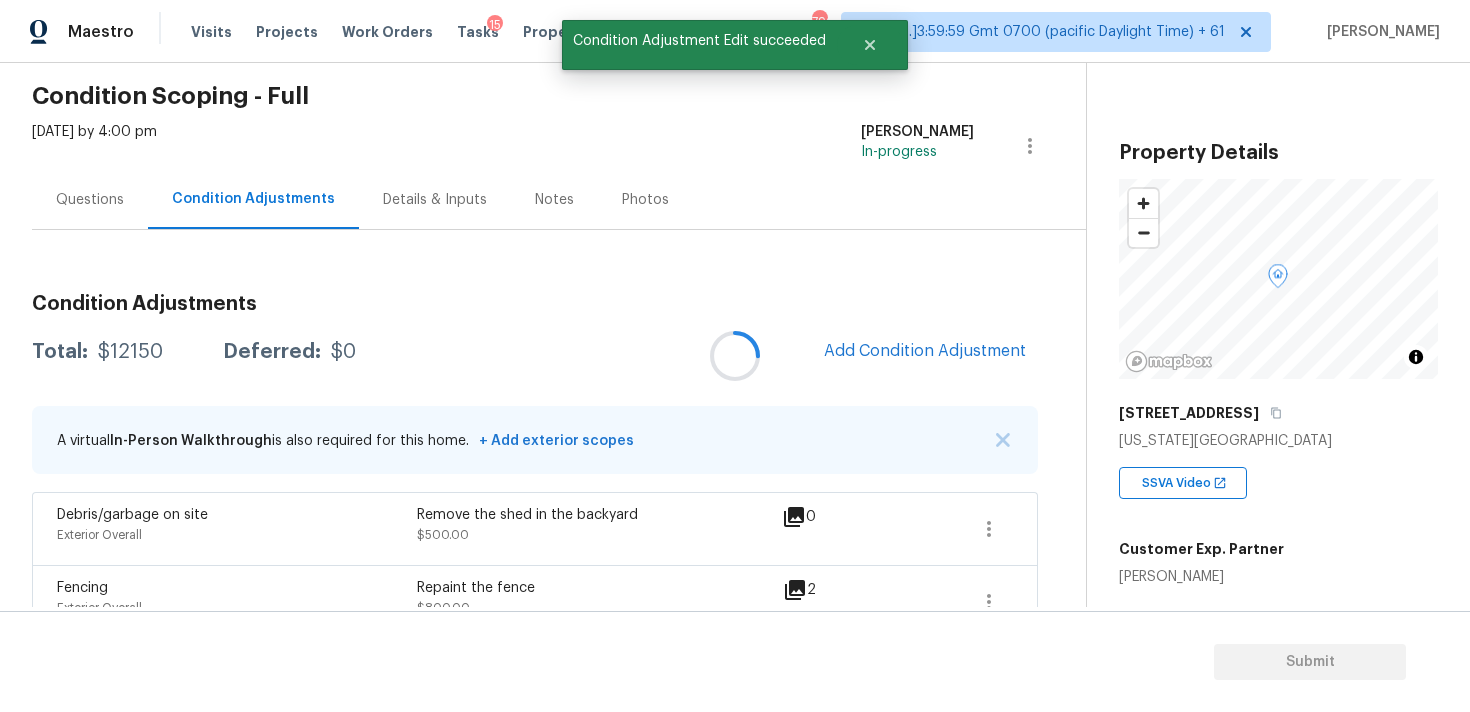 scroll, scrollTop: 0, scrollLeft: 0, axis: both 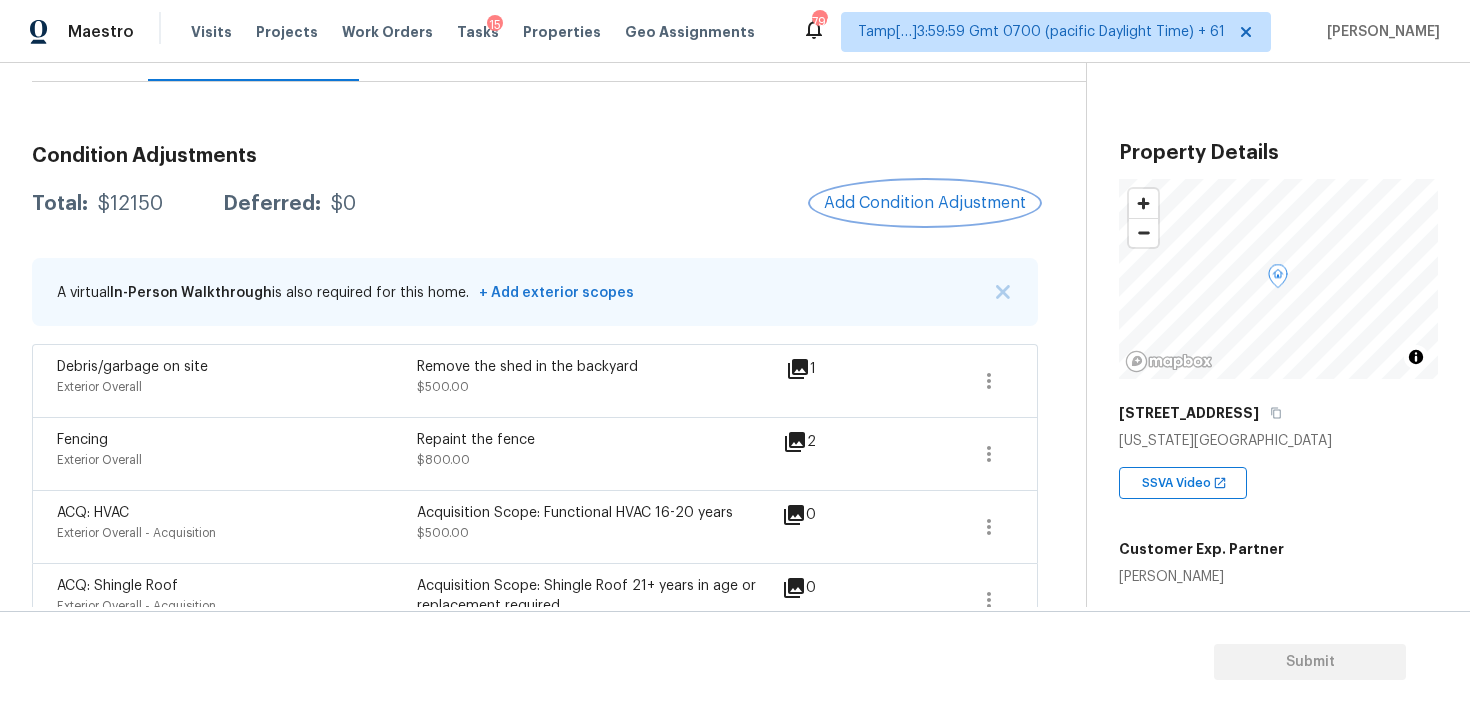 click on "Add Condition Adjustment" at bounding box center [925, 203] 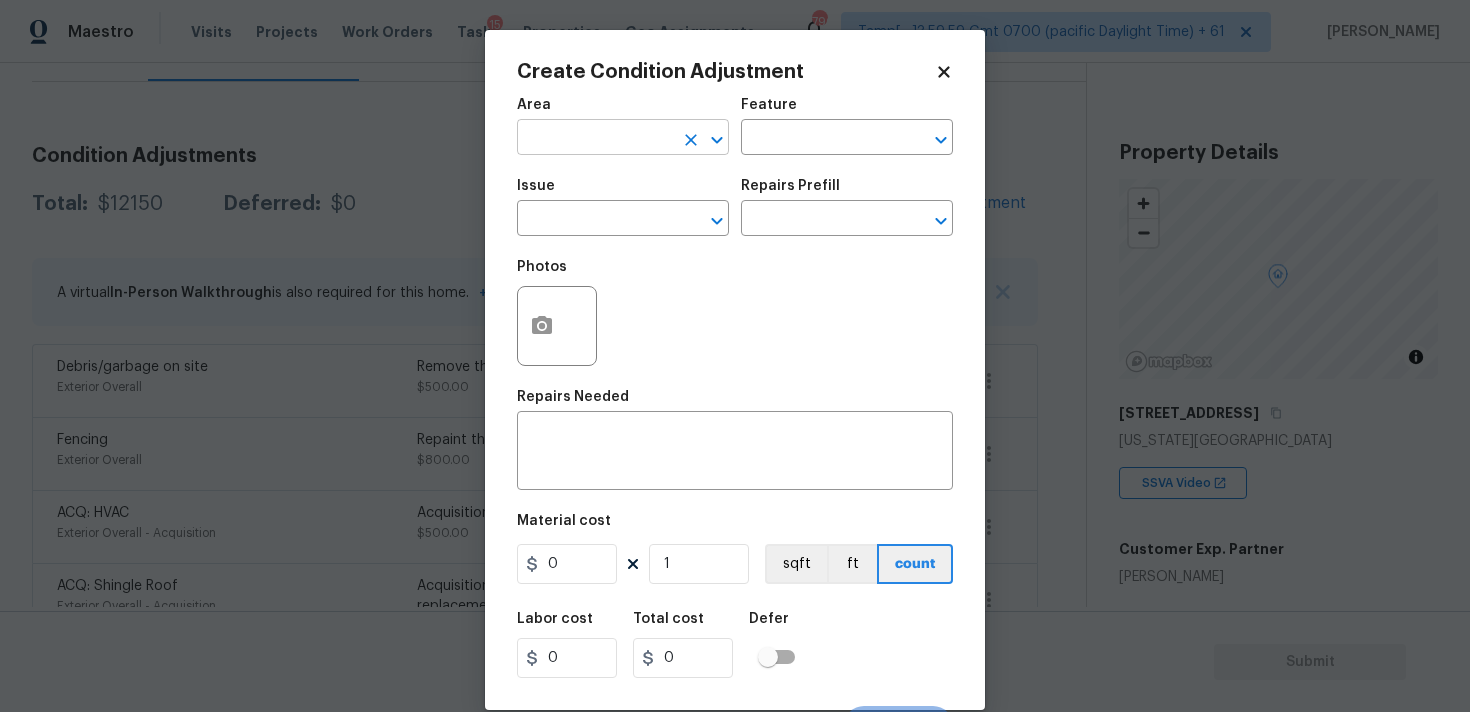 click at bounding box center [595, 139] 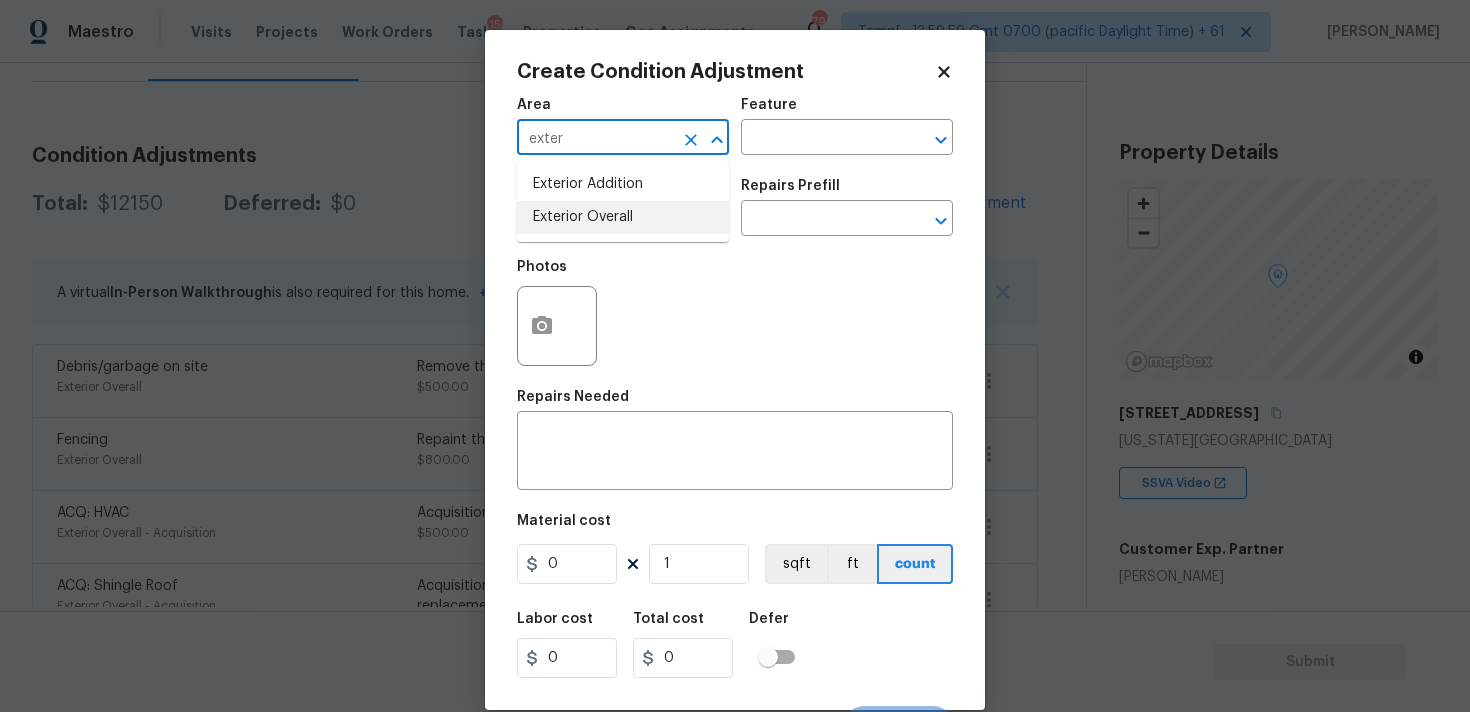 click on "Exterior Overall" at bounding box center (623, 217) 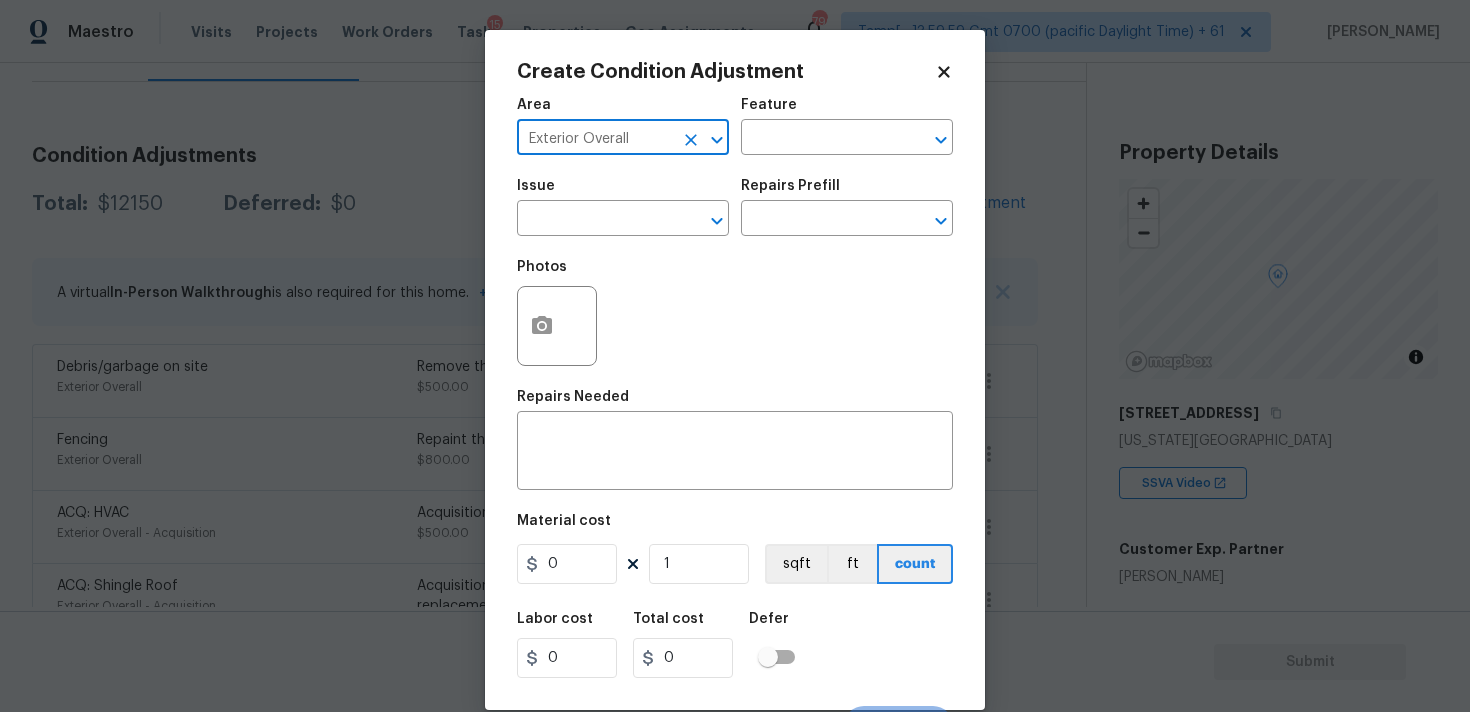 type on "Exterior Overall" 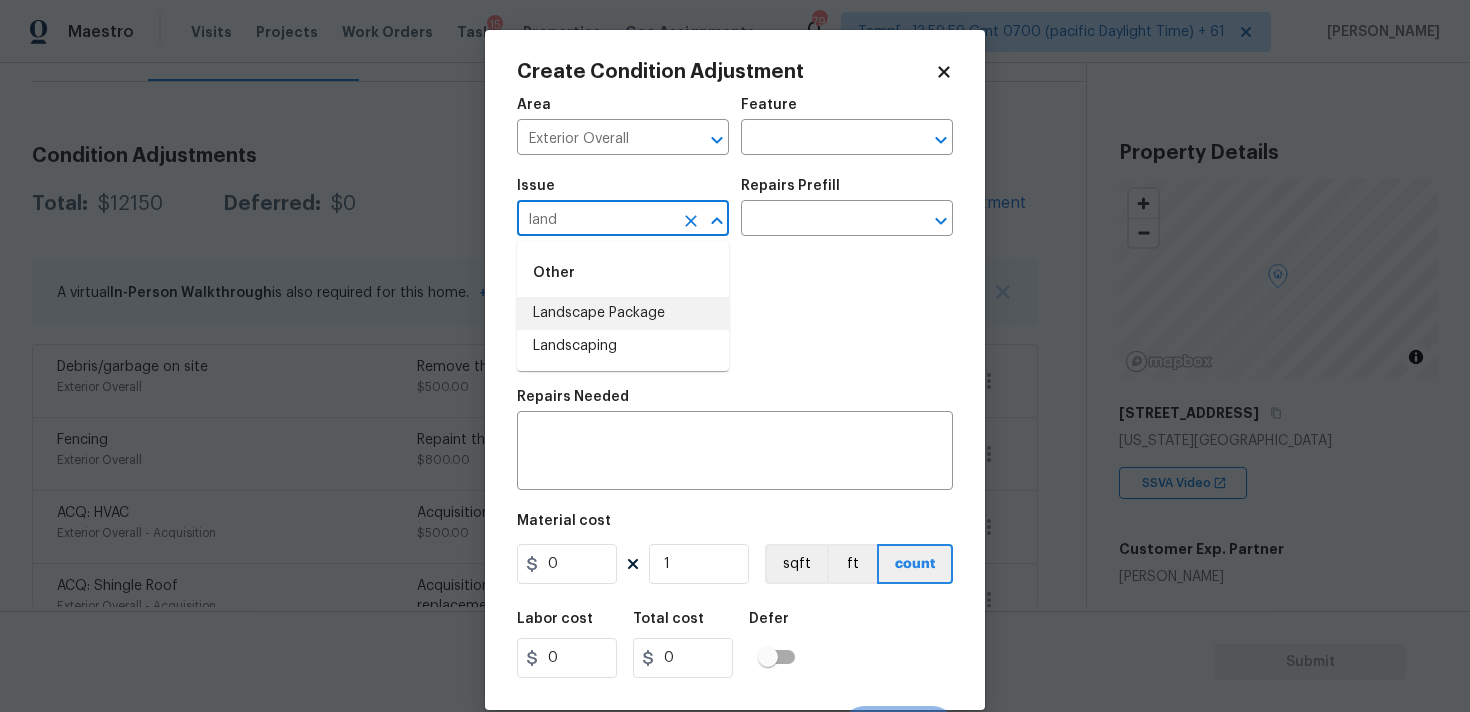 click on "Landscape Package" at bounding box center [623, 313] 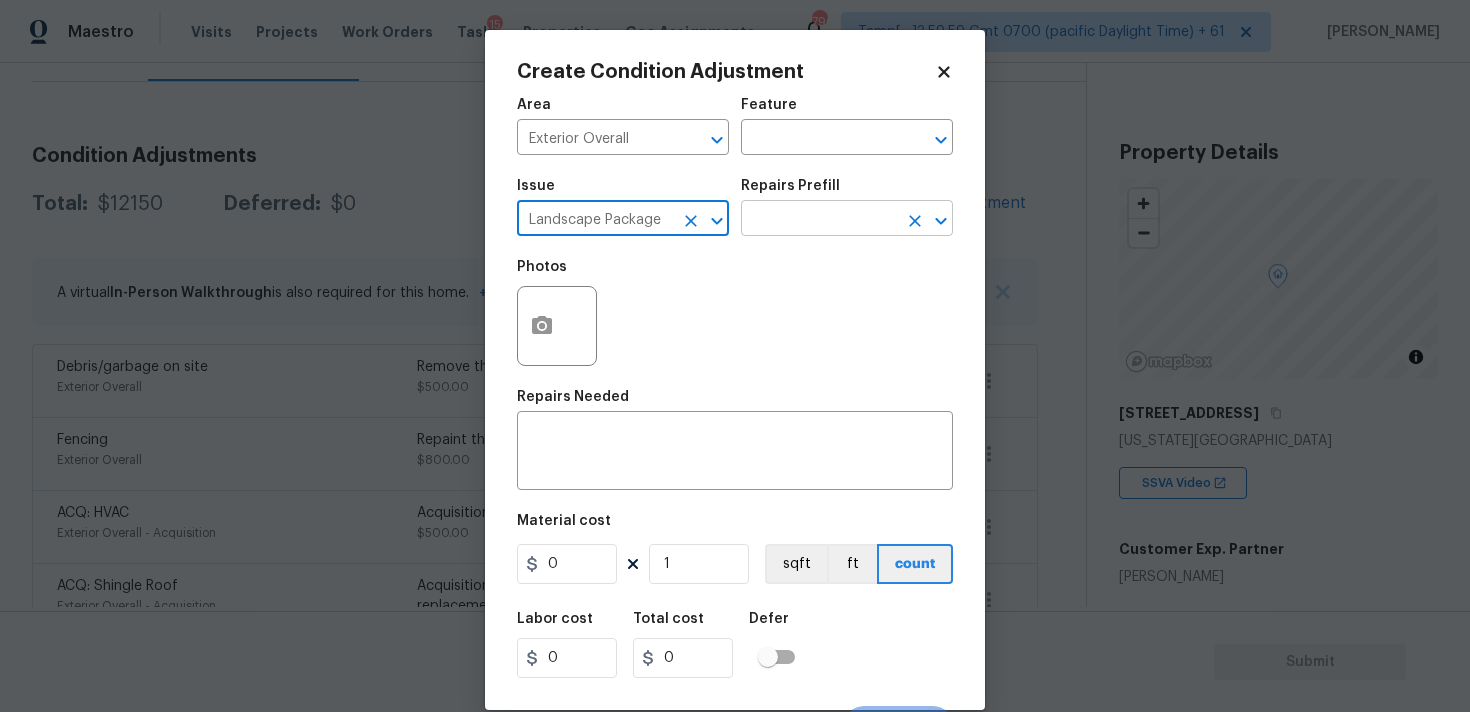 type on "Landscape Package" 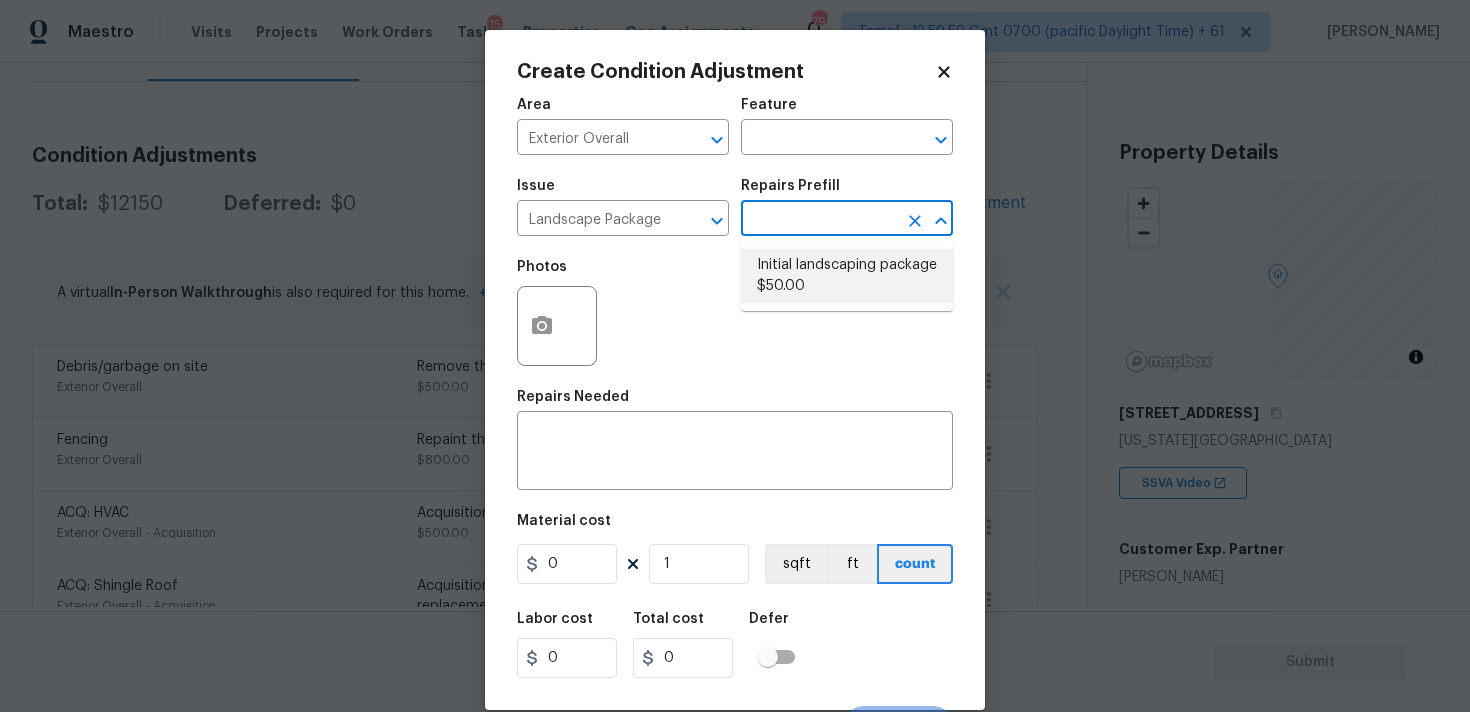 click on "Initial landscaping package $50.00" at bounding box center (847, 276) 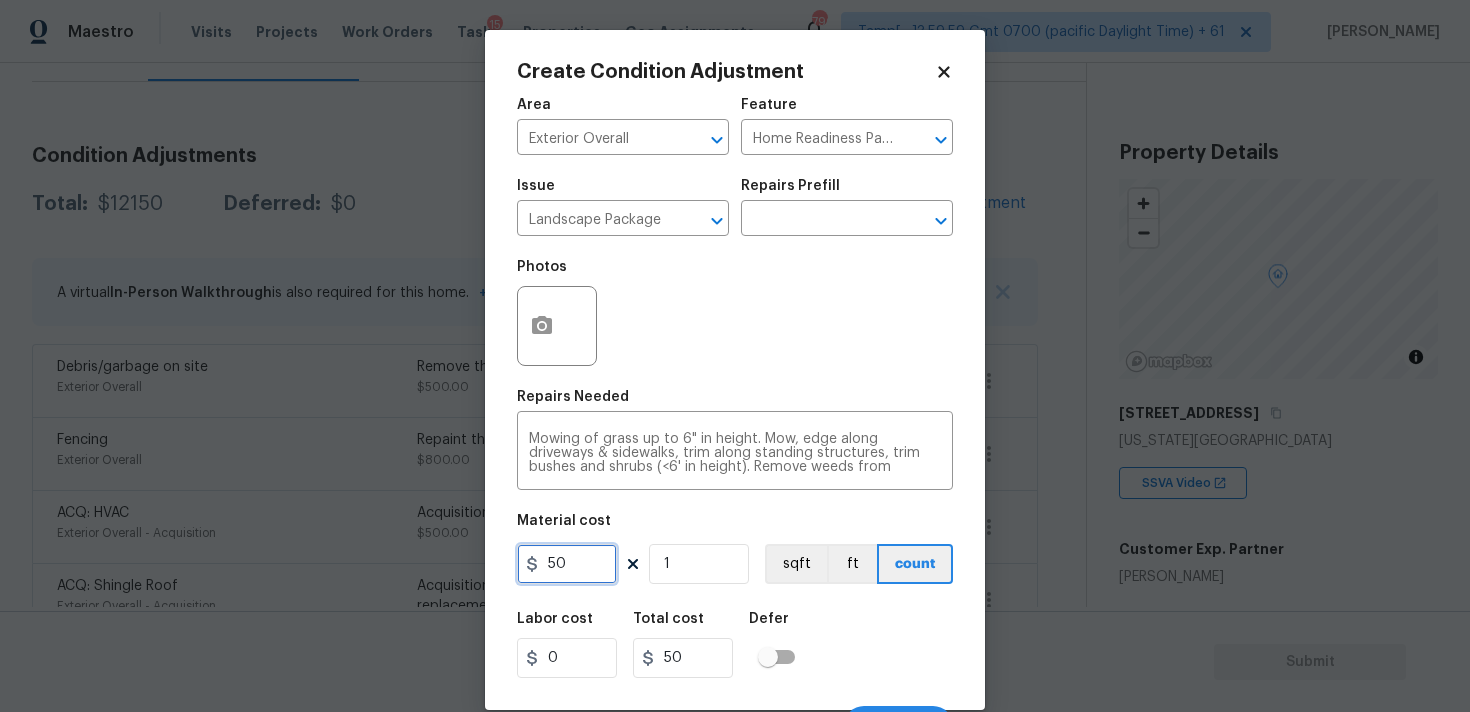 click on "50" at bounding box center [567, 564] 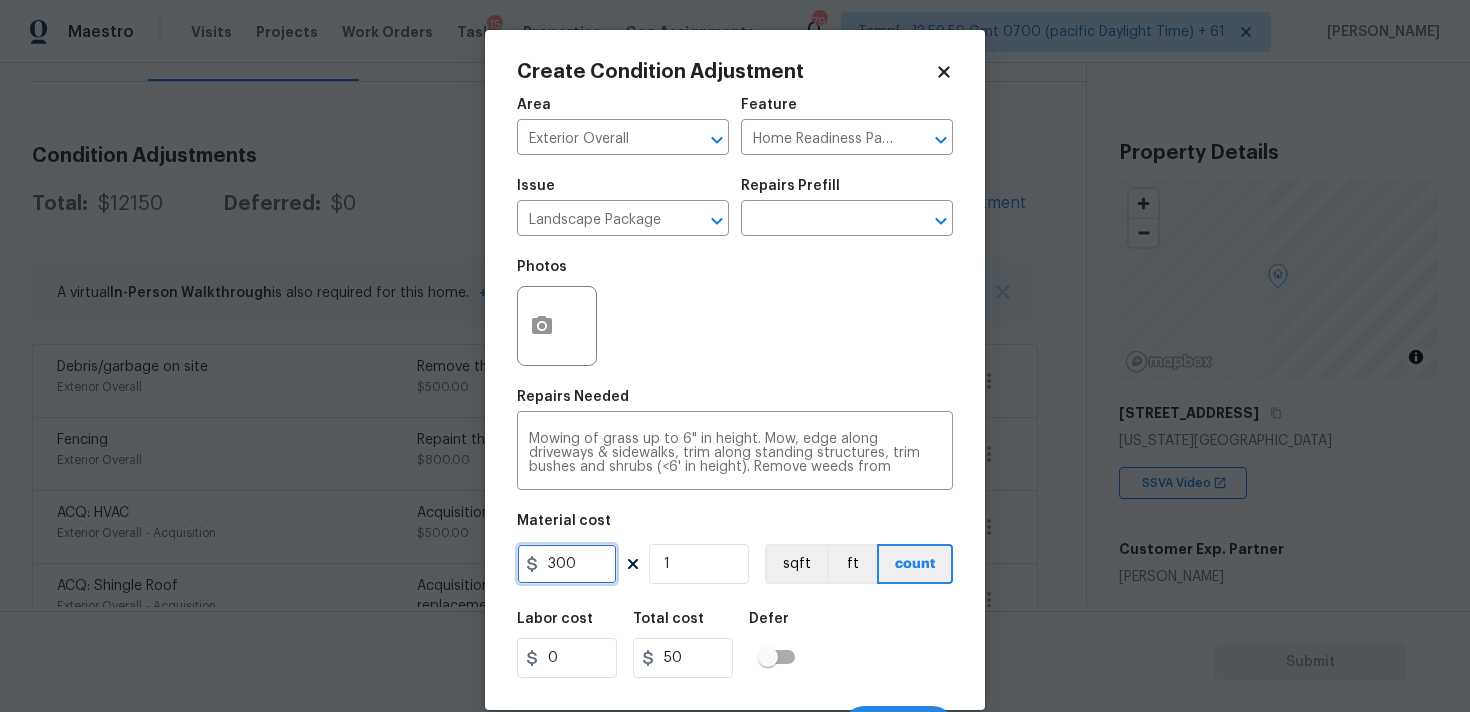 type on "300" 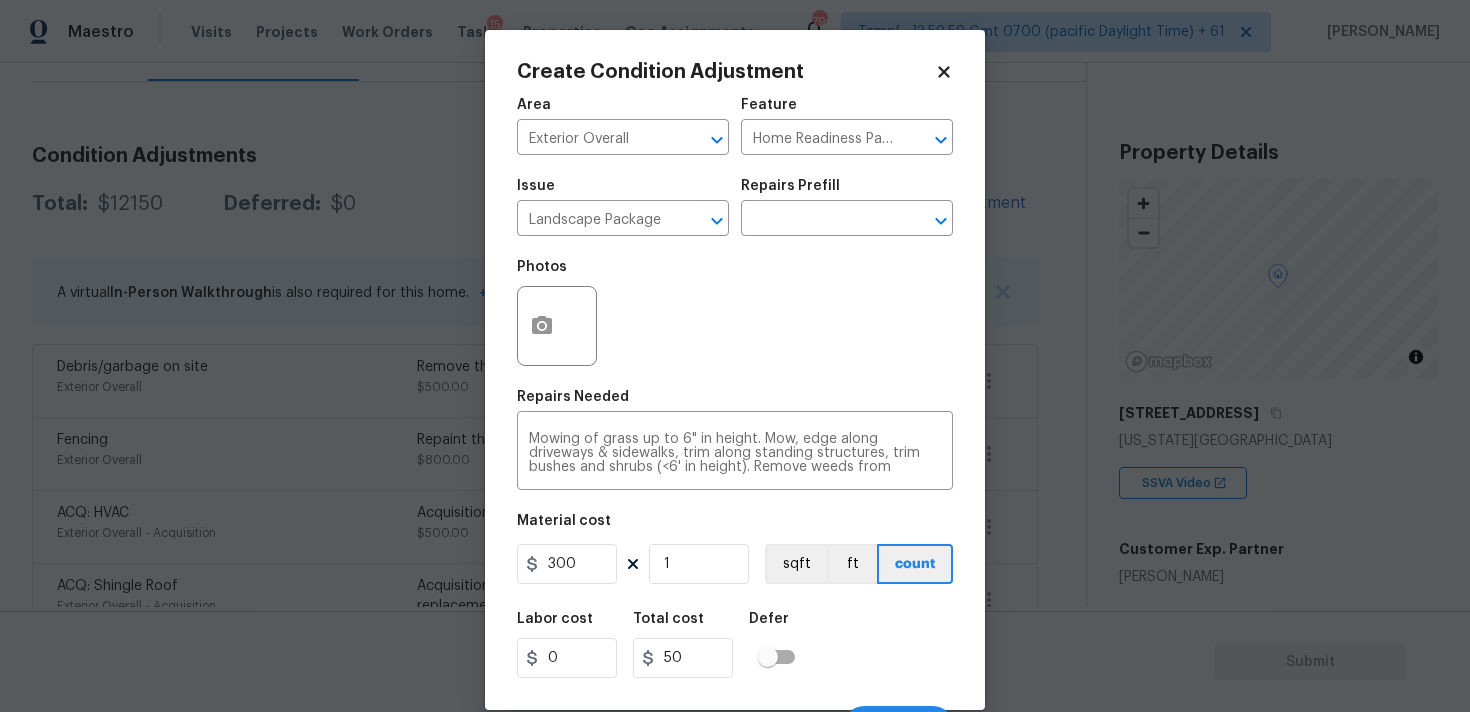 type on "300" 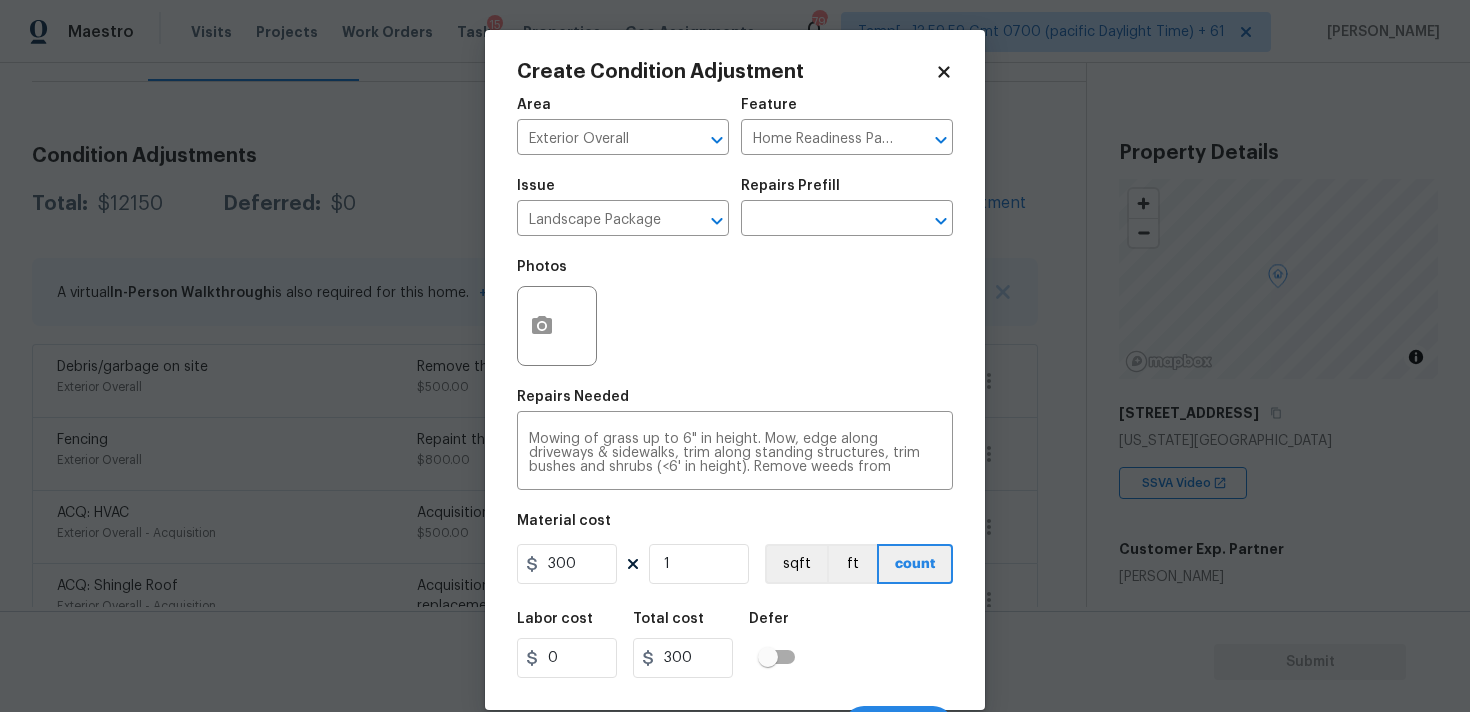 click on "Labor cost 0 Total cost 300 Defer" at bounding box center (735, 645) 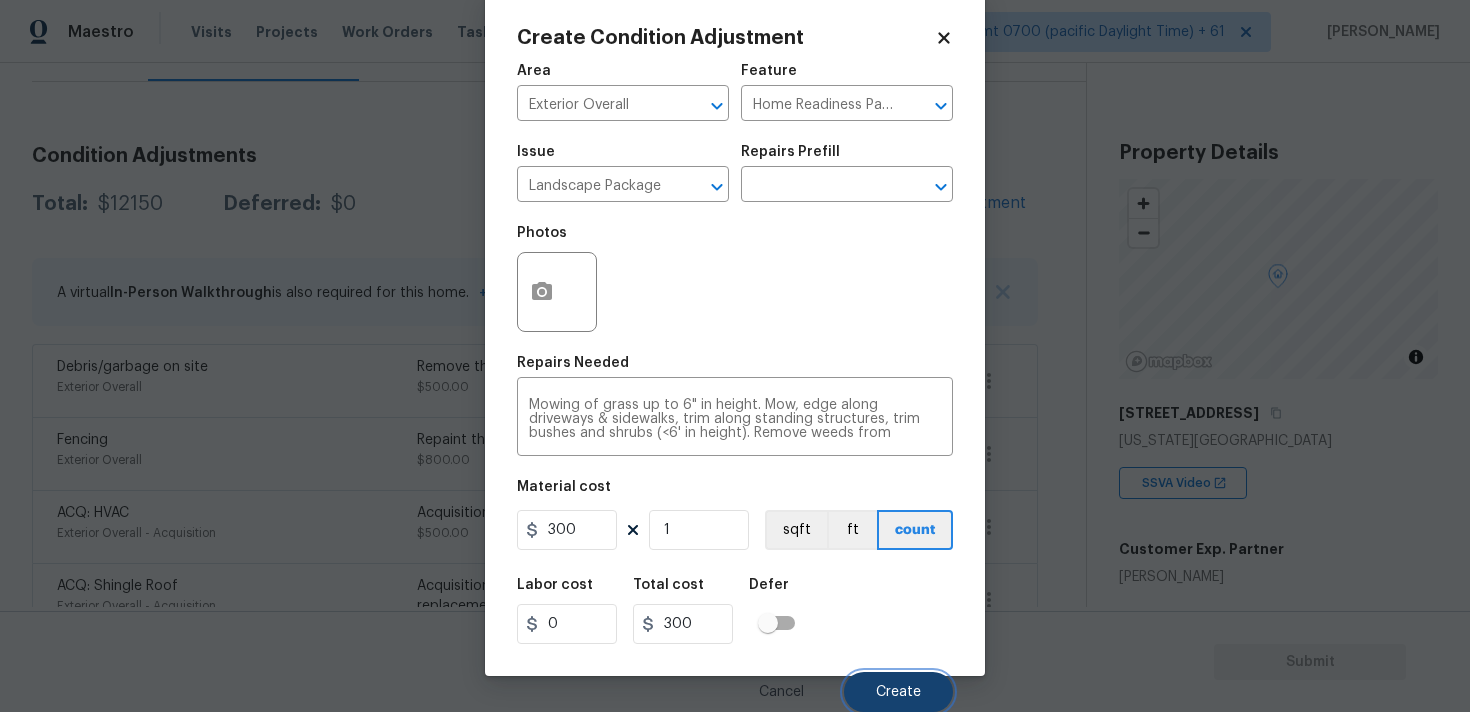 click on "Create" at bounding box center (898, 692) 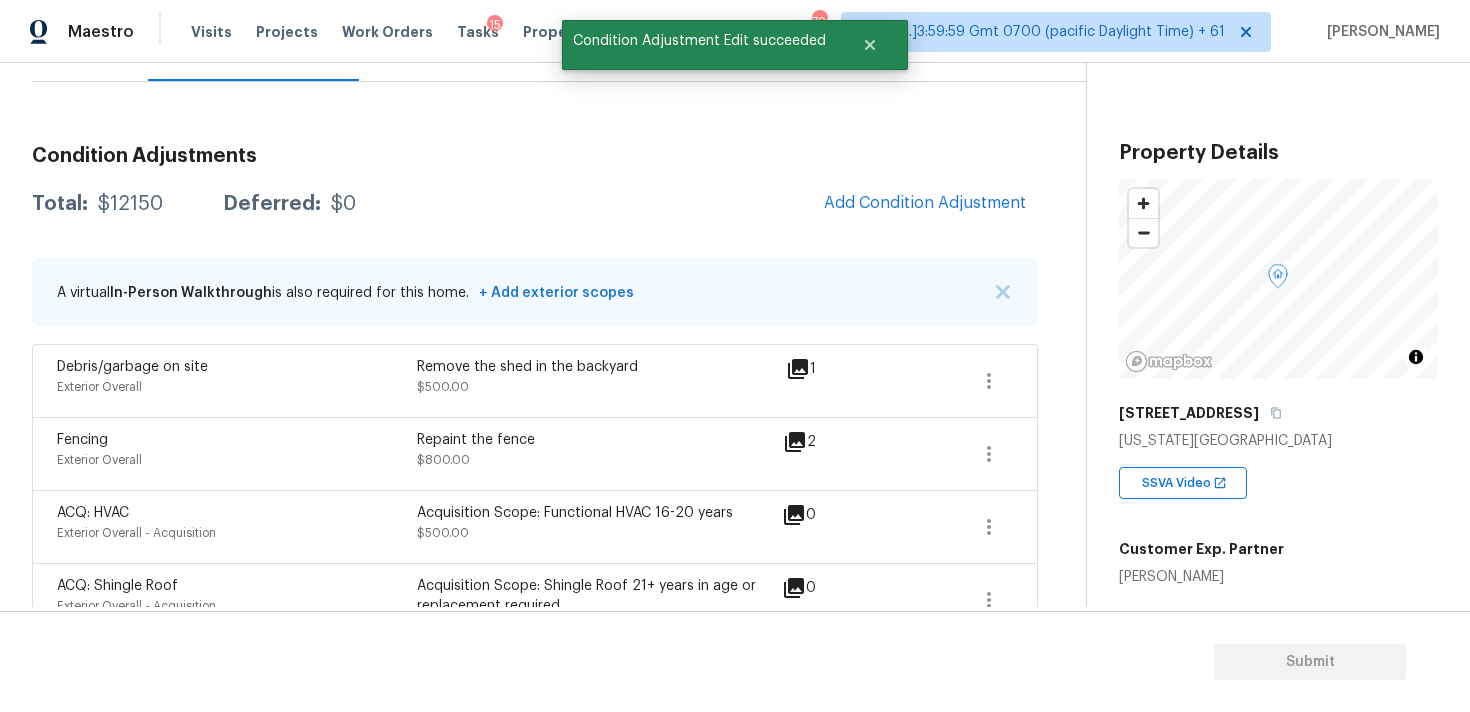 scroll, scrollTop: 0, scrollLeft: 0, axis: both 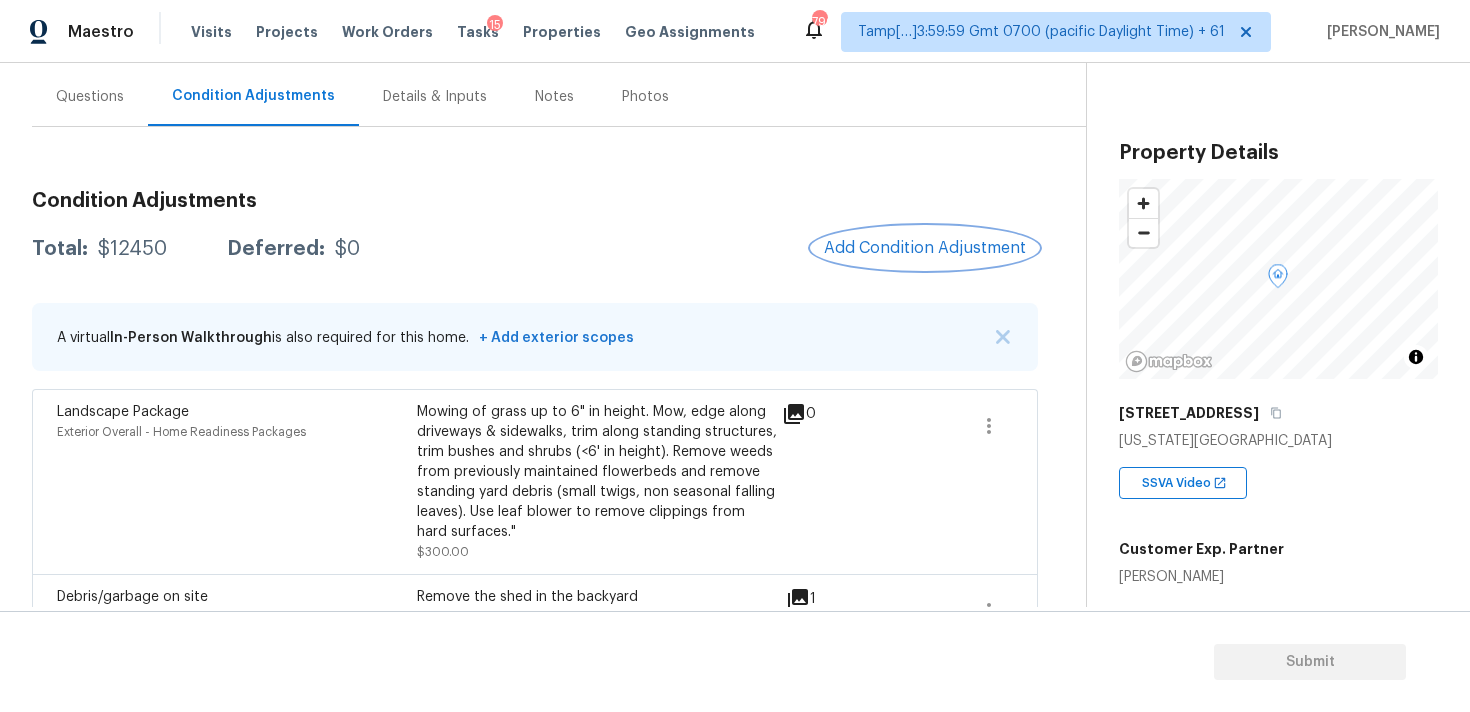 click on "Add Condition Adjustment" at bounding box center (925, 248) 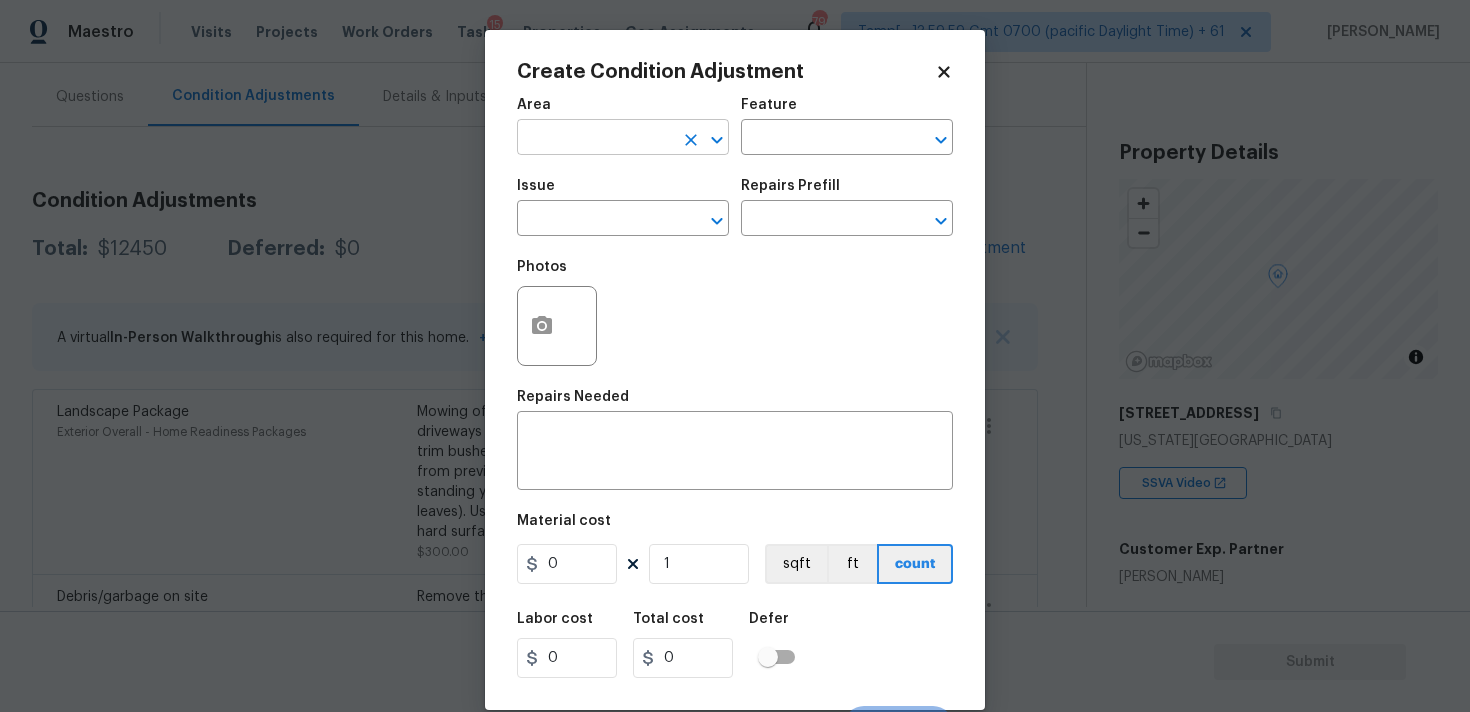 click at bounding box center (595, 139) 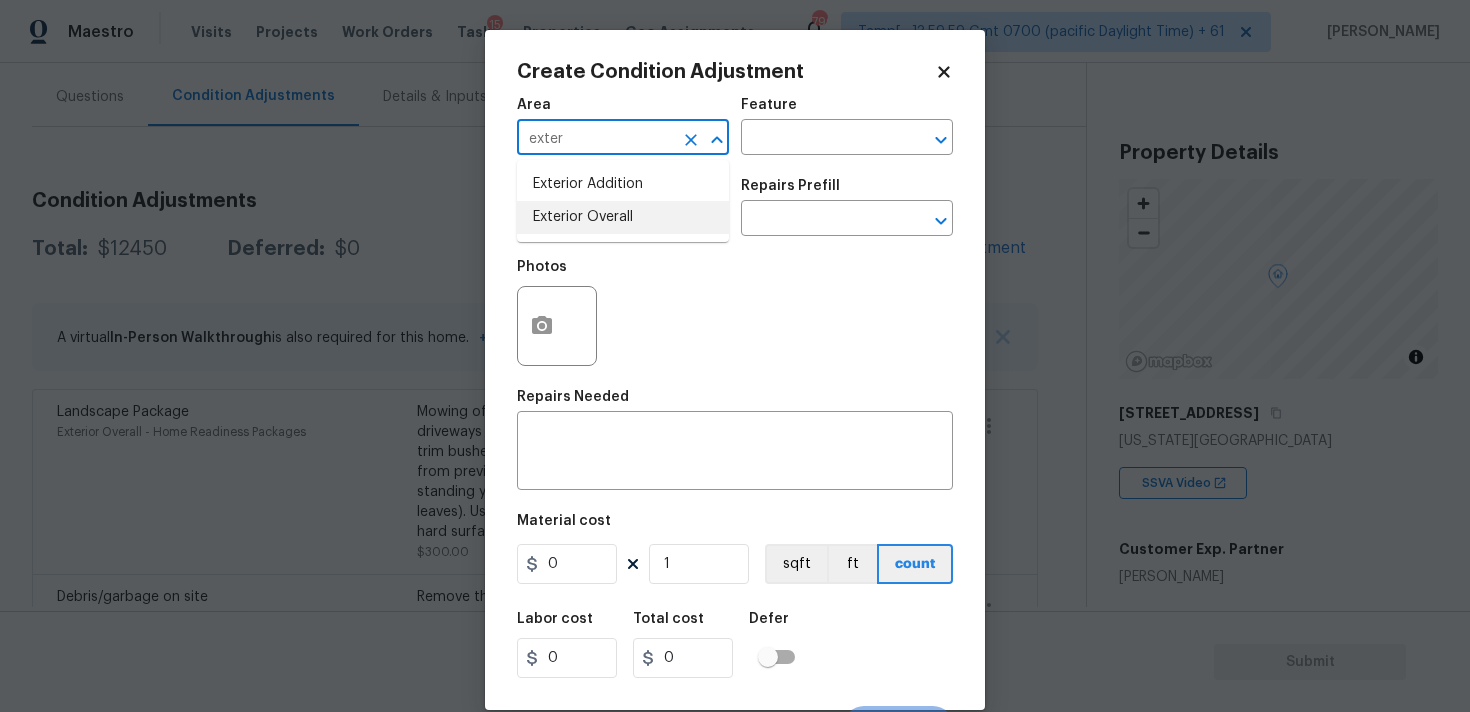 click on "Exterior Overall" at bounding box center [623, 217] 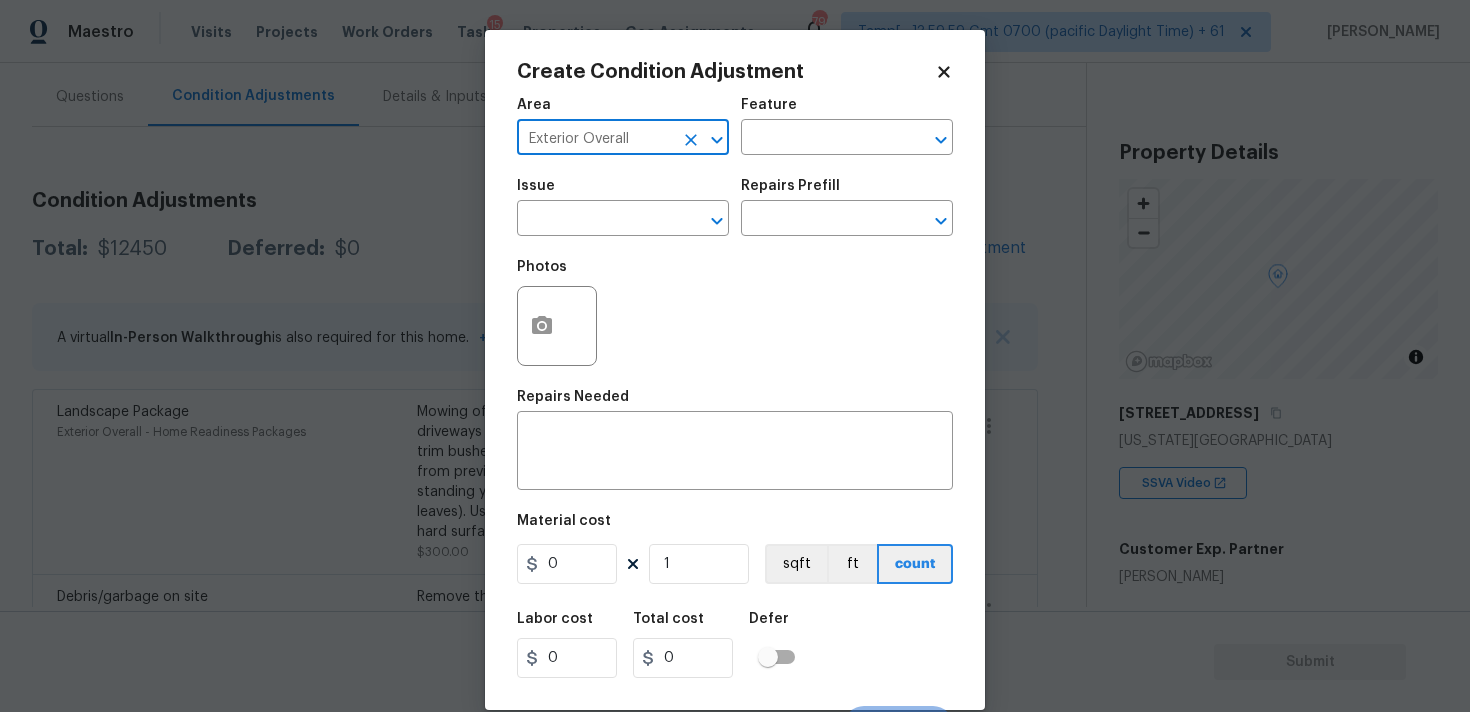 type on "Exterior Overall" 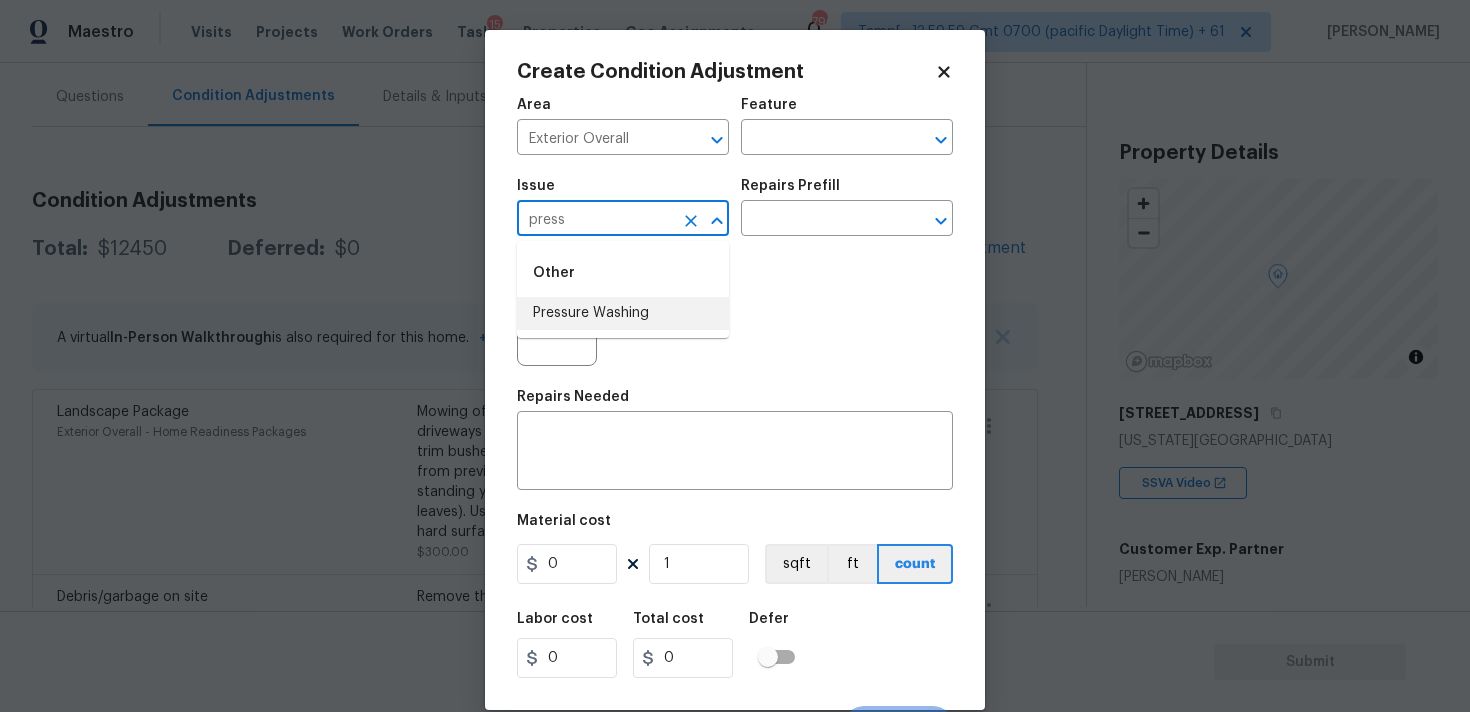 click on "Pressure Washing" at bounding box center (623, 313) 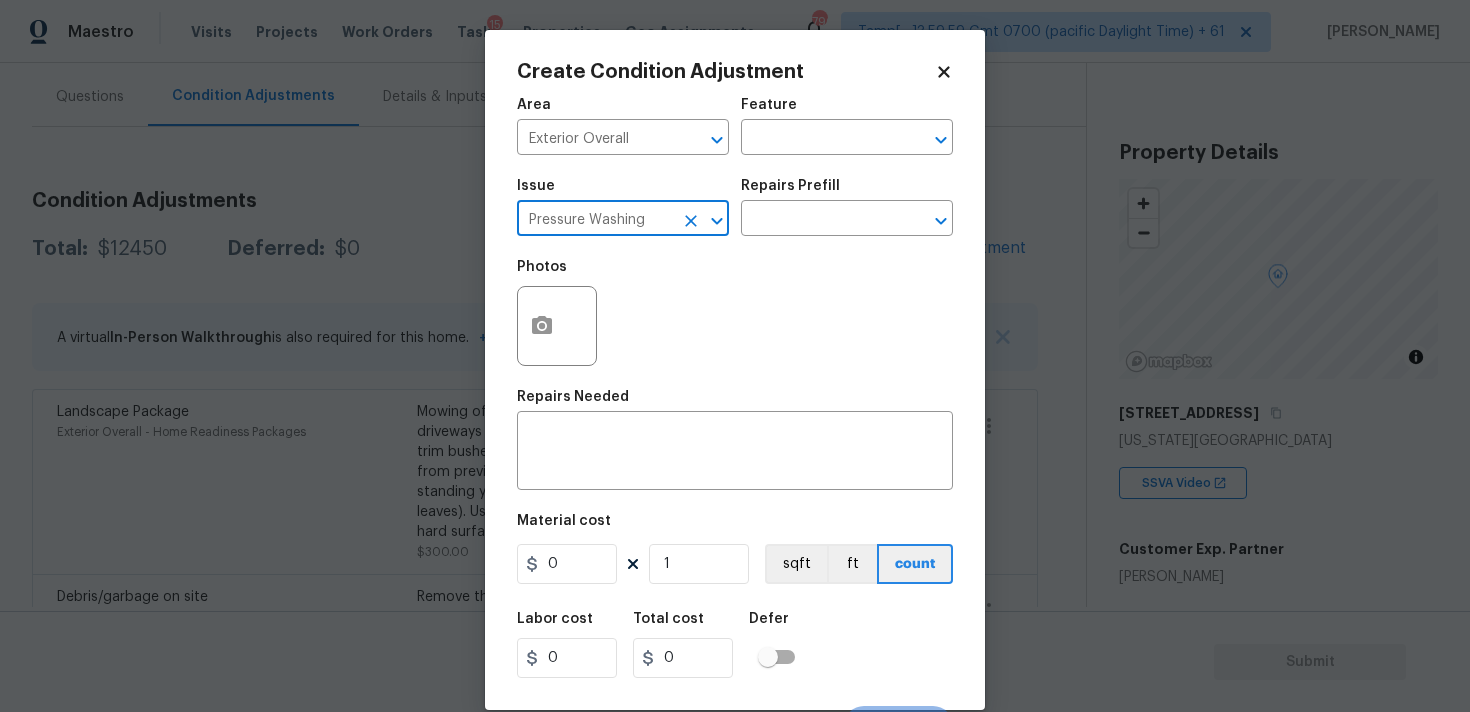 type on "Pressure Washing" 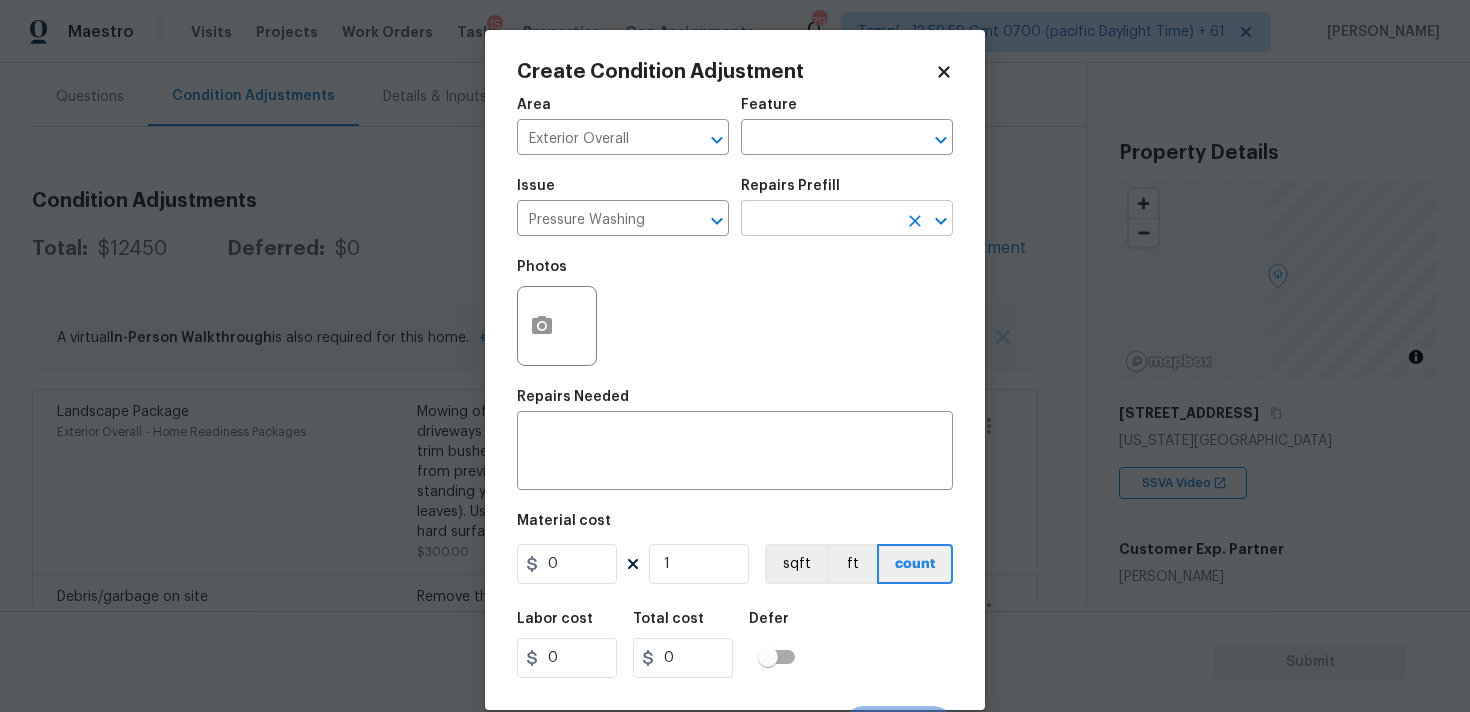 click at bounding box center [819, 220] 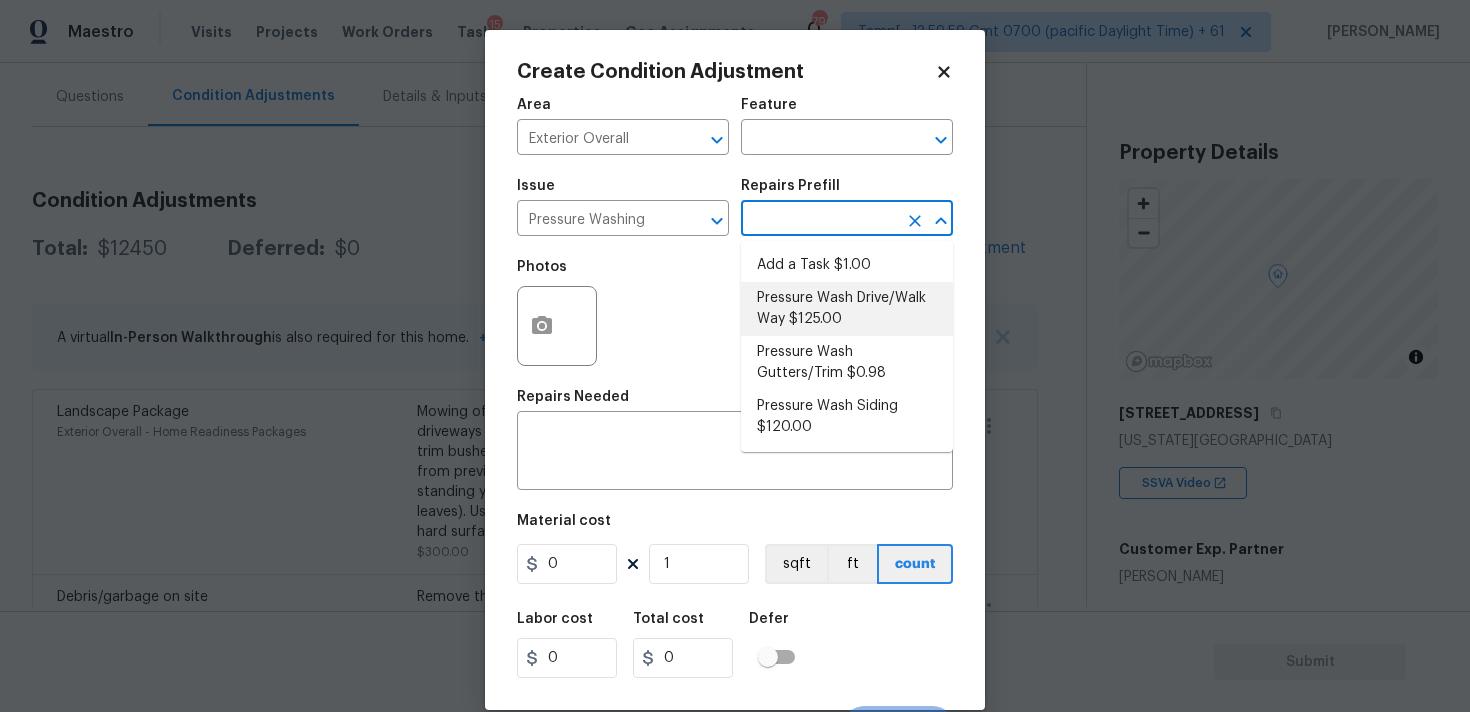 click on "Pressure Wash Drive/Walk Way $125.00" at bounding box center [847, 309] 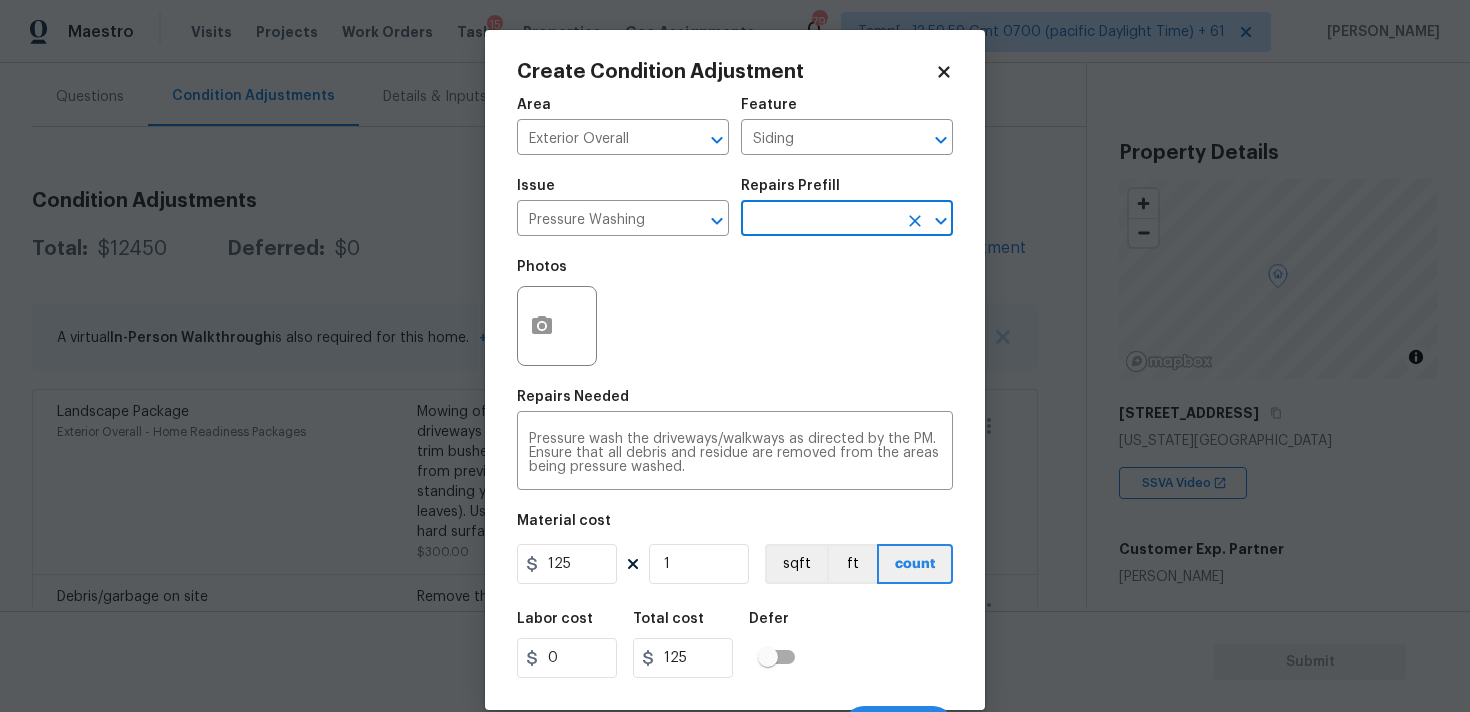 click on "Material cost 125 1 sqft ft count" at bounding box center (735, 551) 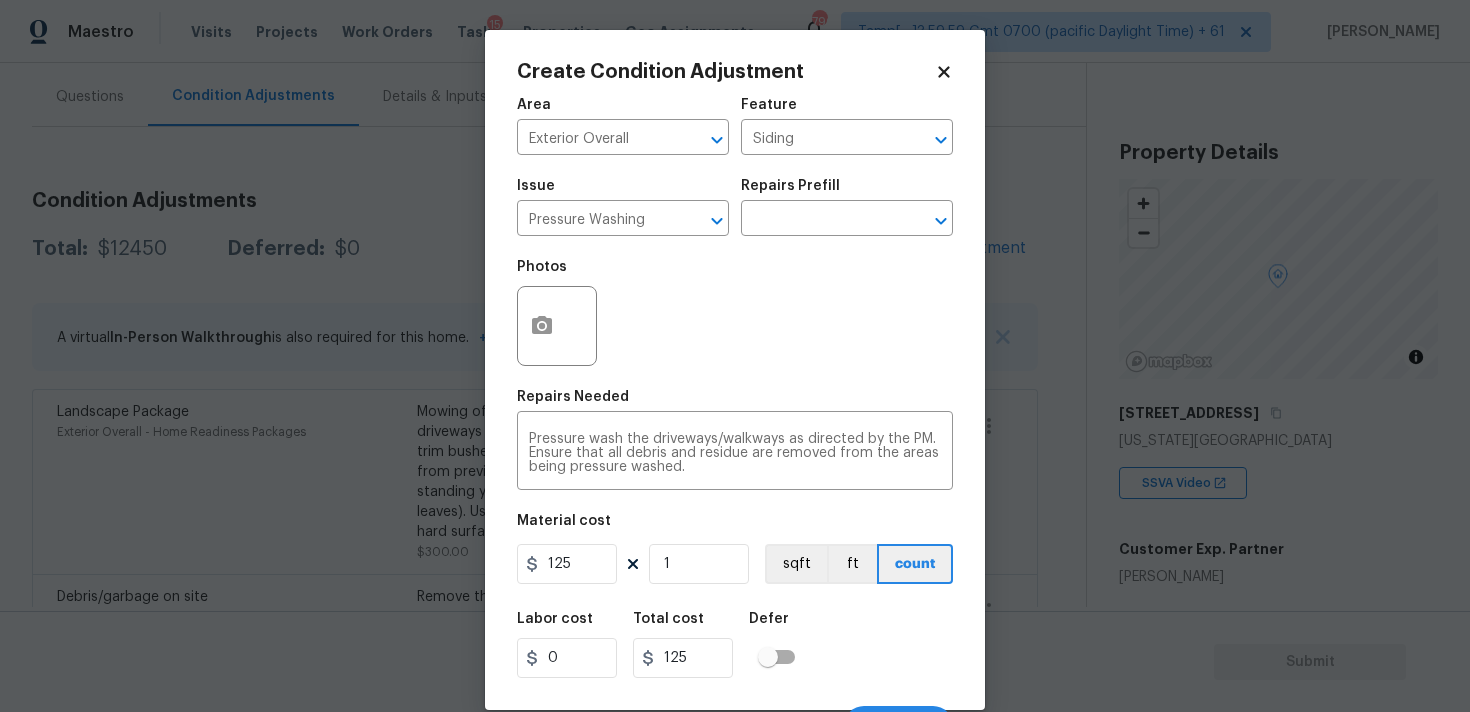 click on "Material cost 125 1 sqft ft count" at bounding box center [735, 551] 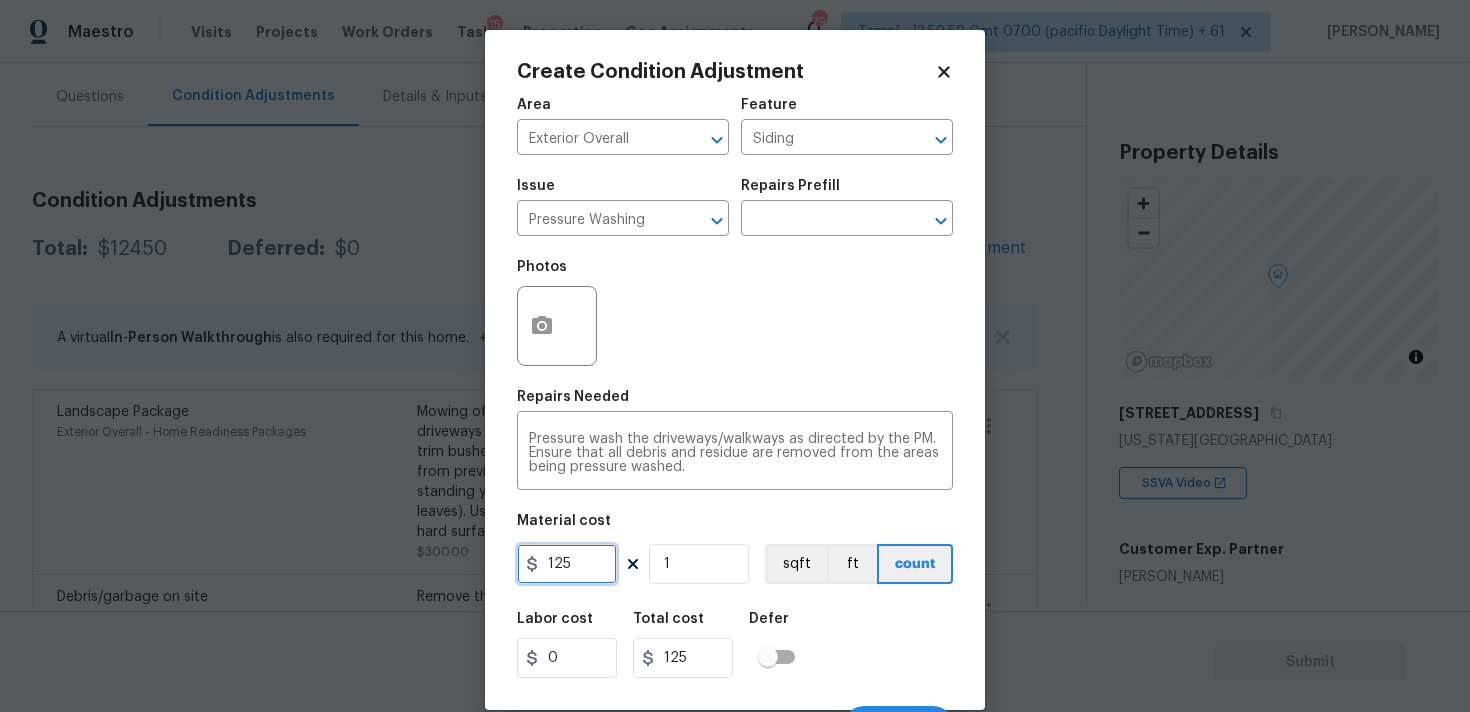 click on "125" at bounding box center [567, 564] 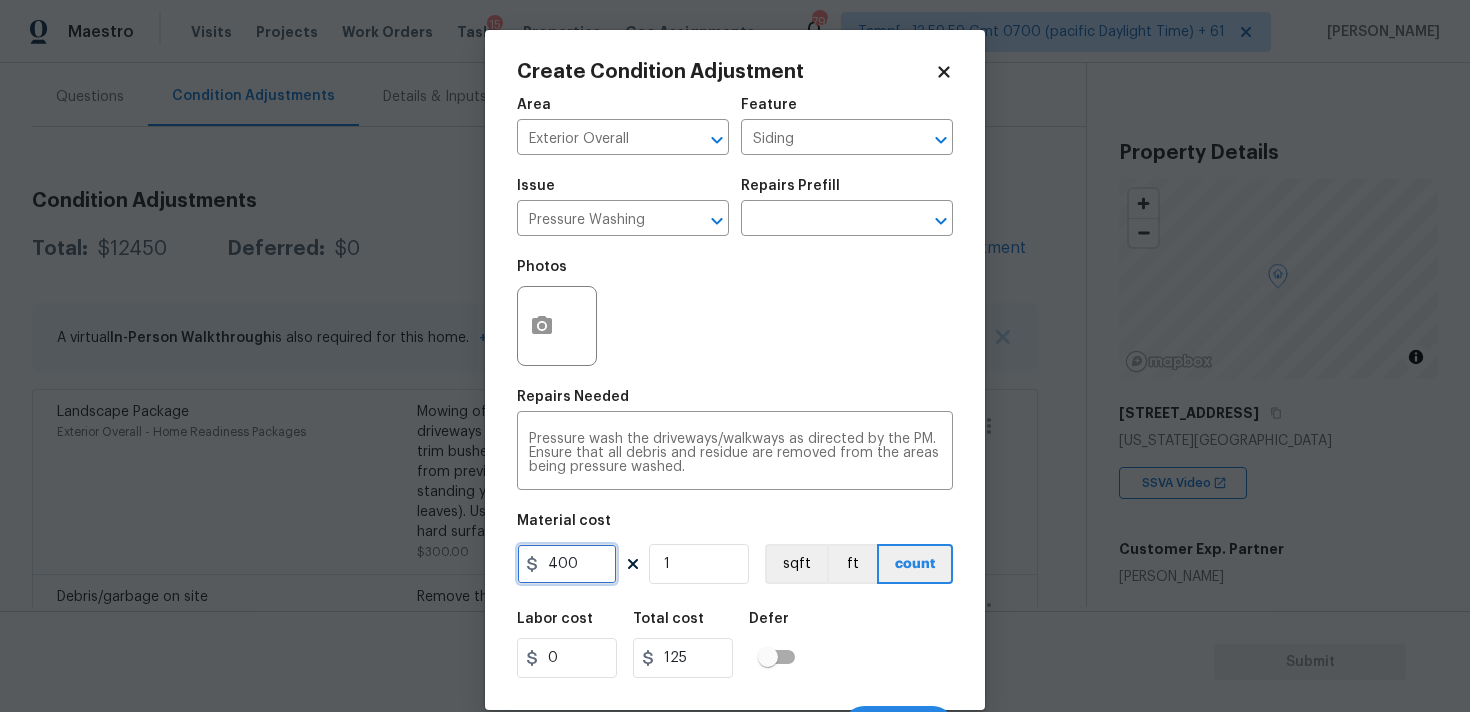 type on "400" 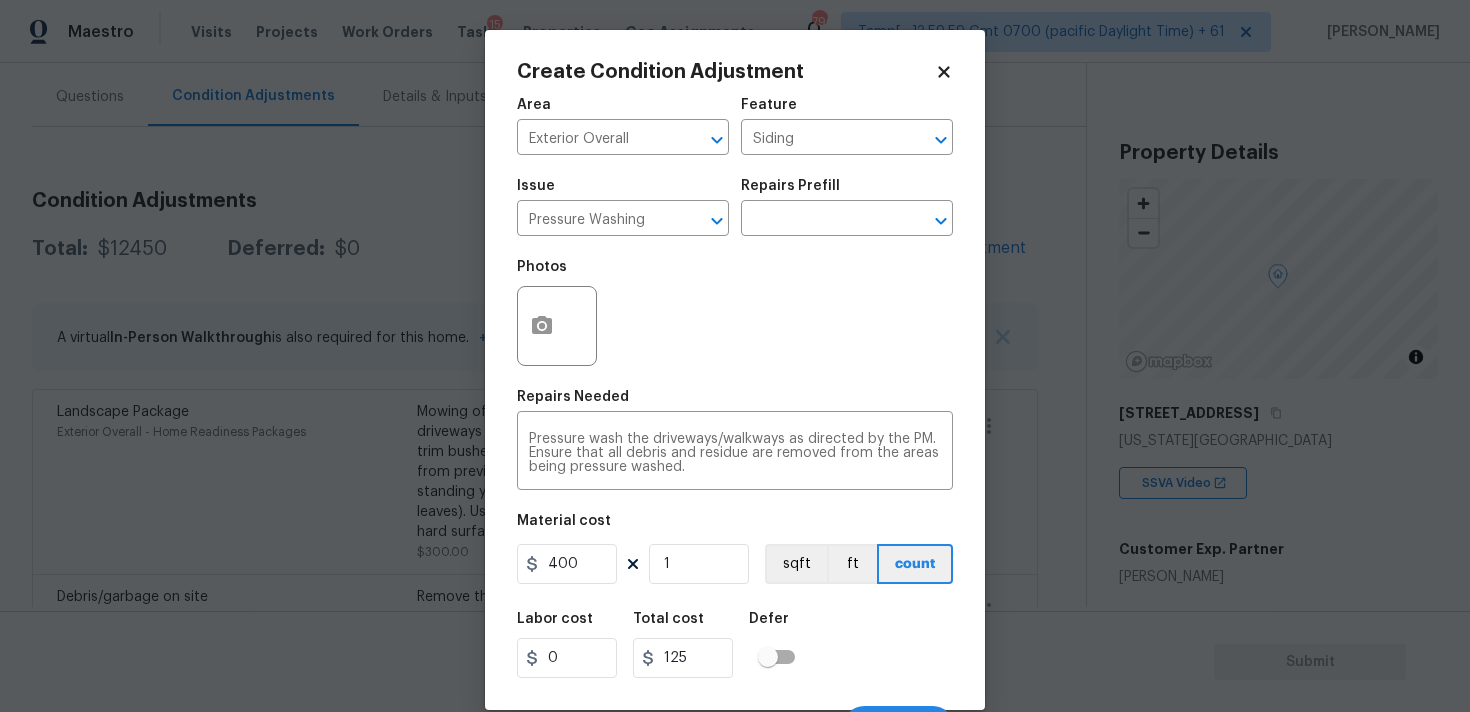 click on "Maestro Visits Projects Work Orders Tasks 15 Properties Geo Assignments 790 Tamp[…]3:59:59 Gmt 0700 (pacific Daylight Time) + 61 [PERSON_NAME] B Back to tasks Condition Scoping - Full [DATE] by 4:00 pm   [PERSON_NAME] B In-progress Questions Condition Adjustments Details & Inputs Notes Photos Condition Adjustments Total:  $12450 Deferred:  $0 Add Condition Adjustment A virtual  In-Person Walkthrough  is also required for this home.   + Add exterior scopes Landscape Package Exterior Overall - Home Readiness Packages Mowing of grass up to 6" in height. Mow, edge along driveways & sidewalks, trim along standing structures, trim bushes and shrubs (<6' in height). Remove weeds from previously maintained flowerbeds and remove standing yard debris (small twigs, non seasonal falling leaves).  Use leaf blower to remove clippings from hard surfaces." $300.00   0 Debris/garbage on site Exterior Overall Remove the shed in the backyard $500.00   1 Fencing Exterior Overall Repaint the fence $800.00   2 ACQ: HVAC" at bounding box center (735, 356) 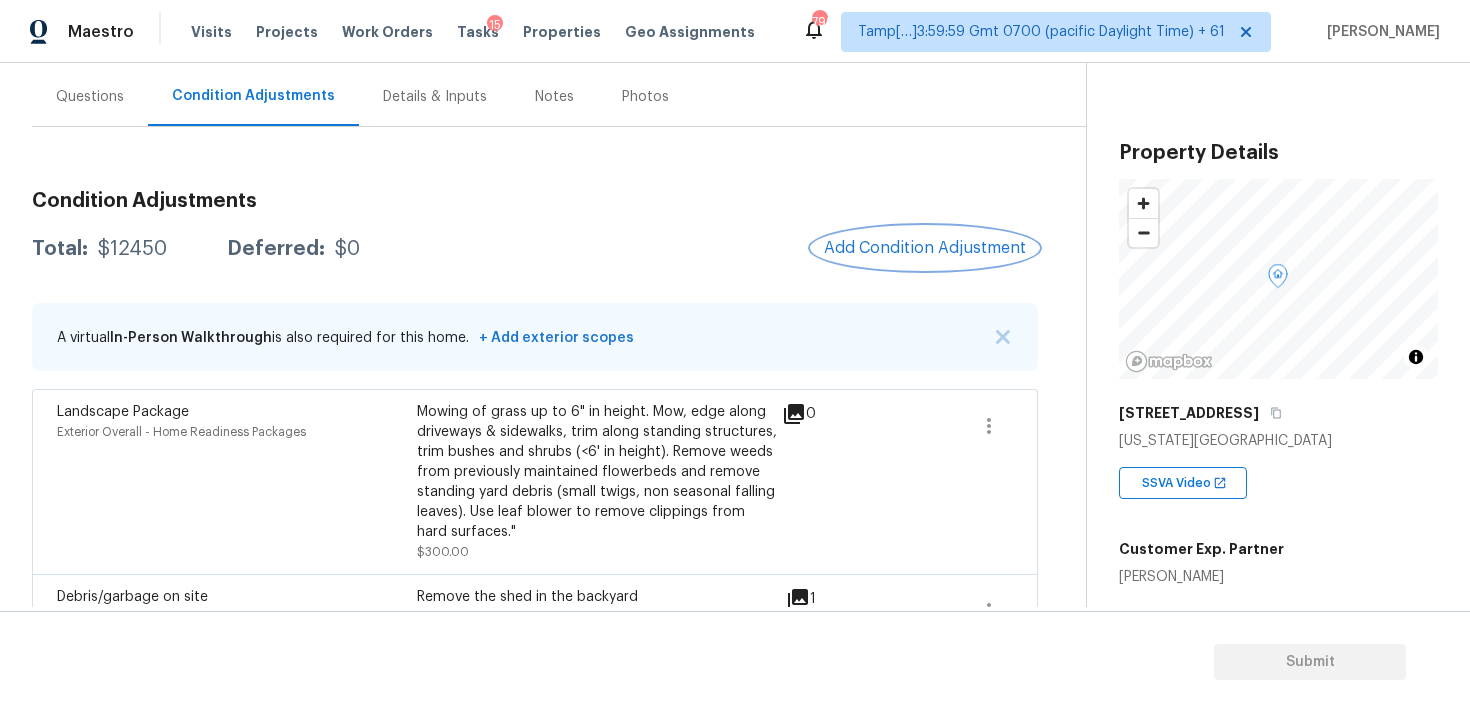 click on "Add Condition Adjustment" at bounding box center (925, 248) 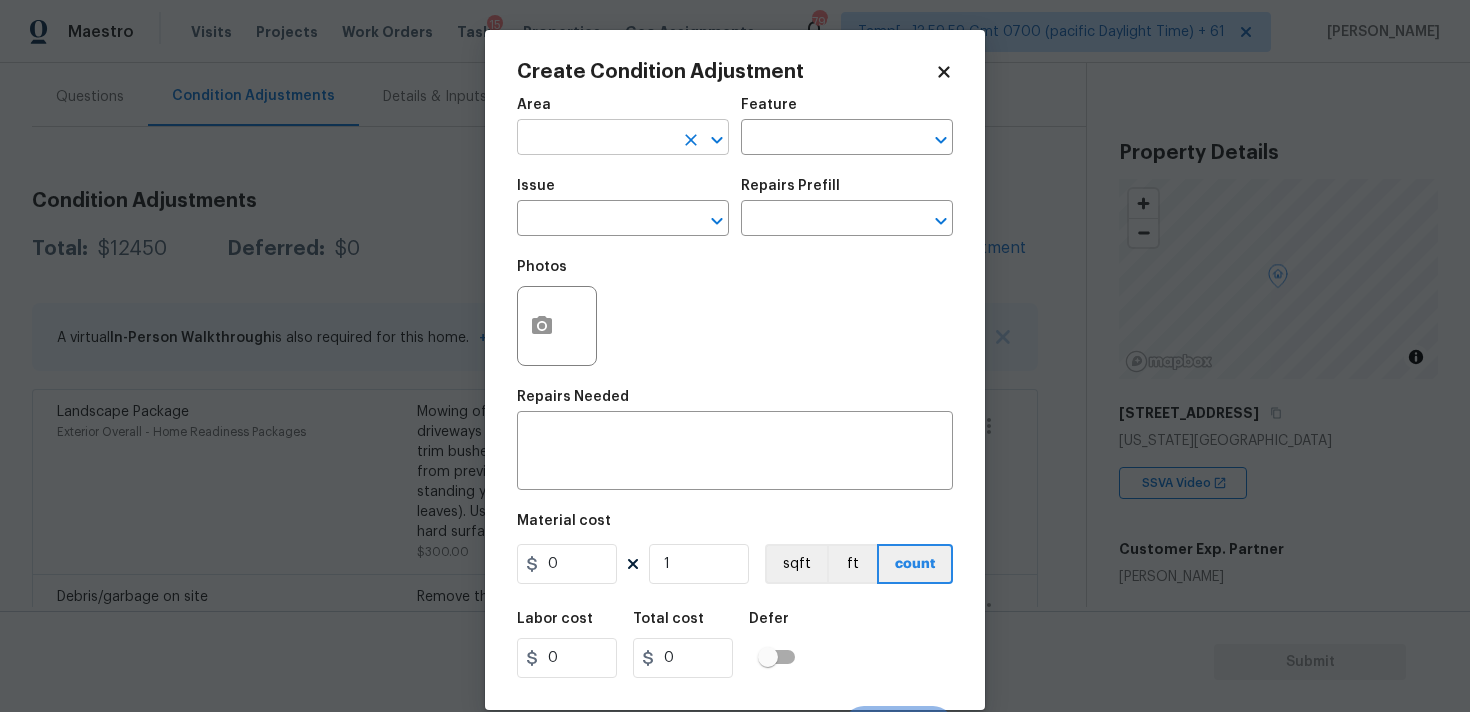 click at bounding box center [595, 139] 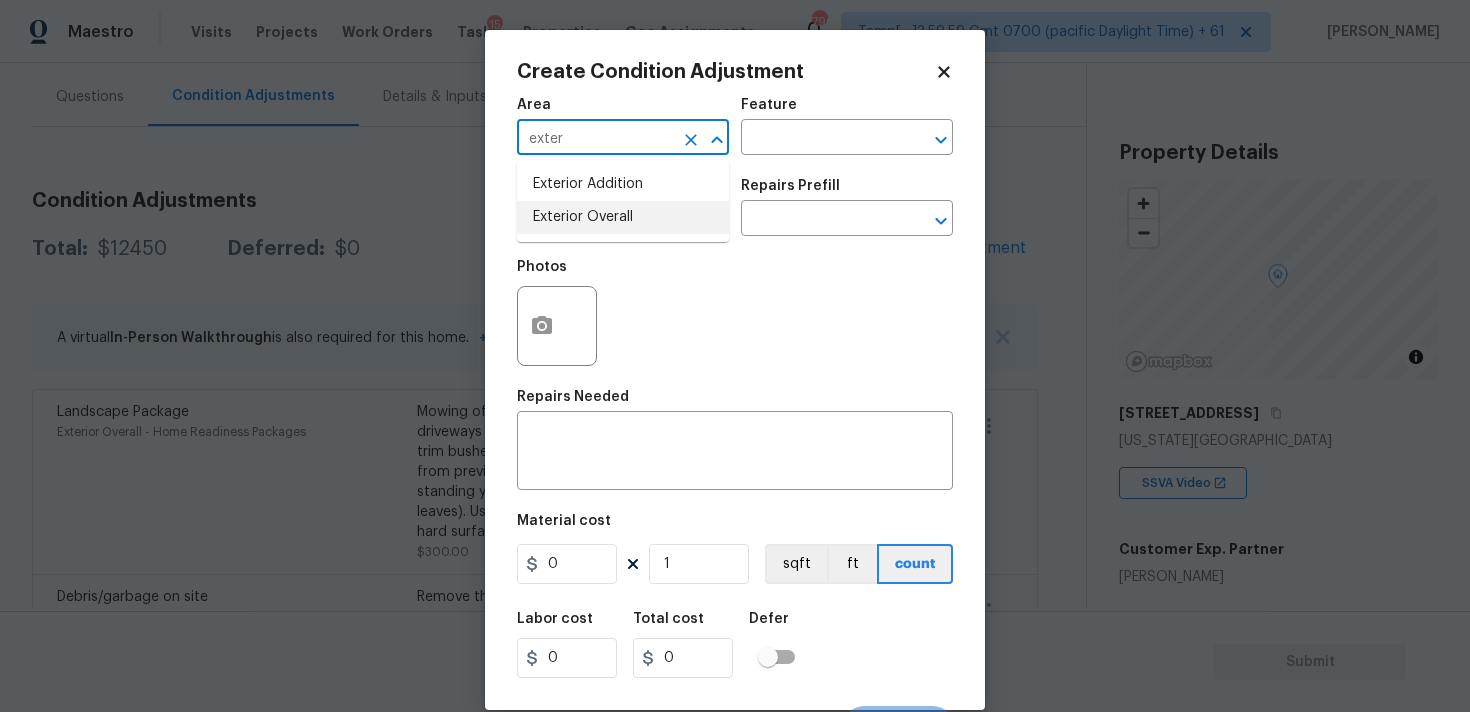 click on "Exterior Overall" at bounding box center [623, 217] 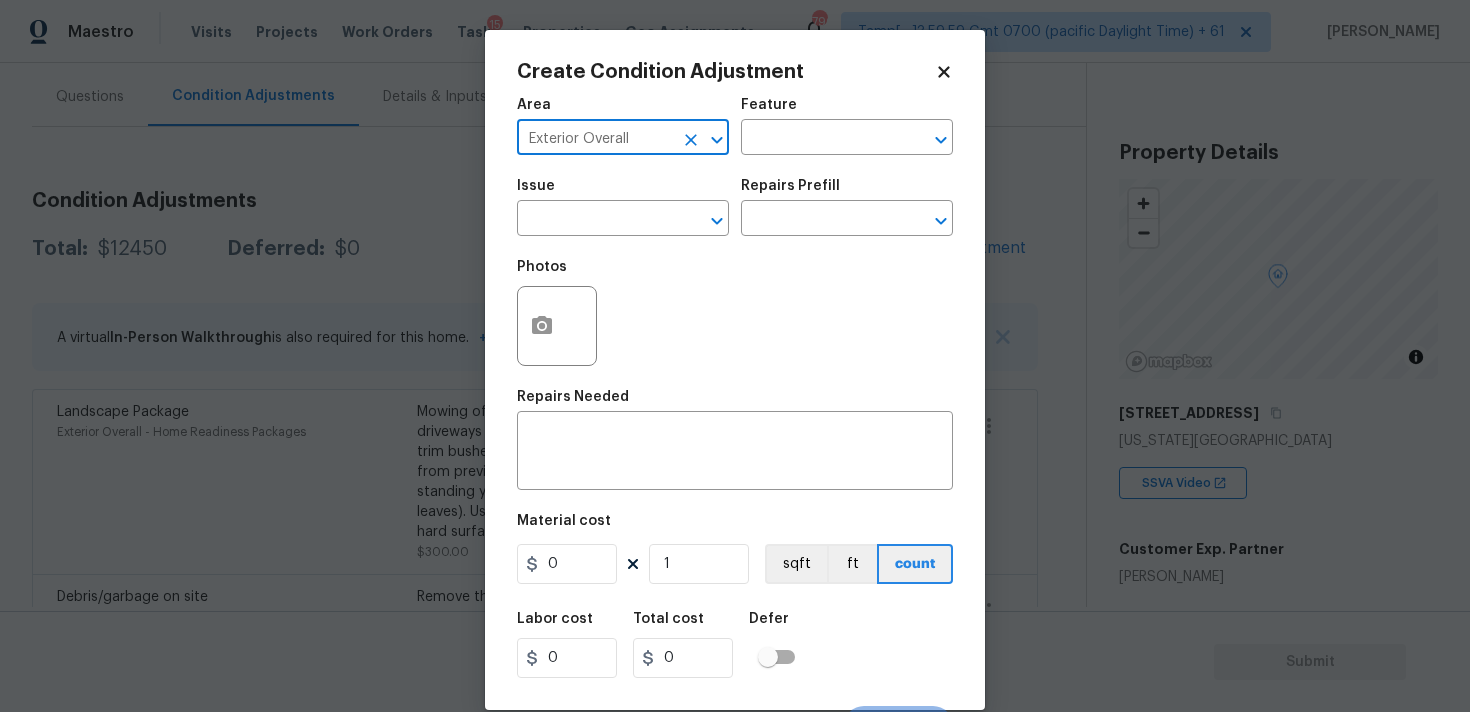 type on "Exterior Overall" 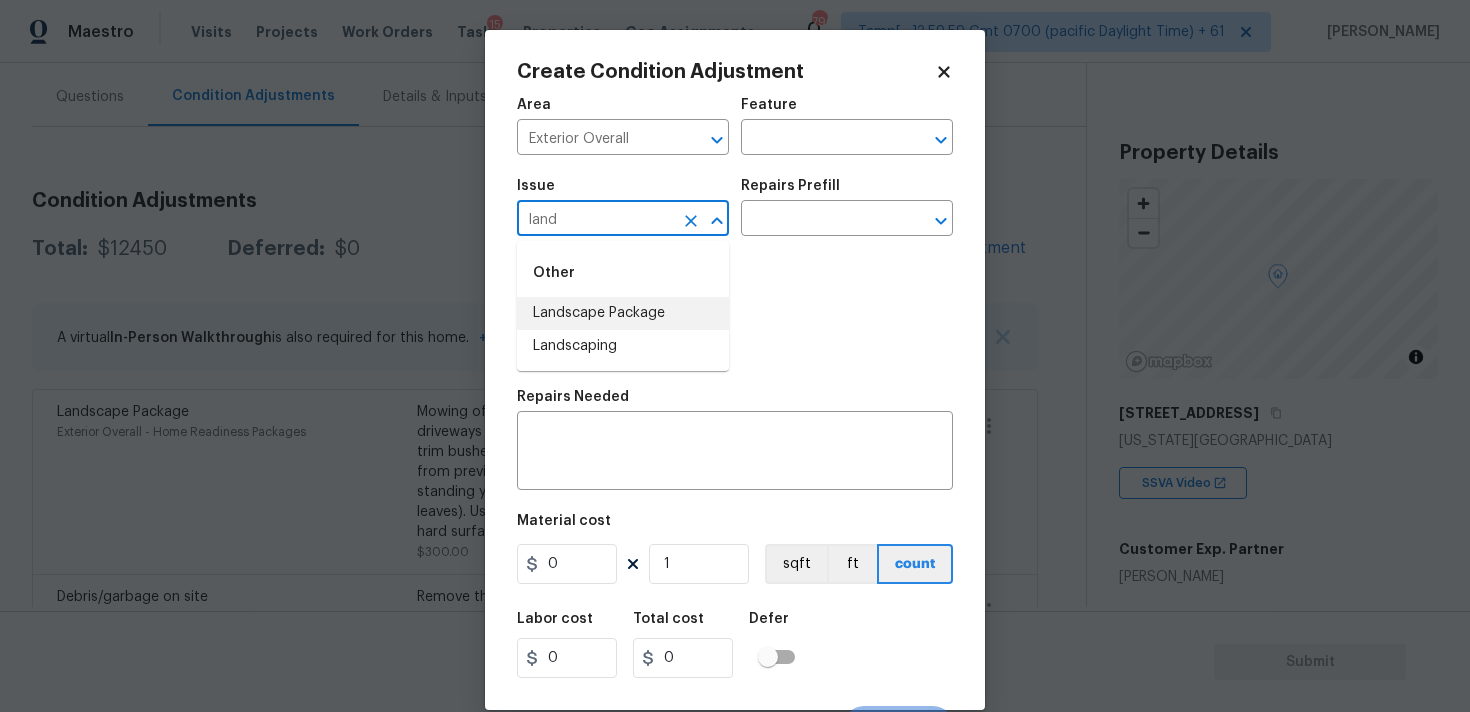 click on "Landscape Package" at bounding box center (623, 313) 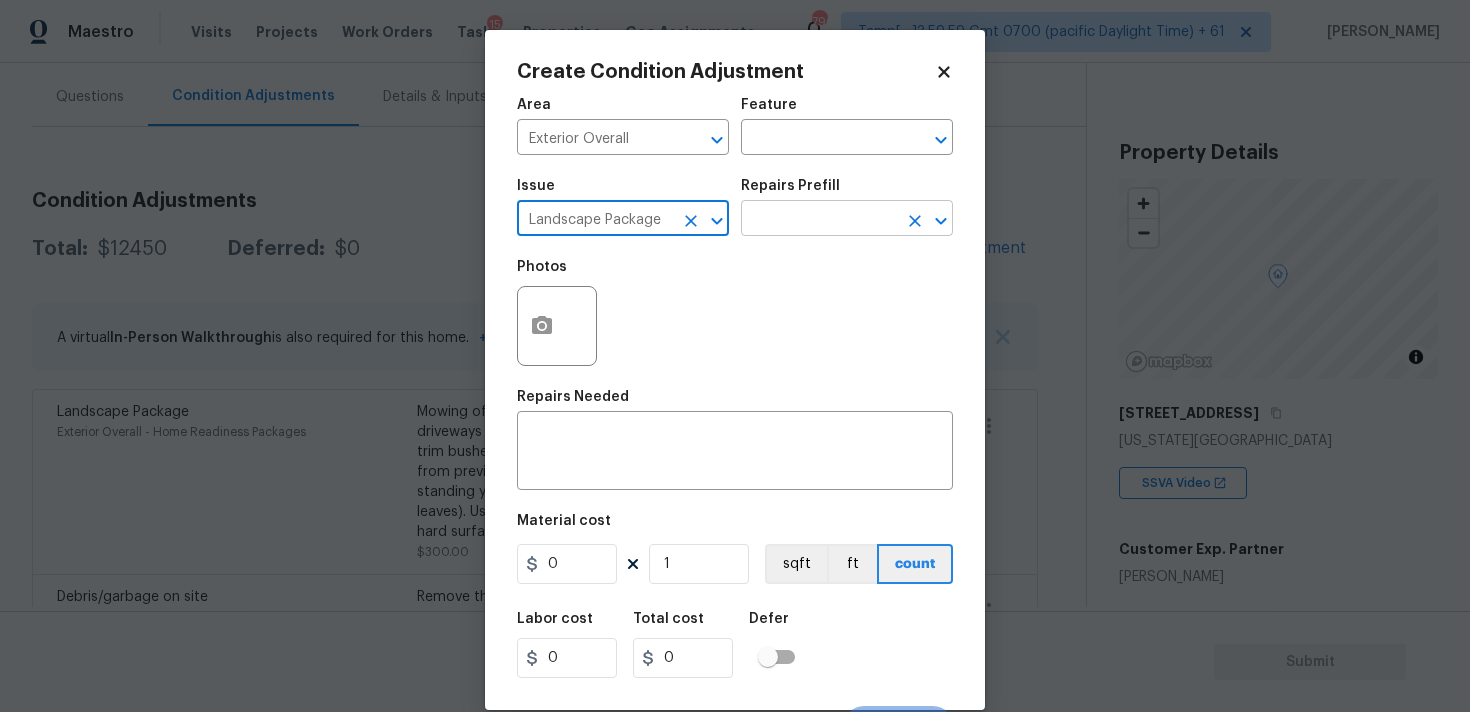 type on "Landscape Package" 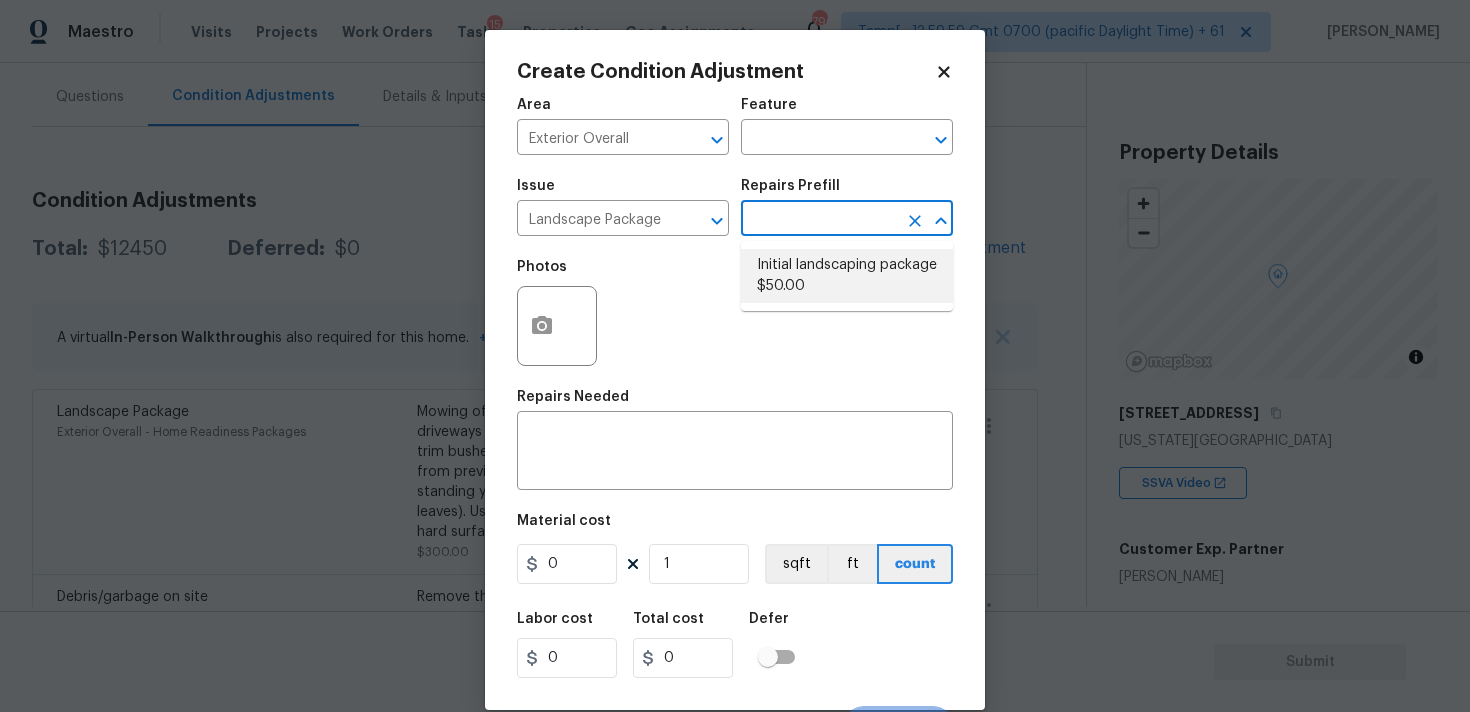 click on "Initial landscaping package $50.00" at bounding box center [847, 276] 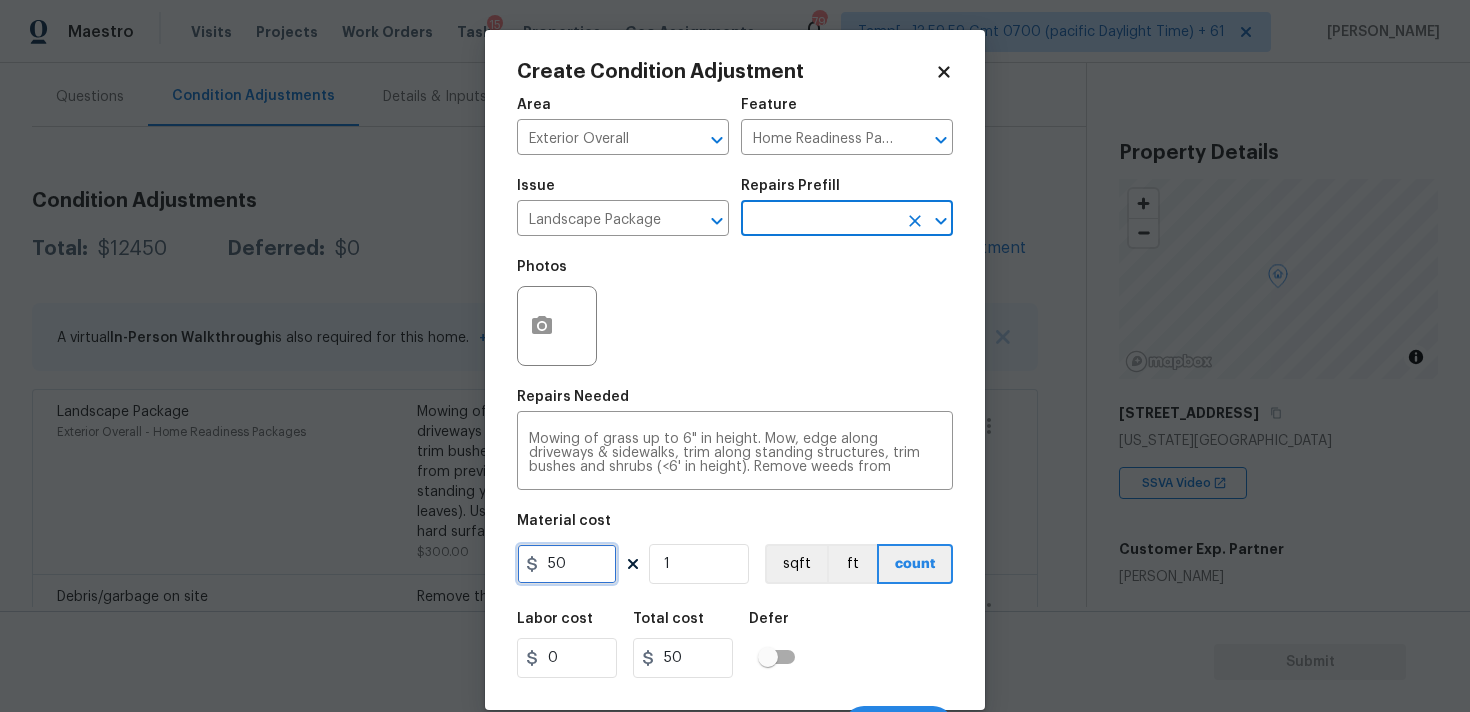 click on "50" at bounding box center (567, 564) 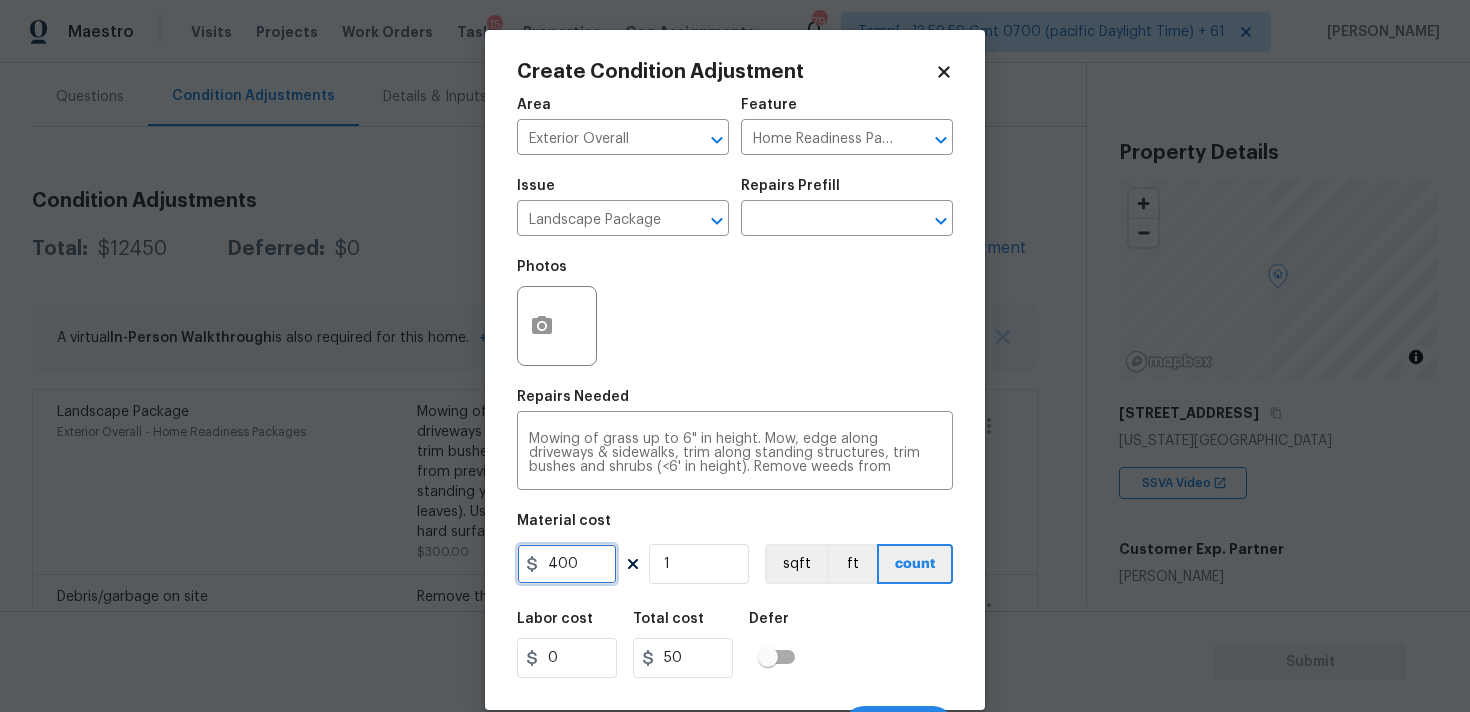 type on "400" 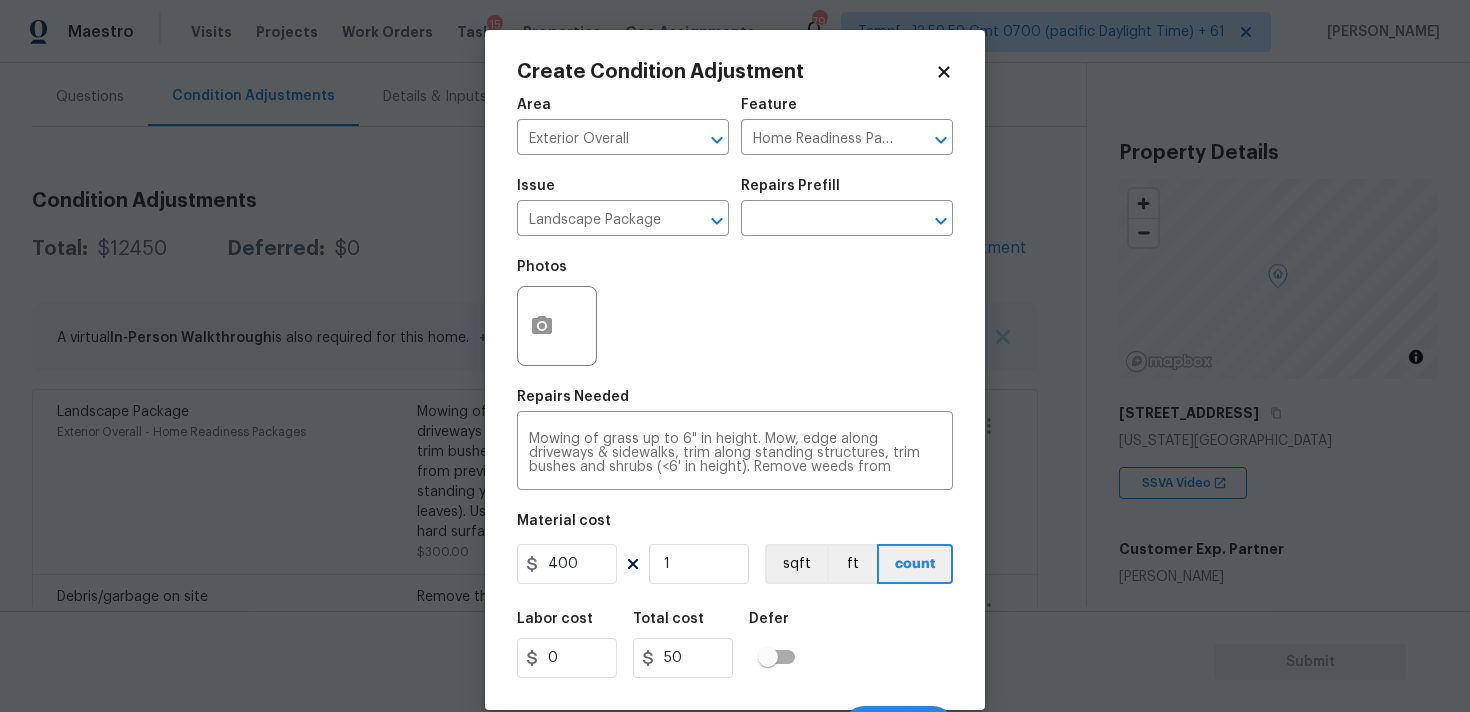 type on "400" 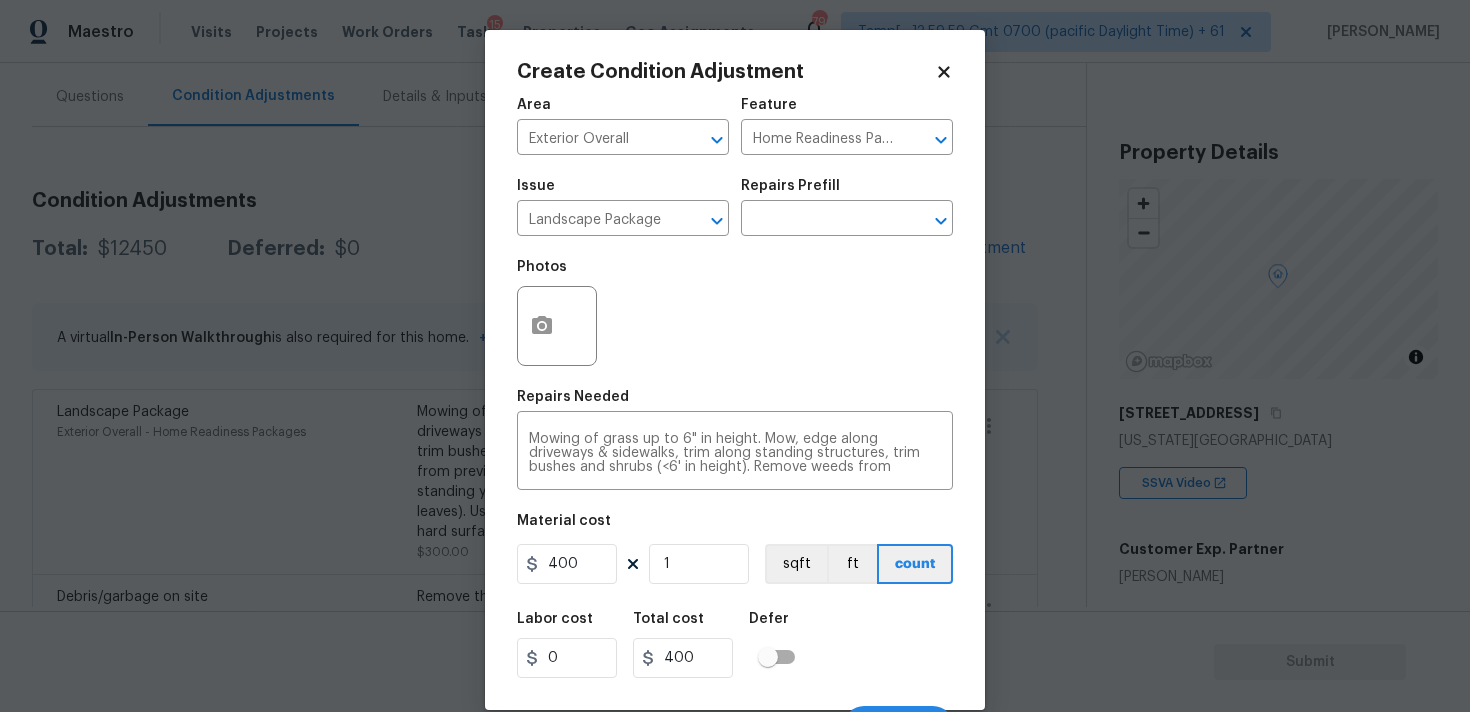click on "Labor cost 0 Total cost 400 Defer" at bounding box center (735, 645) 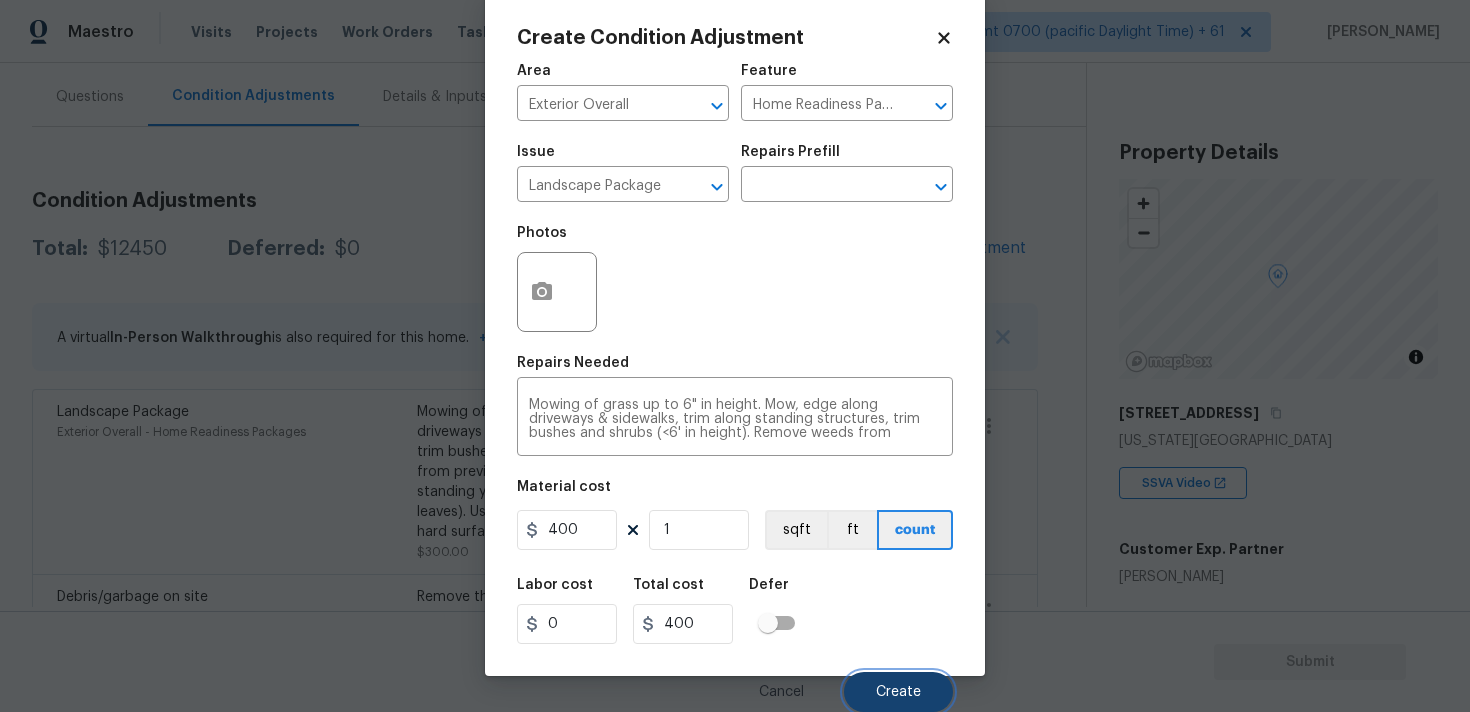 click on "Create" at bounding box center (898, 692) 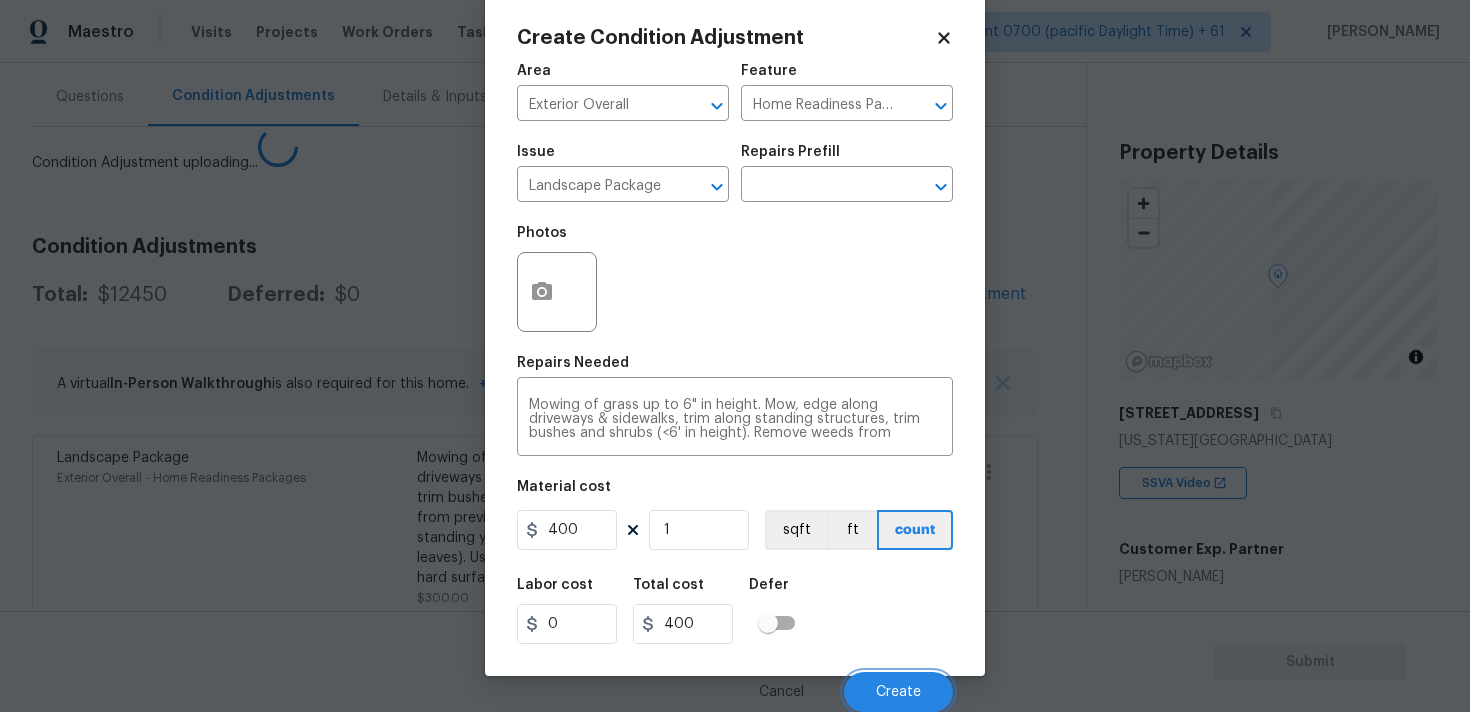 scroll, scrollTop: 28, scrollLeft: 0, axis: vertical 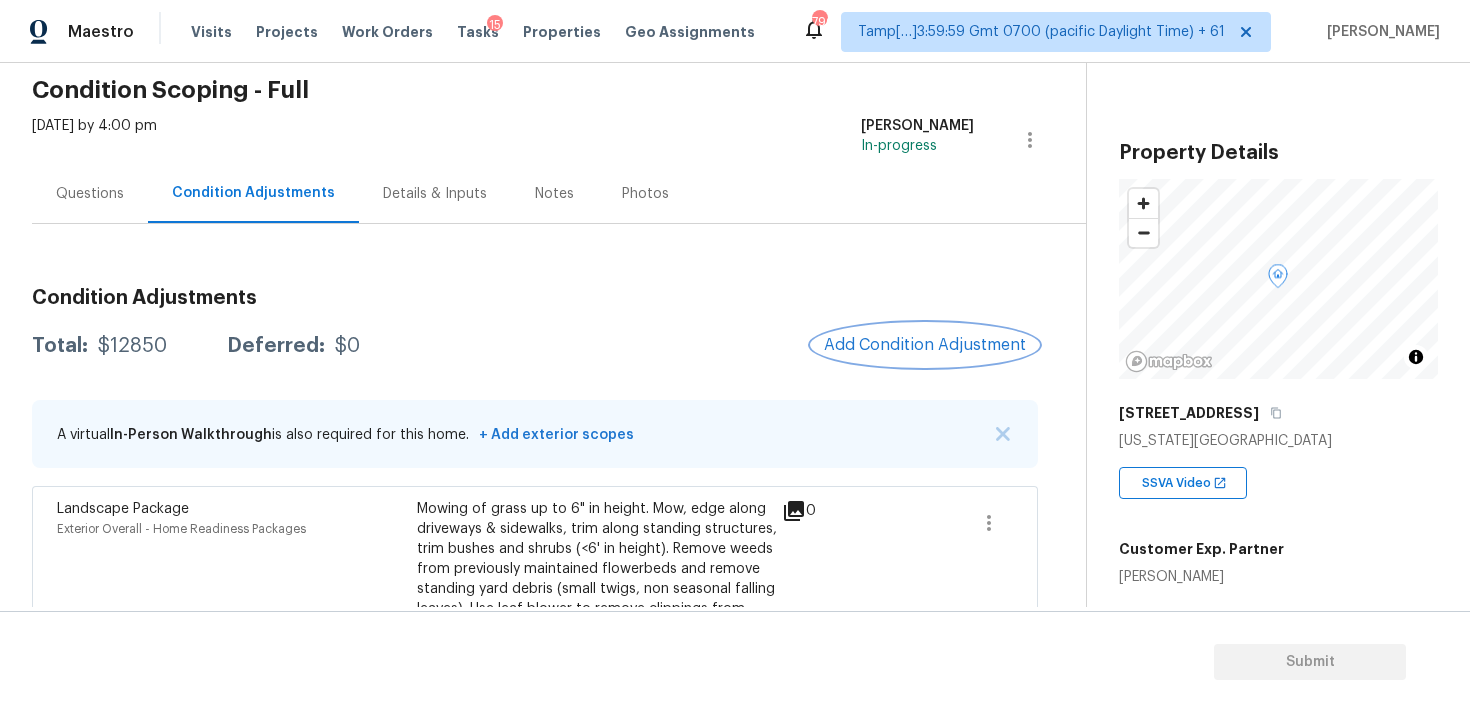 click on "Add Condition Adjustment" at bounding box center [925, 345] 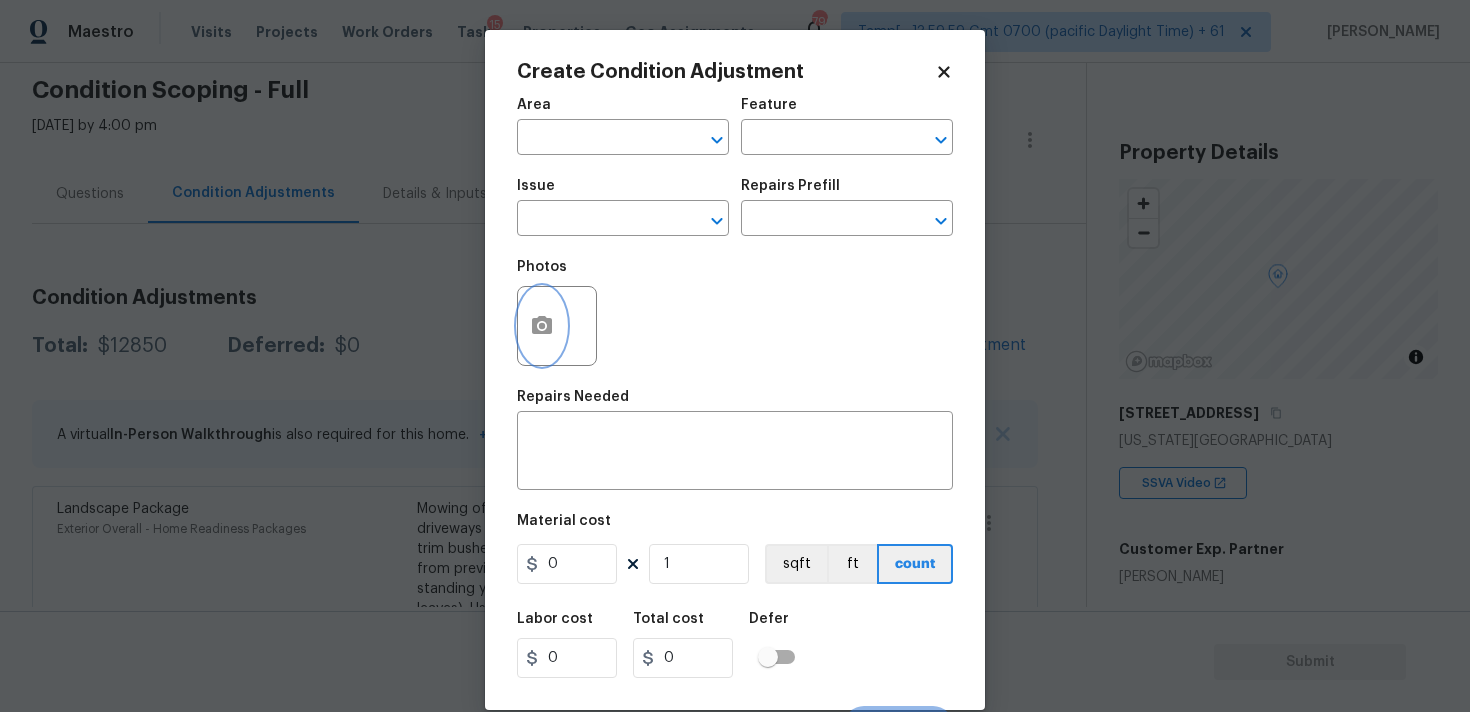 click at bounding box center (542, 326) 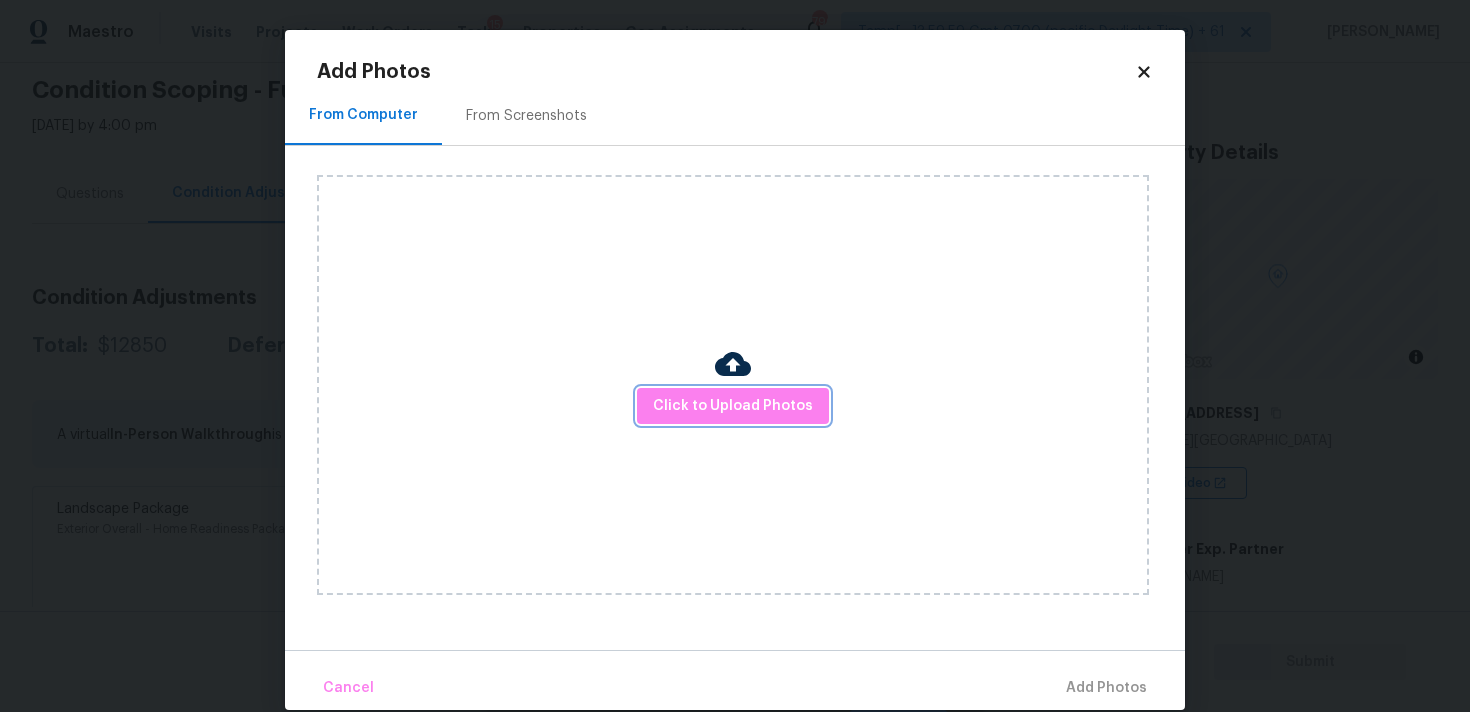 click on "Click to Upload Photos" at bounding box center [733, 406] 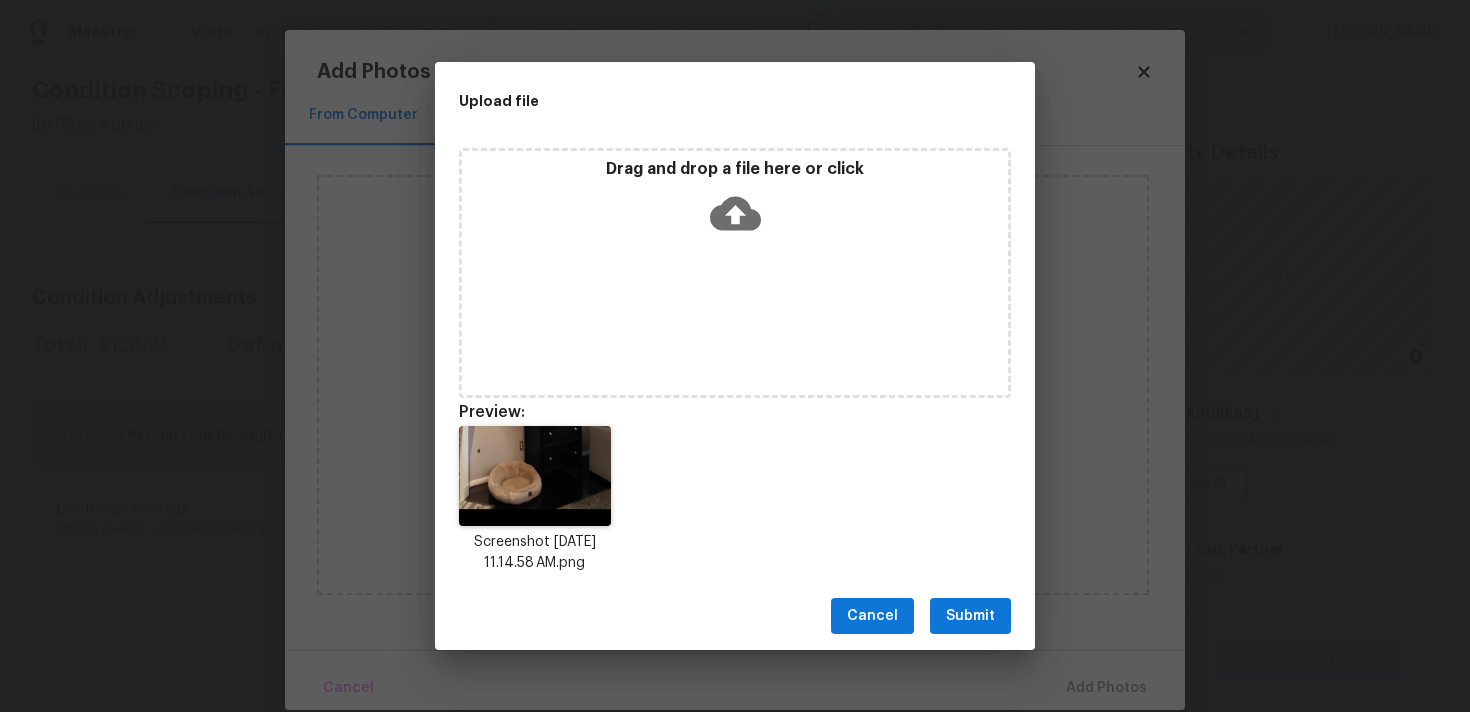 click on "Submit" at bounding box center [970, 616] 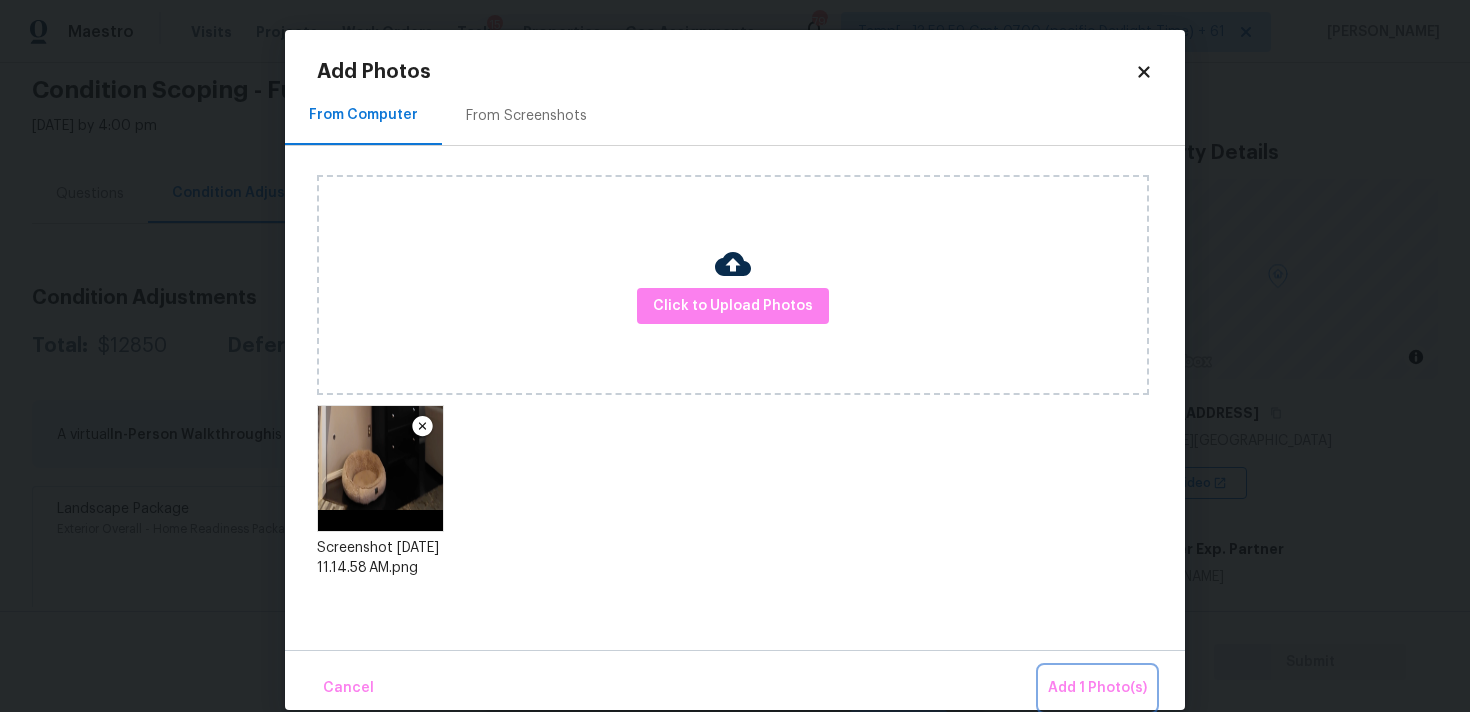 click on "Add 1 Photo(s)" at bounding box center (1097, 688) 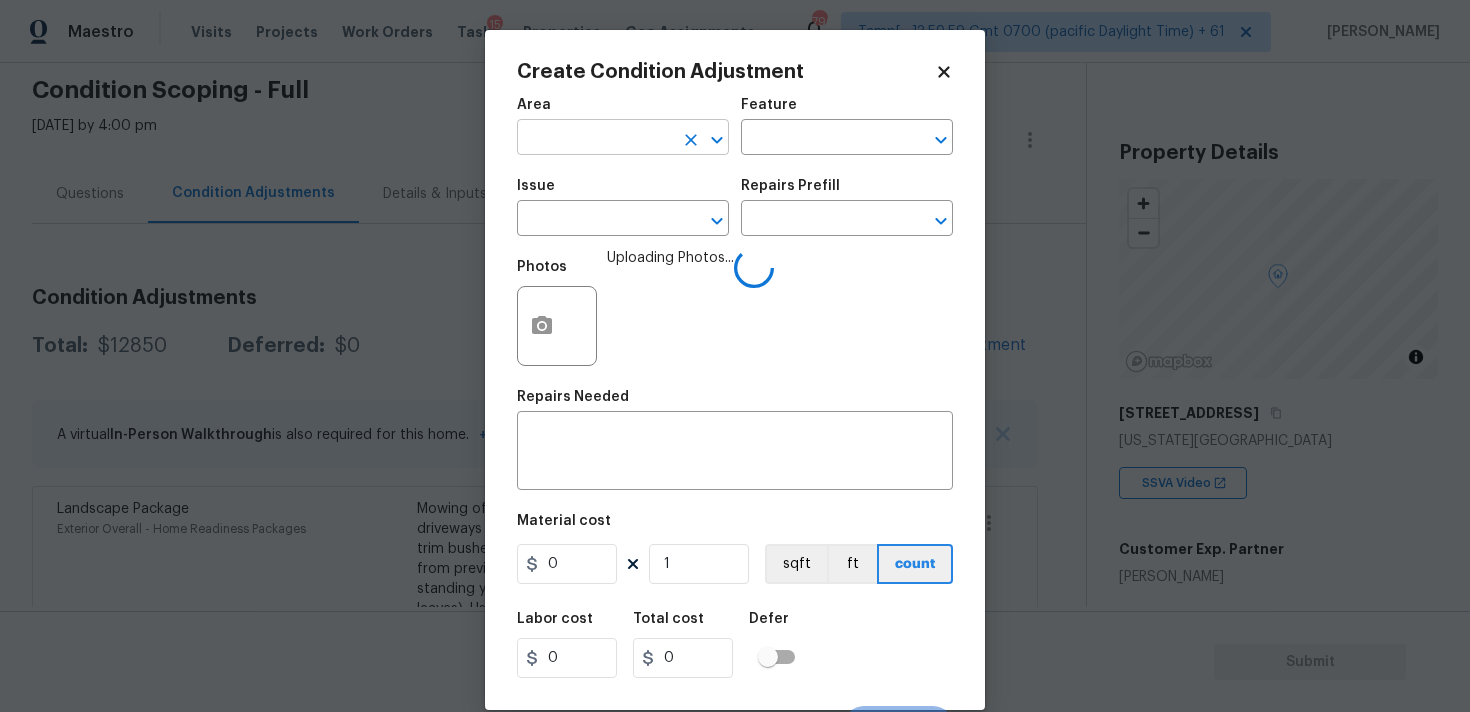 click at bounding box center [595, 139] 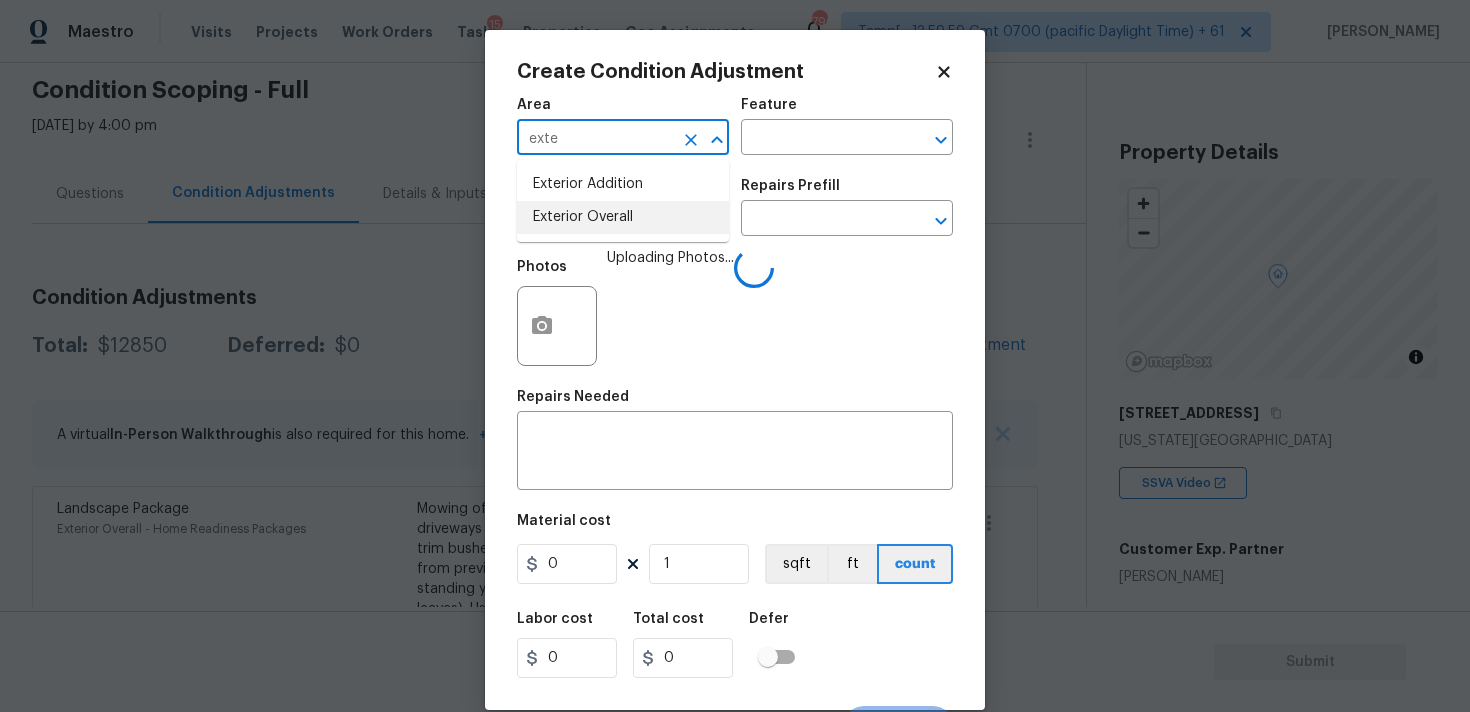 click on "Exterior Overall" at bounding box center (623, 217) 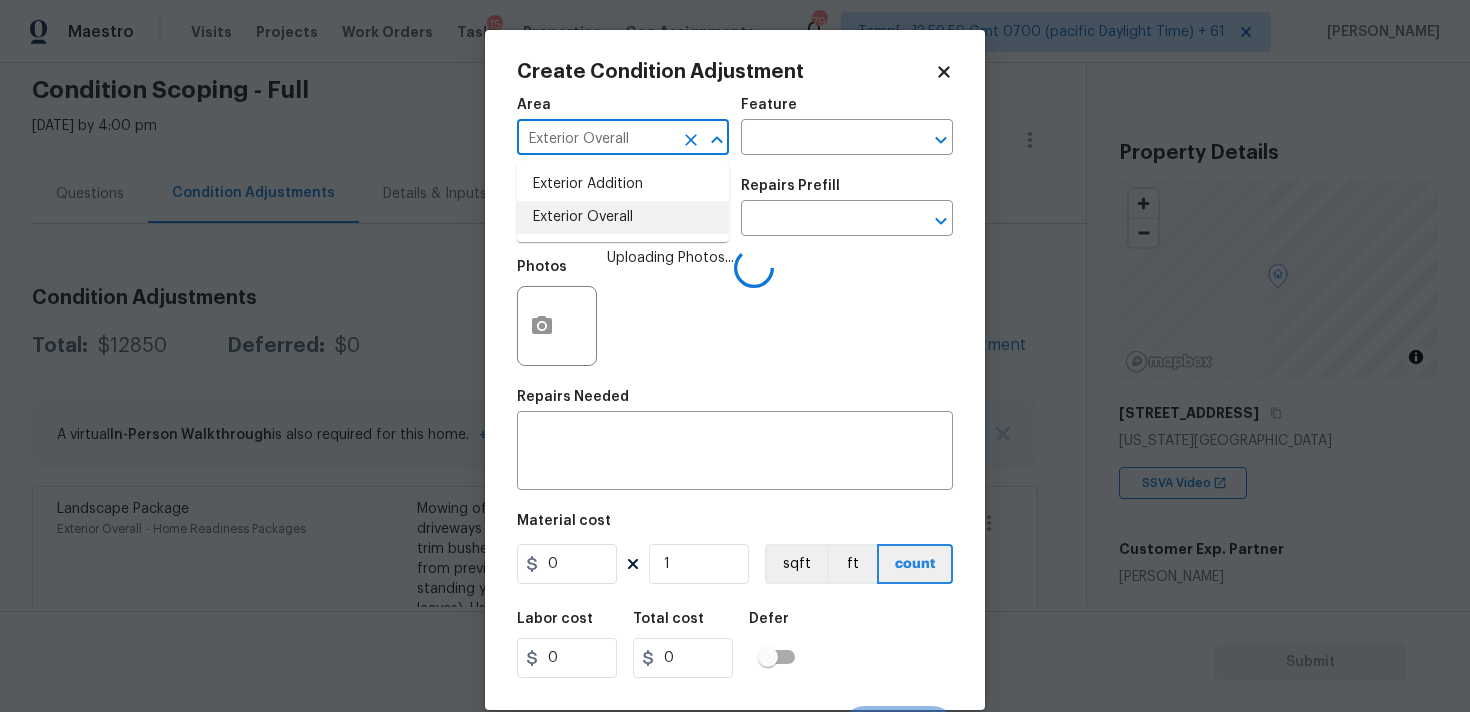 type on "Exterior Overall" 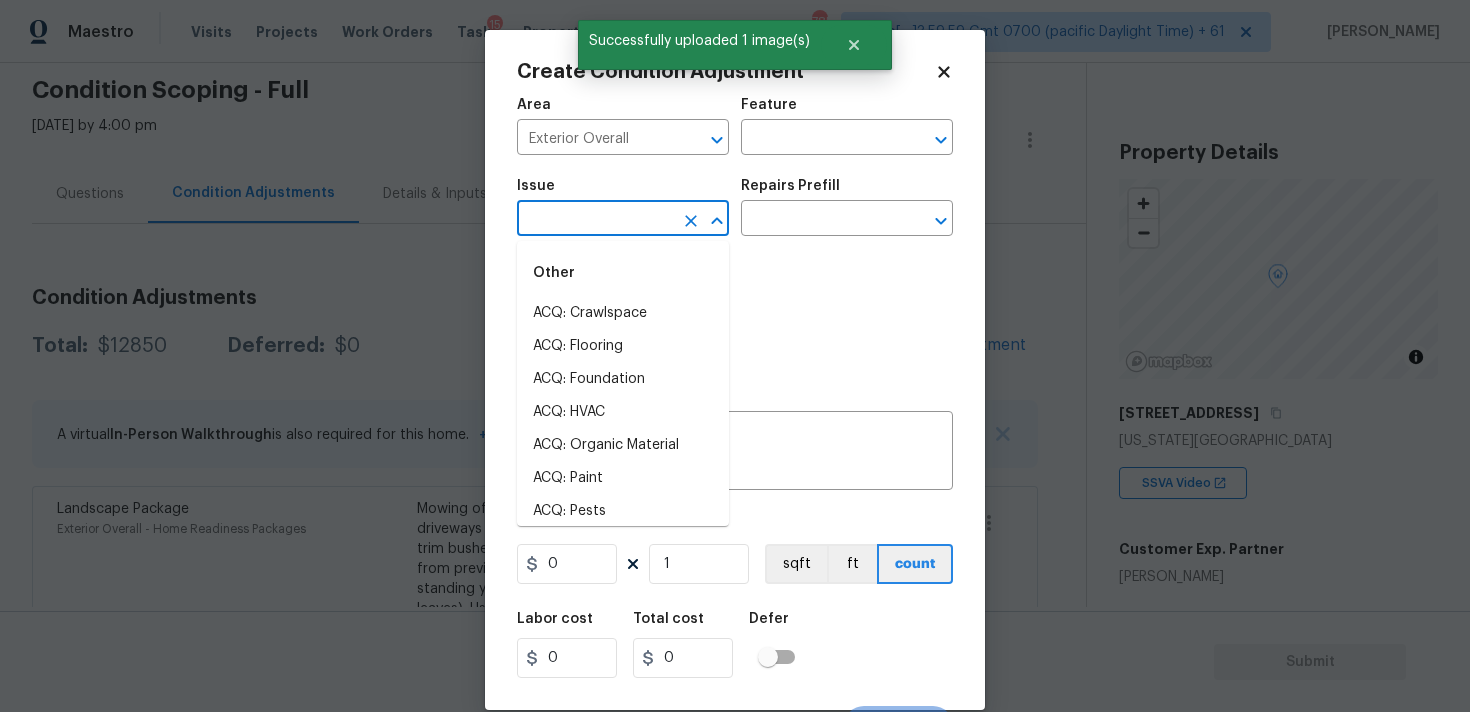 click at bounding box center [595, 220] 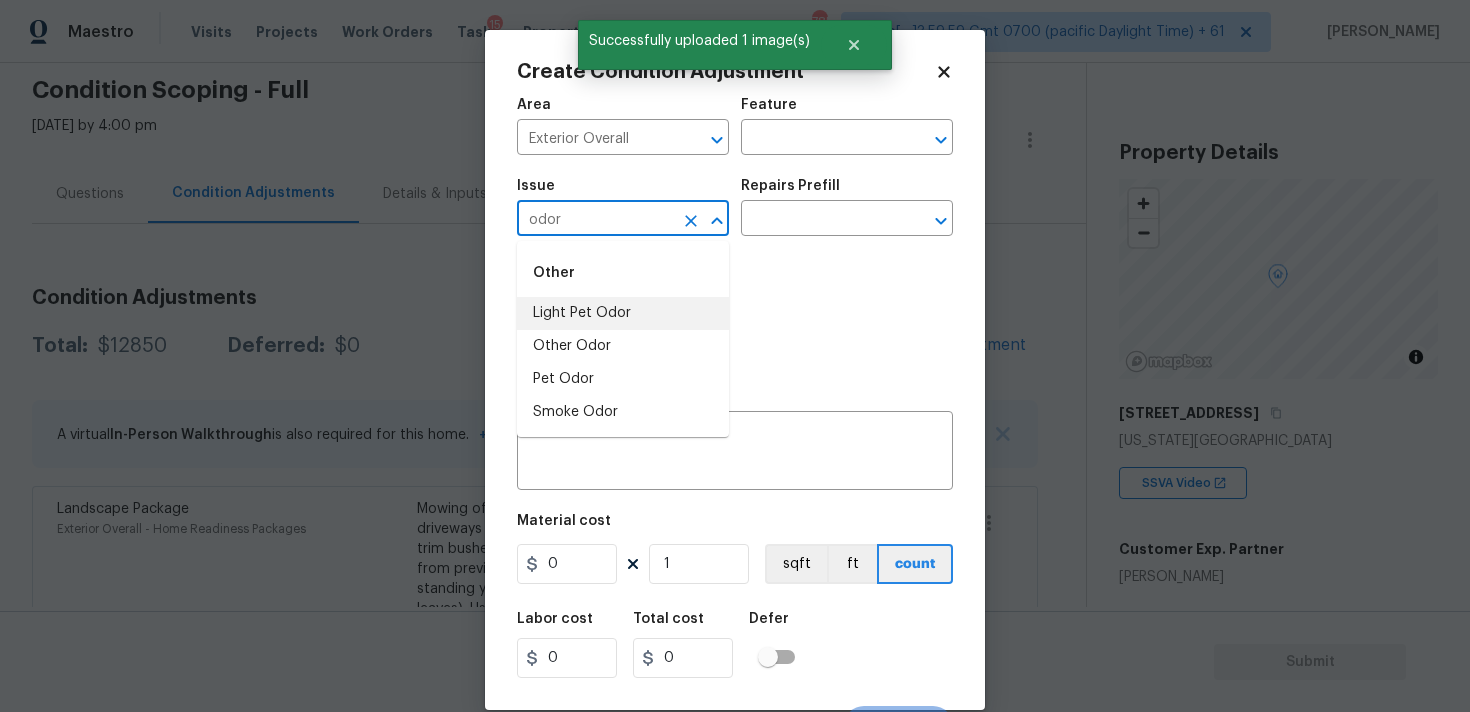 click on "Light Pet Odor" at bounding box center (623, 313) 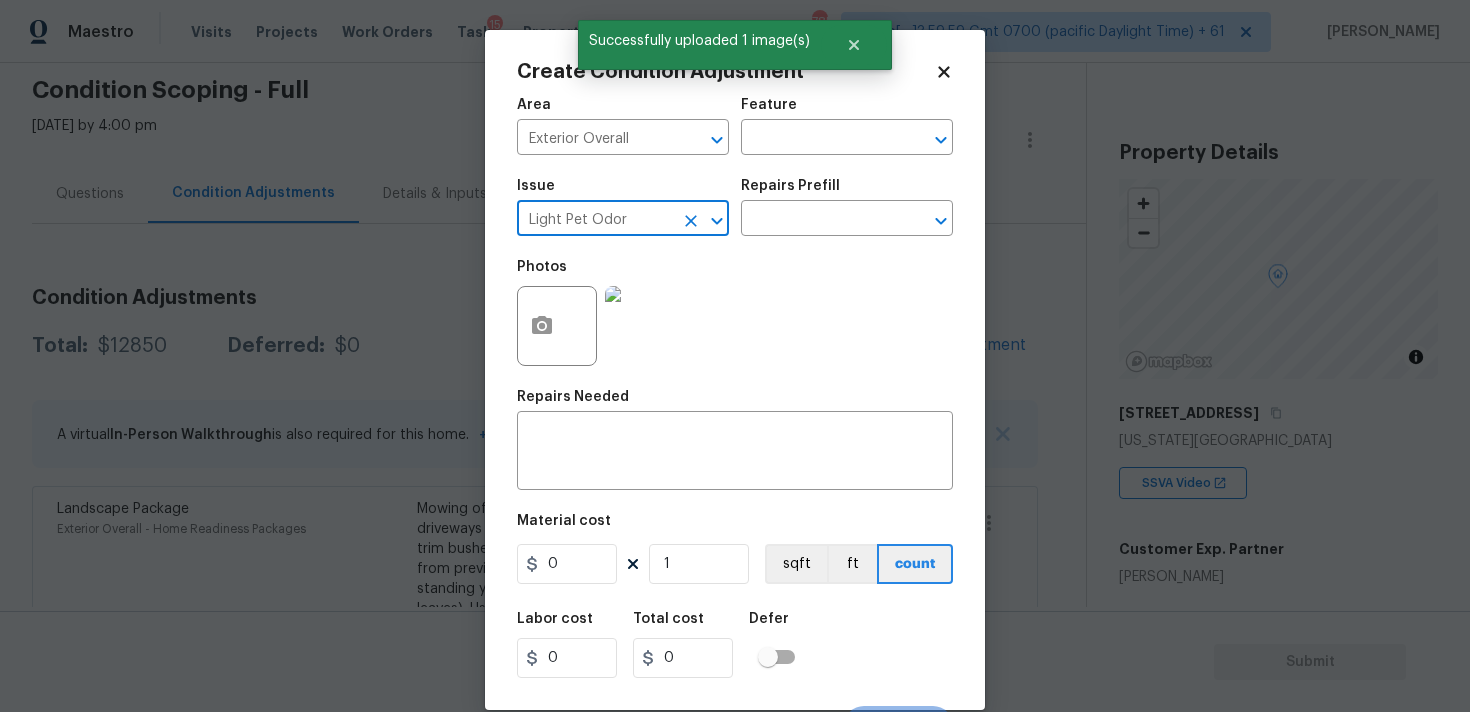 type on "Light Pet Odor" 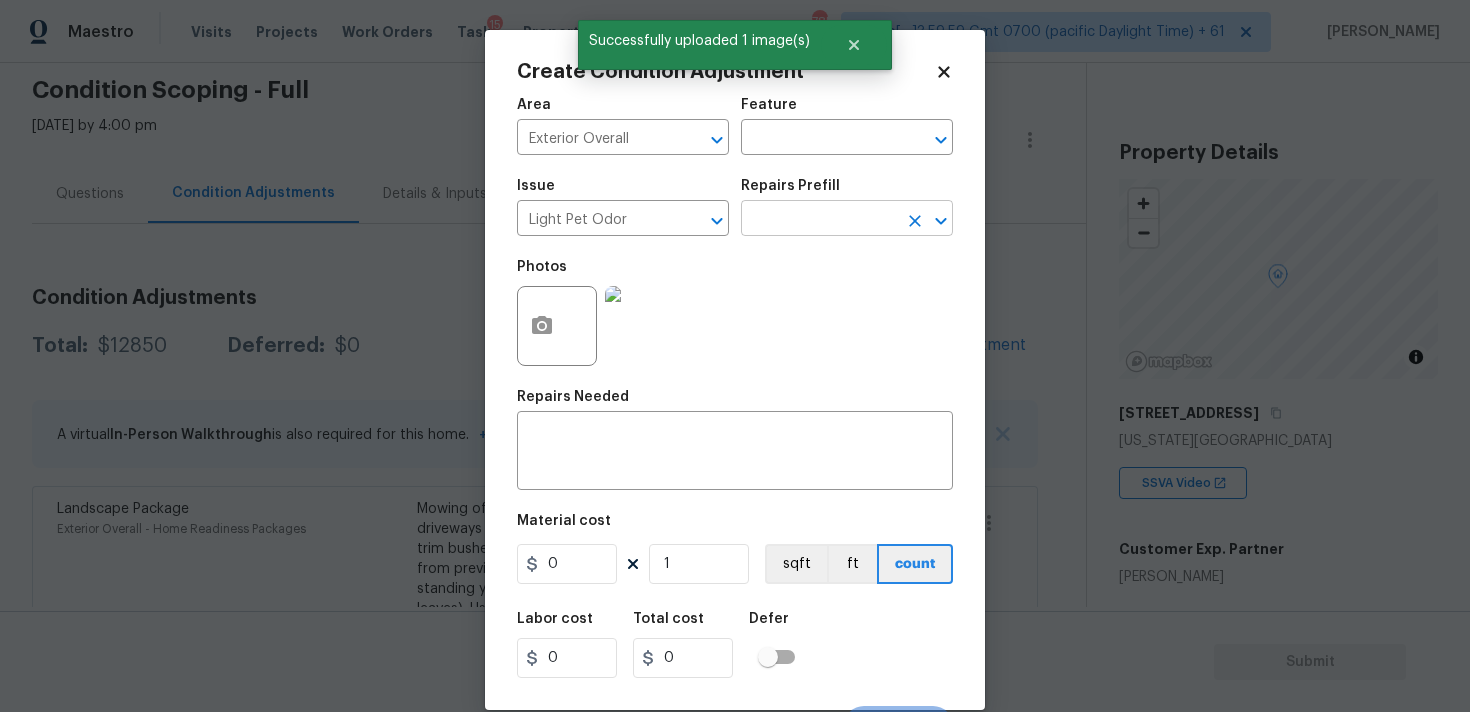 click at bounding box center [819, 220] 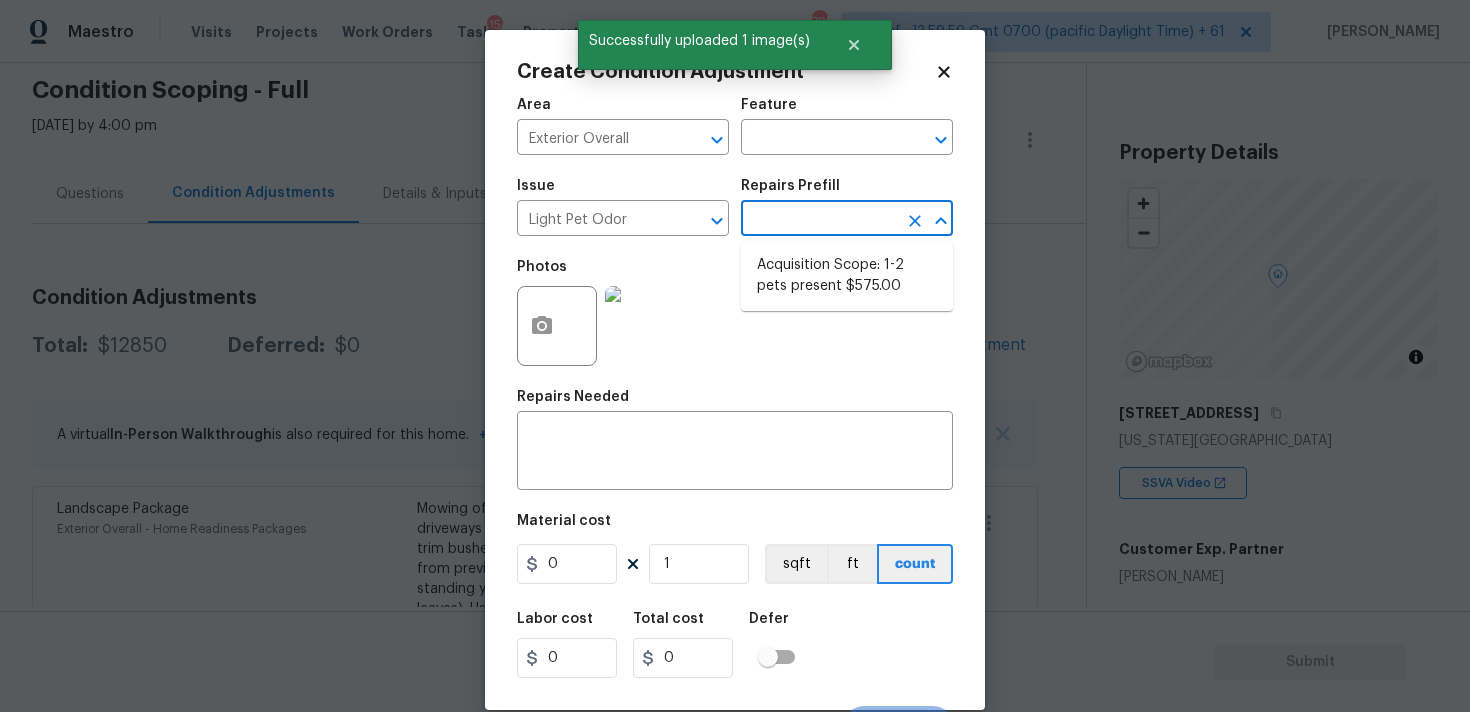 click on "Acquisition Scope: 1-2 pets present $575.00" at bounding box center [847, 276] 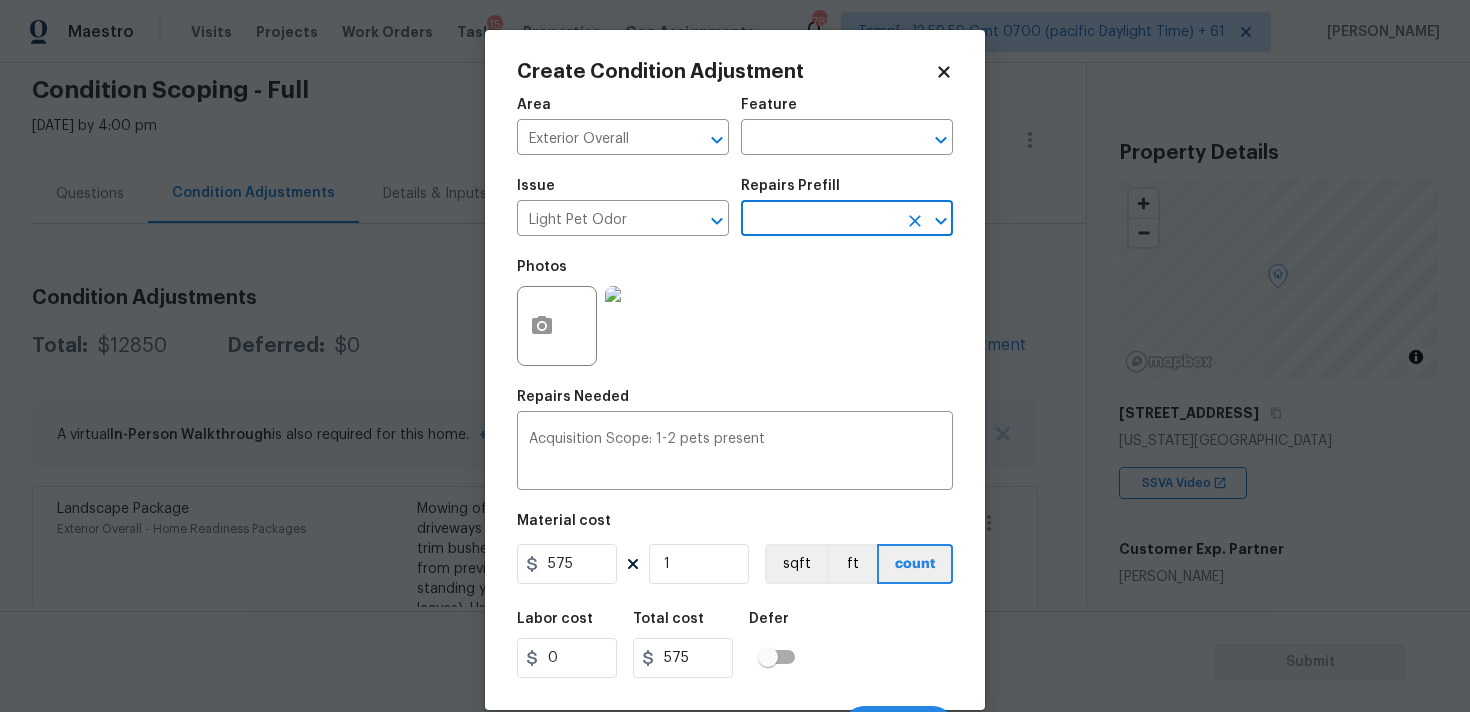 scroll, scrollTop: 35, scrollLeft: 0, axis: vertical 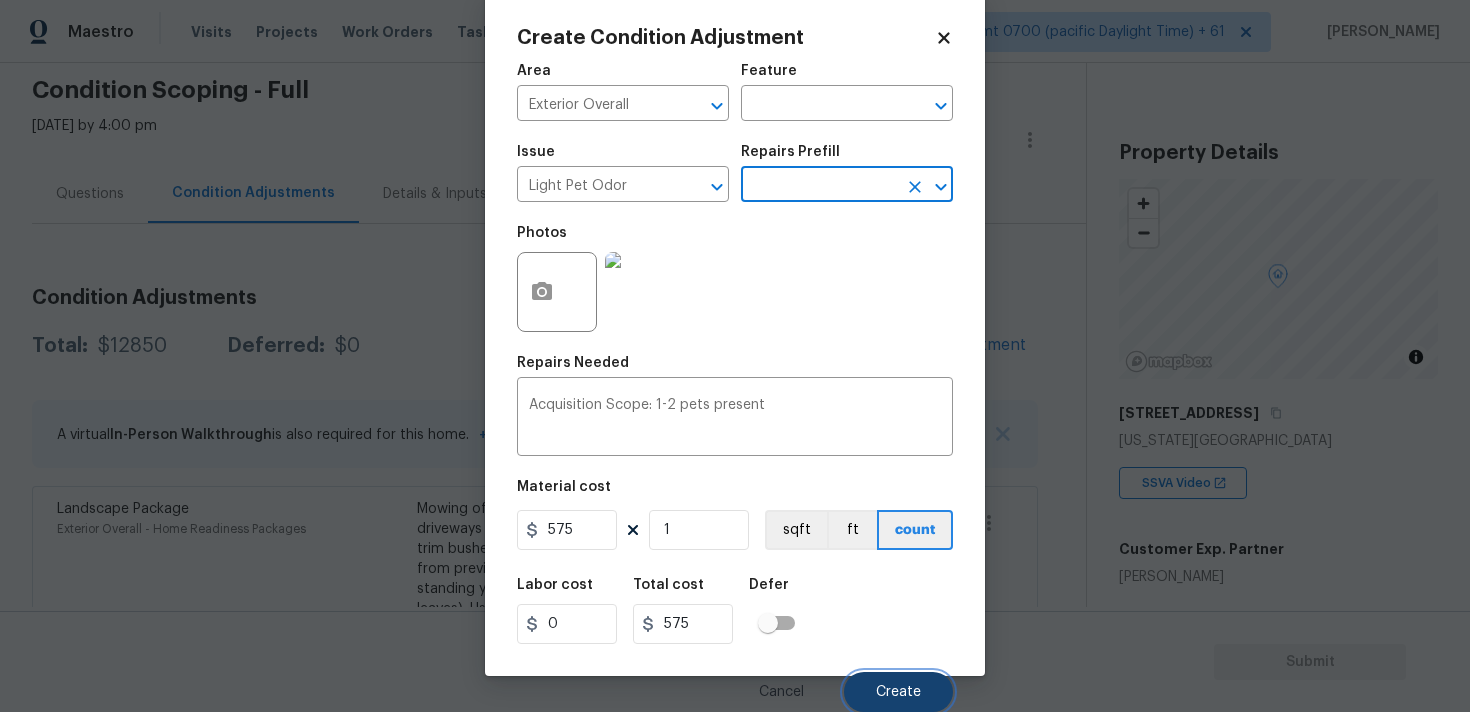 click on "Create" at bounding box center (898, 692) 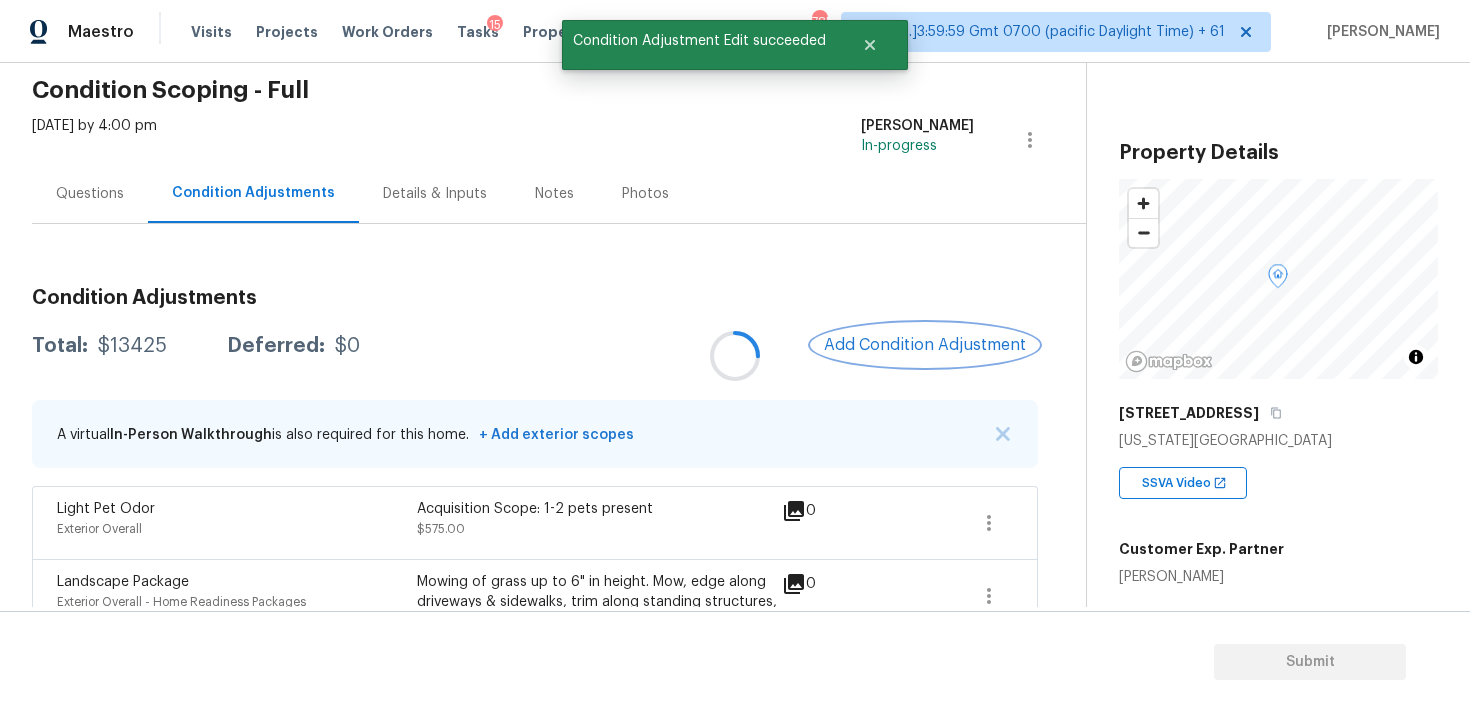 scroll, scrollTop: 0, scrollLeft: 0, axis: both 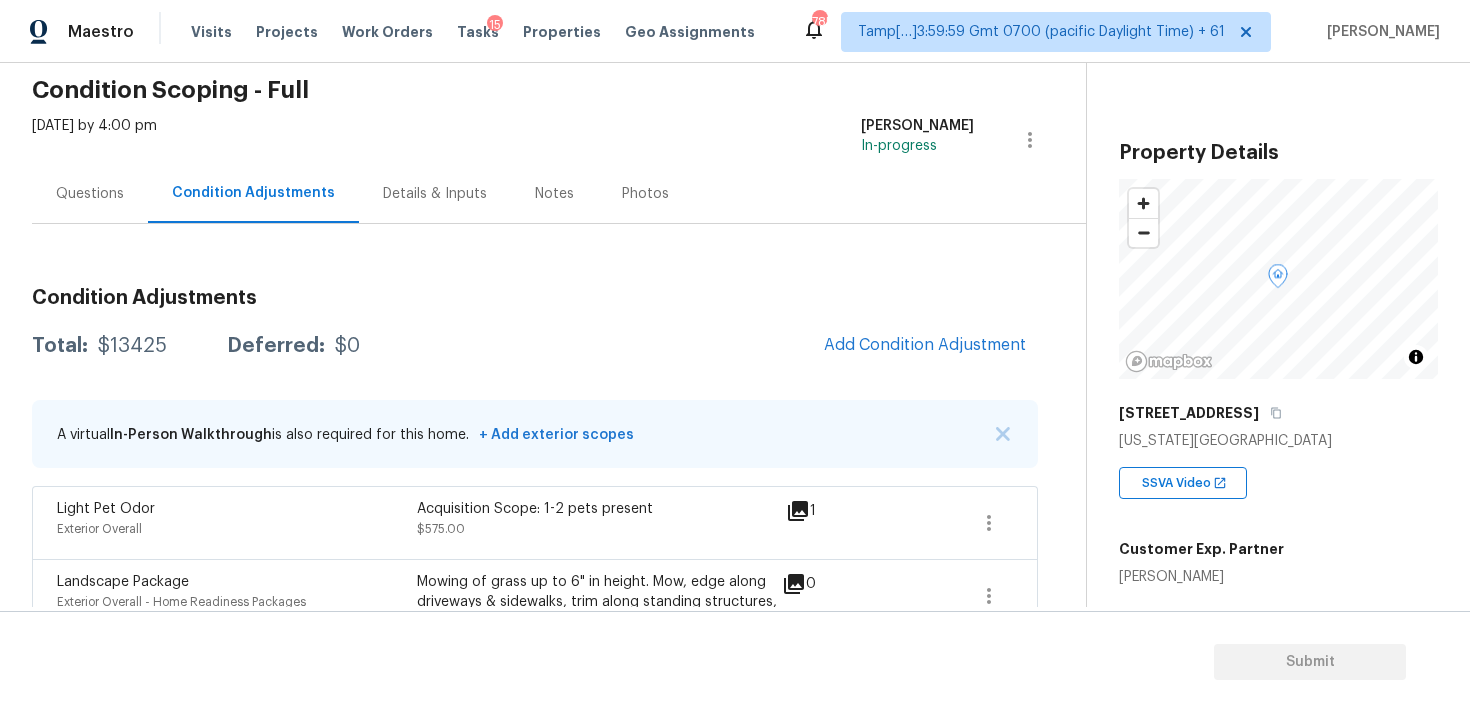 click on "Questions" at bounding box center [90, 194] 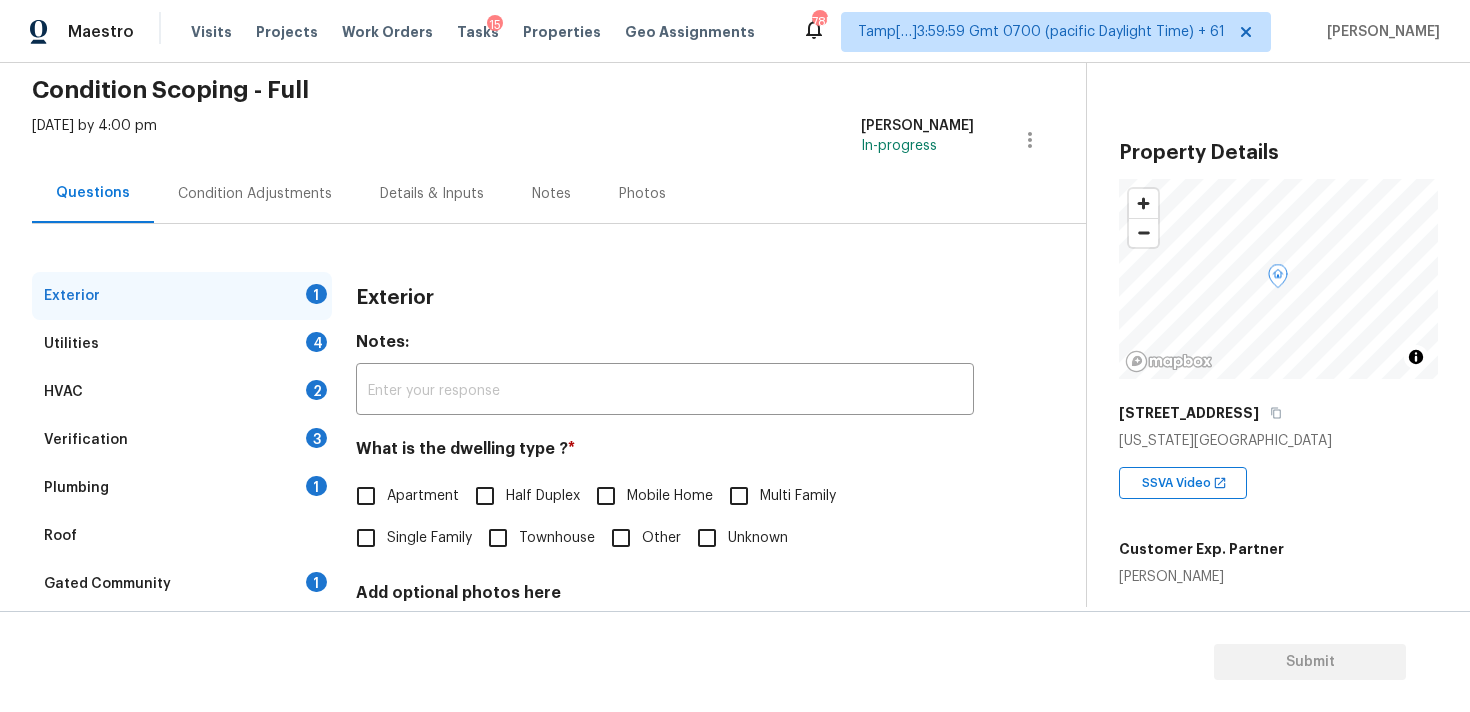 scroll, scrollTop: 251, scrollLeft: 0, axis: vertical 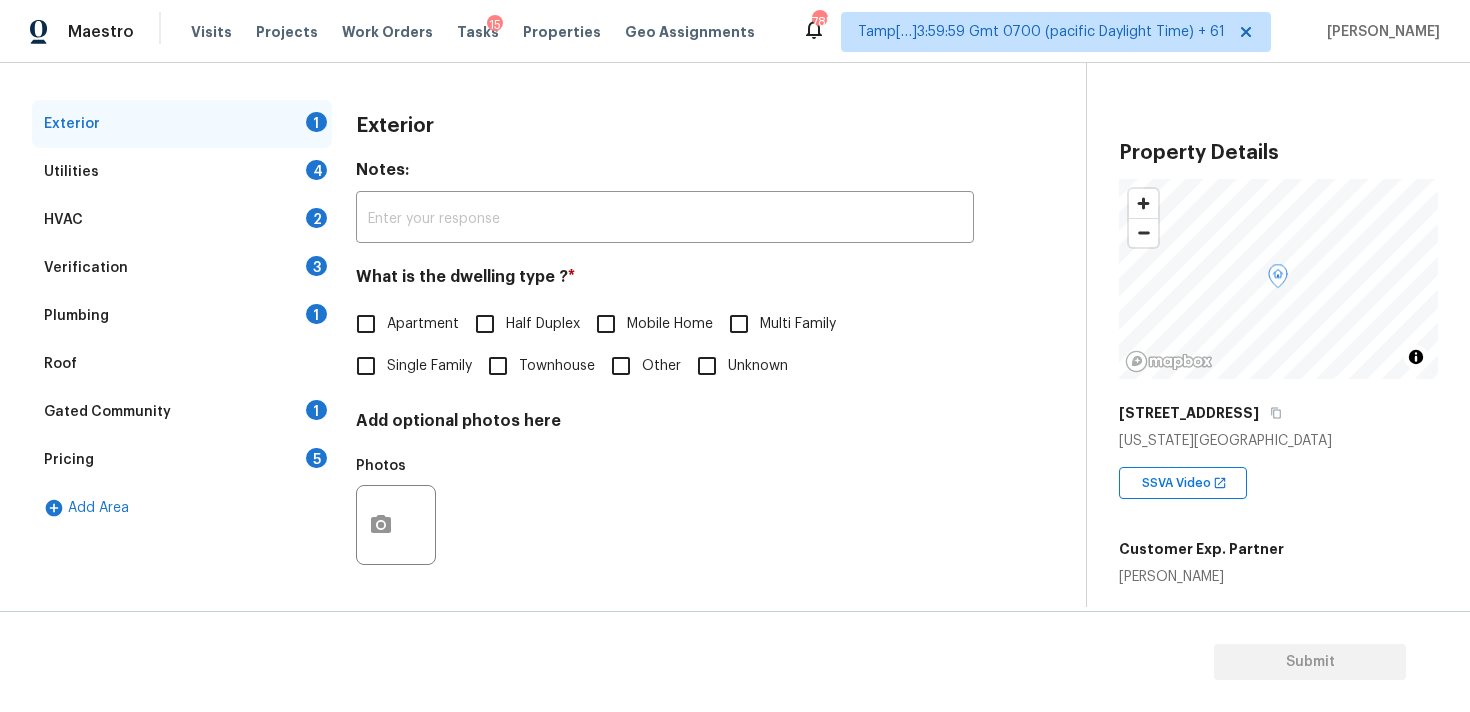 click on "Apartment" at bounding box center [402, 324] 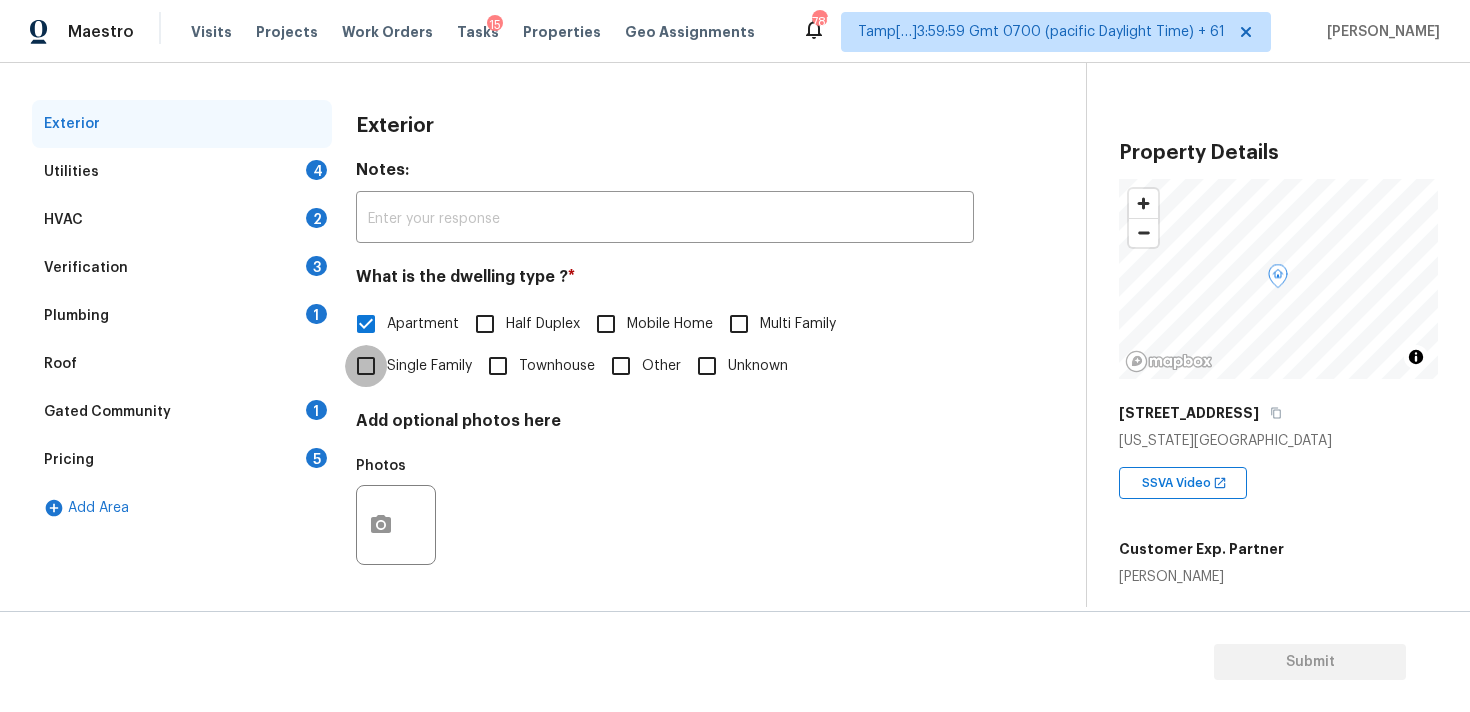 click on "Single Family" at bounding box center [366, 366] 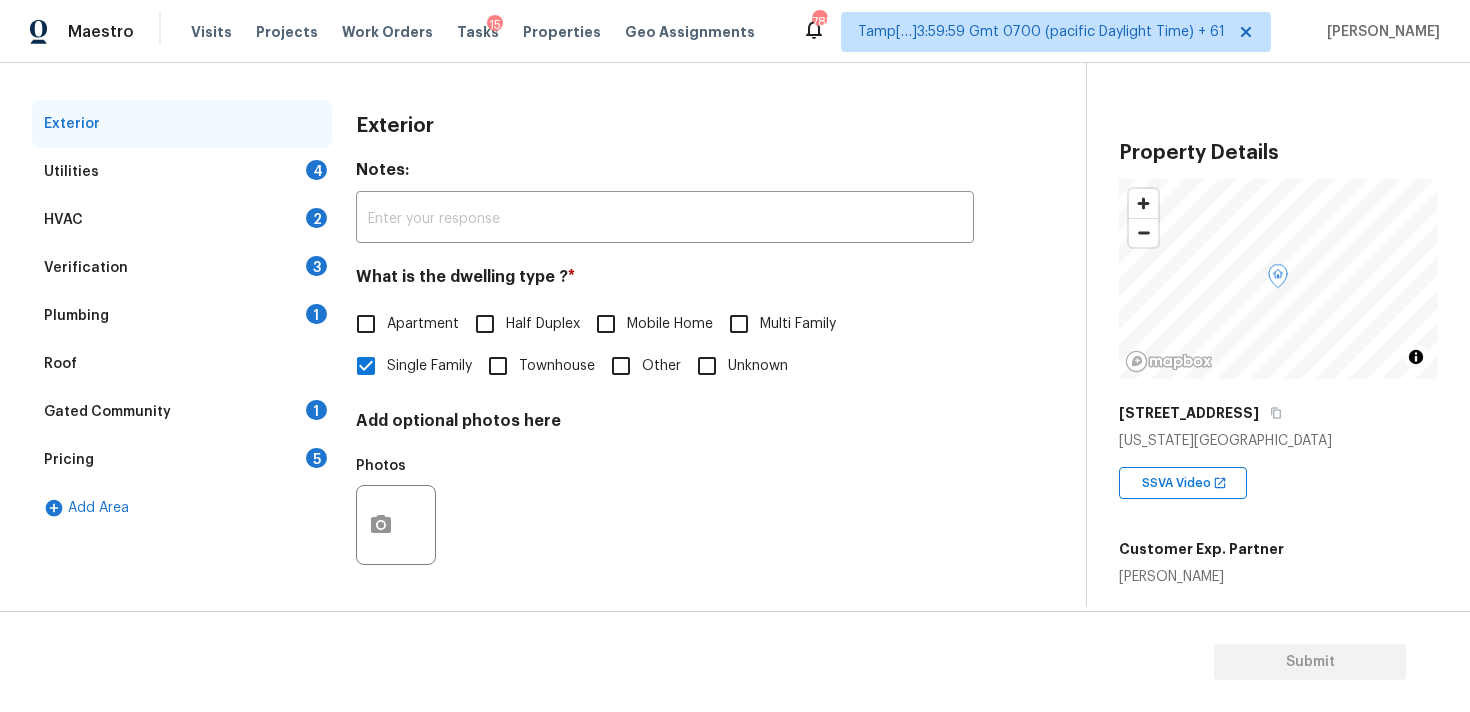 click on "Verification 3" at bounding box center (182, 268) 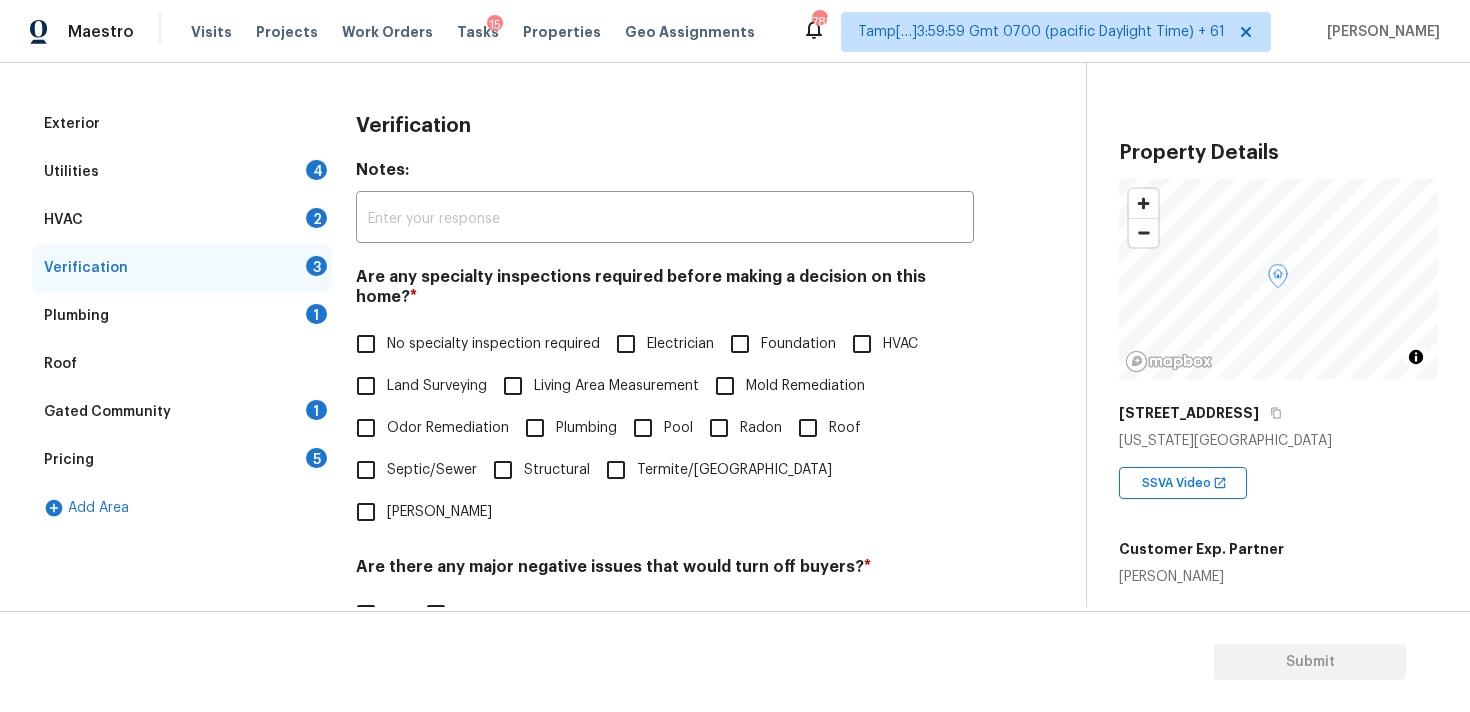 scroll, scrollTop: 491, scrollLeft: 0, axis: vertical 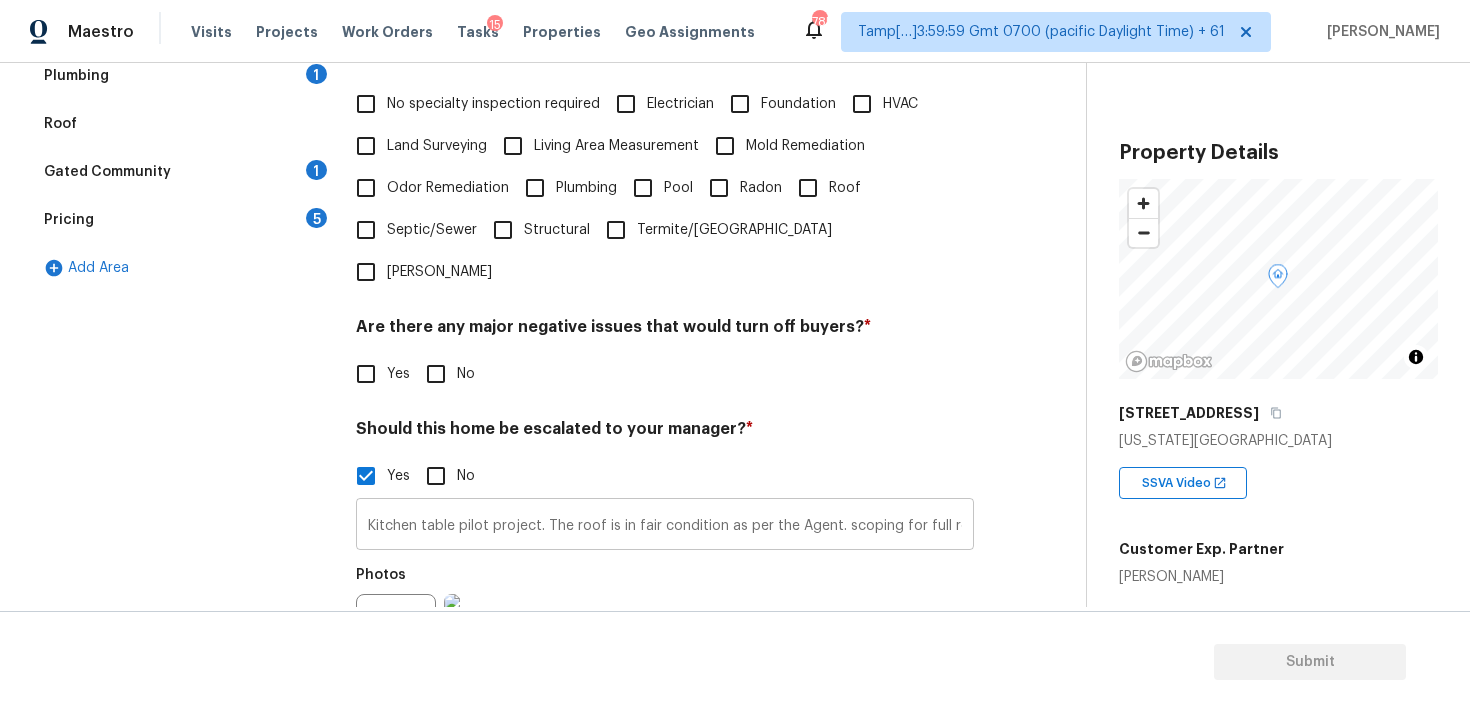 click on "Kitchen table pilot project. The roof is in fair condition as per the Agent. scoping for full replacement." at bounding box center [665, 526] 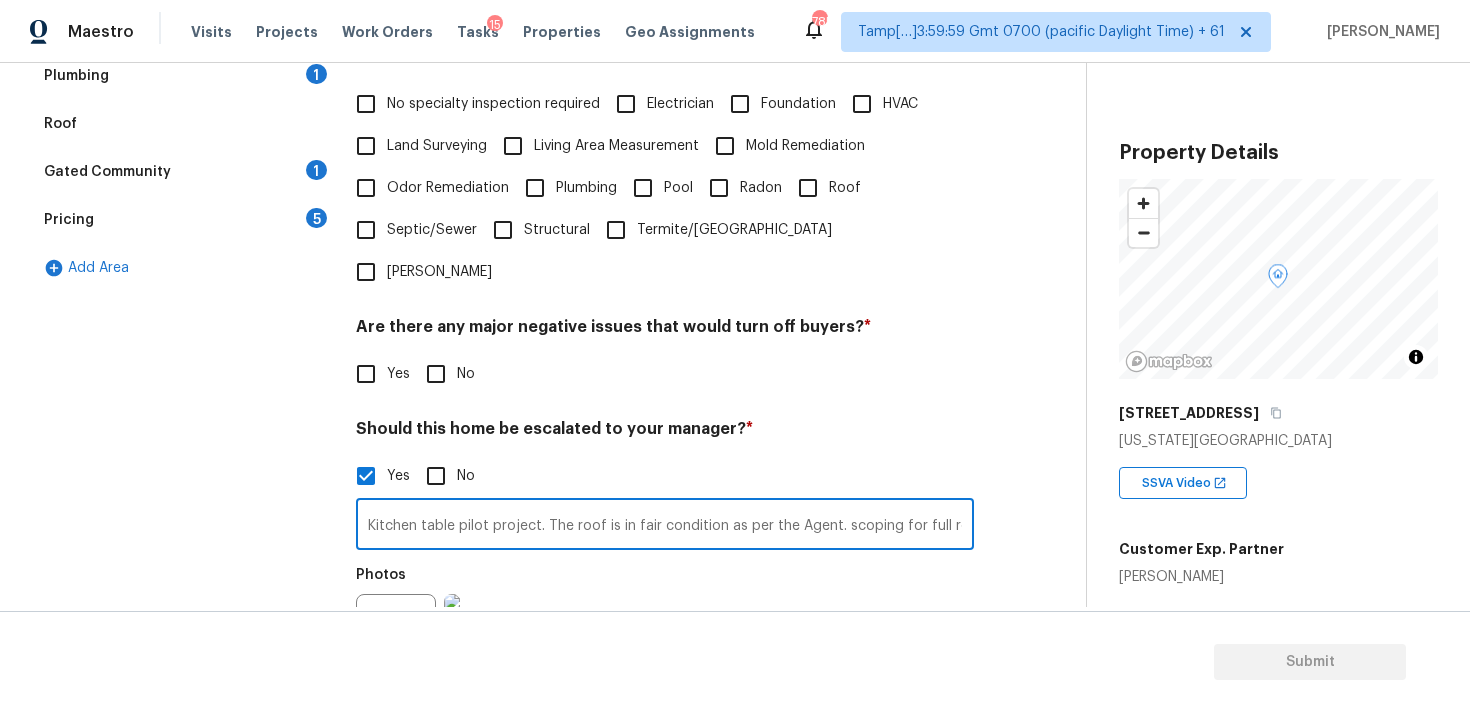 click on "Kitchen table pilot project. The roof is in fair condition as per the Agent. scoping for full replacement." at bounding box center (665, 526) 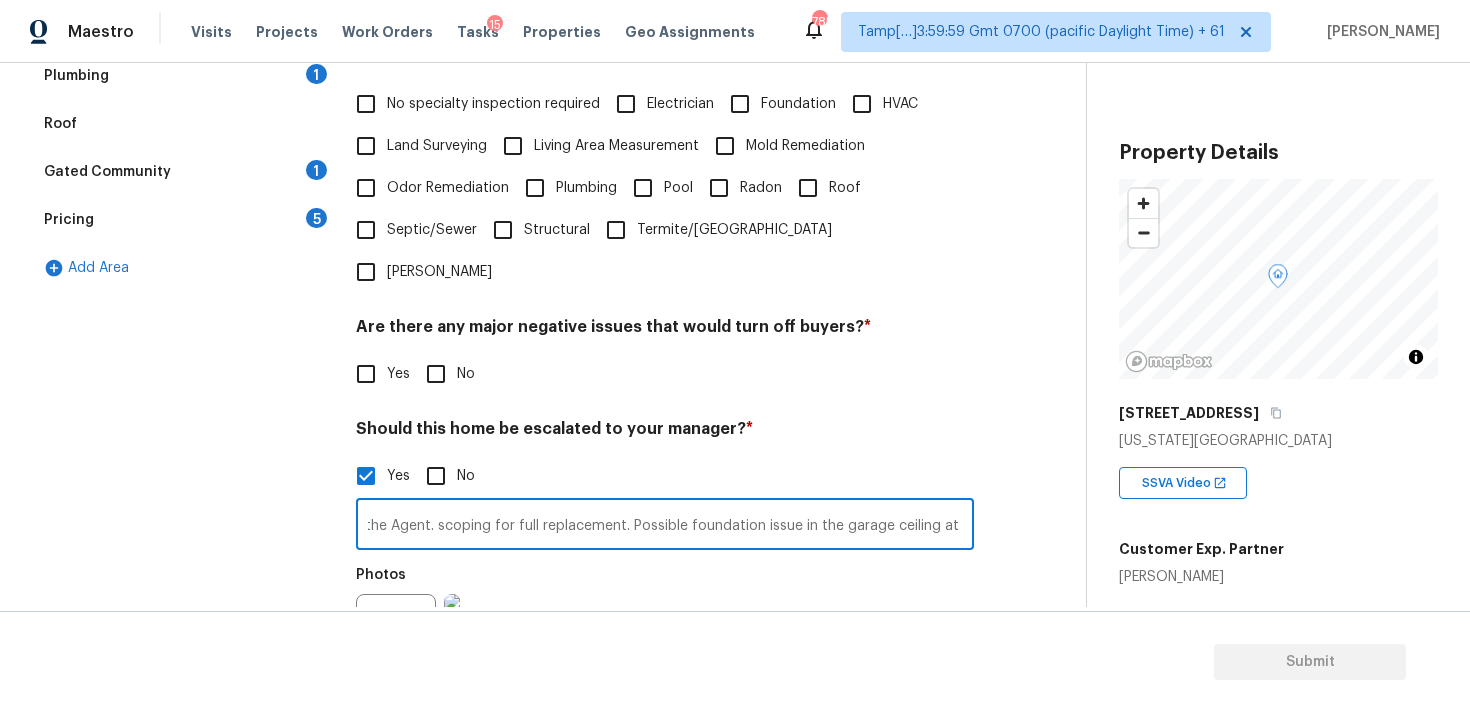scroll, scrollTop: 0, scrollLeft: 421, axis: horizontal 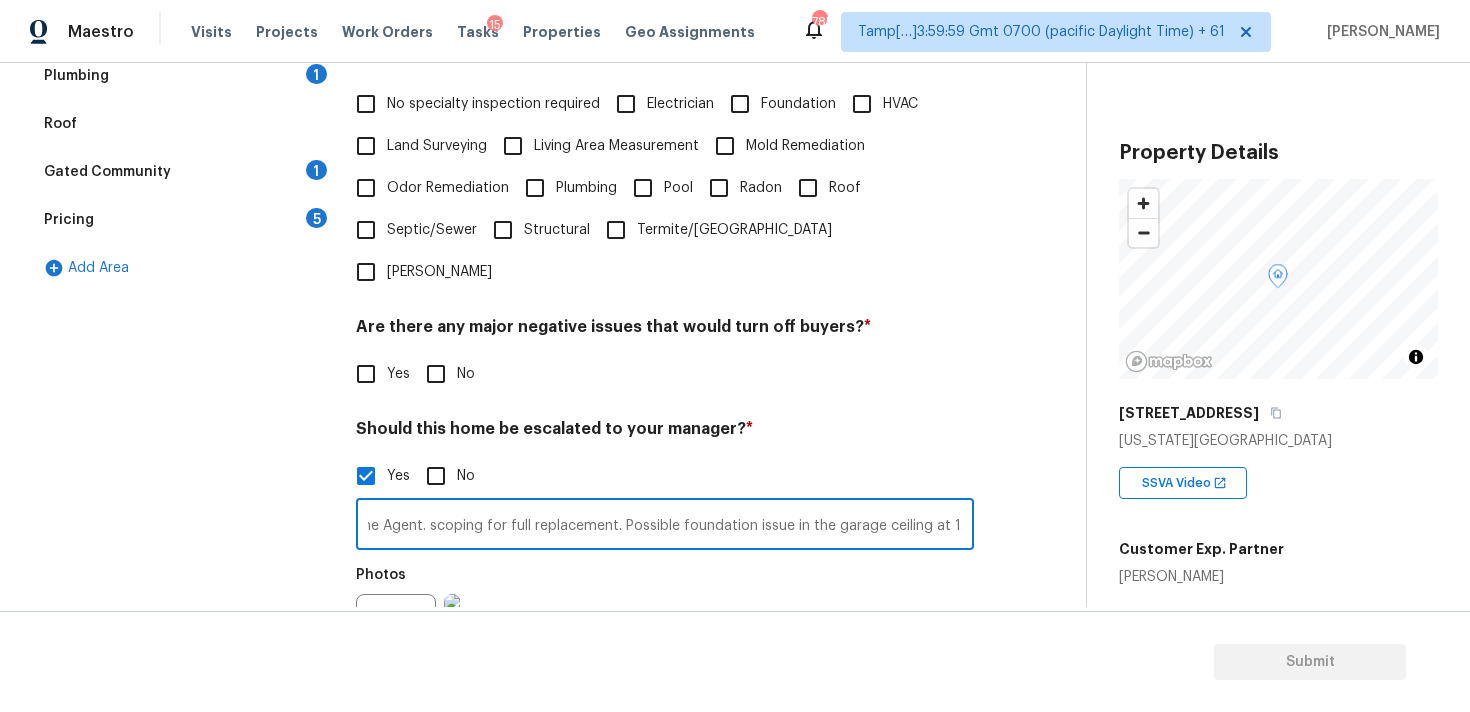 type on "Kitchen table pilot project. The roof is in fair condition as per the Agent. scoping for full replacement. Possible foundation issue in the garage ceiling at 1:08" 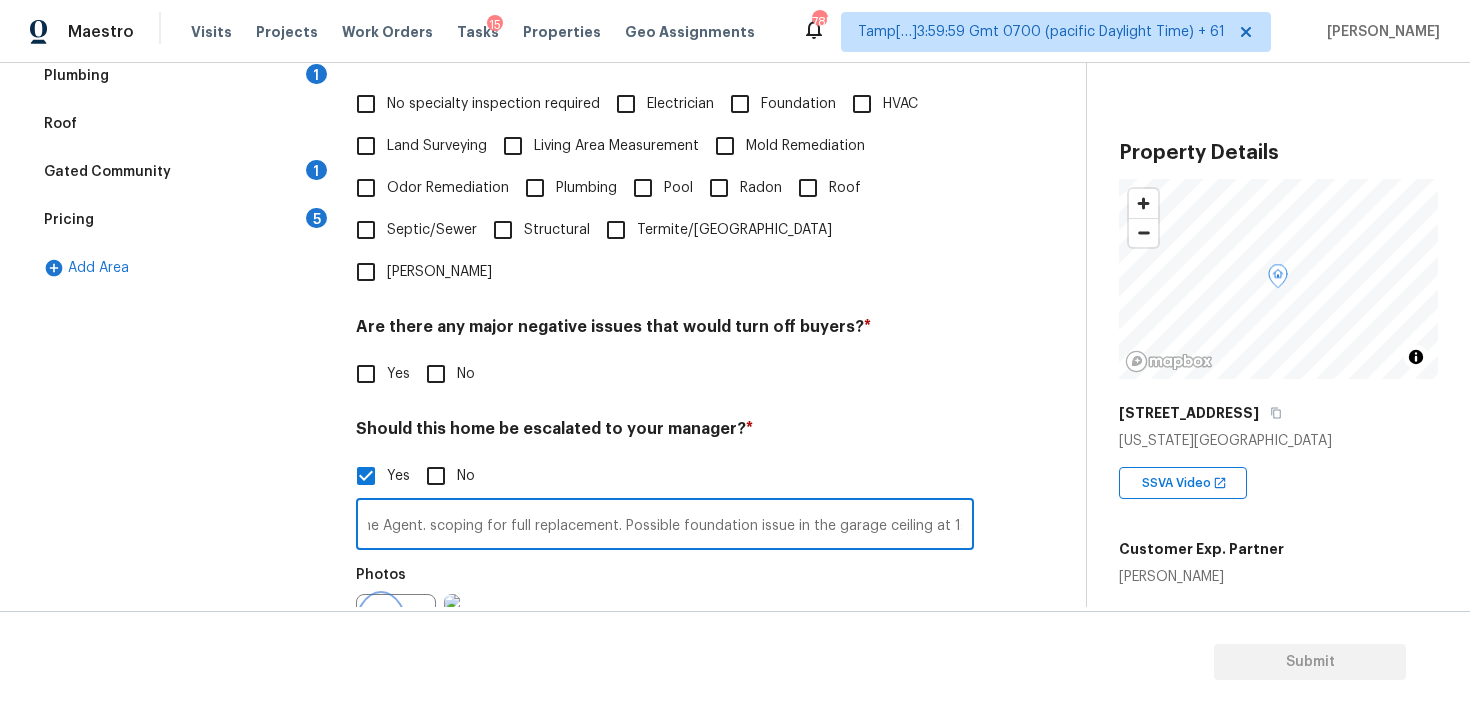 click at bounding box center (381, 634) 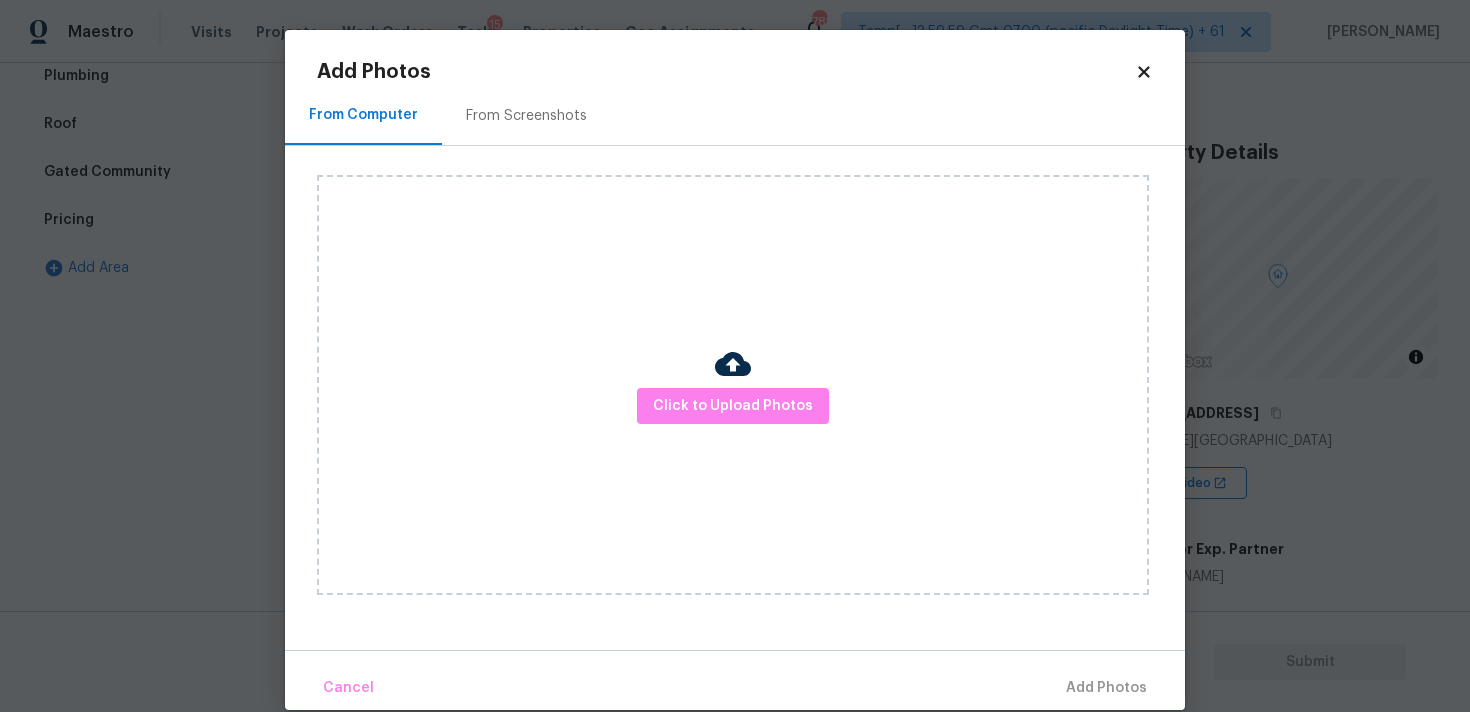 scroll, scrollTop: 0, scrollLeft: 0, axis: both 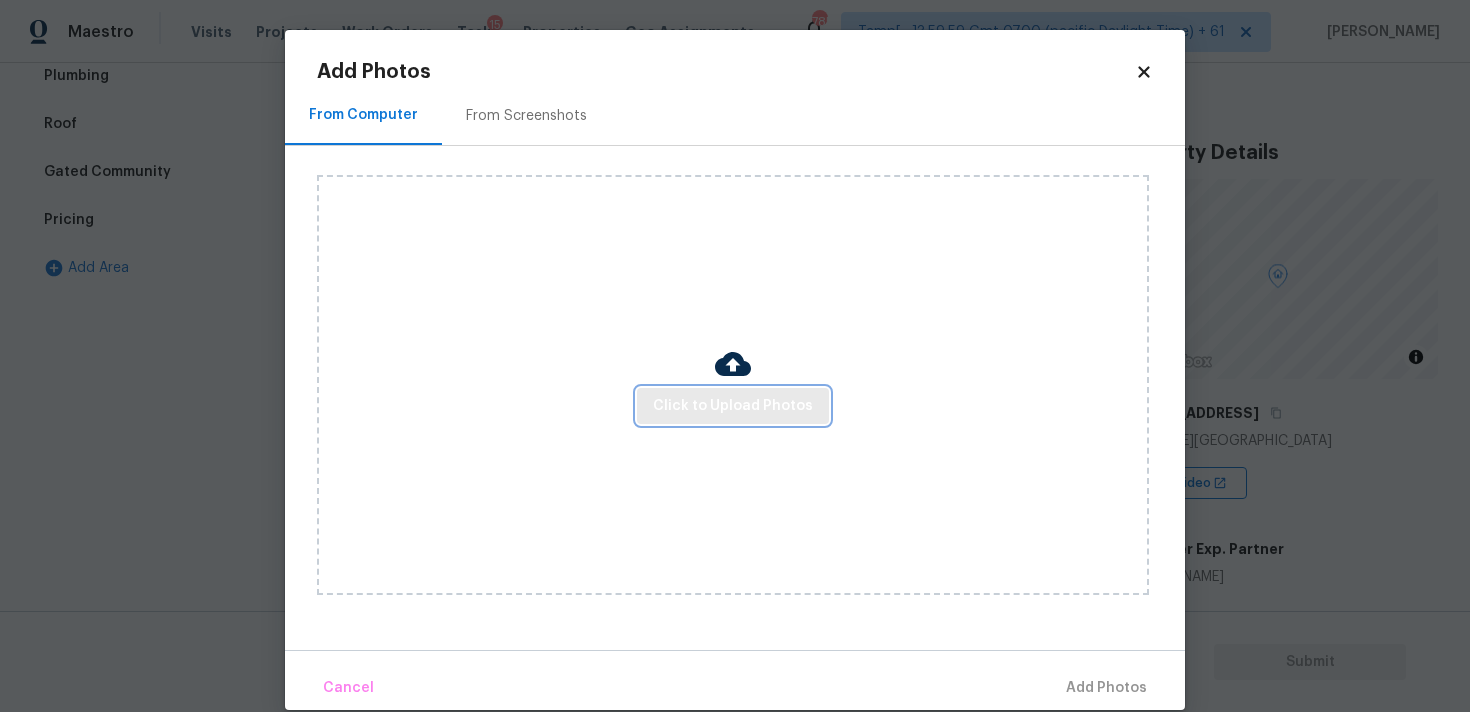 click on "Click to Upload Photos" at bounding box center (733, 406) 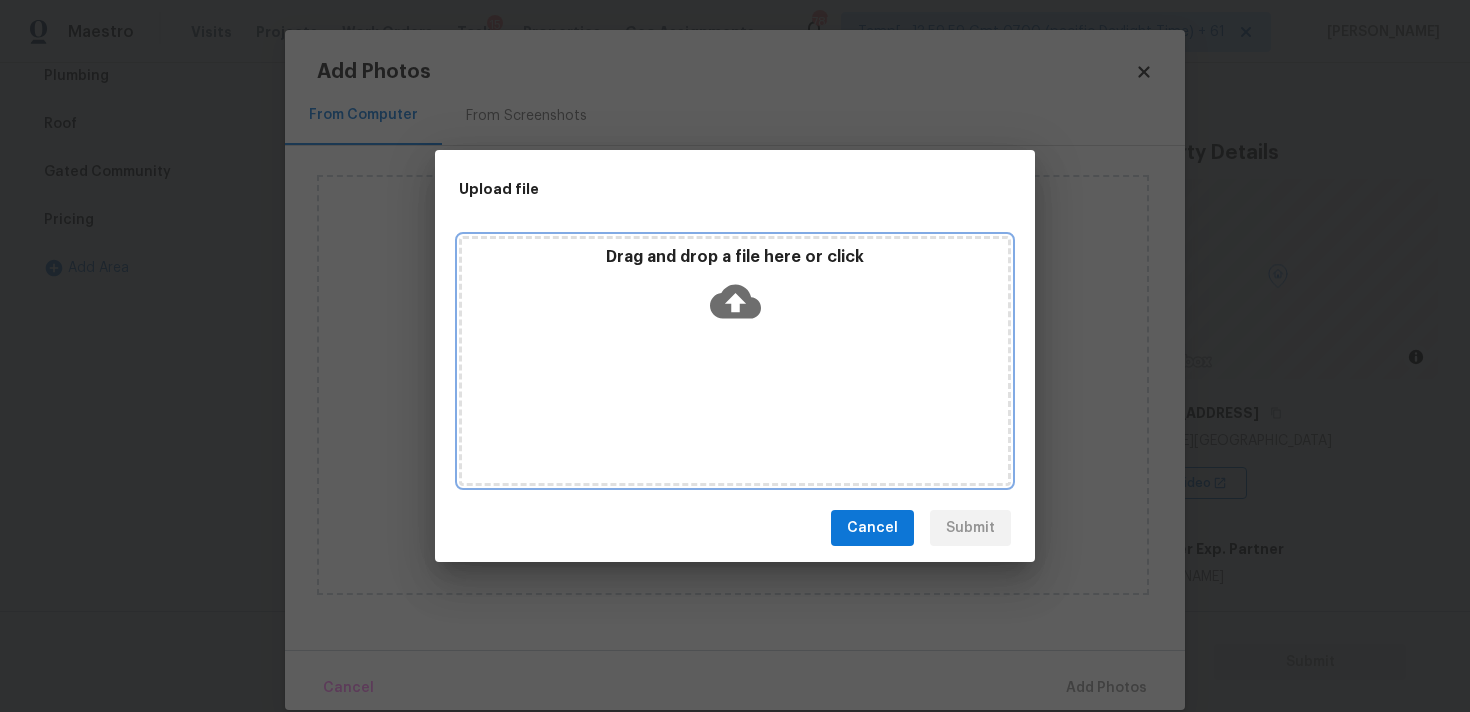click on "Drag and drop a file here or click" at bounding box center (735, 257) 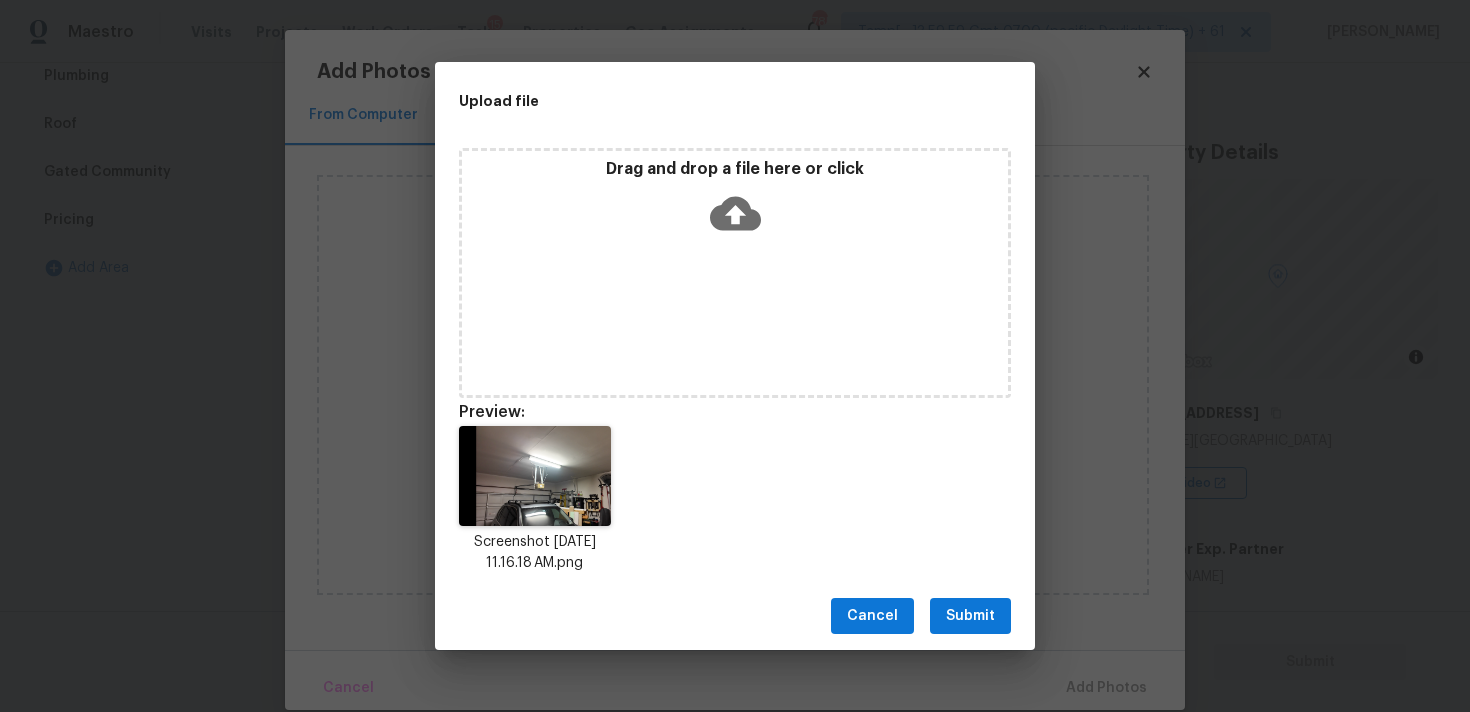 click on "Submit" at bounding box center (970, 616) 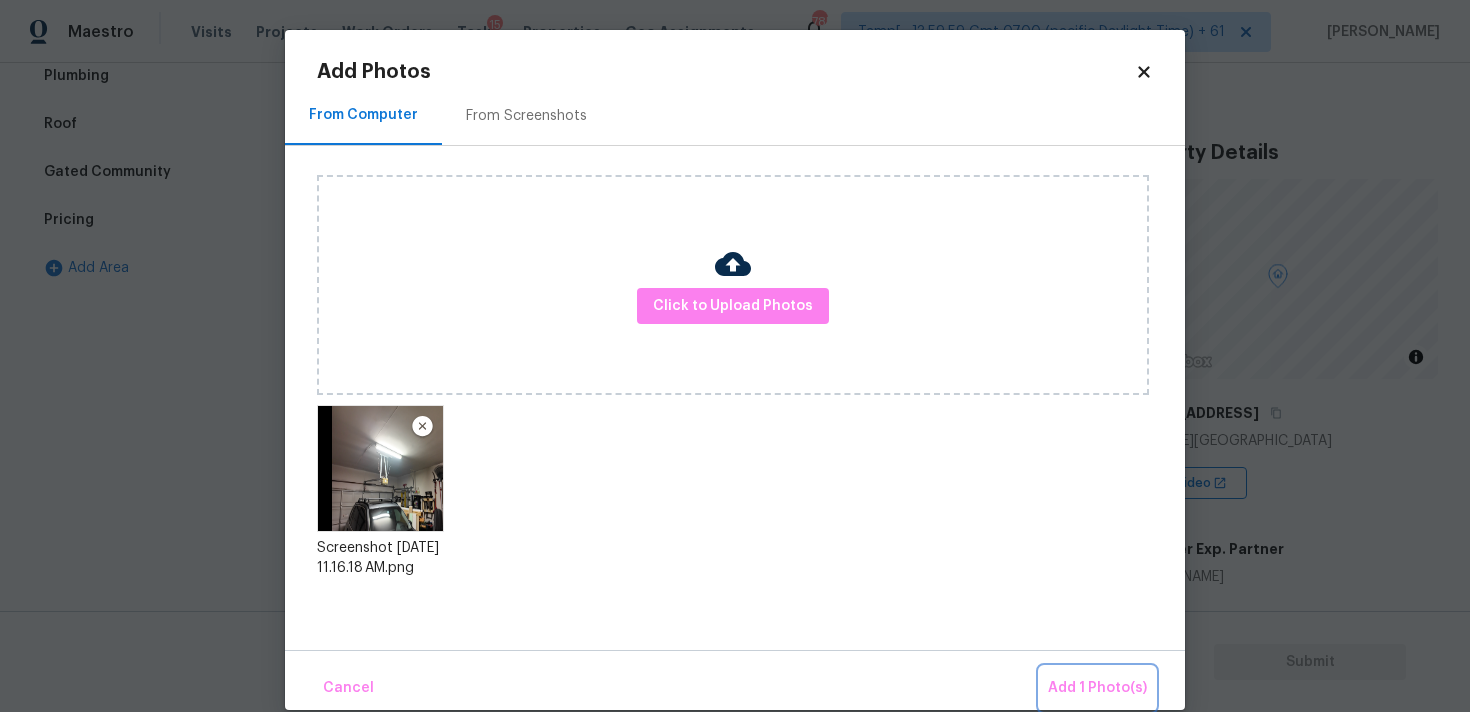 click on "Add 1 Photo(s)" at bounding box center (1097, 688) 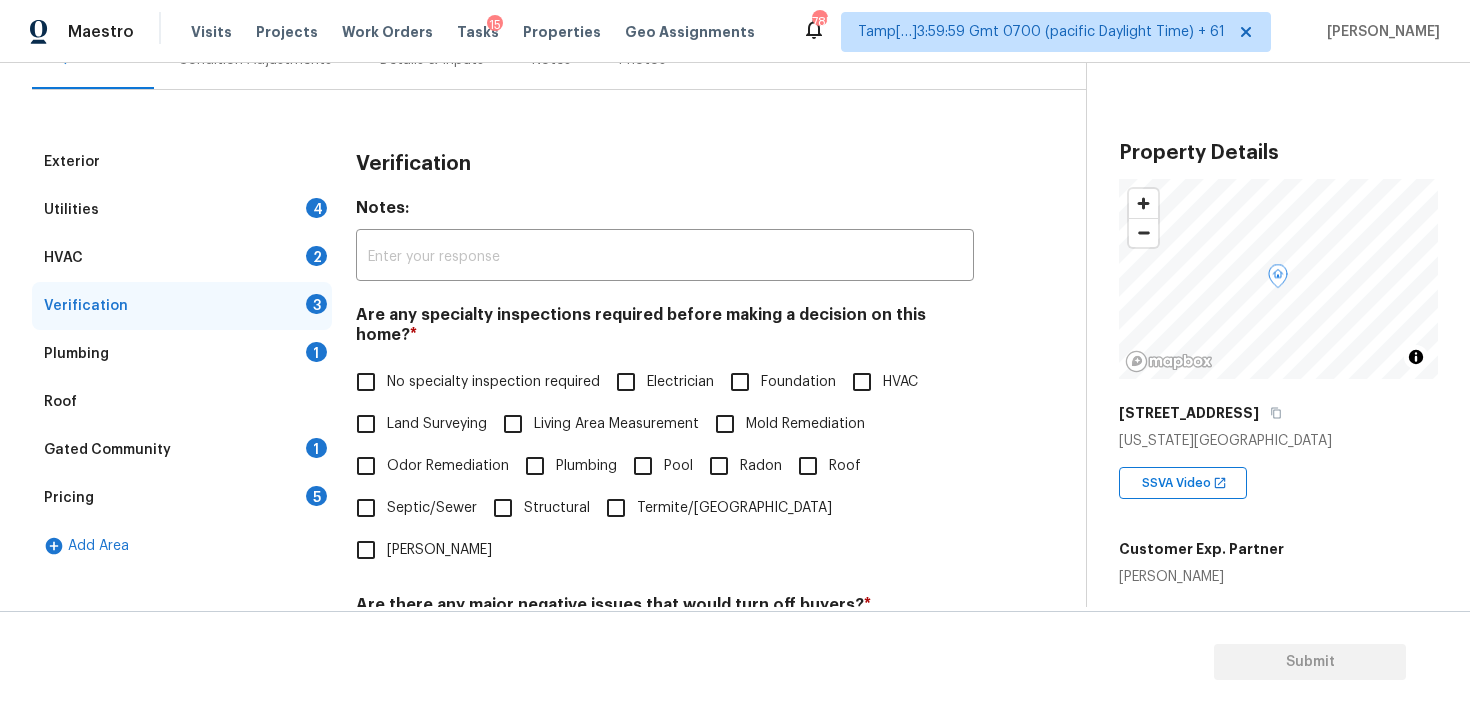 scroll, scrollTop: 0, scrollLeft: 0, axis: both 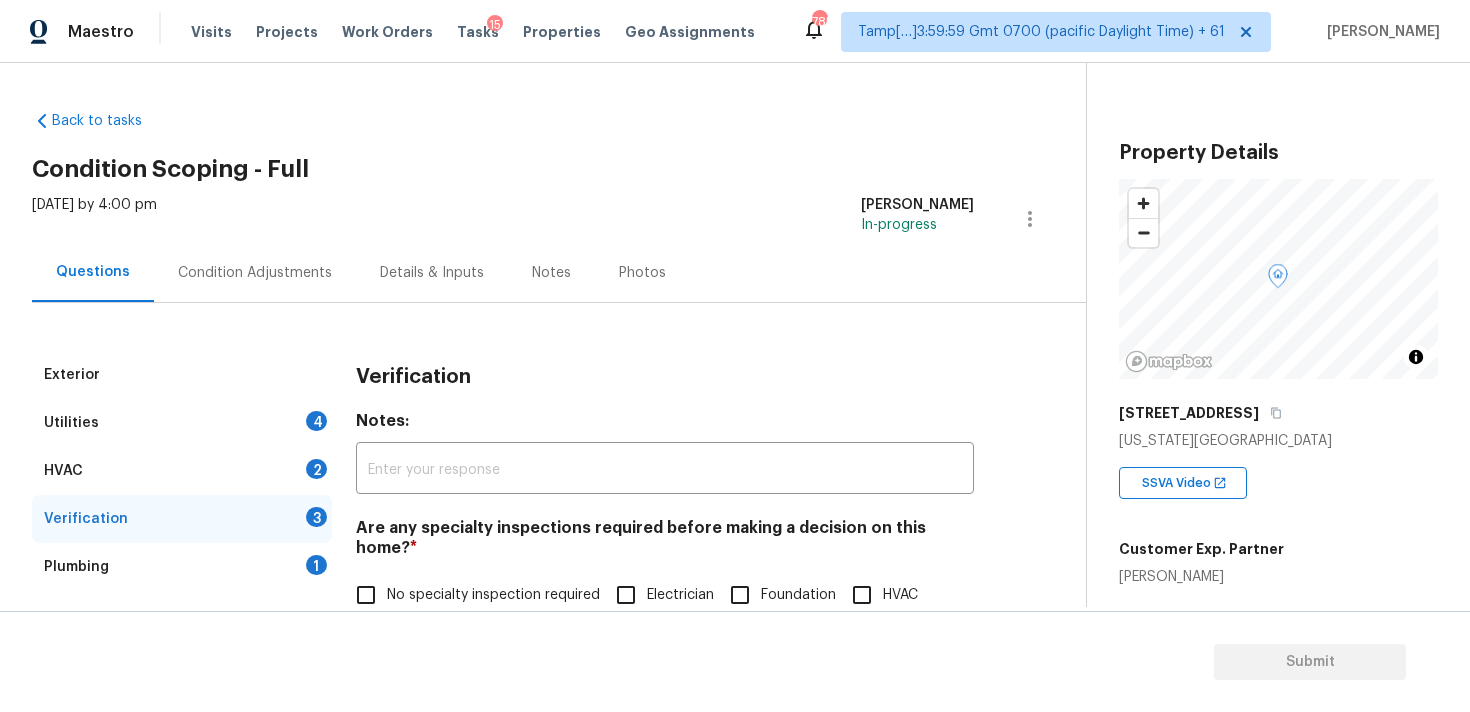 click on "[DATE] by 4:00 pm   [PERSON_NAME] B In-progress" at bounding box center [559, 219] 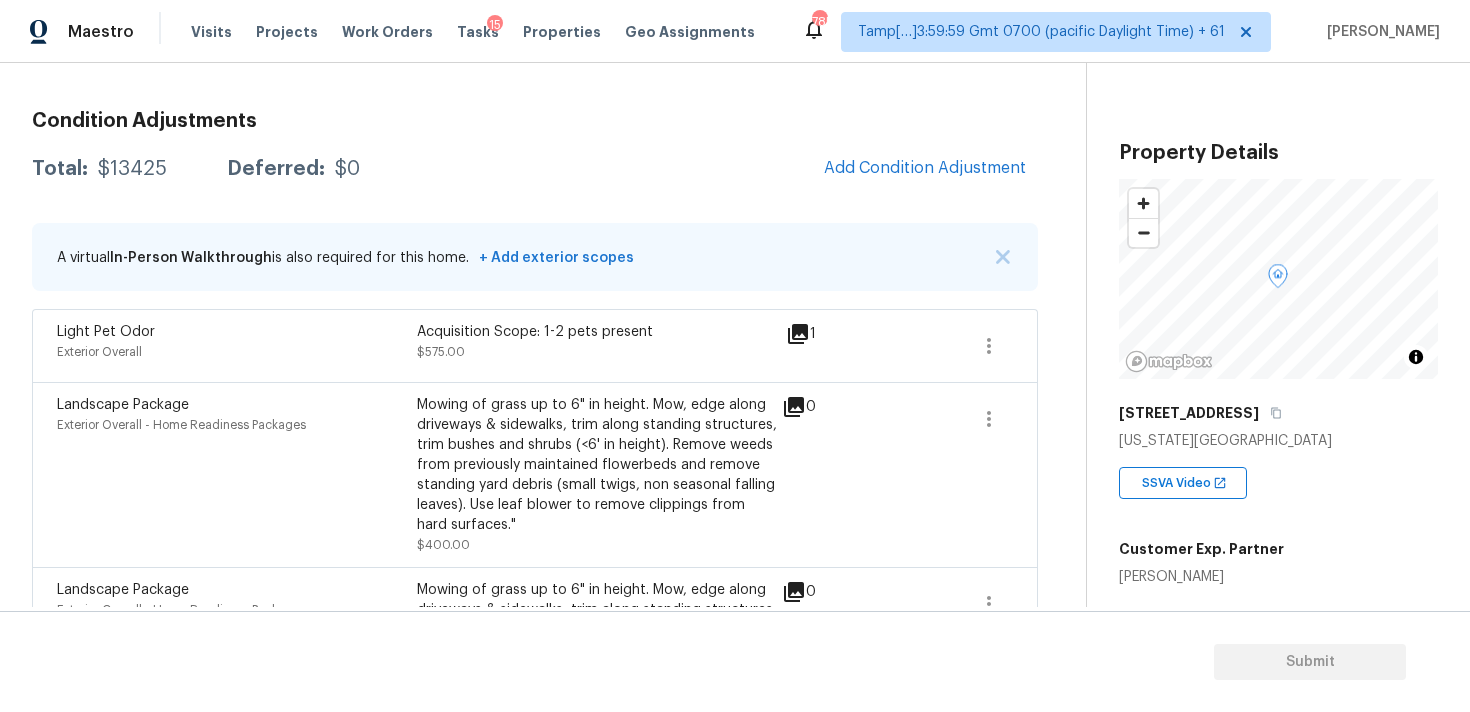scroll, scrollTop: 322, scrollLeft: 0, axis: vertical 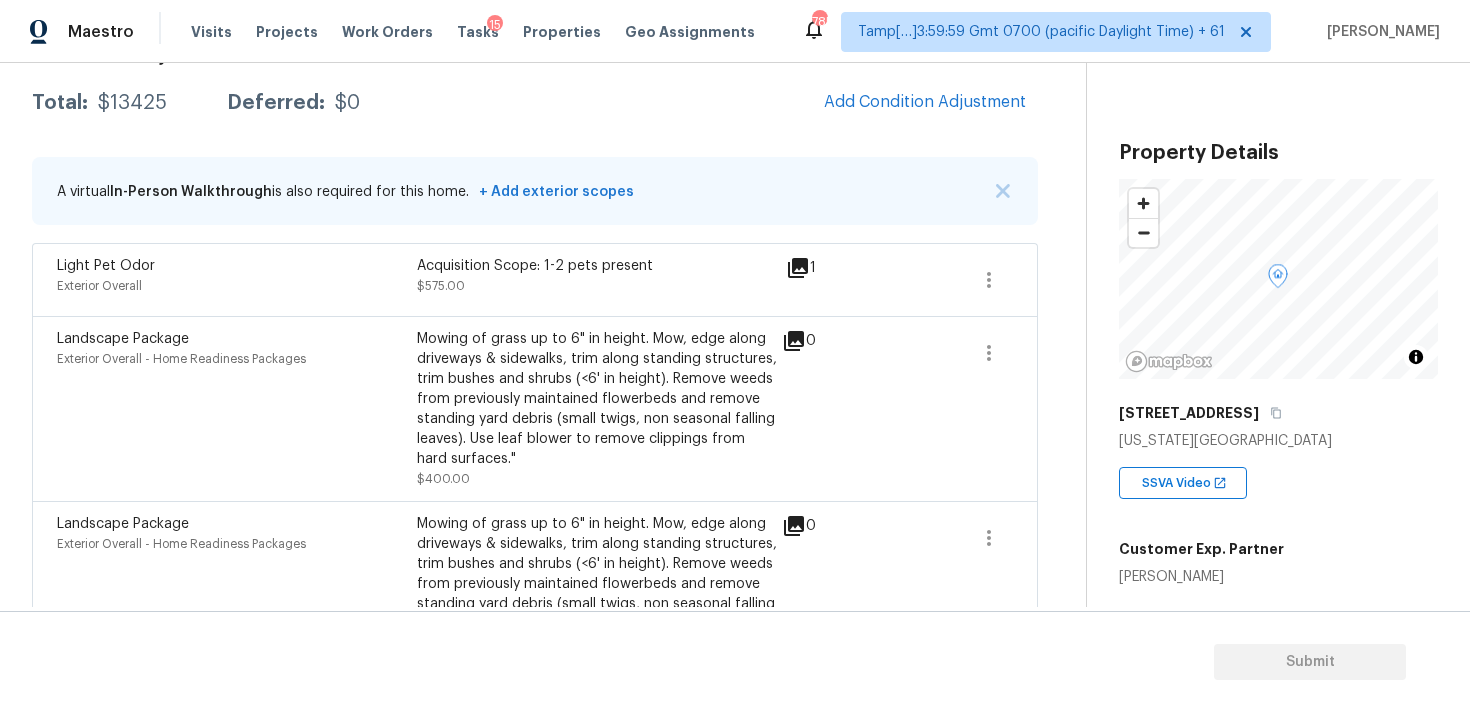 click on "Condition Adjustments Total:  $13425 Deferred:  $0 Add Condition Adjustment A virtual  In-Person Walkthrough  is also required for this home.   + Add exterior scopes Light Pet Odor Exterior Overall Acquisition Scope: 1-2 pets present $575.00   1 Landscape Package Exterior Overall - Home Readiness Packages Mowing of grass up to 6" in height. Mow, edge along driveways & sidewalks, trim along standing structures, trim bushes and shrubs (<6' in height). Remove weeds from previously maintained flowerbeds and remove standing yard debris (small twigs, non seasonal falling leaves).  Use leaf blower to remove clippings from hard surfaces." $400.00   0 Landscape Package Exterior Overall - Home Readiness Packages $300.00   0 Debris/garbage on site Exterior Overall Remove the shed in the backyard $500.00   1 Fencing Exterior Overall Repaint the fence $800.00   2 ACQ: HVAC Exterior Overall - Acquisition Acquisition Scope: Functional HVAC 16-20 years $500.00   0 ACQ: Shingle Roof Exterior Overall - Acquisition $10,350.00" at bounding box center [535, 510] 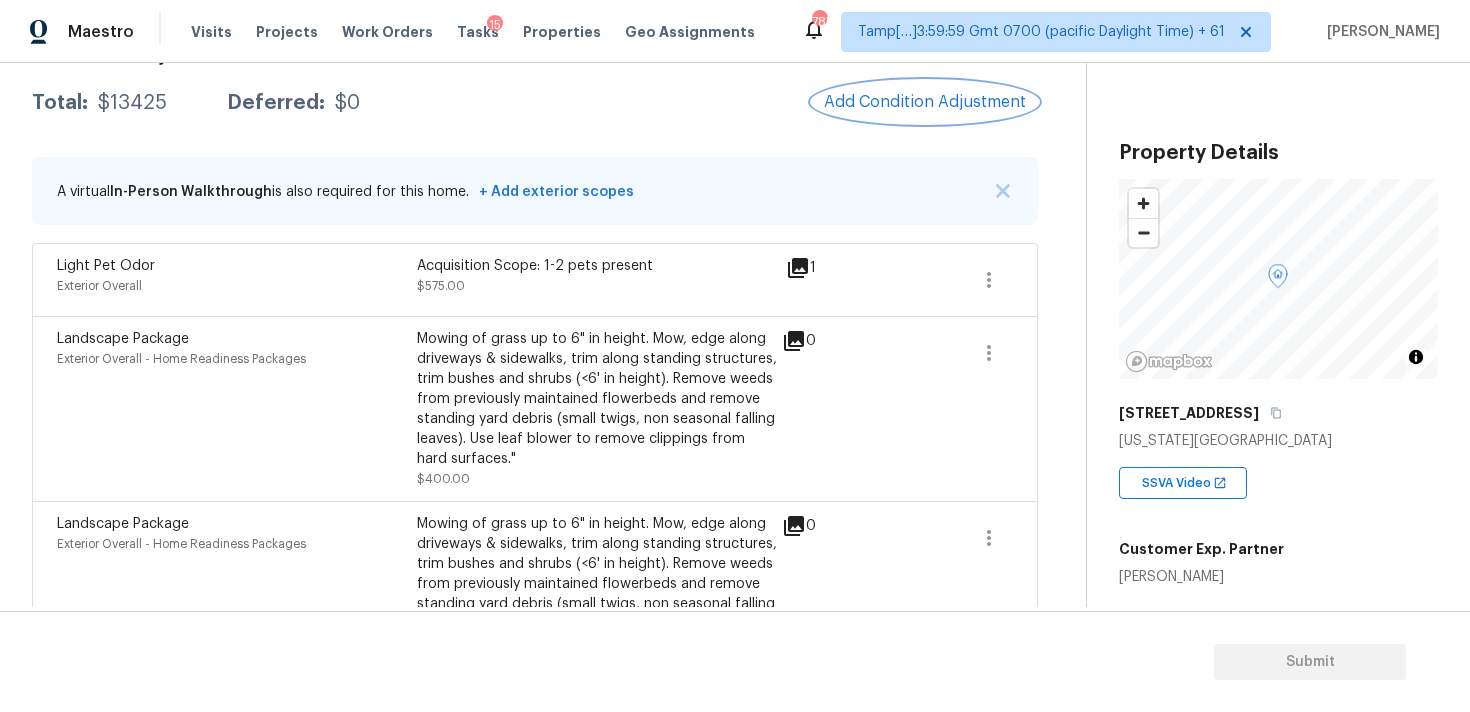 click on "Add Condition Adjustment" at bounding box center (925, 102) 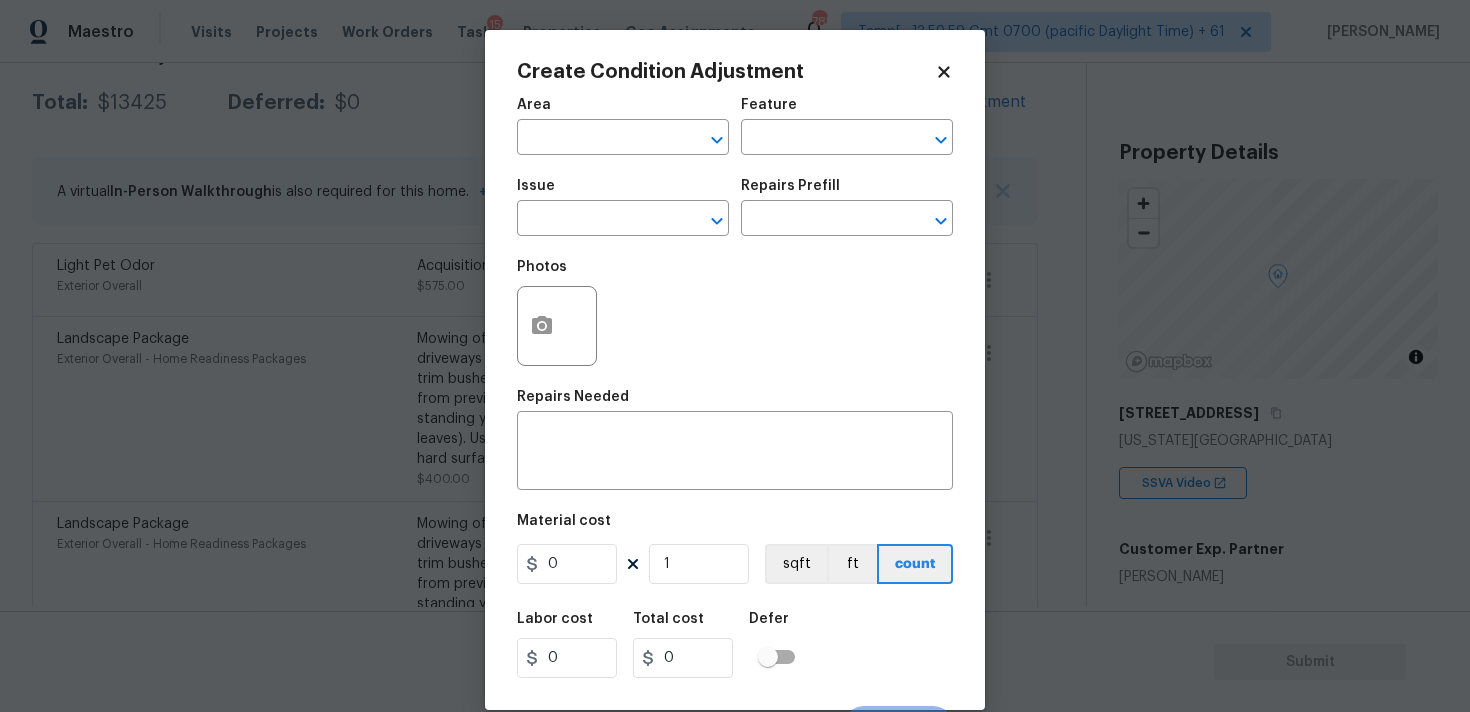click on "Area ​" at bounding box center (623, 126) 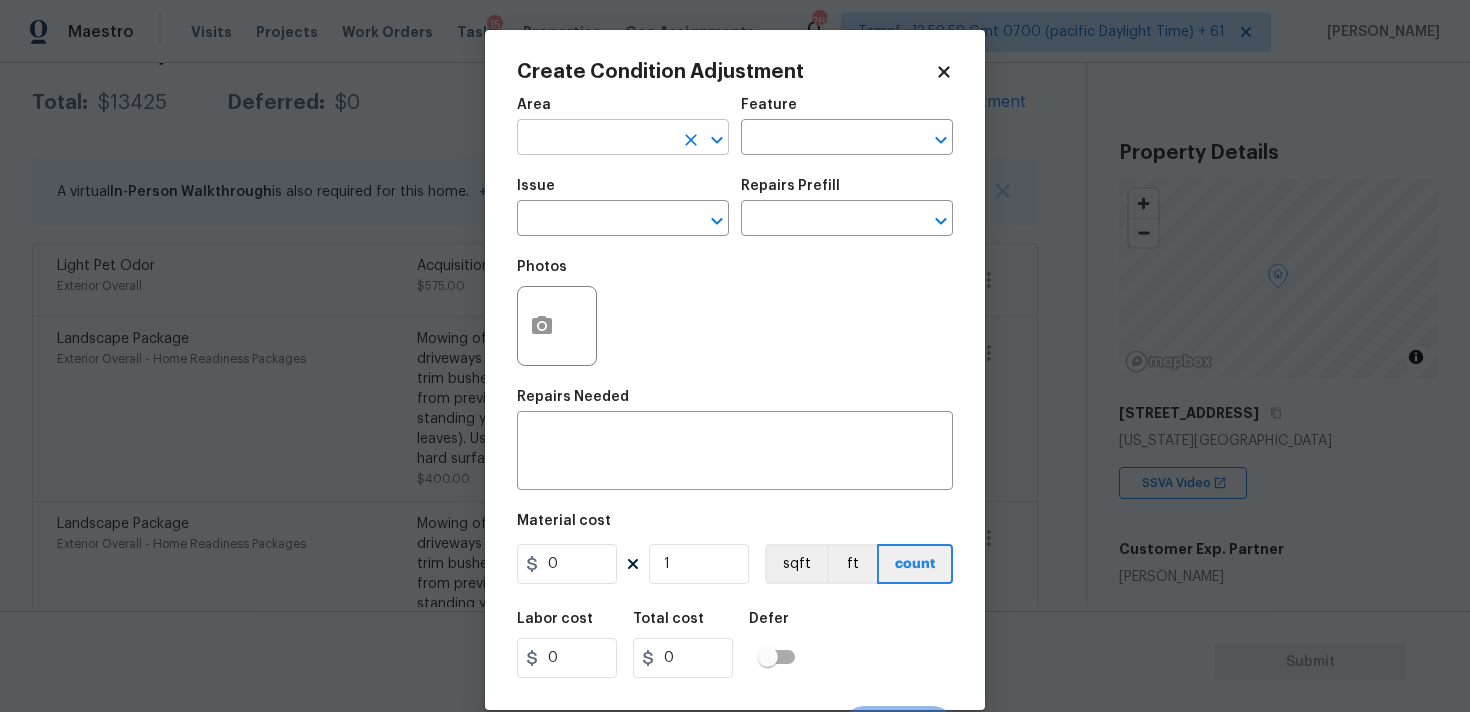 click at bounding box center (595, 139) 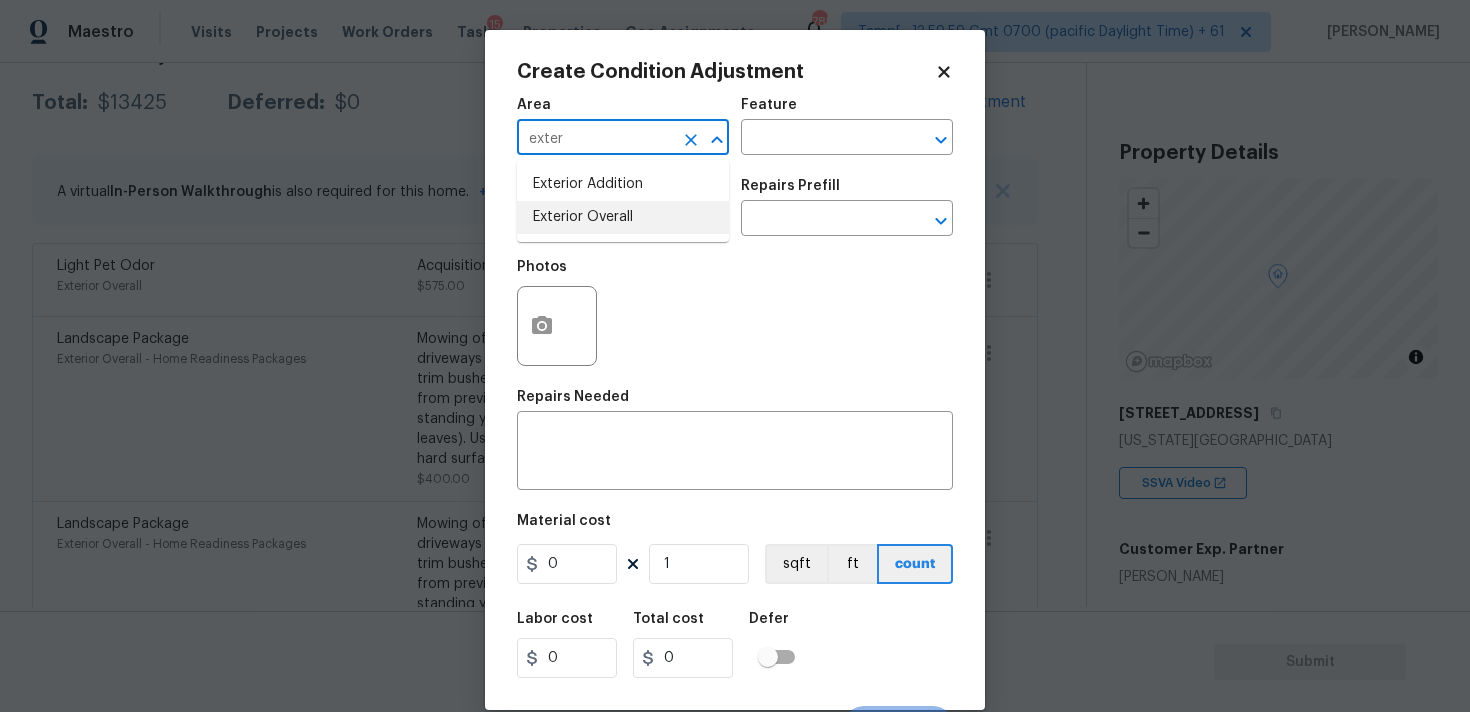 click on "Exterior Overall" at bounding box center [623, 217] 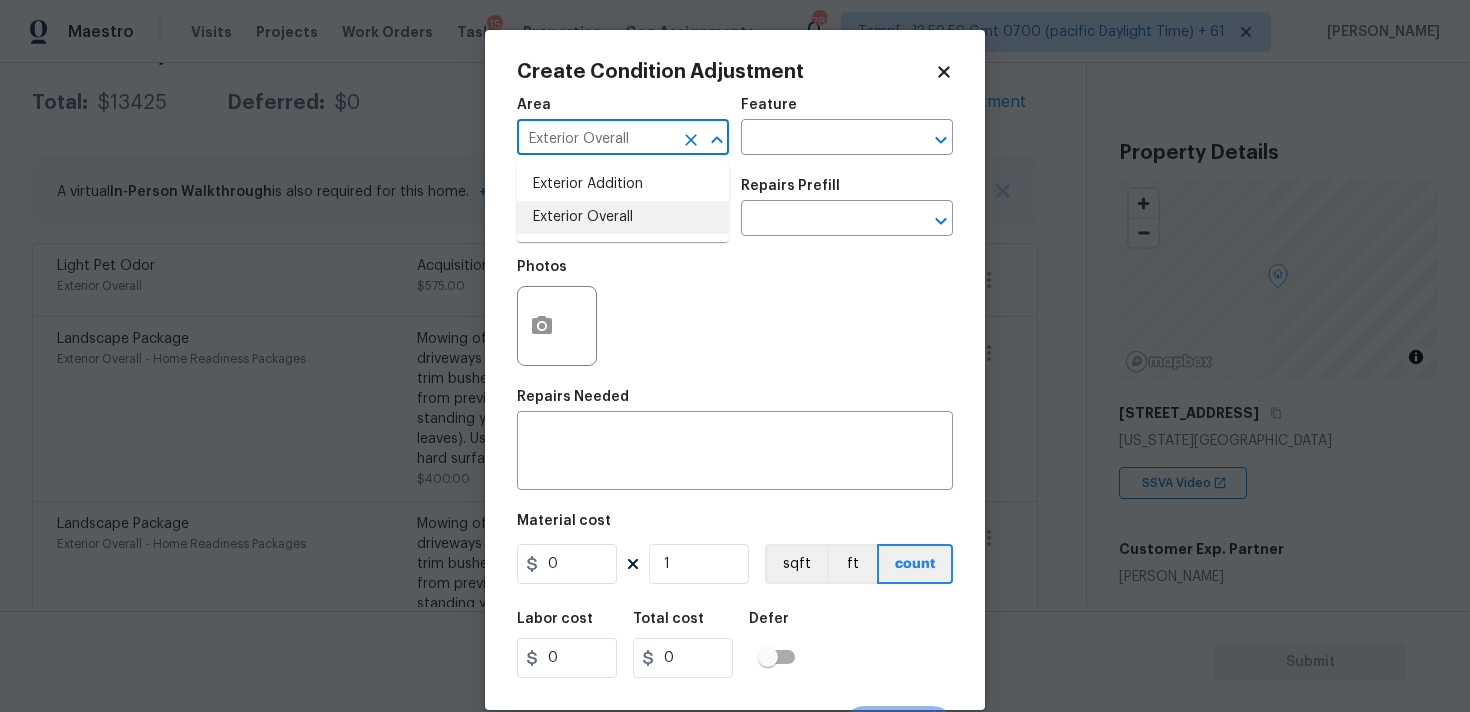 type on "Exterior Overall" 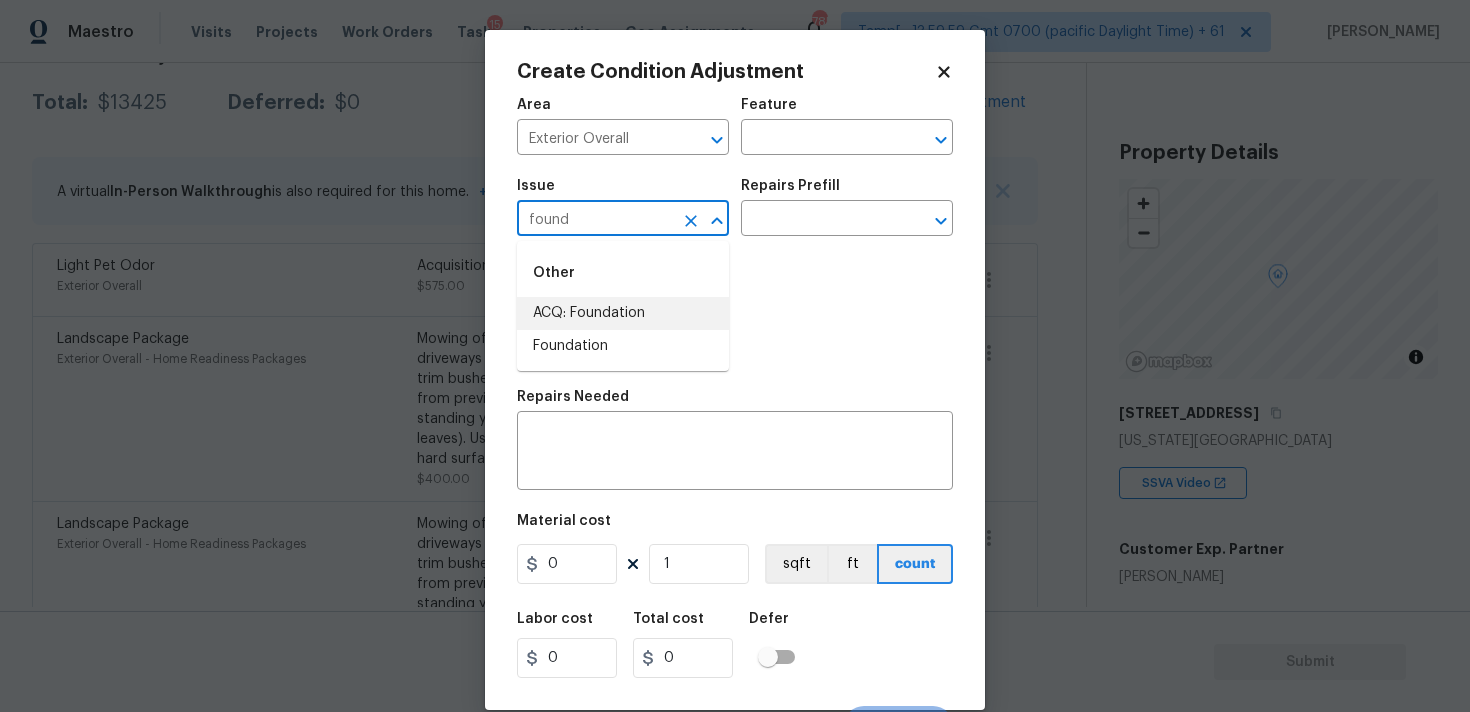 click on "ACQ: Foundation" at bounding box center [623, 313] 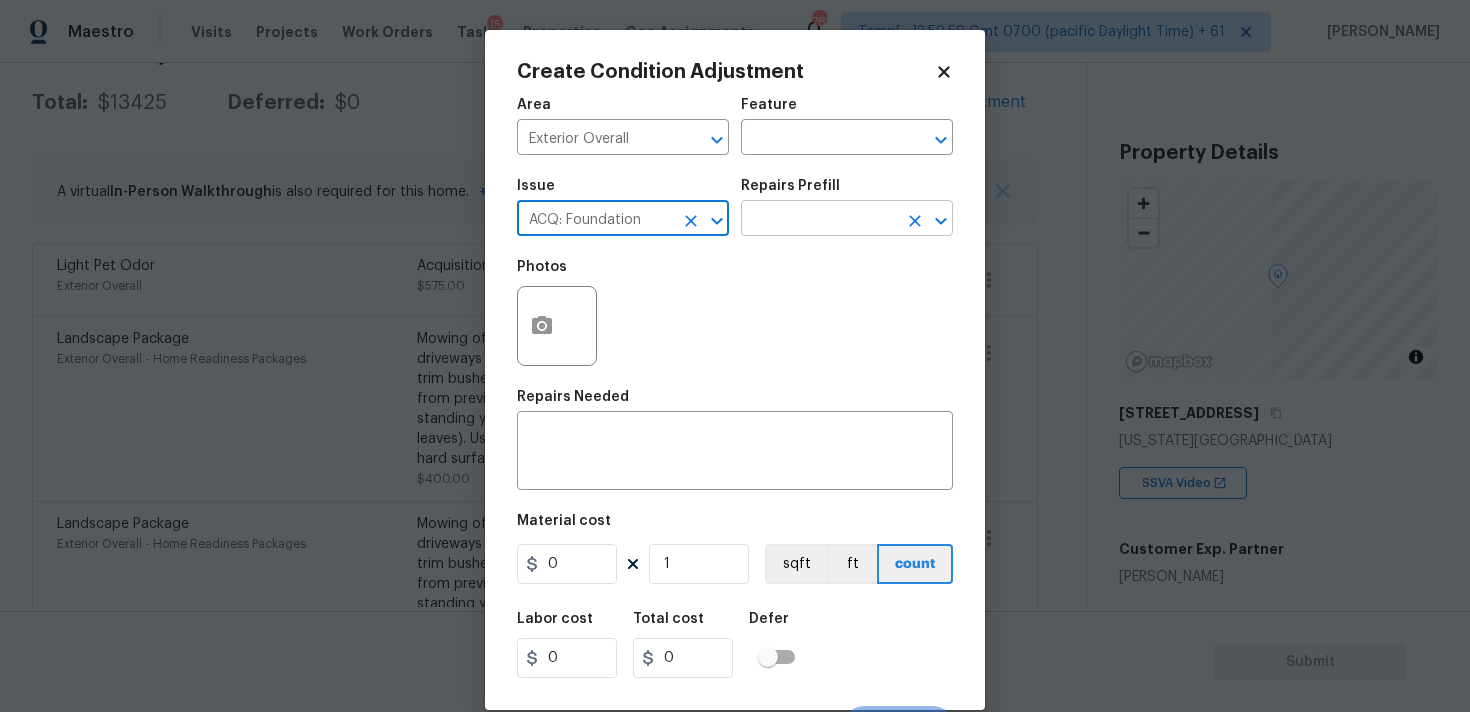 type on "ACQ: Foundation" 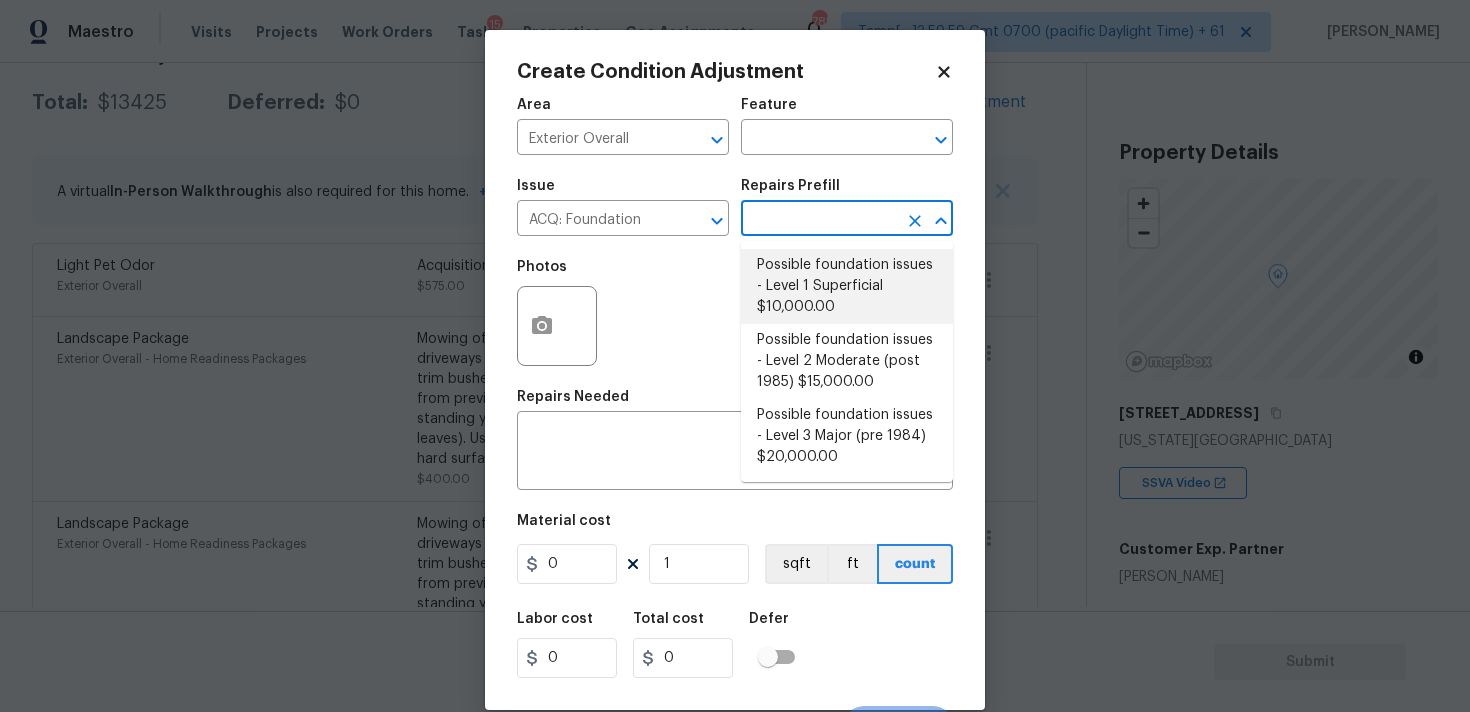 click on "Possible foundation issues - Level 1 Superficial $10,000.00" at bounding box center [847, 286] 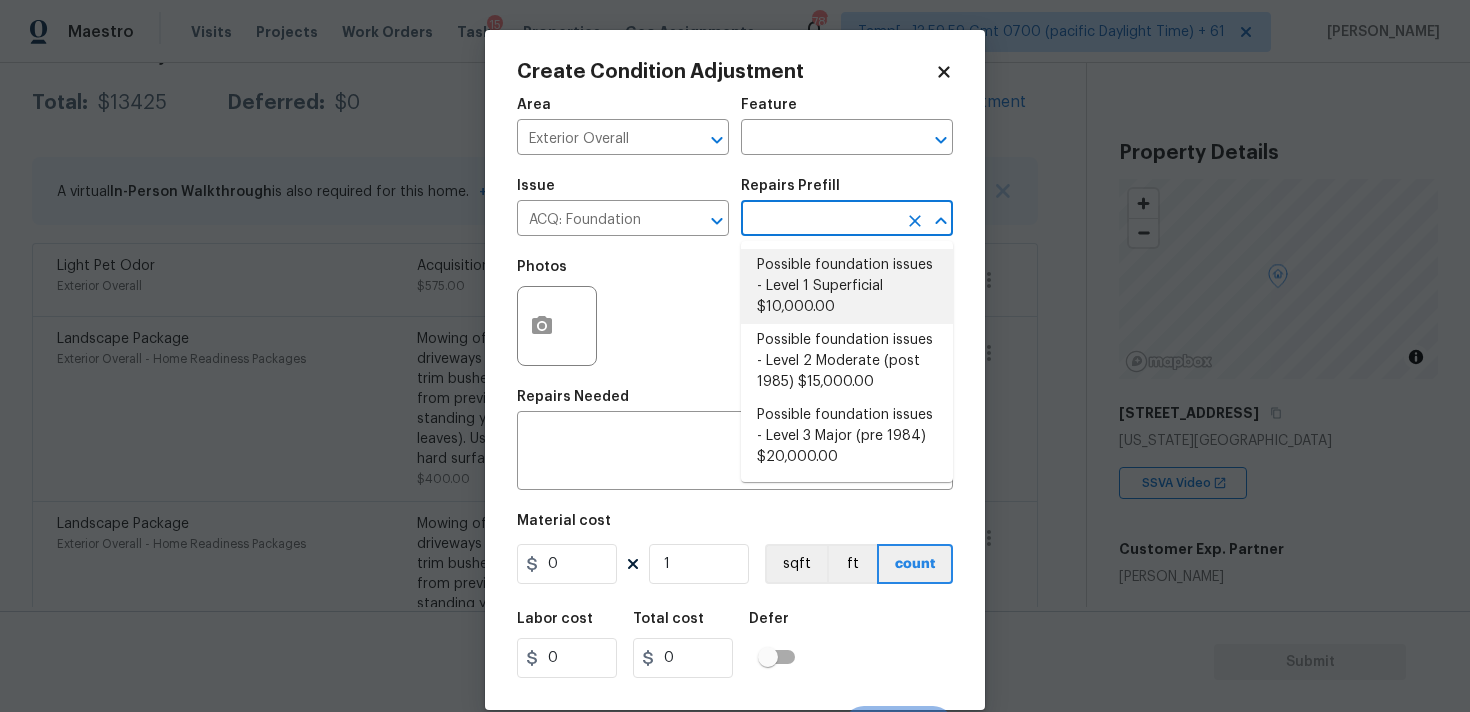 type 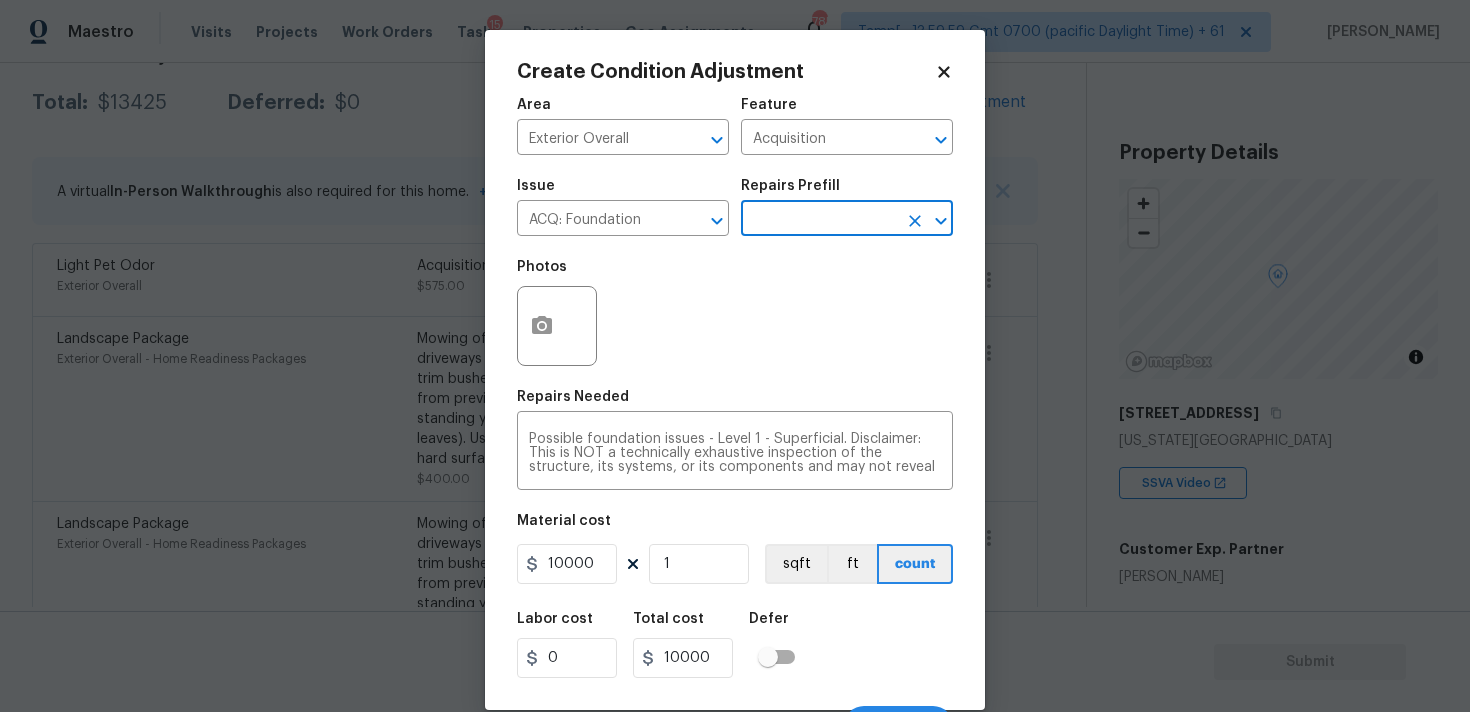 click on "Create Condition Adjustment Area Exterior Overall ​ Feature Acquisition ​ Issue ACQ: Foundation ​ Repairs Prefill ​ Photos Repairs Needed Possible foundation issues - Level 1 - Superficial. Disclaimer: This is NOT a technically exhaustive inspection of the structure, its systems, or its components and may not reveal or be an accurate representation of all deficiencies” nor is intended to make any representation regarding the presence or absence of latent or concealed defects that are not reasonably ascertainable in a competently performed home inspection. No warranty or guaranty is expressed or implied x ​ Material cost 10000 1 sqft ft count Labor cost 0 Total cost 10000 Defer Cancel Create" at bounding box center [735, 370] 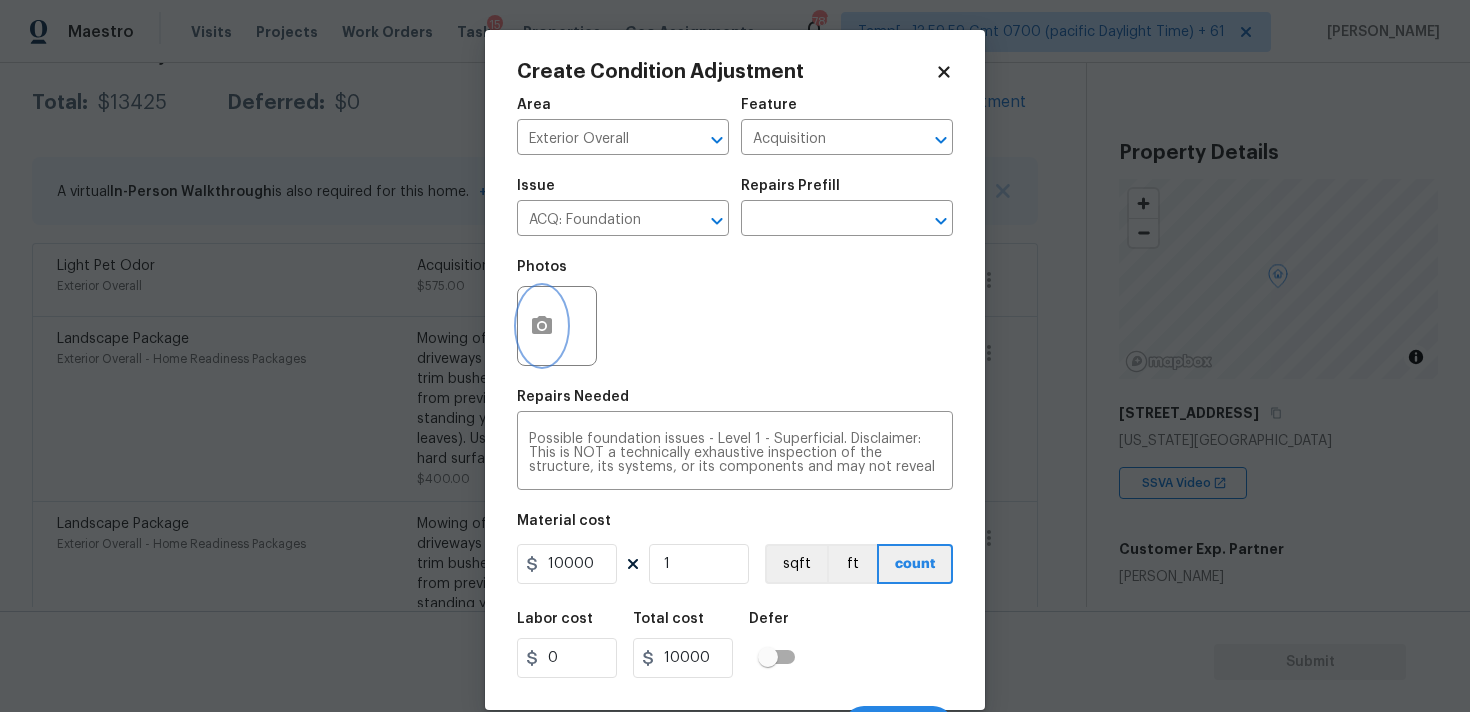 click 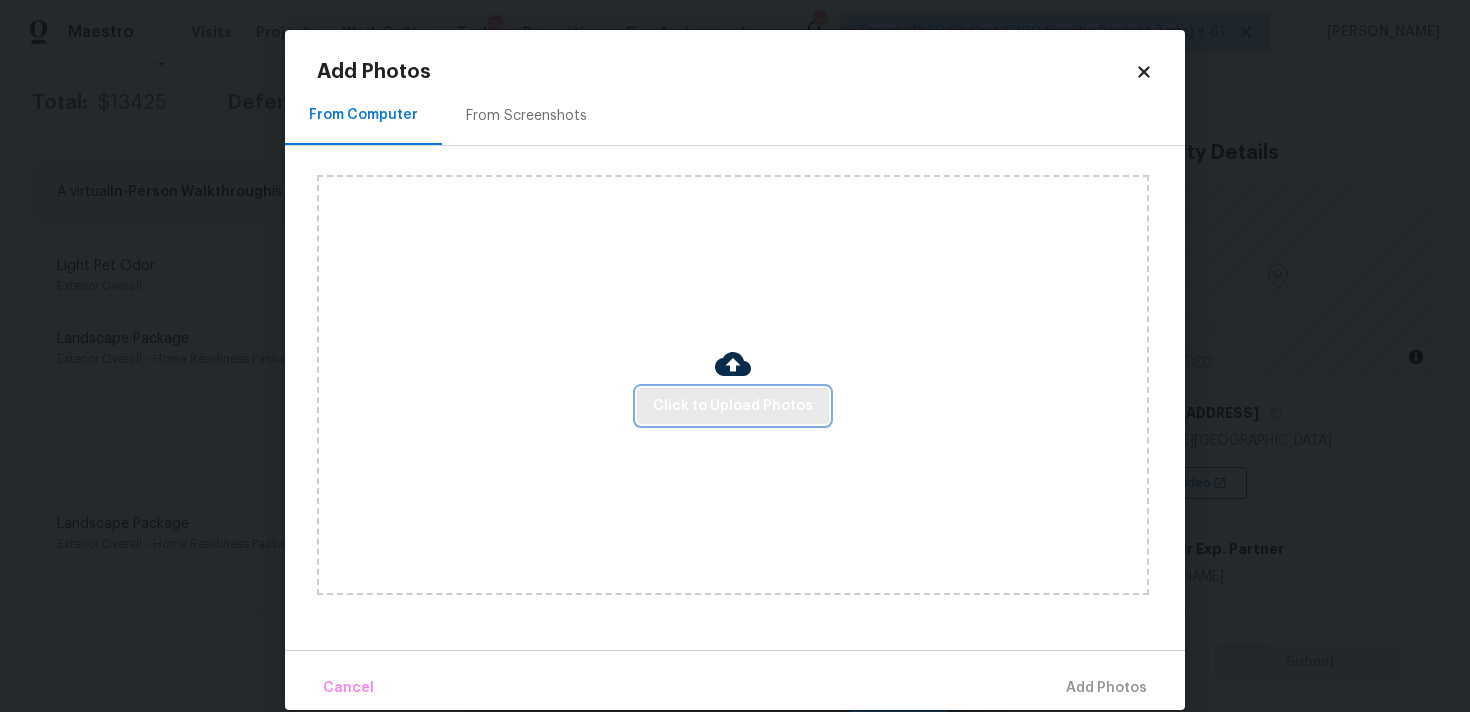 click on "Click to Upload Photos" at bounding box center [733, 406] 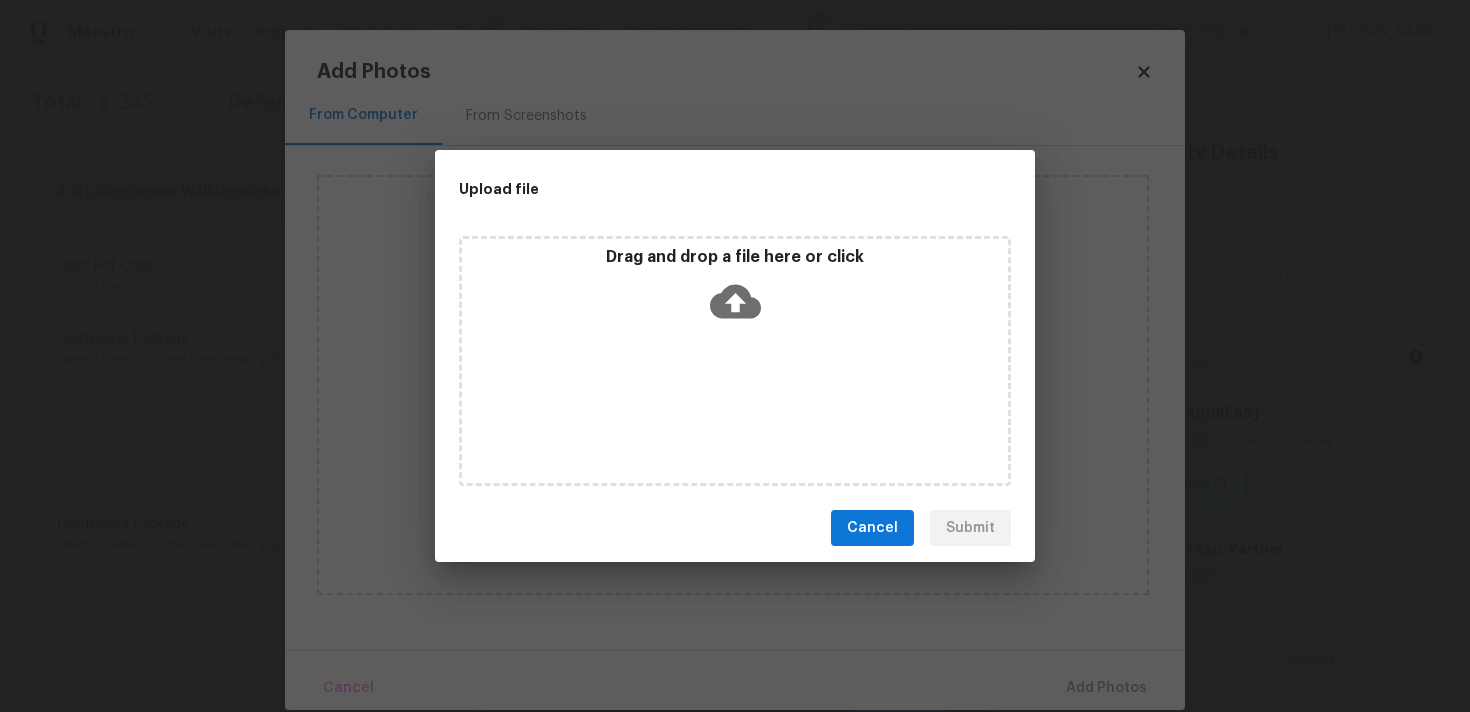 click 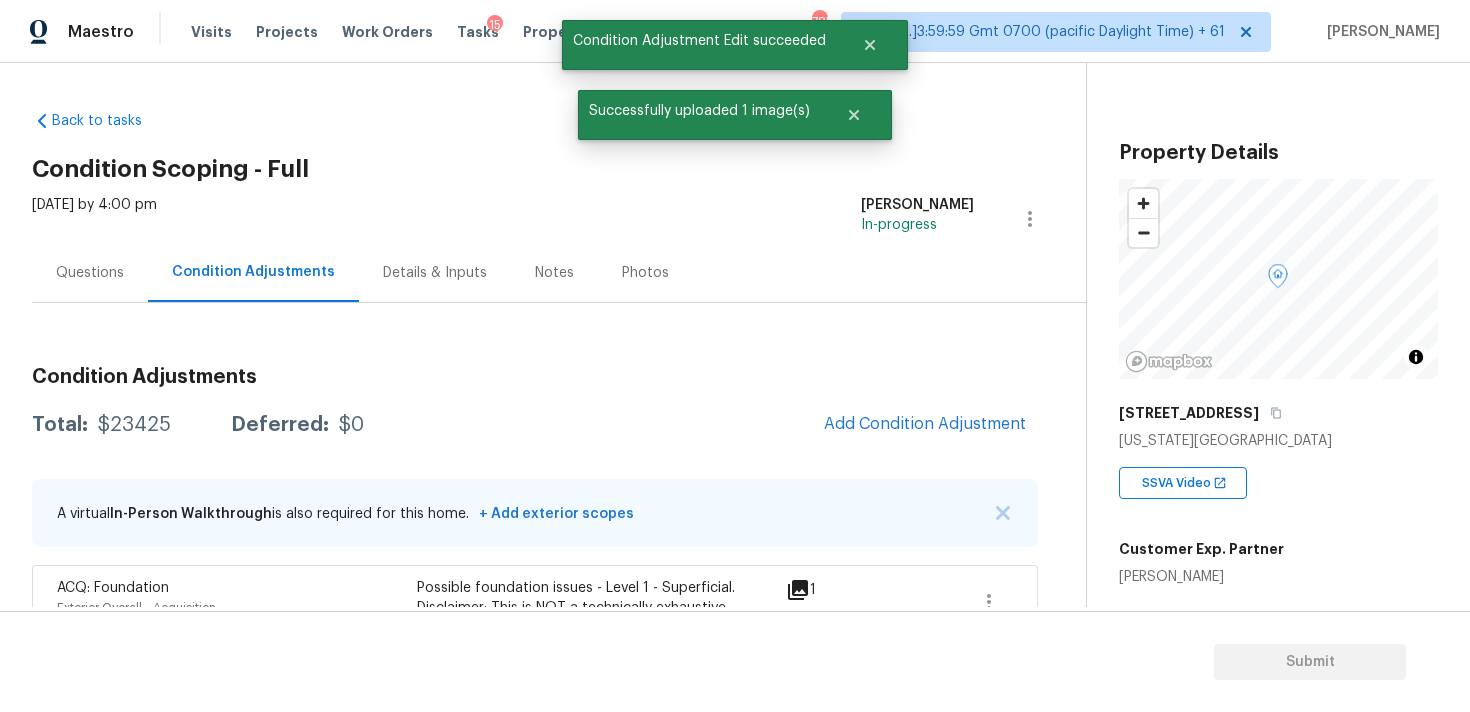 scroll, scrollTop: 0, scrollLeft: 0, axis: both 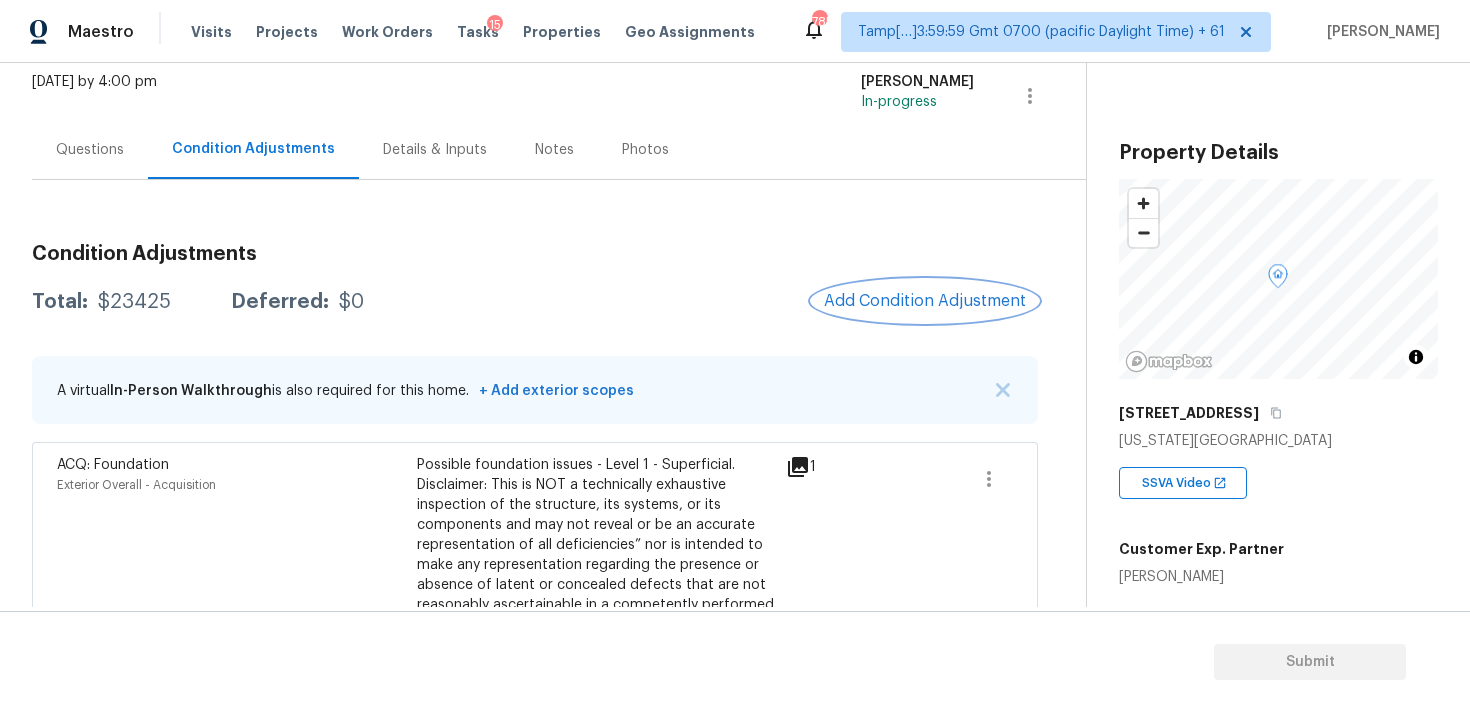 click on "Add Condition Adjustment" at bounding box center (925, 301) 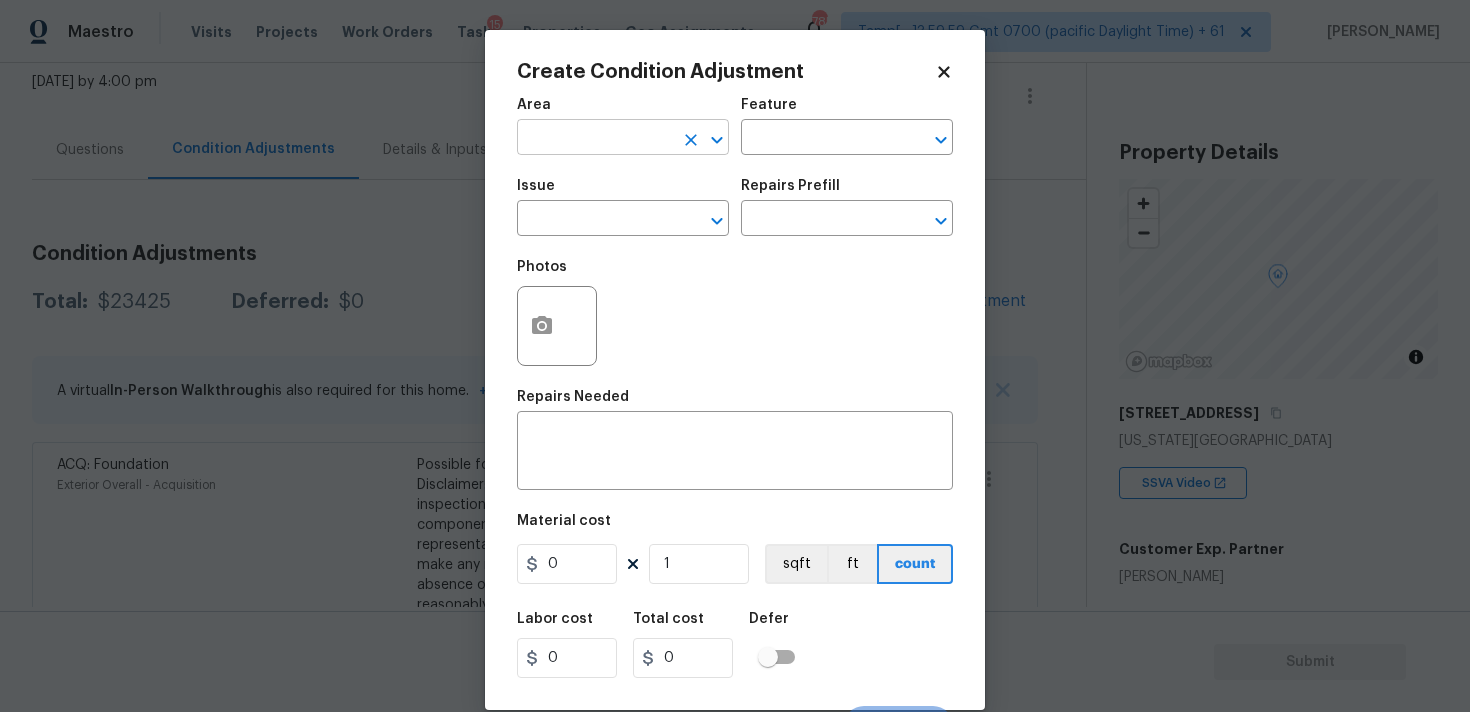 click at bounding box center [595, 139] 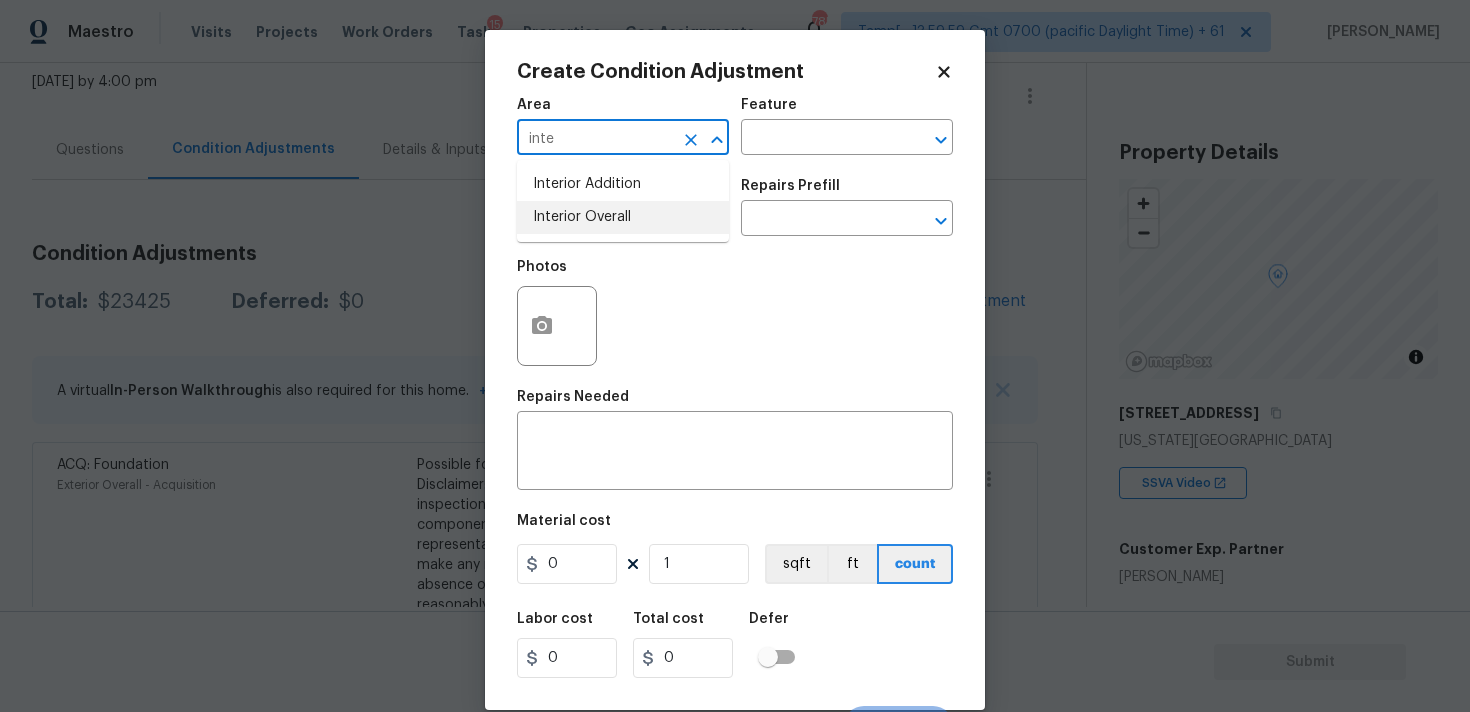 click on "Interior Overall" at bounding box center (623, 217) 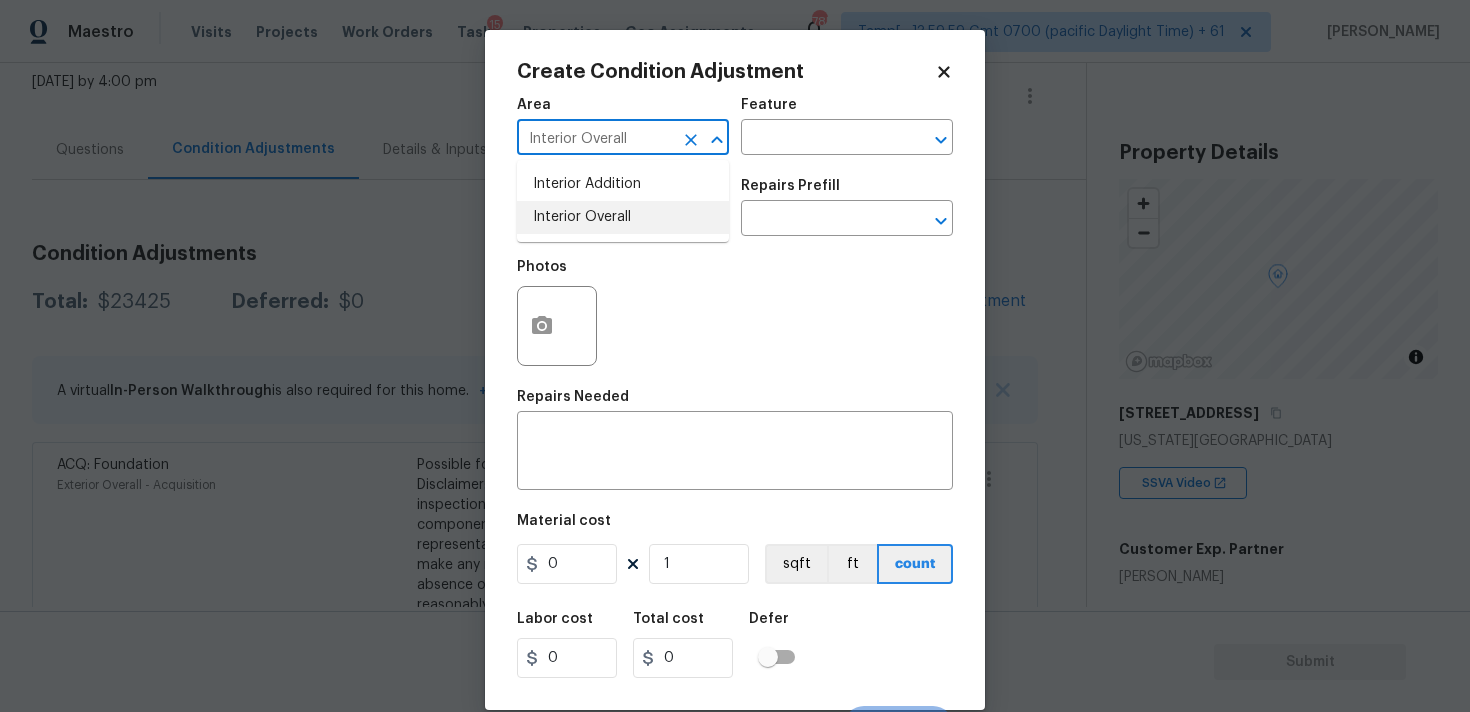 type on "Interior Overall" 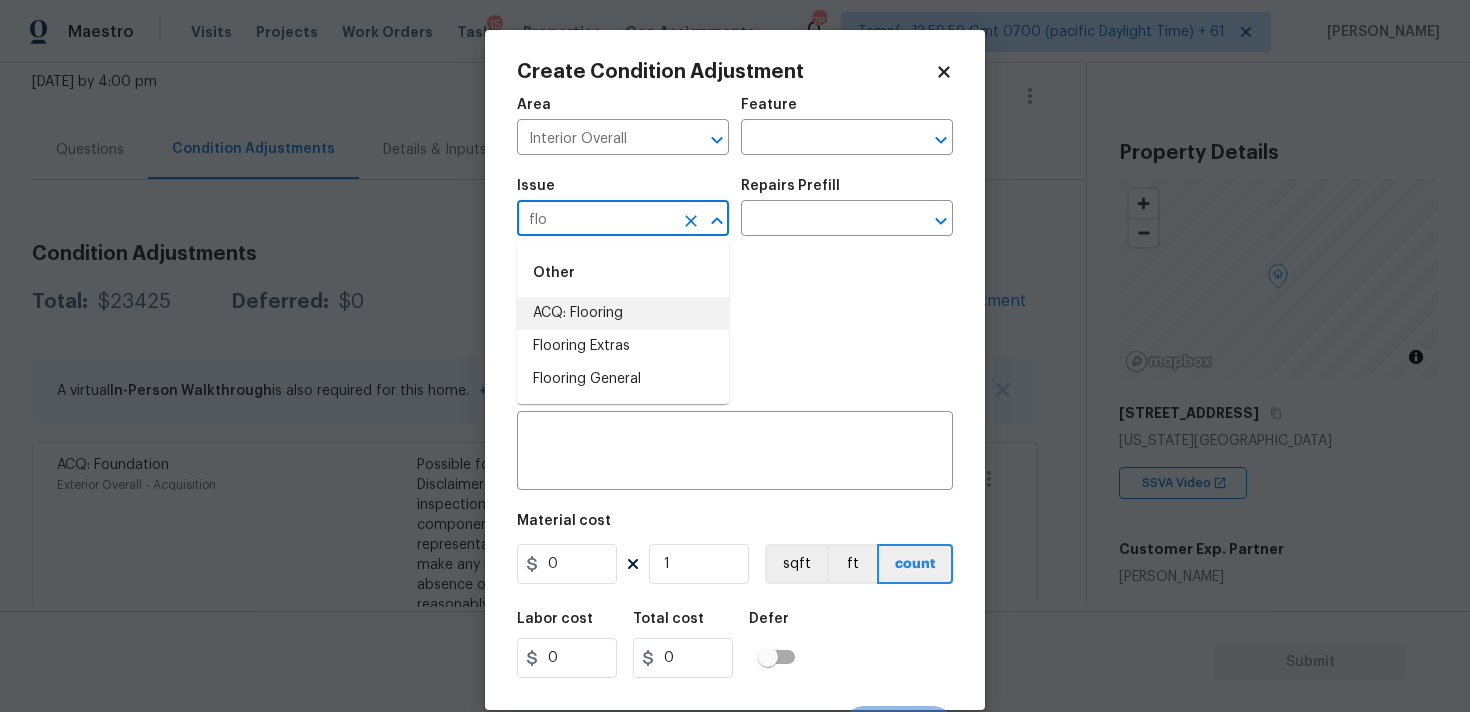 click on "ACQ: Flooring" at bounding box center (623, 313) 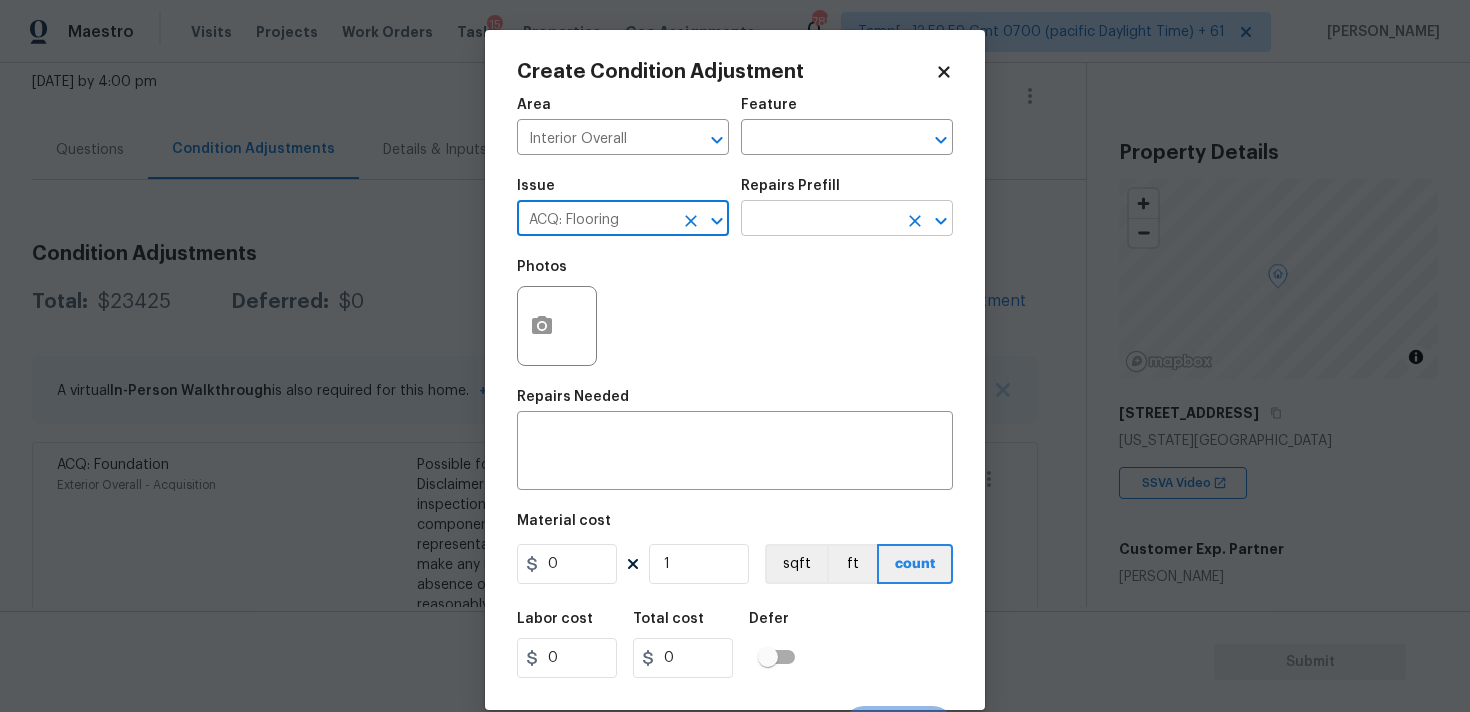 type on "ACQ: Flooring" 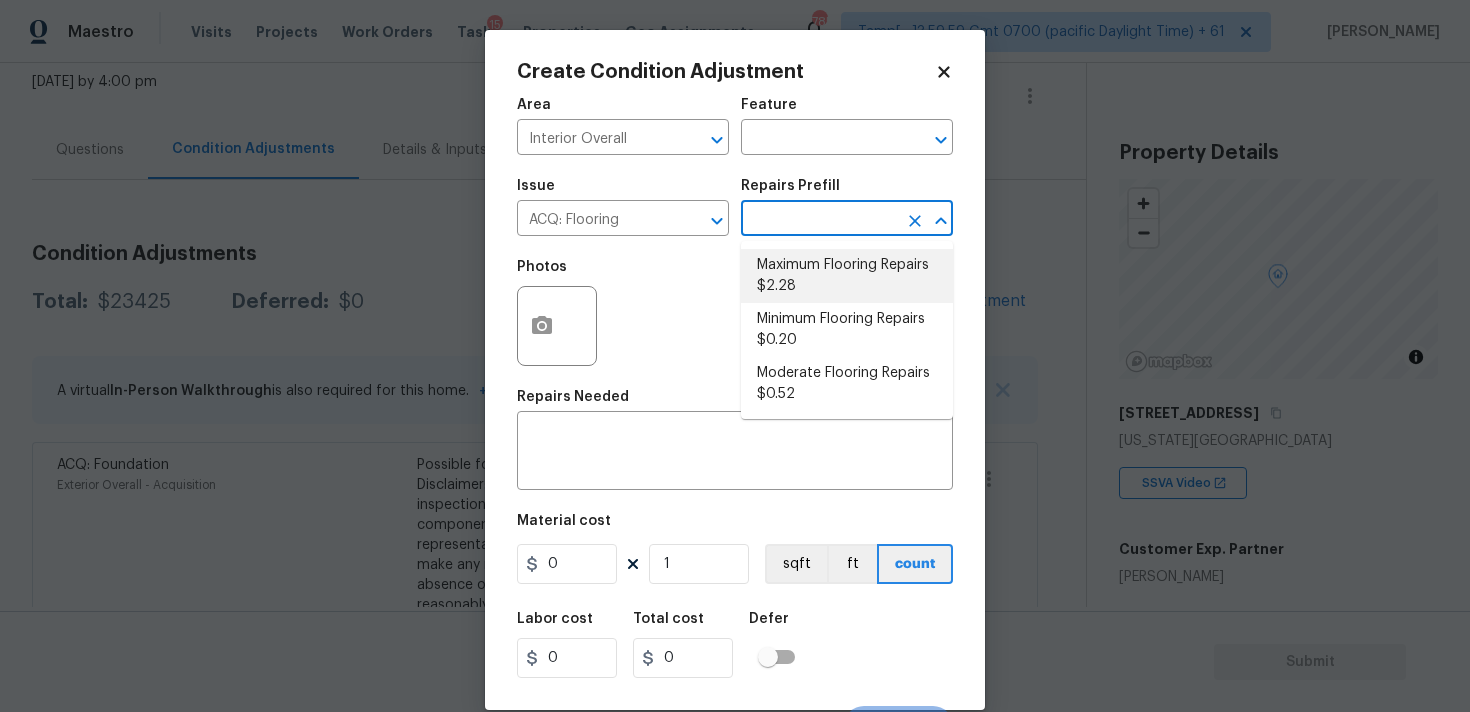 click on "Maximum Flooring Repairs $2.28" at bounding box center [847, 276] 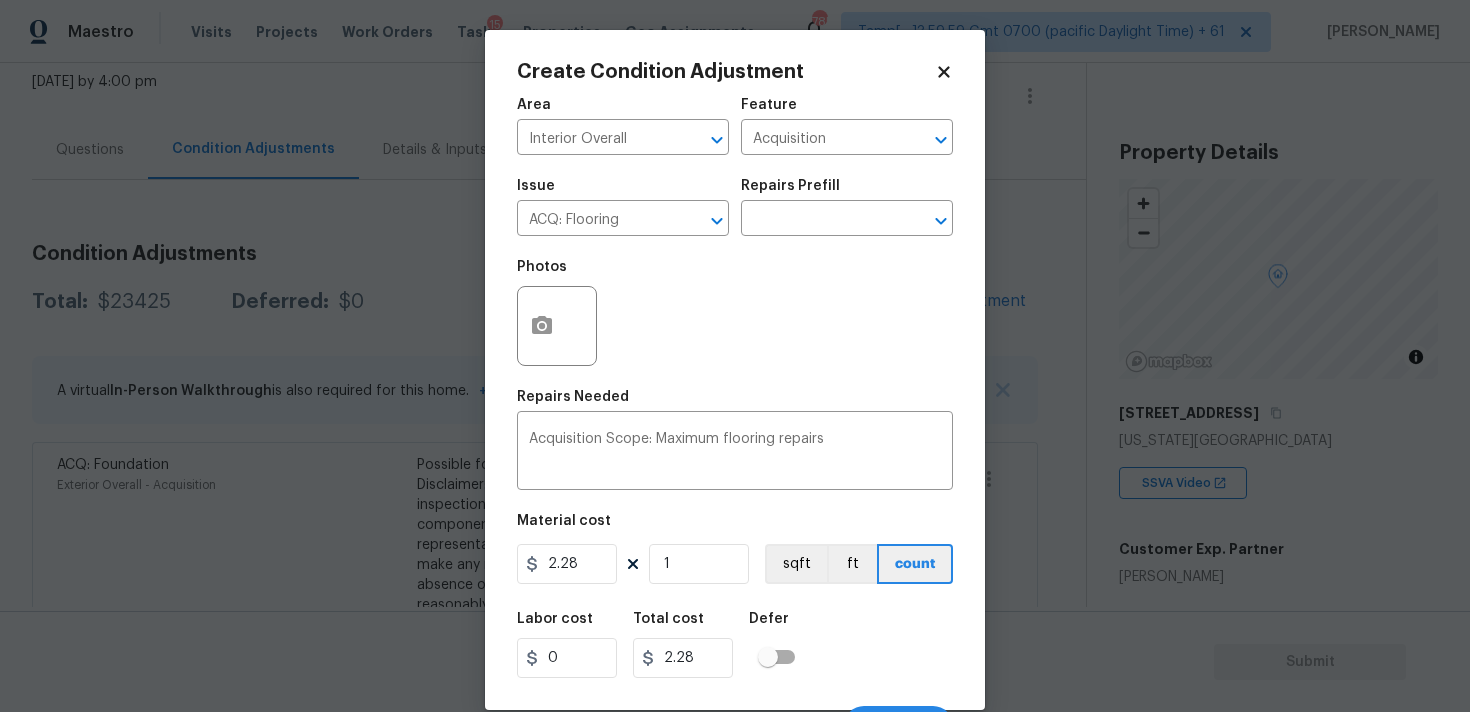 click on "Issue ACQ: Flooring ​ Repairs Prefill ​" at bounding box center [735, 207] 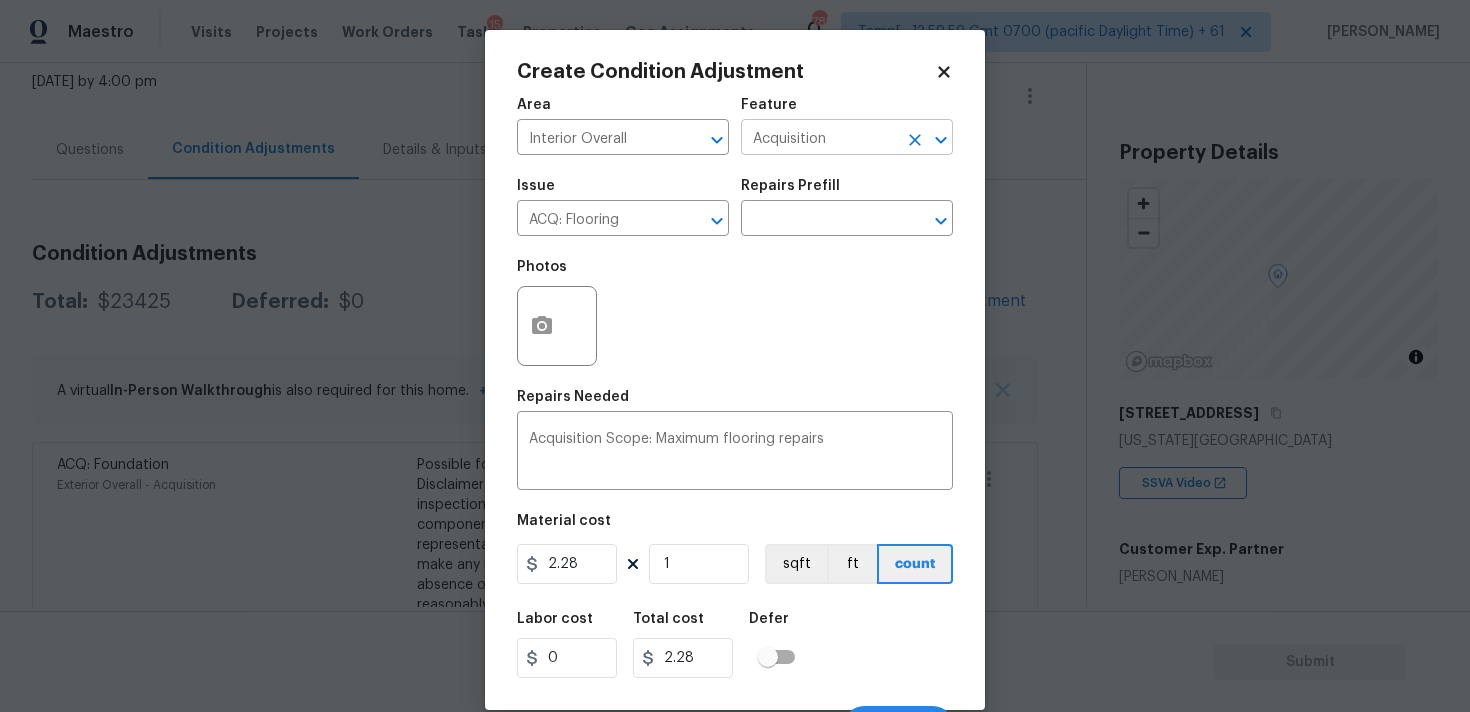 click on "Acquisition" at bounding box center (819, 139) 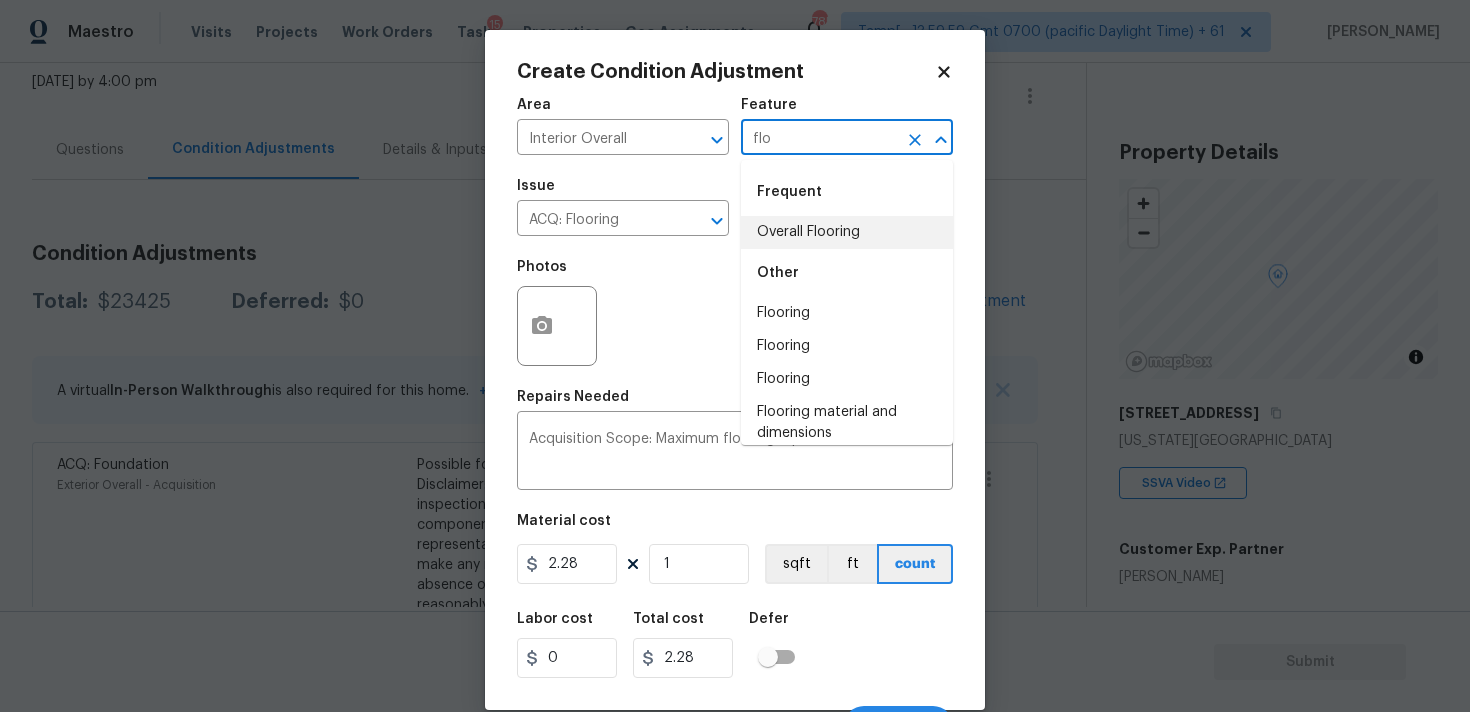 click on "Overall Flooring" at bounding box center (847, 232) 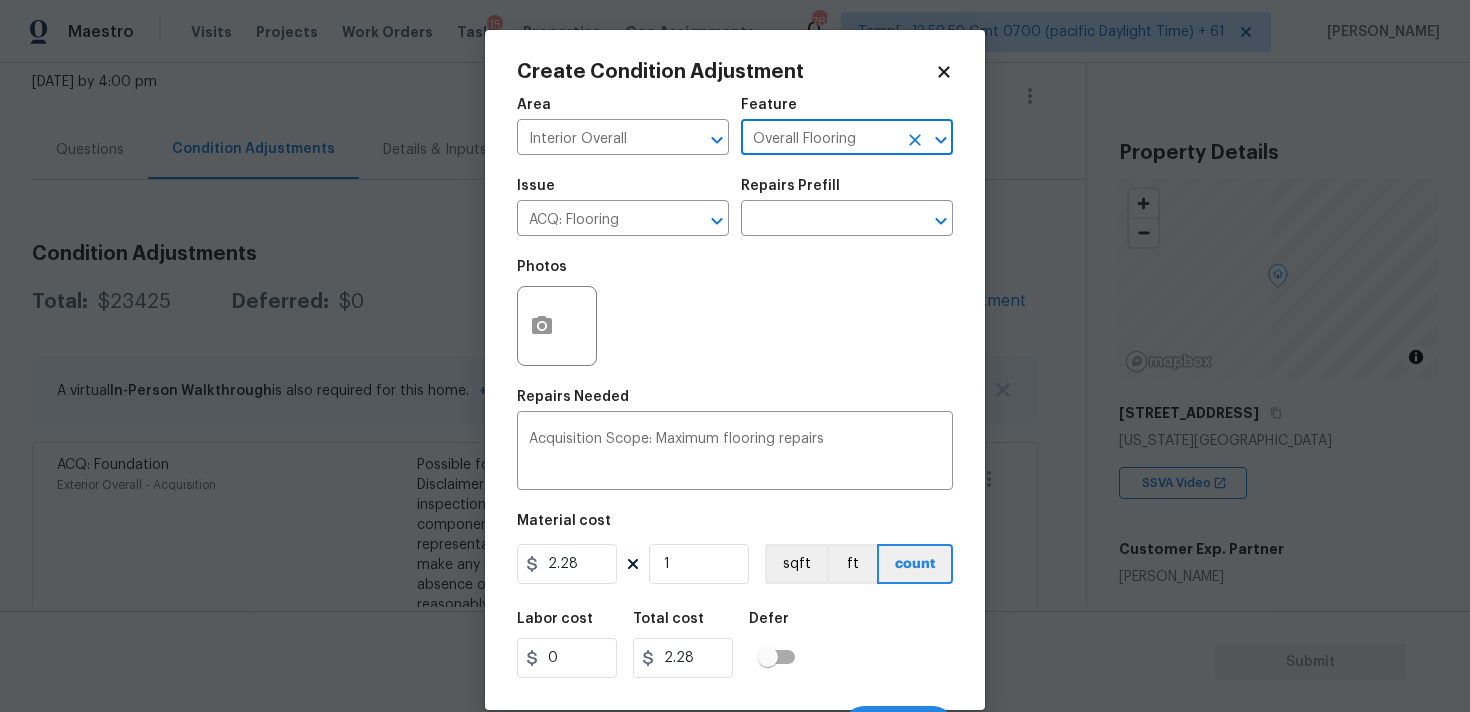 scroll, scrollTop: 35, scrollLeft: 0, axis: vertical 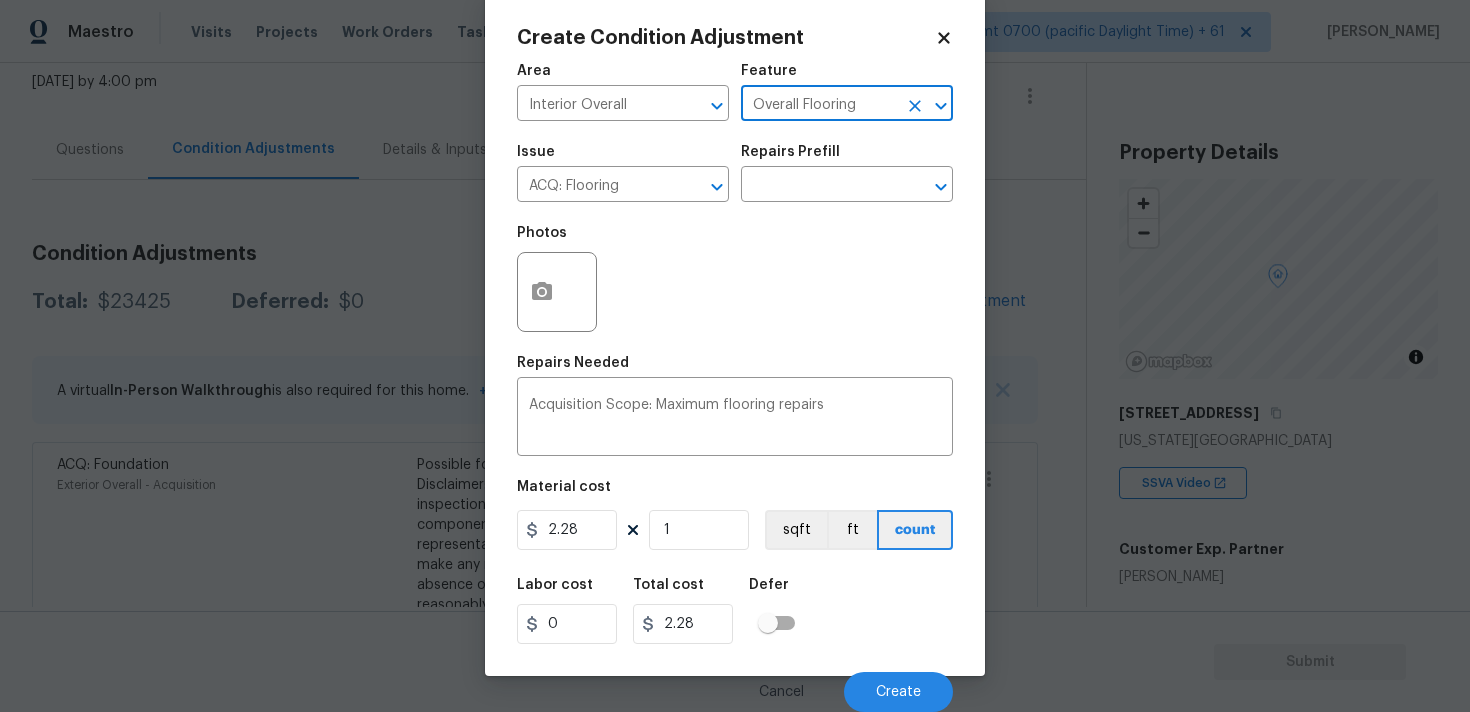 type on "Overall Flooring" 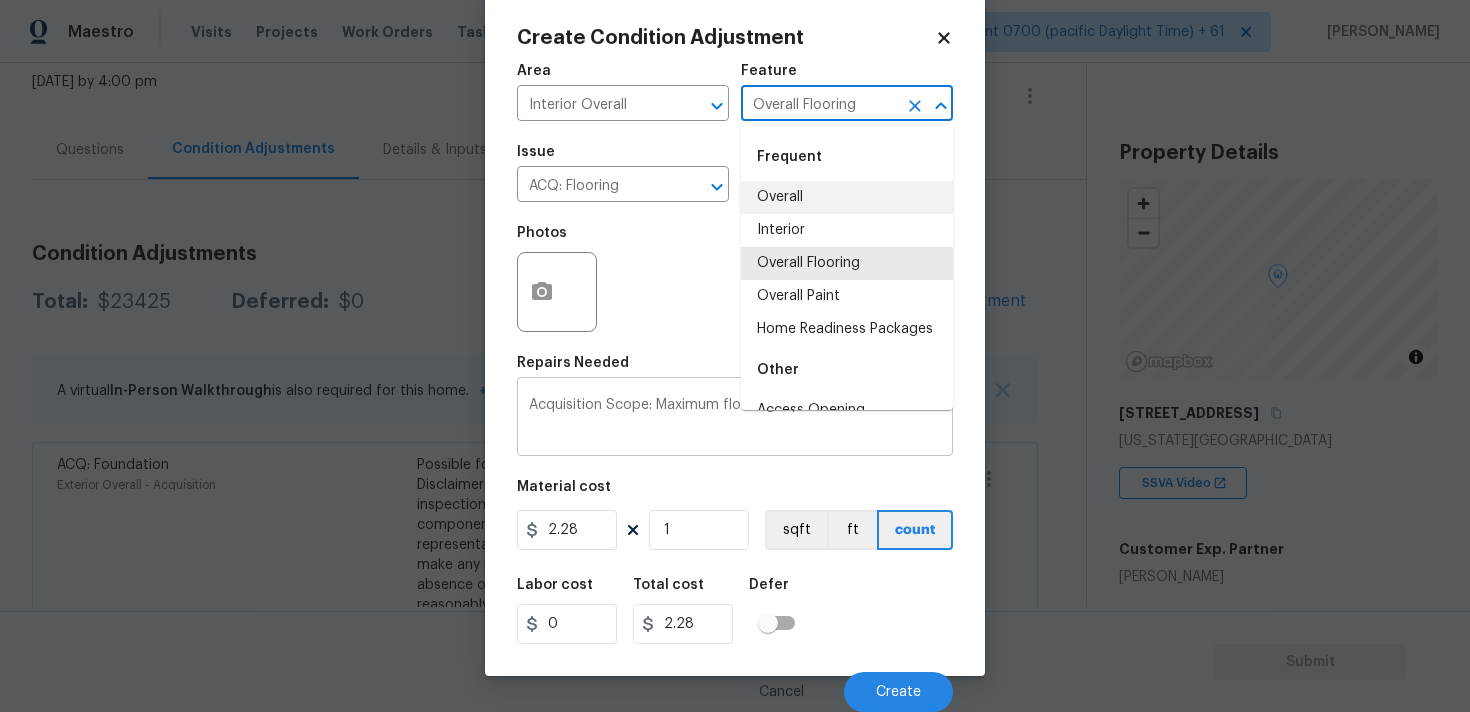 scroll, scrollTop: 0, scrollLeft: 0, axis: both 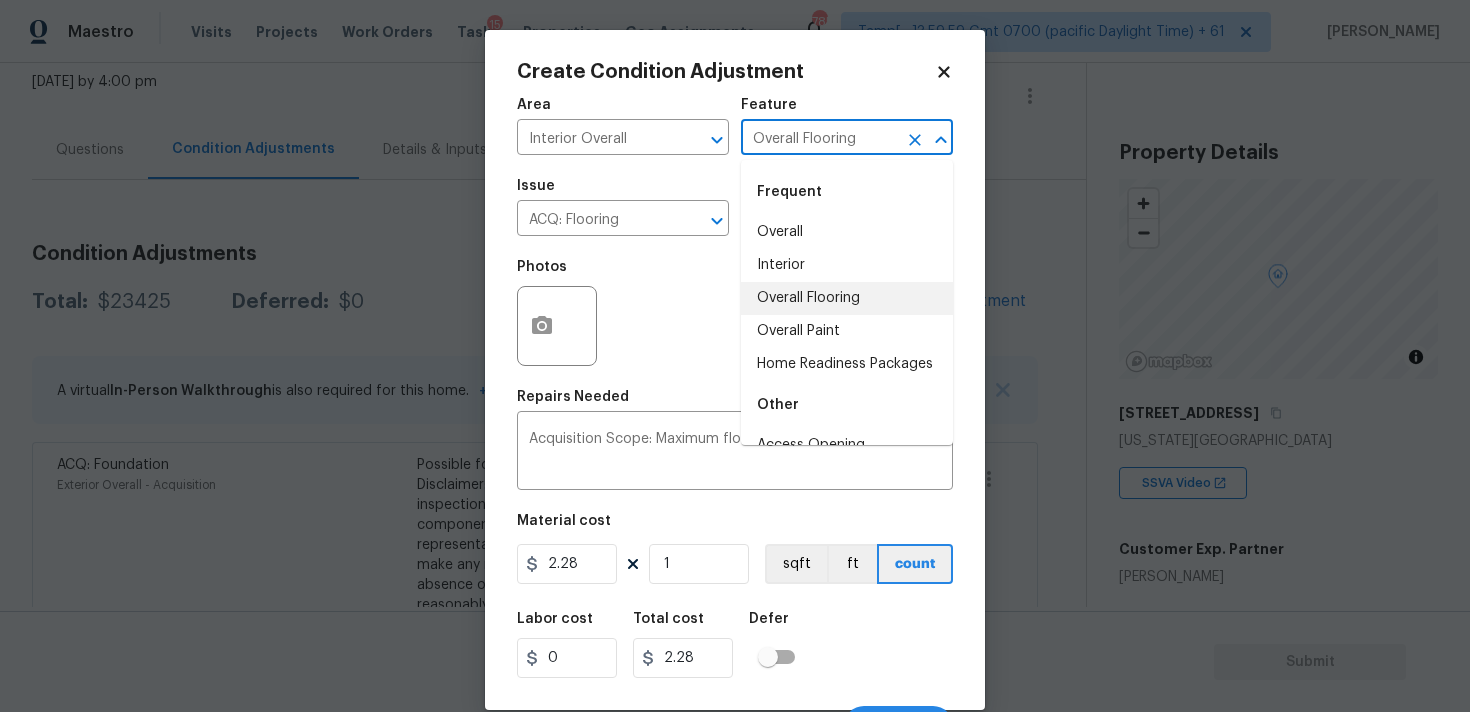 click on "Overall Flooring" at bounding box center [847, 298] 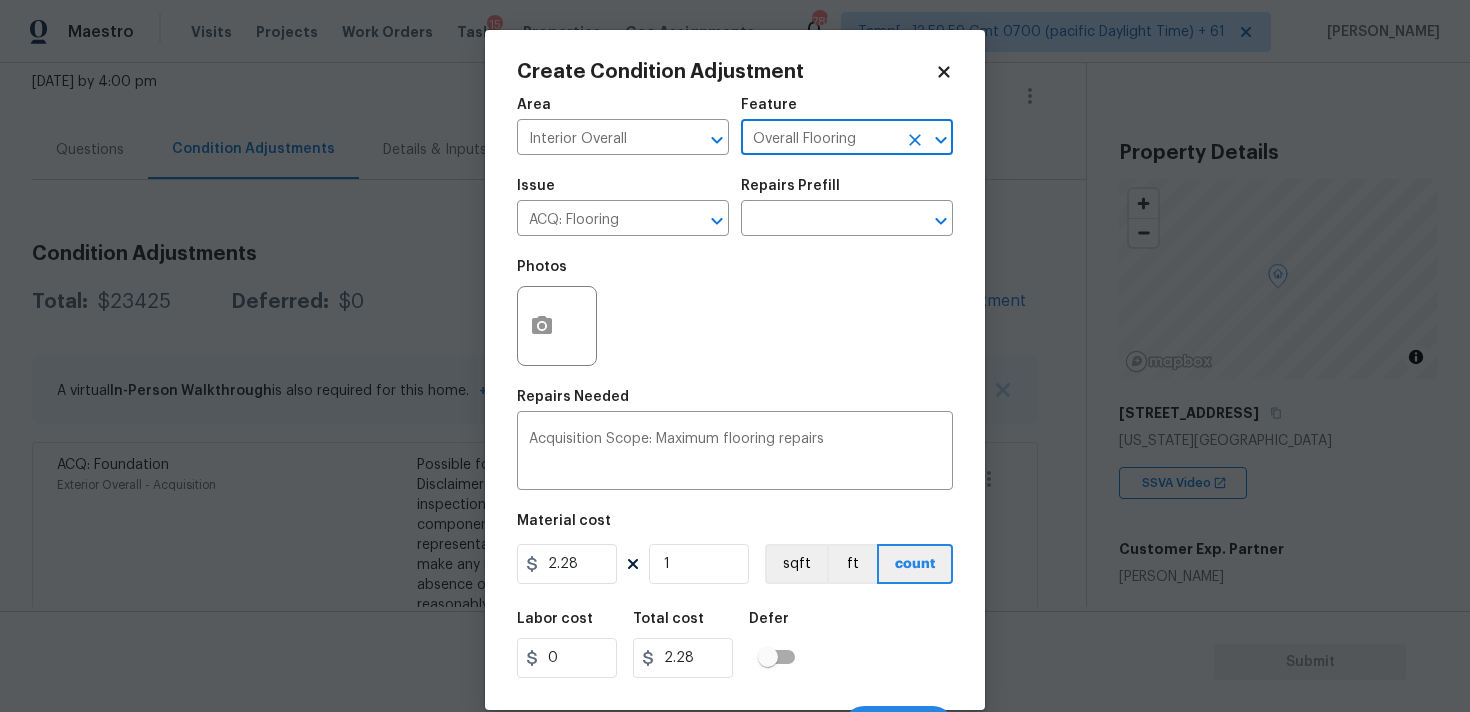scroll, scrollTop: 35, scrollLeft: 0, axis: vertical 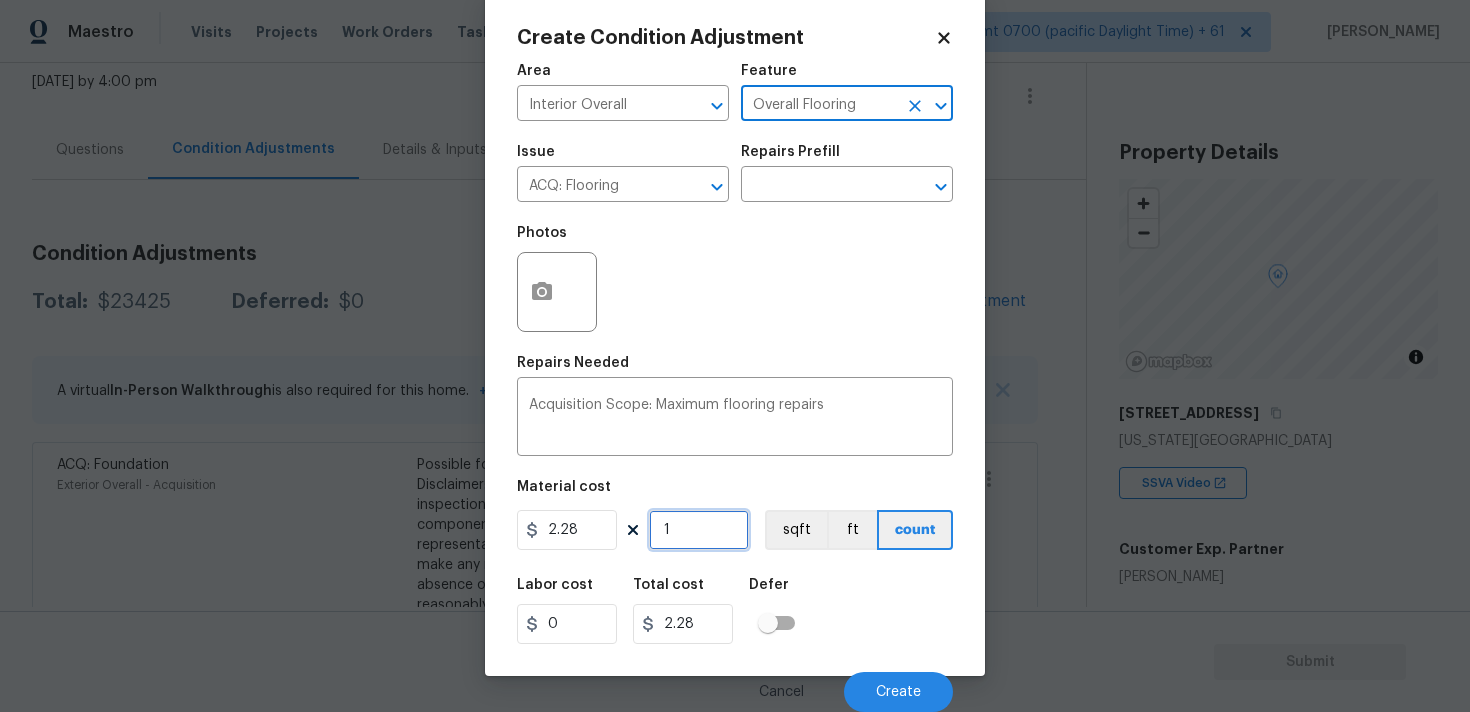 click on "1" at bounding box center (699, 530) 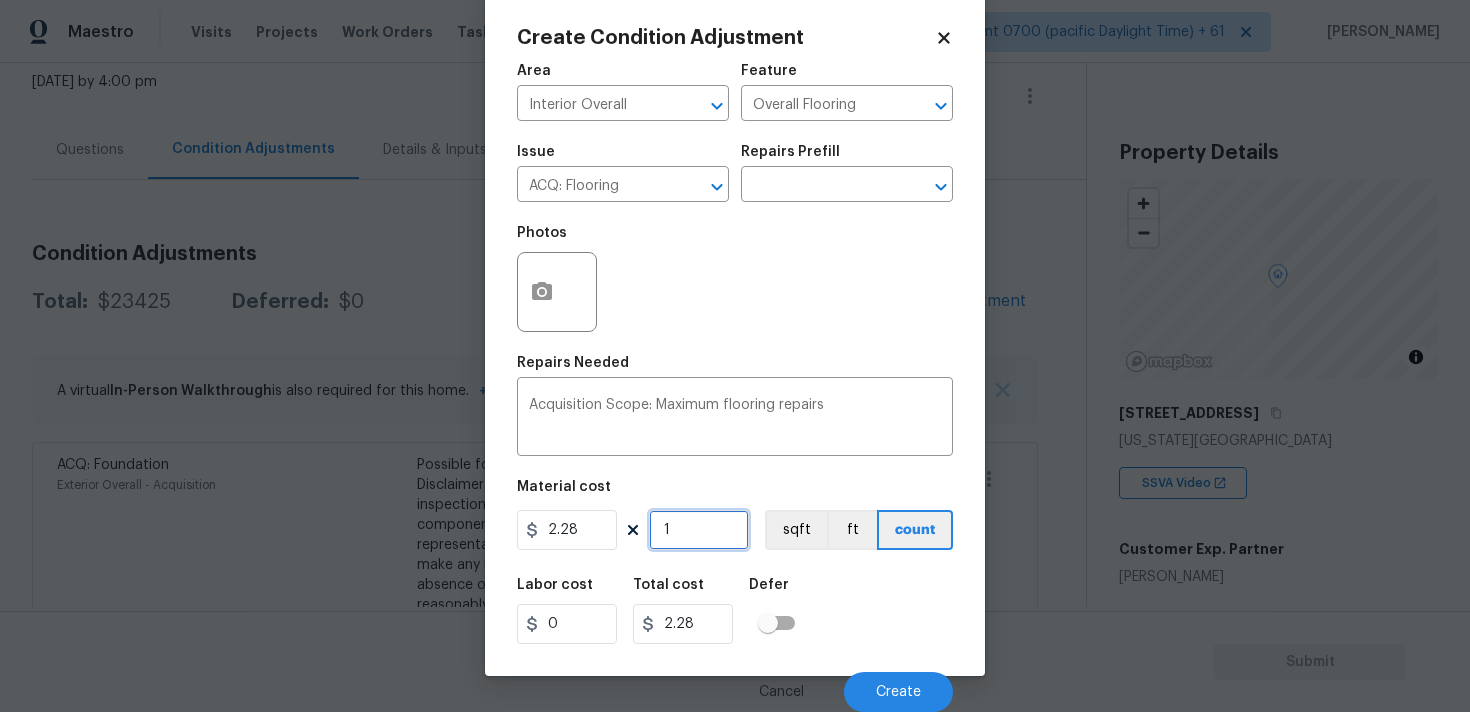 type on "0" 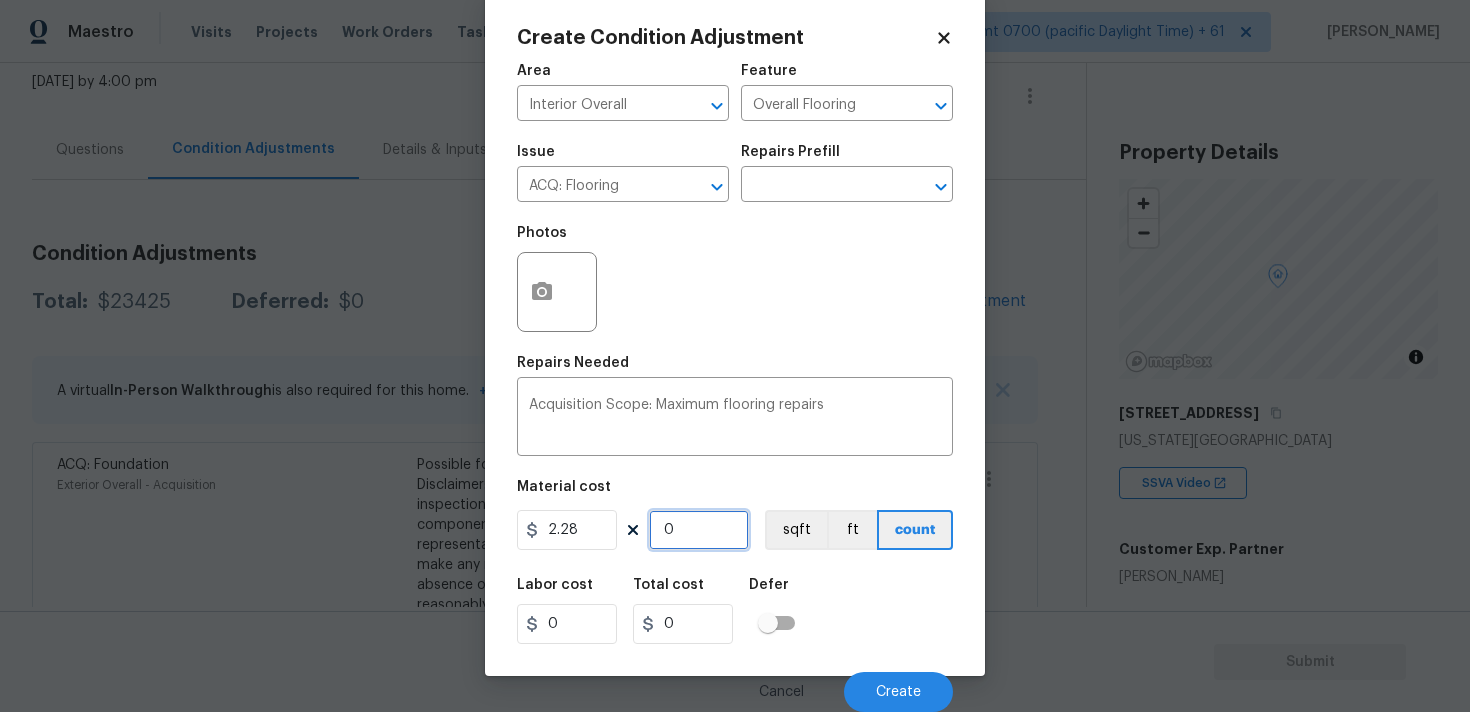 paste on "225" 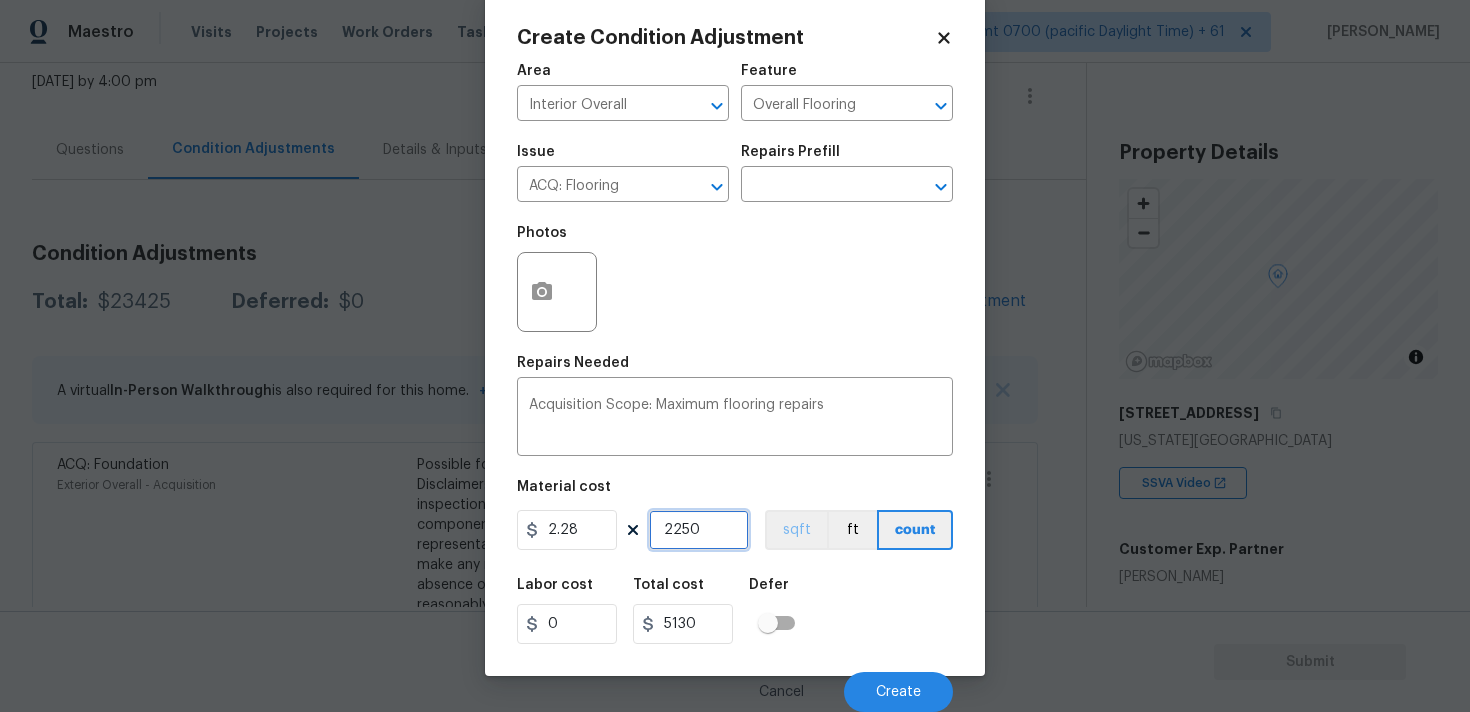 type on "2250" 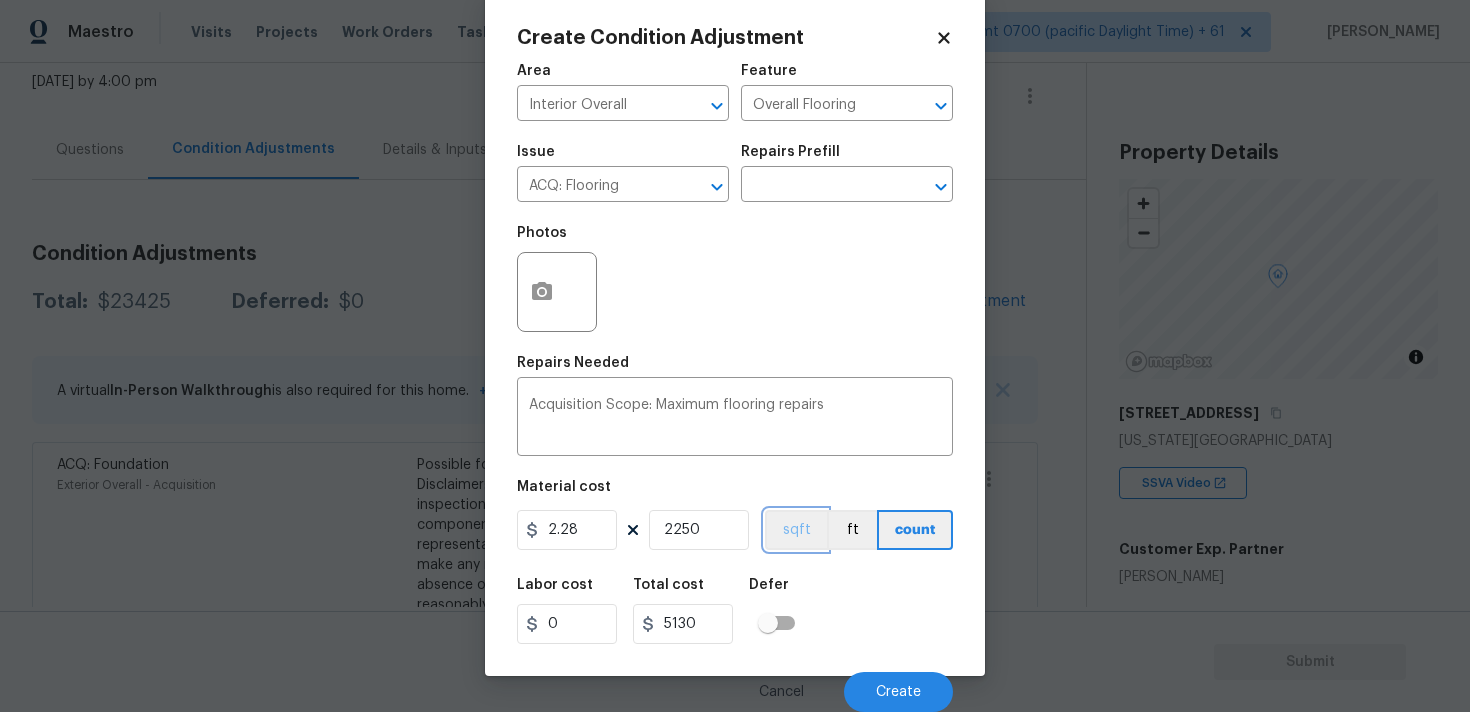 click on "sqft" at bounding box center (796, 530) 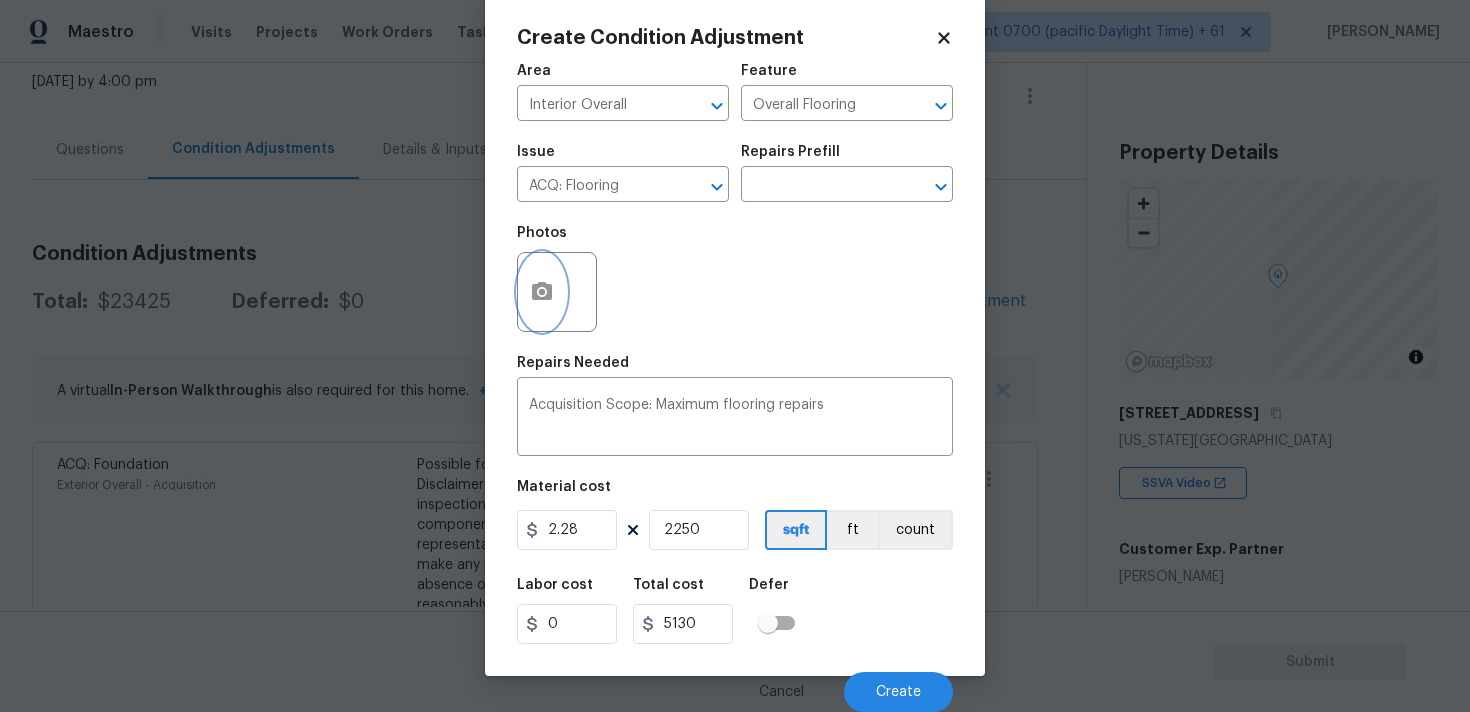 click at bounding box center (542, 292) 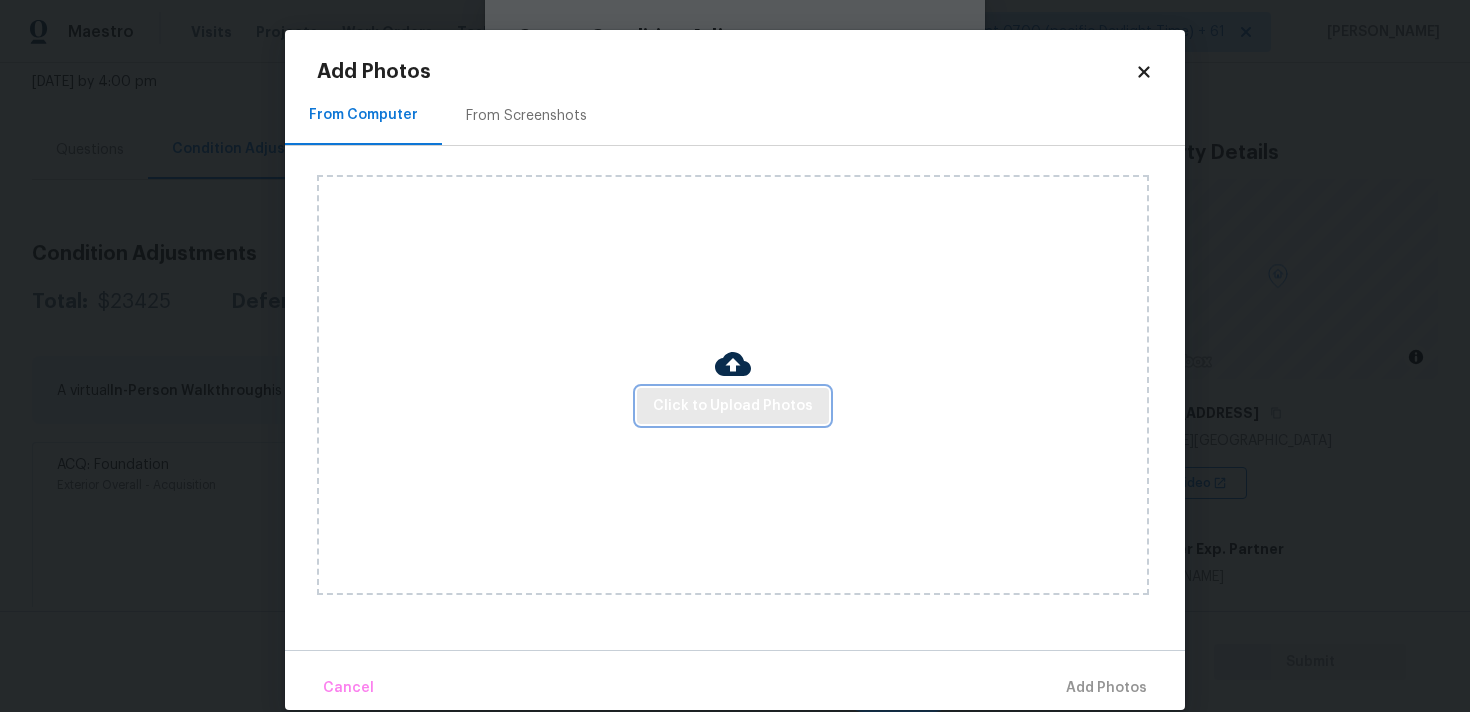 click on "Click to Upload Photos" at bounding box center (733, 406) 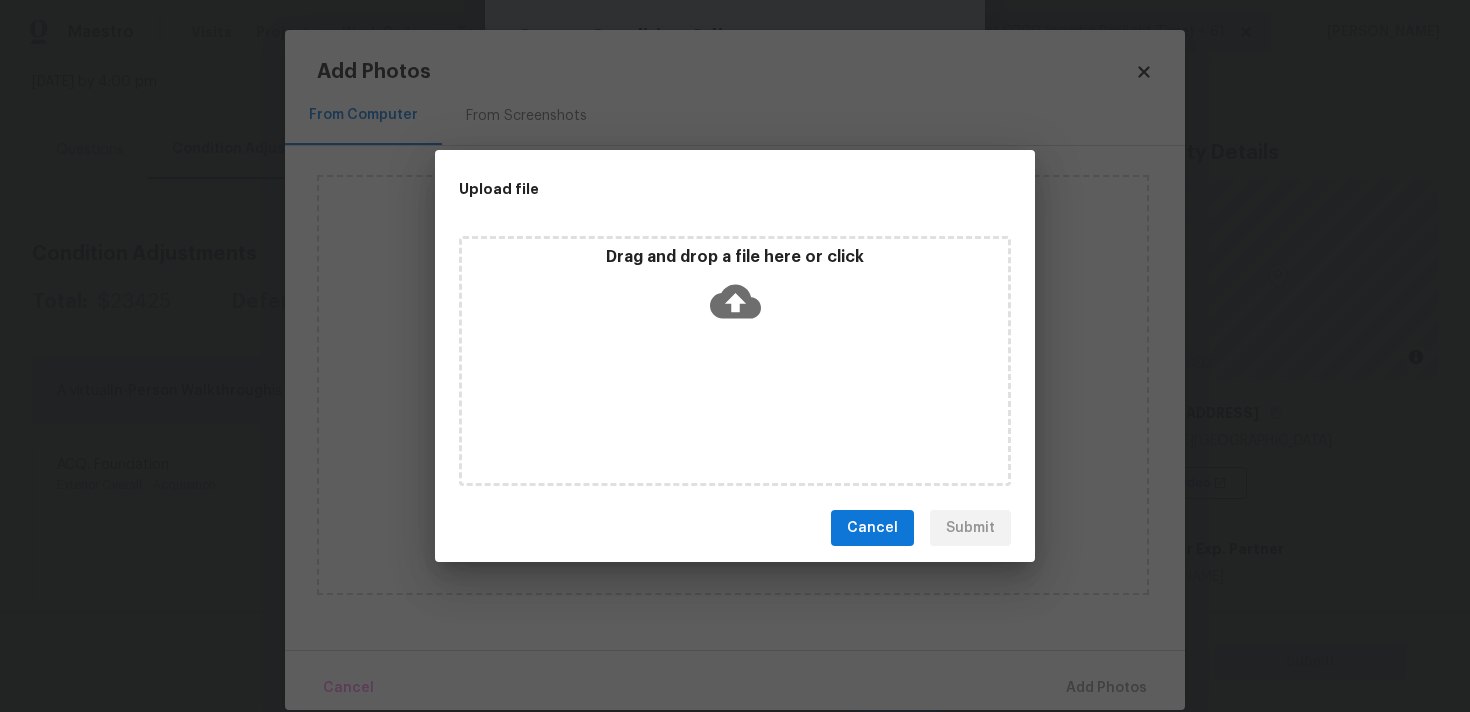 click on "Drag and drop a file here or click" at bounding box center [735, 290] 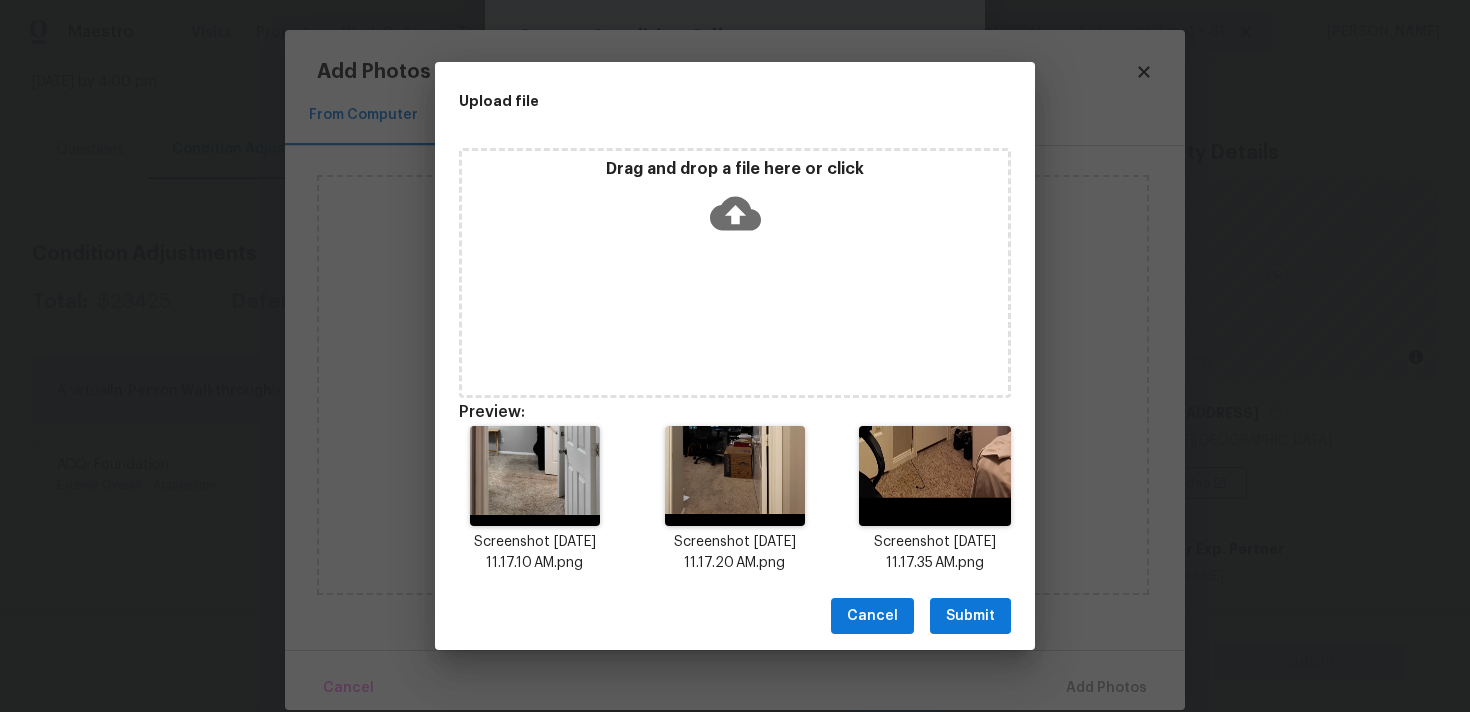 scroll, scrollTop: 16, scrollLeft: 0, axis: vertical 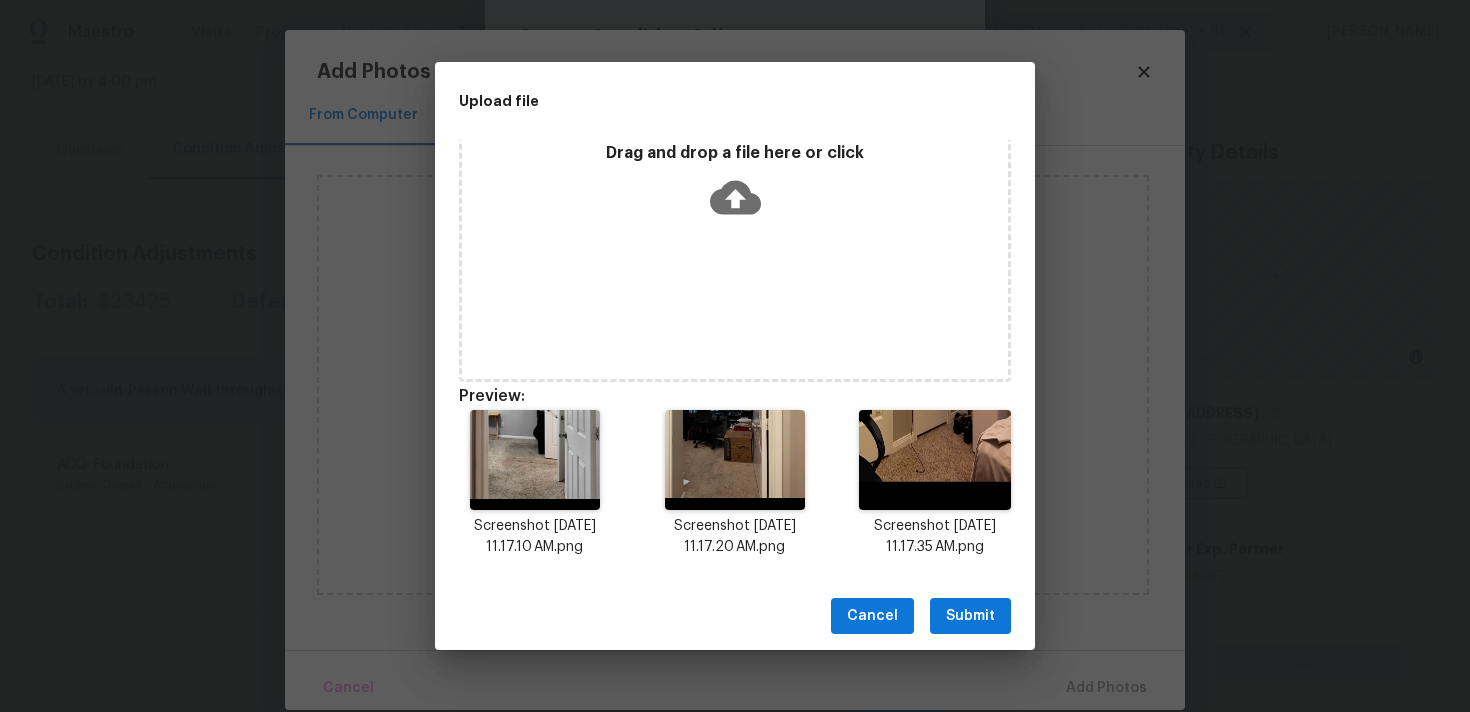 click on "Cancel Submit" at bounding box center [735, 616] 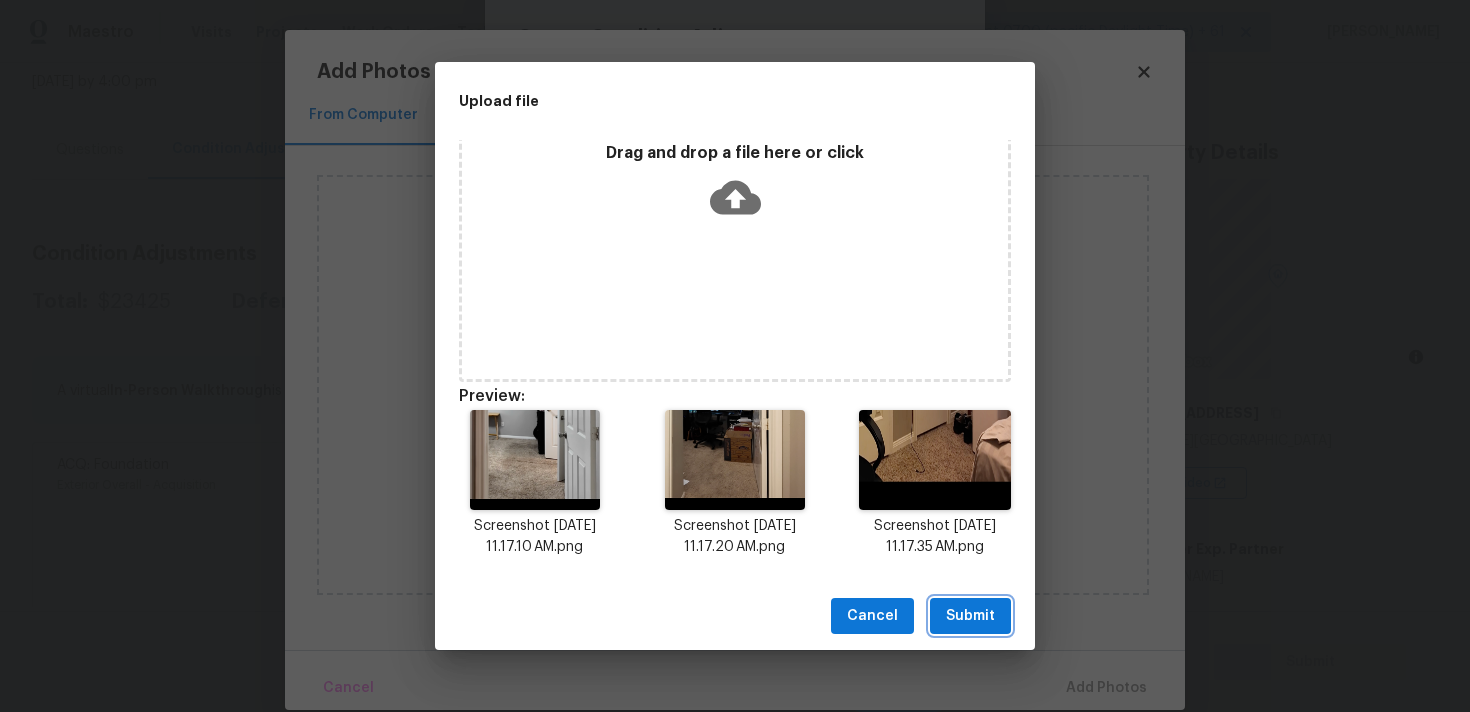 click on "Submit" at bounding box center [970, 616] 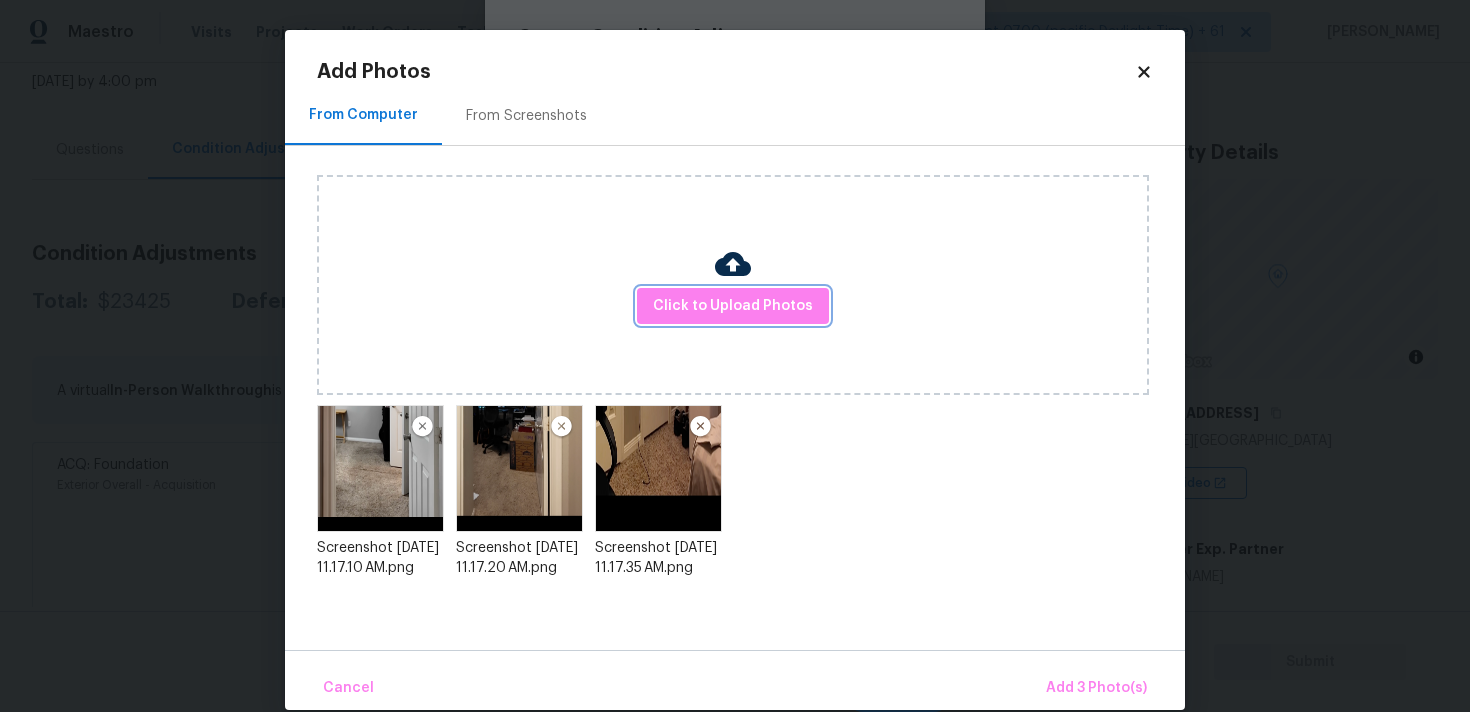 scroll, scrollTop: 0, scrollLeft: 0, axis: both 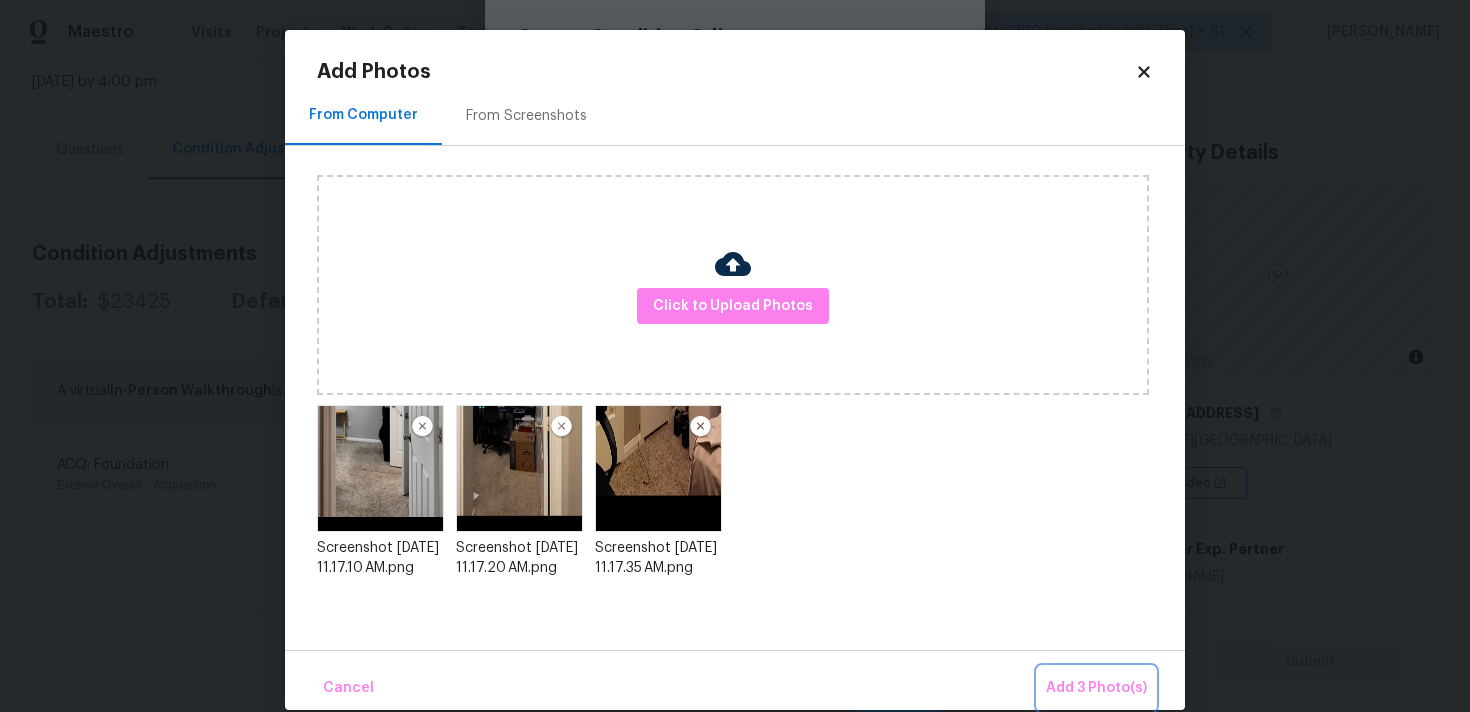 click on "Add 3 Photo(s)" at bounding box center [1096, 688] 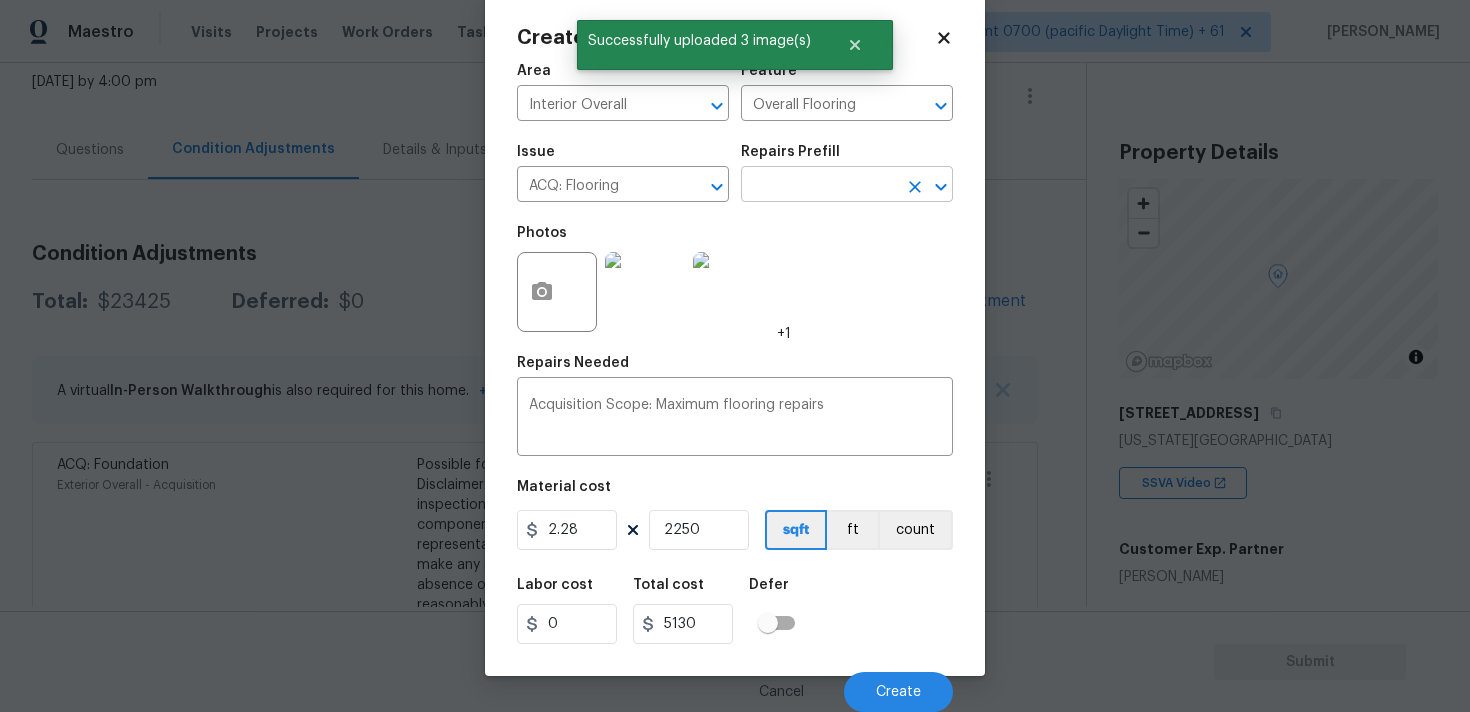click at bounding box center (819, 186) 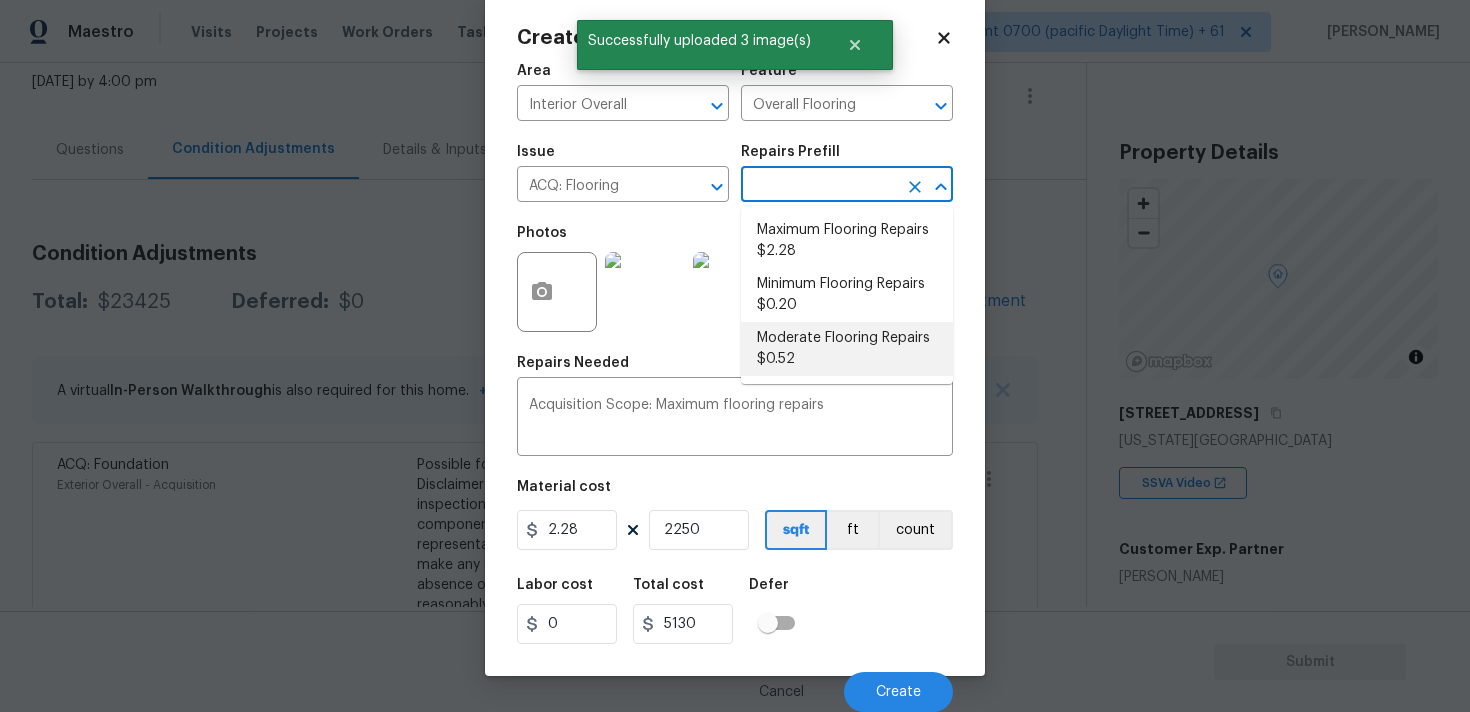 click on "Moderate Flooring Repairs $0.52" at bounding box center [847, 349] 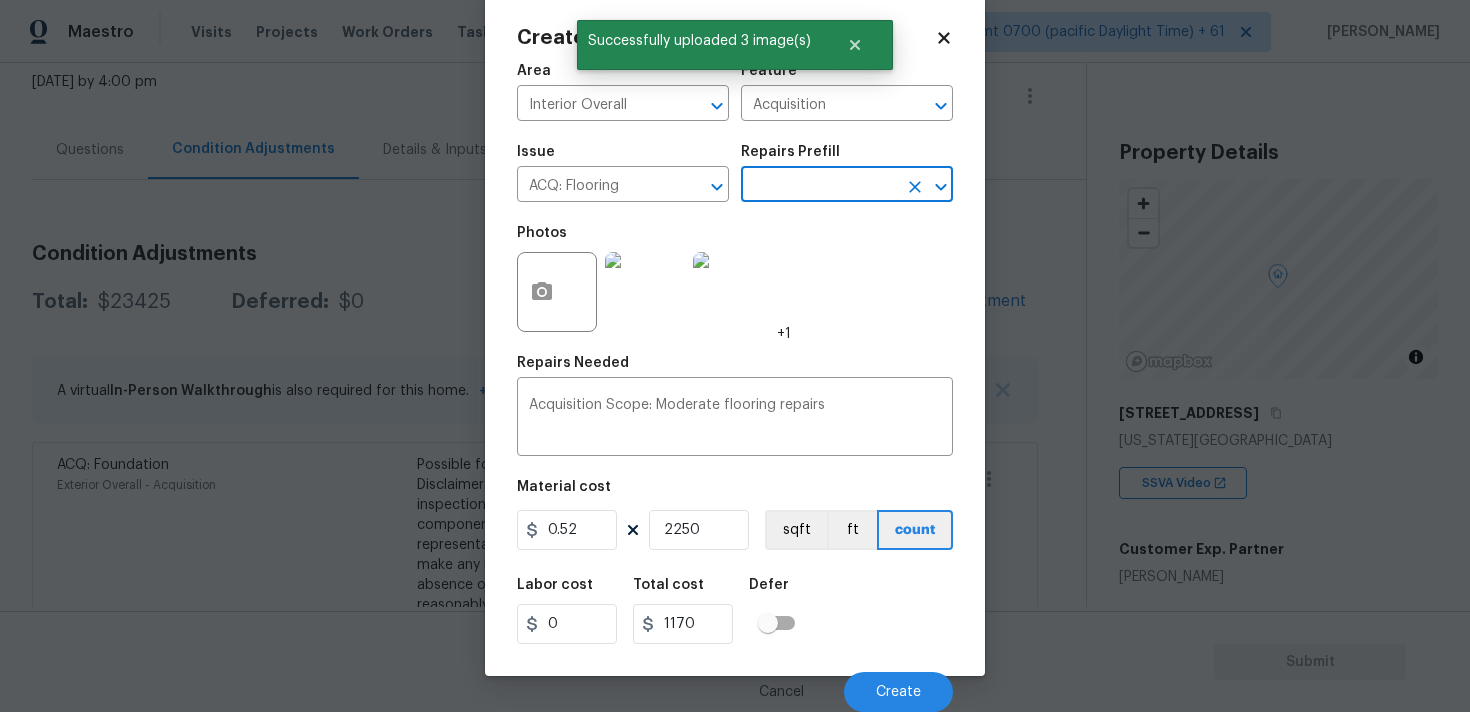 click on "Material cost 0.52 2250 sqft ft count" at bounding box center [735, 517] 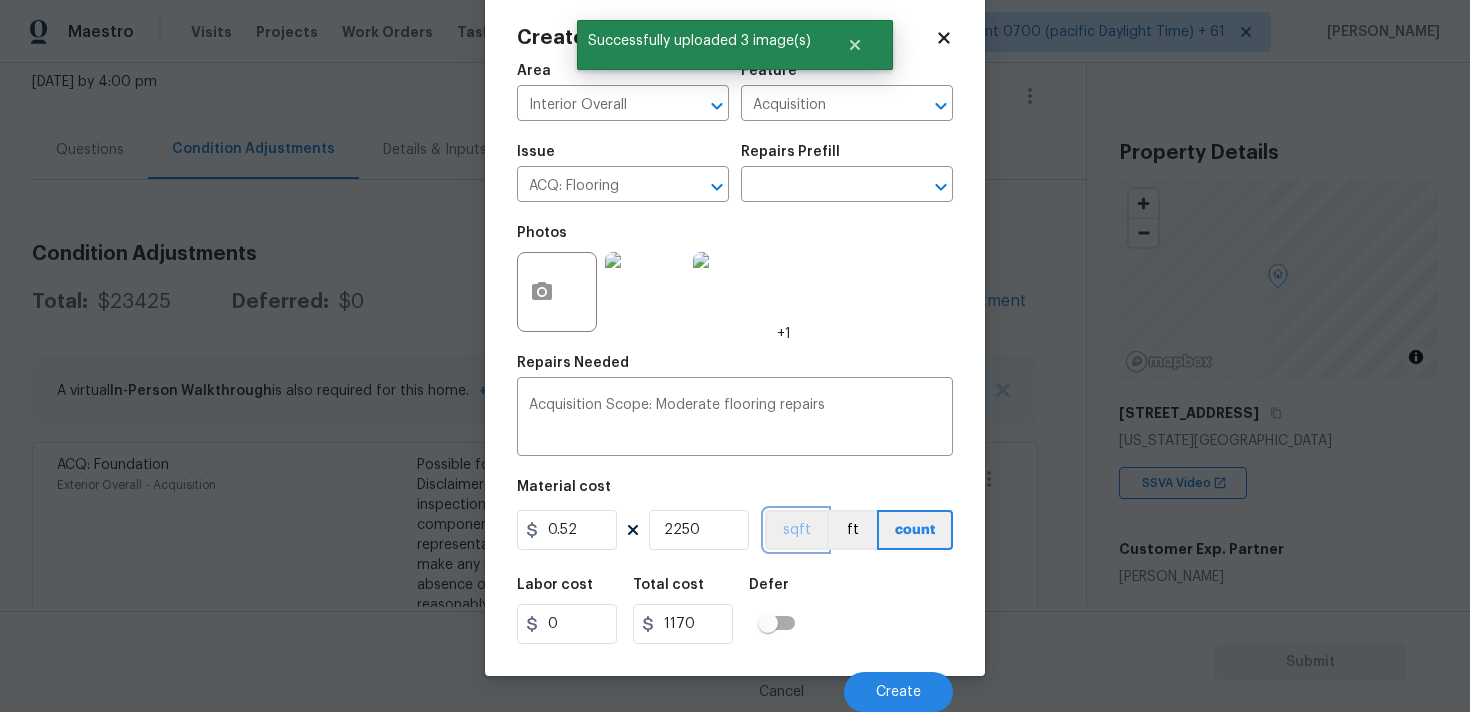 click on "sqft" at bounding box center [796, 530] 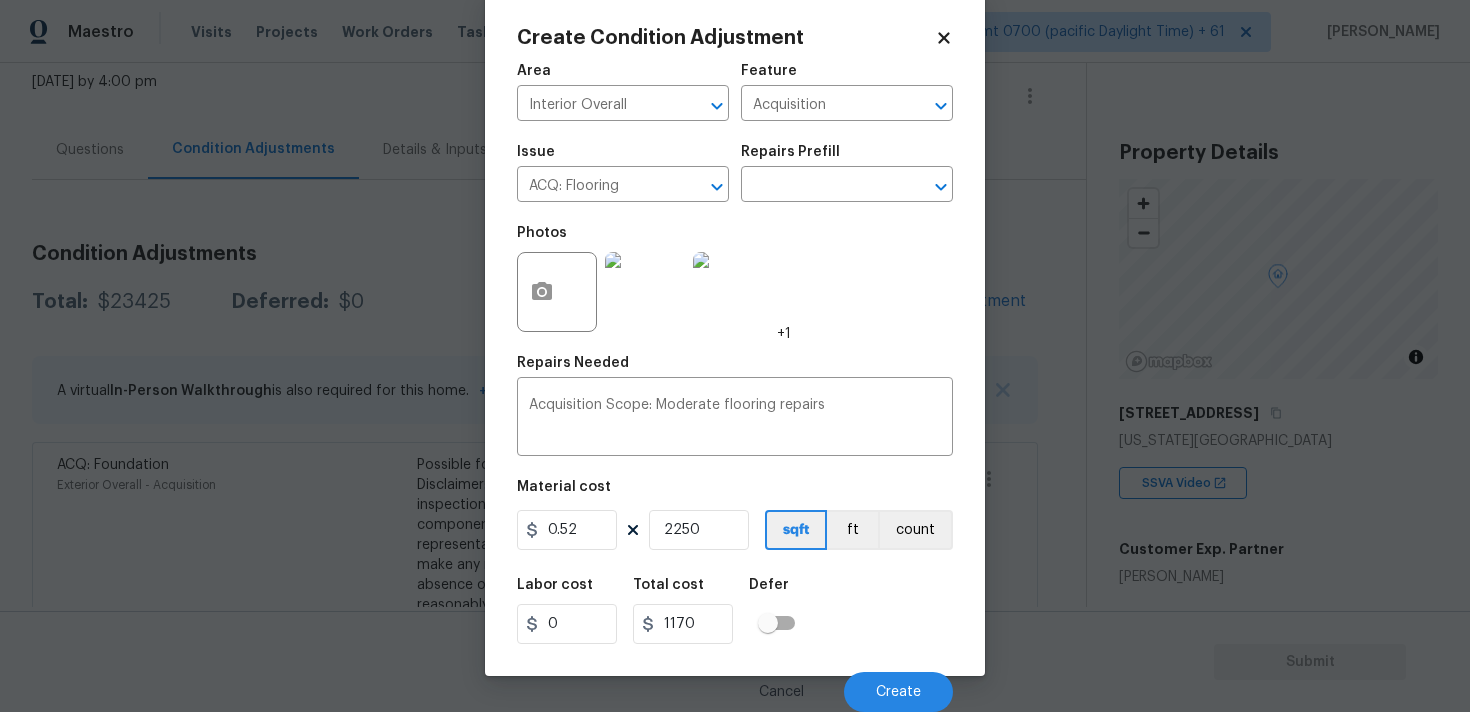 click on "Cancel Create" at bounding box center (735, 684) 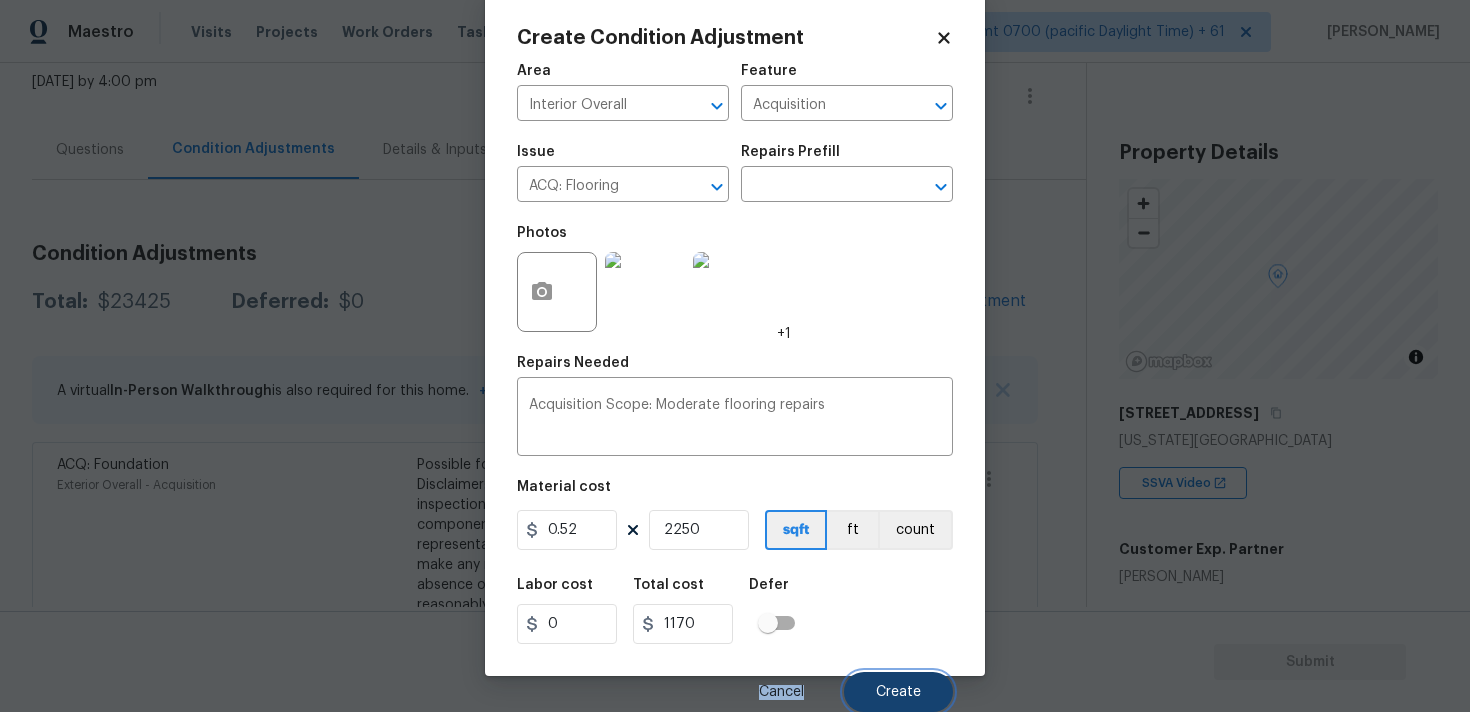 click on "Create" at bounding box center [898, 692] 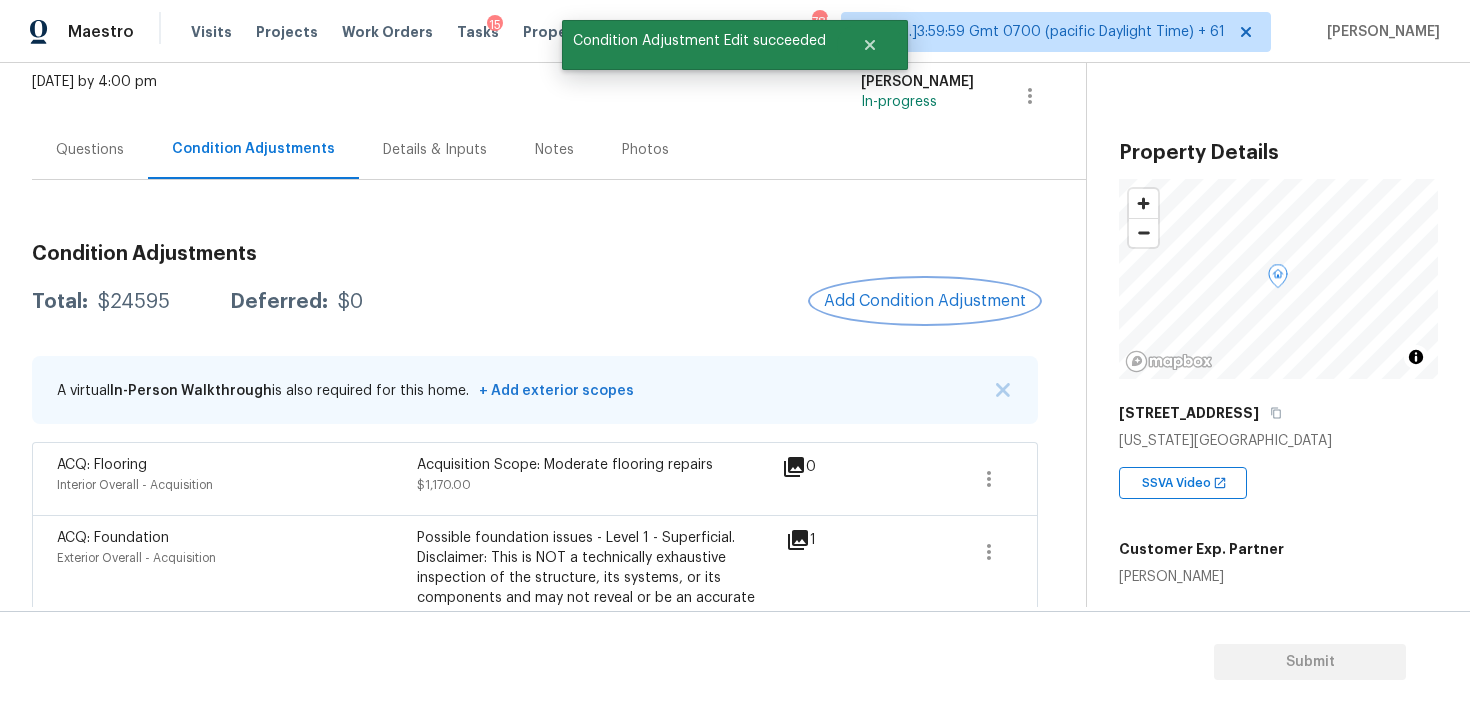 scroll, scrollTop: 0, scrollLeft: 0, axis: both 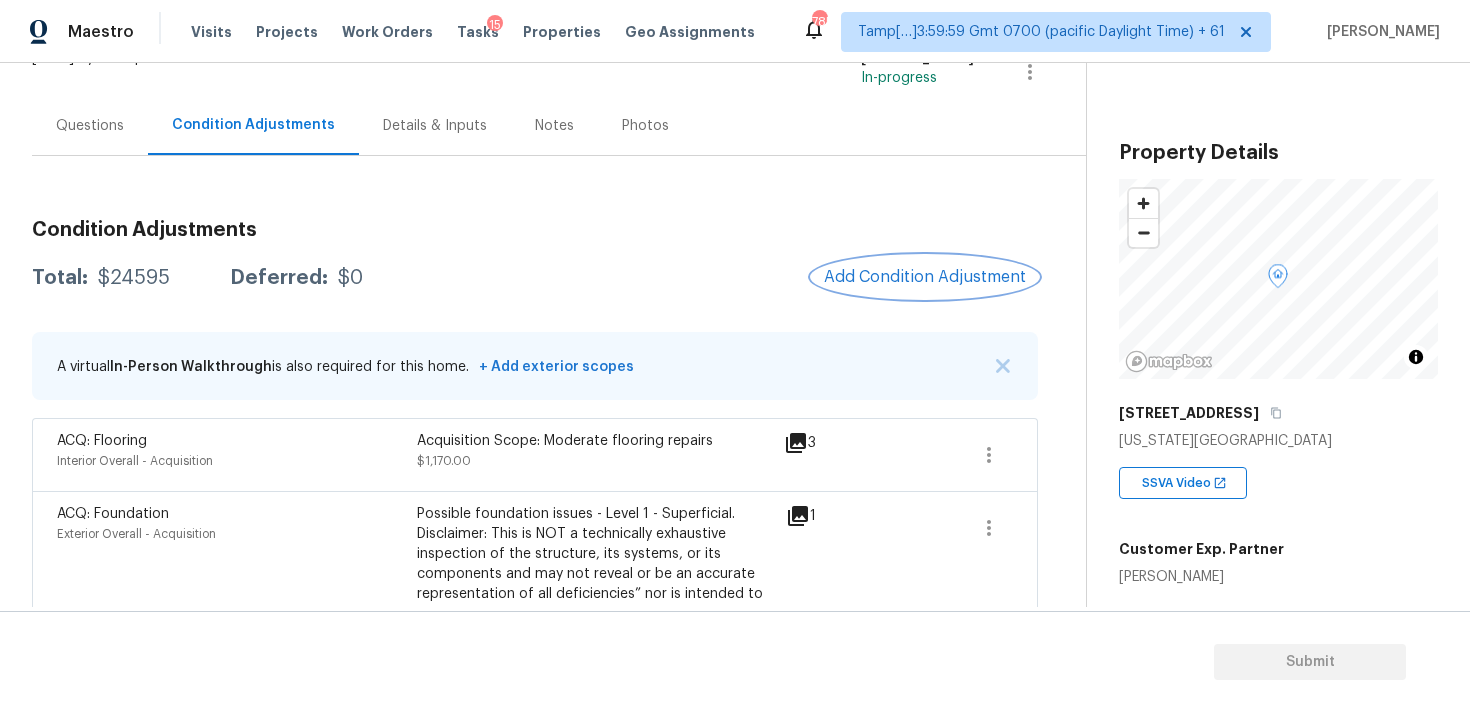 click on "Add Condition Adjustment" at bounding box center [925, 277] 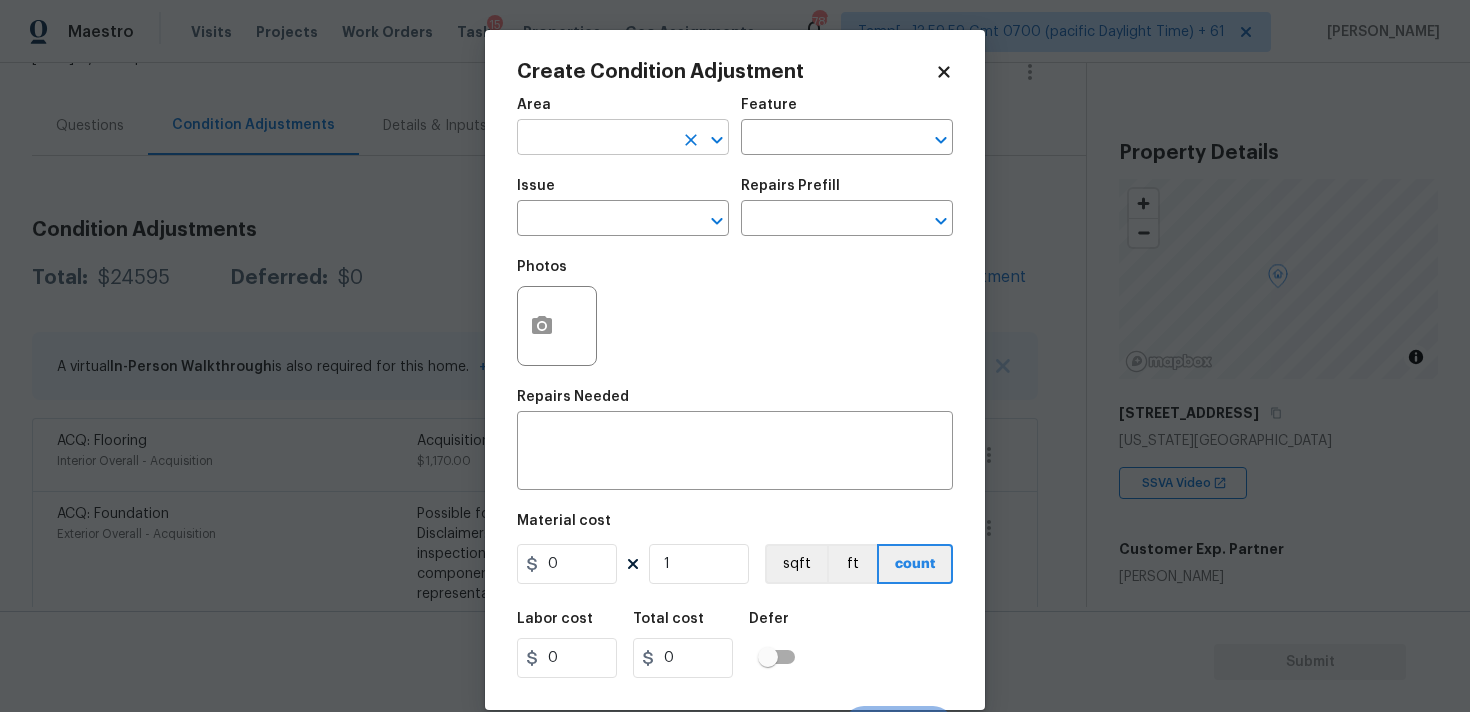 click at bounding box center [595, 139] 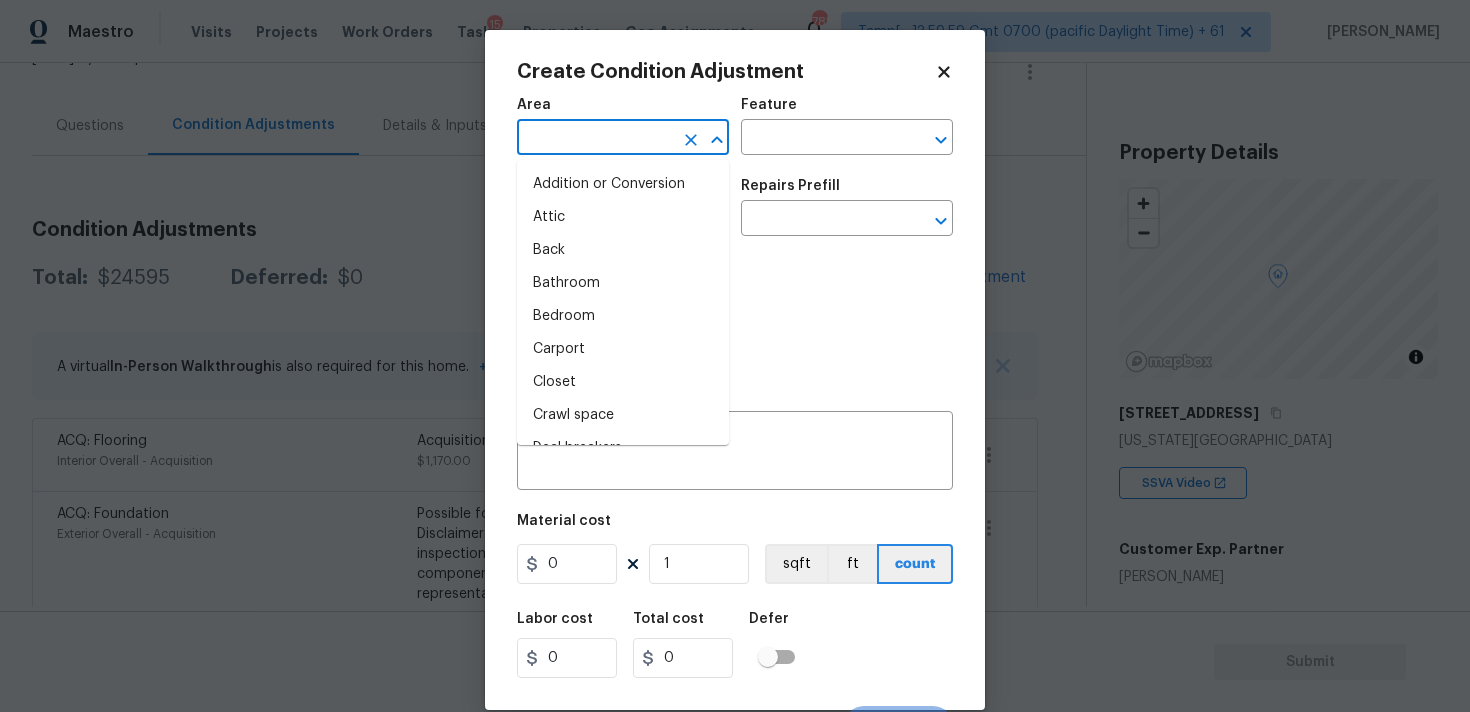 click at bounding box center [595, 139] 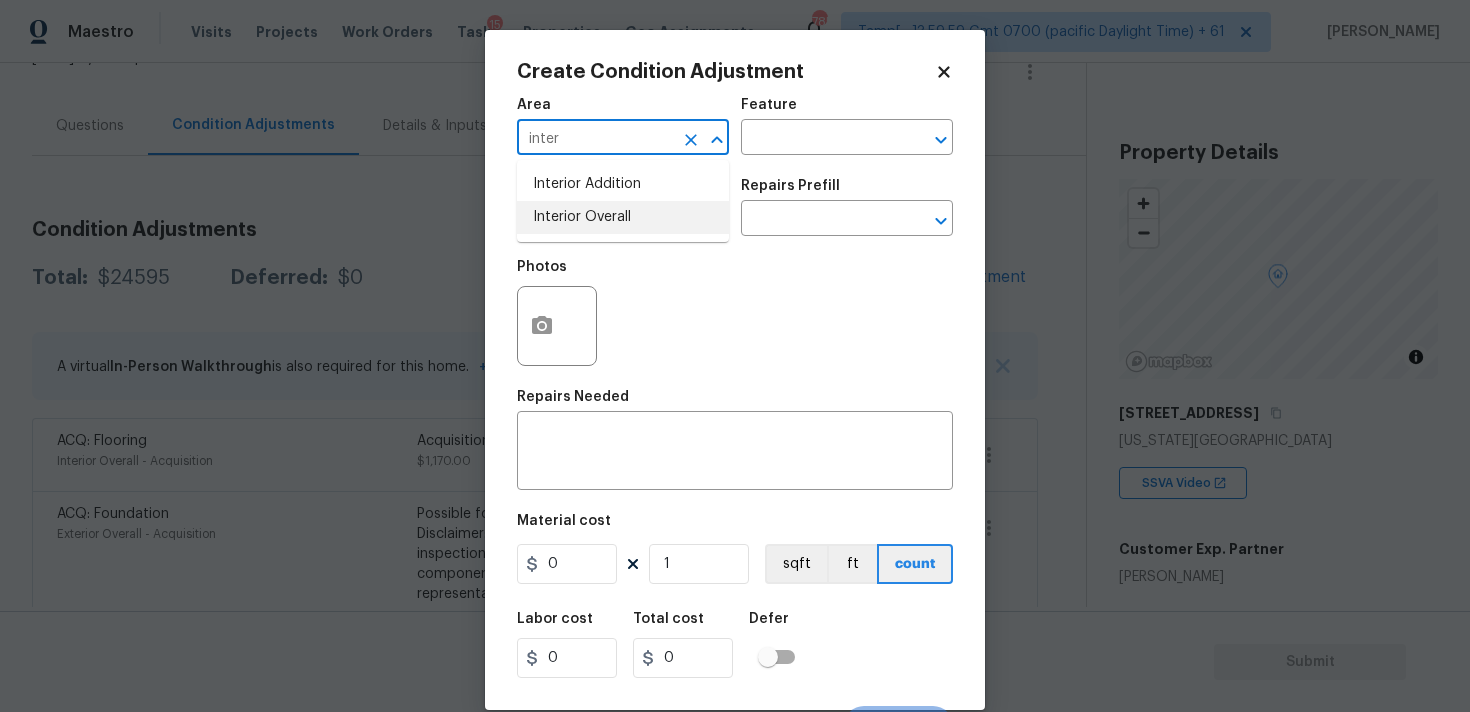 click on "Interior Overall" at bounding box center (623, 217) 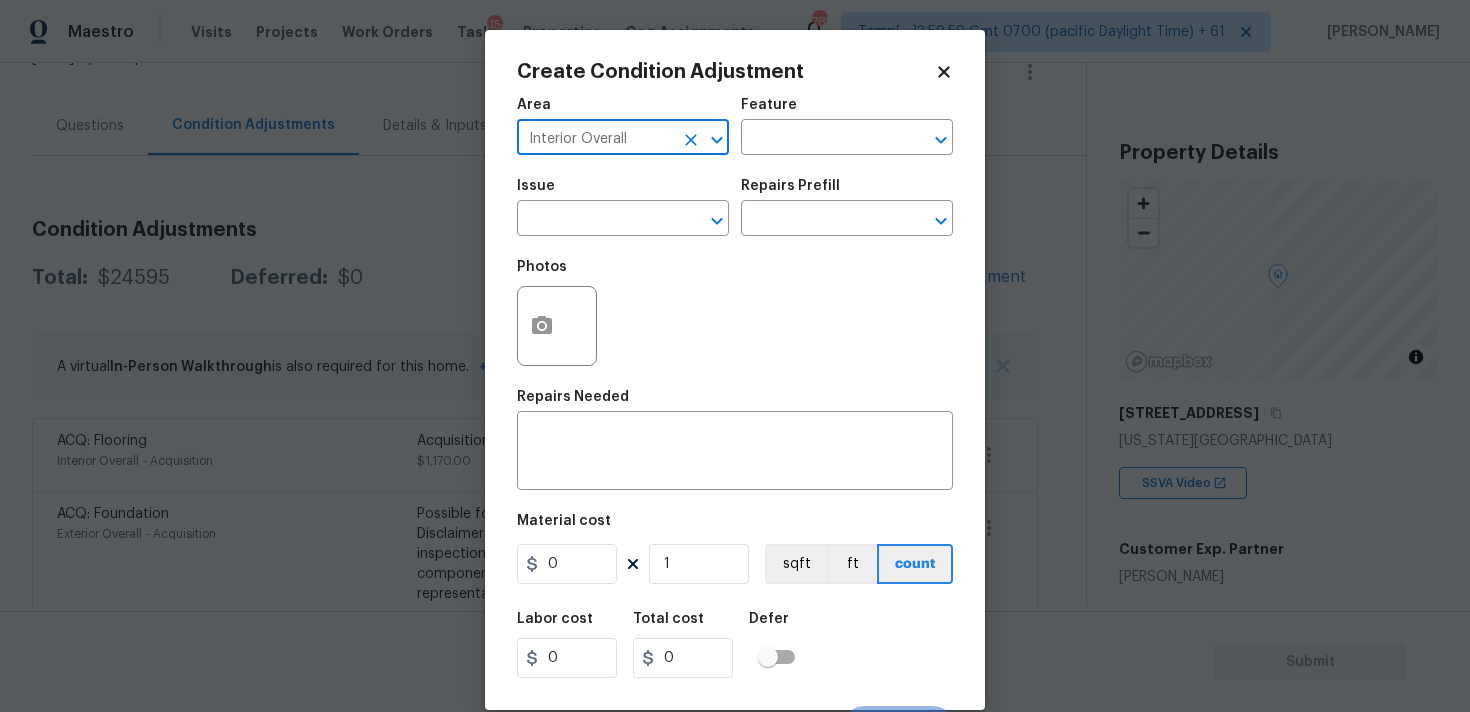 type on "Interior Overall" 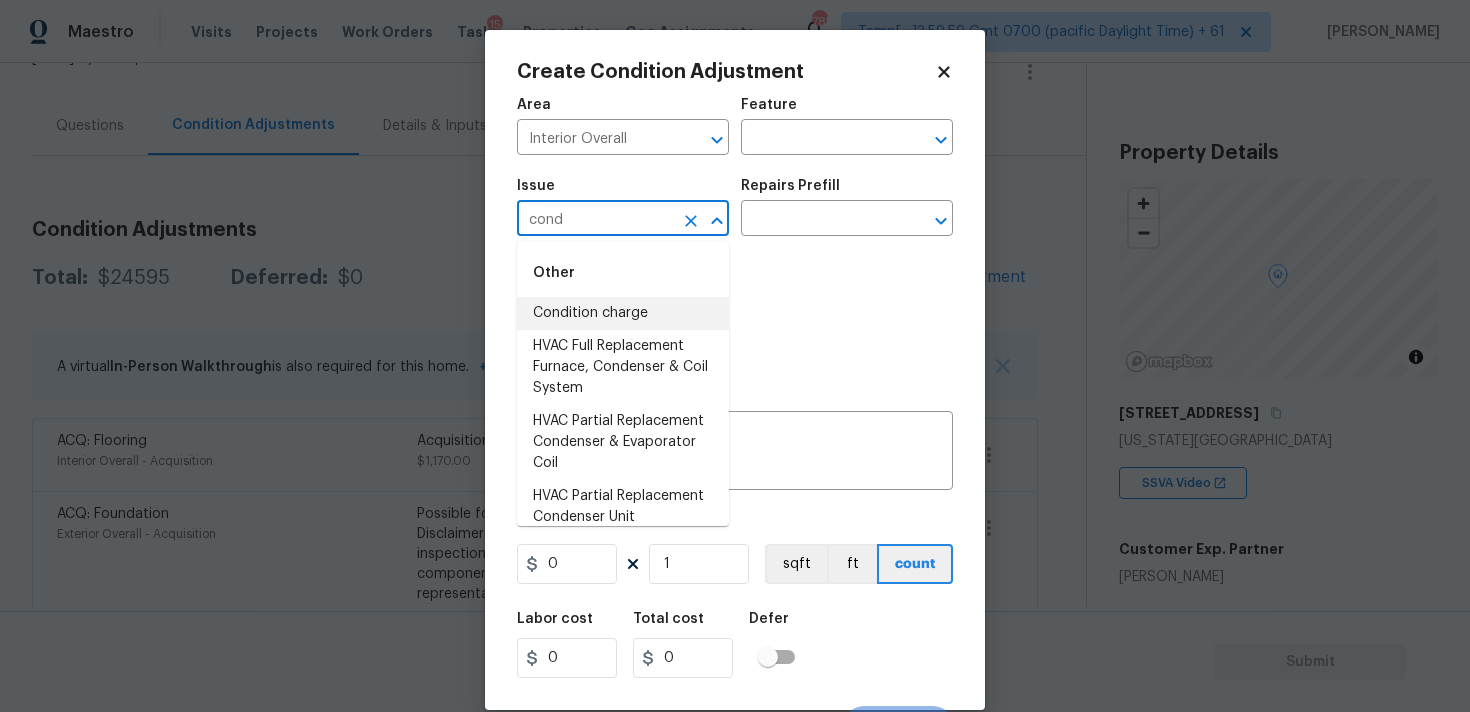 click on "Condition charge" at bounding box center [623, 313] 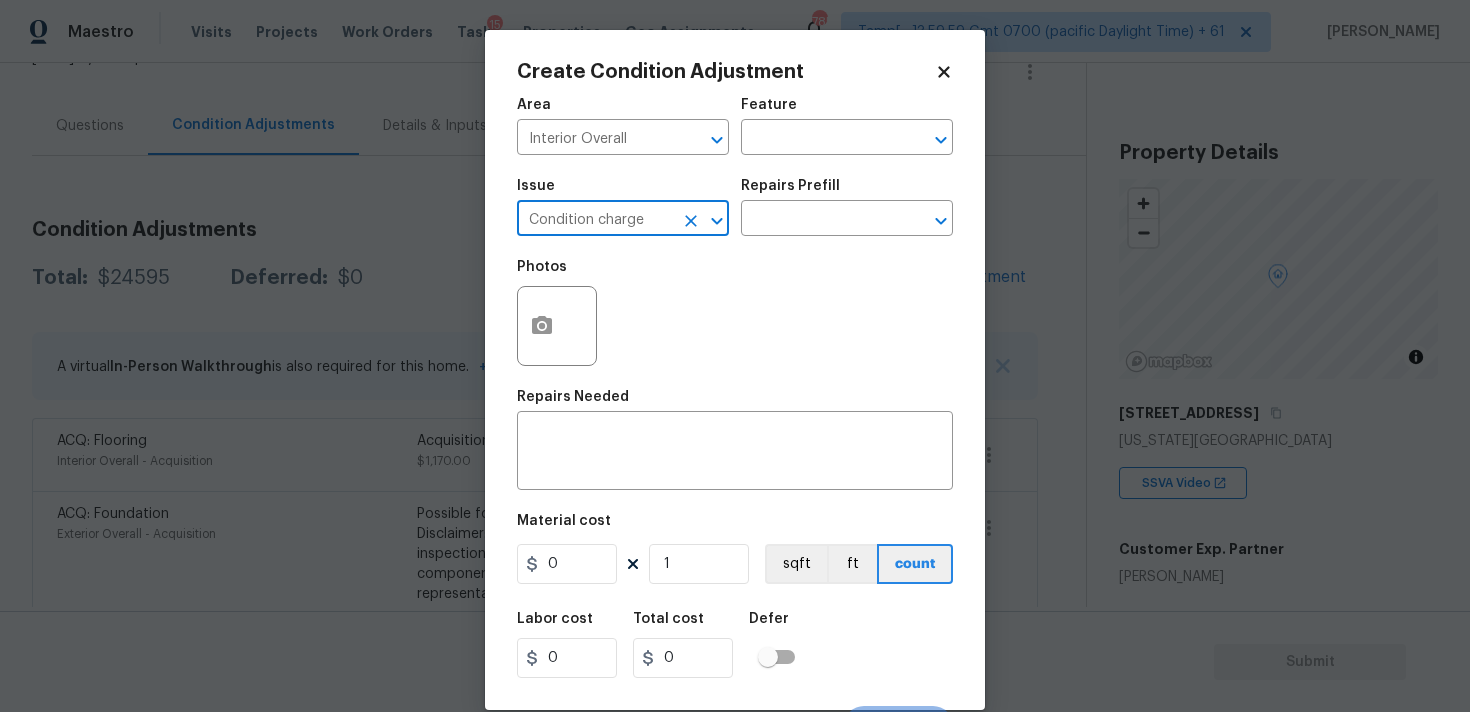 type on "Condition charge" 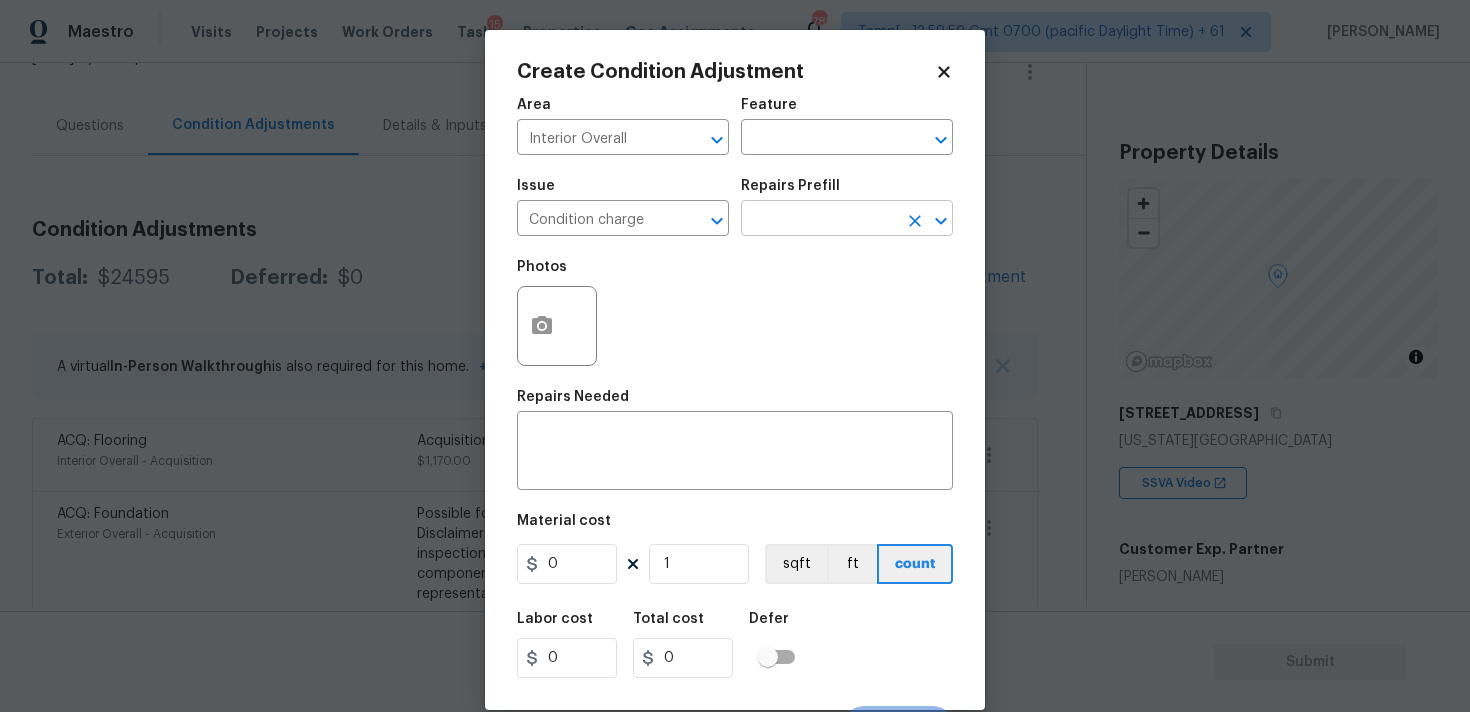 click at bounding box center [819, 220] 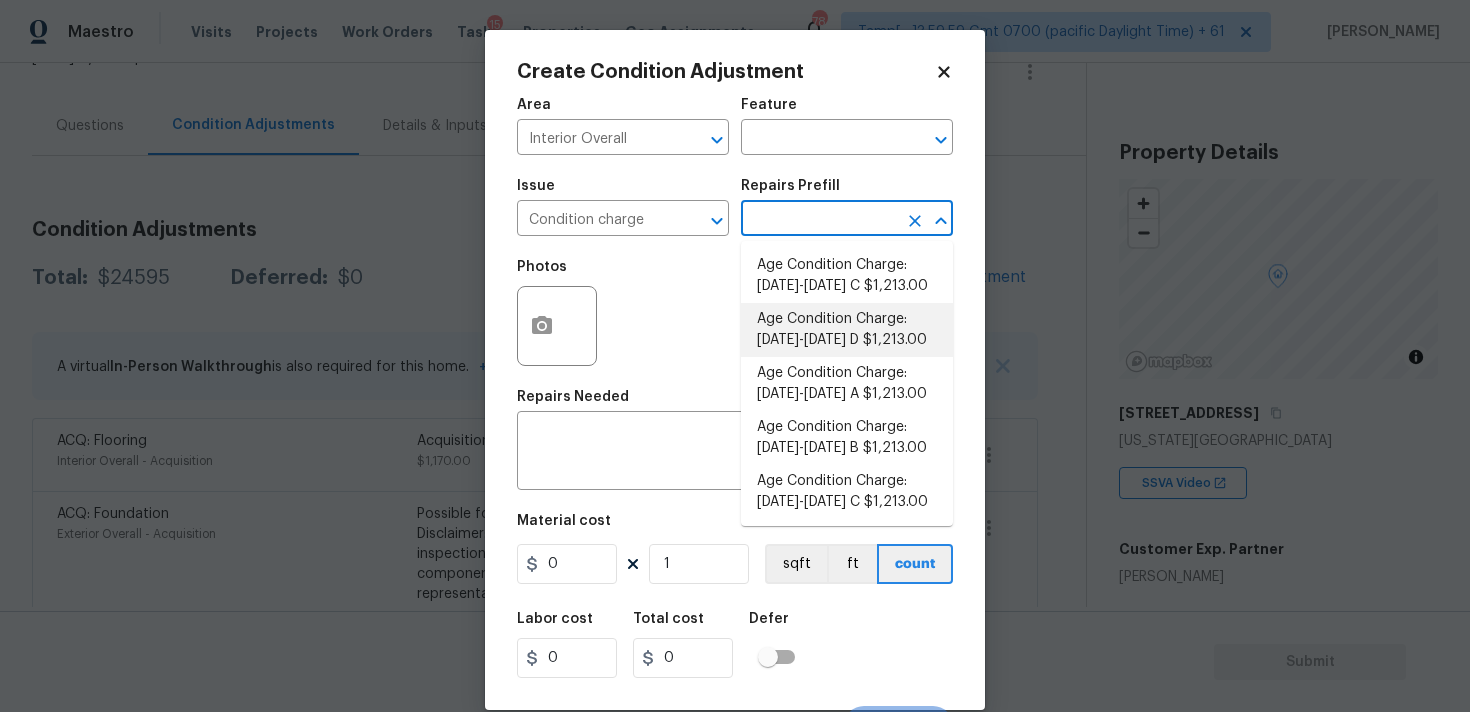 scroll, scrollTop: 540, scrollLeft: 0, axis: vertical 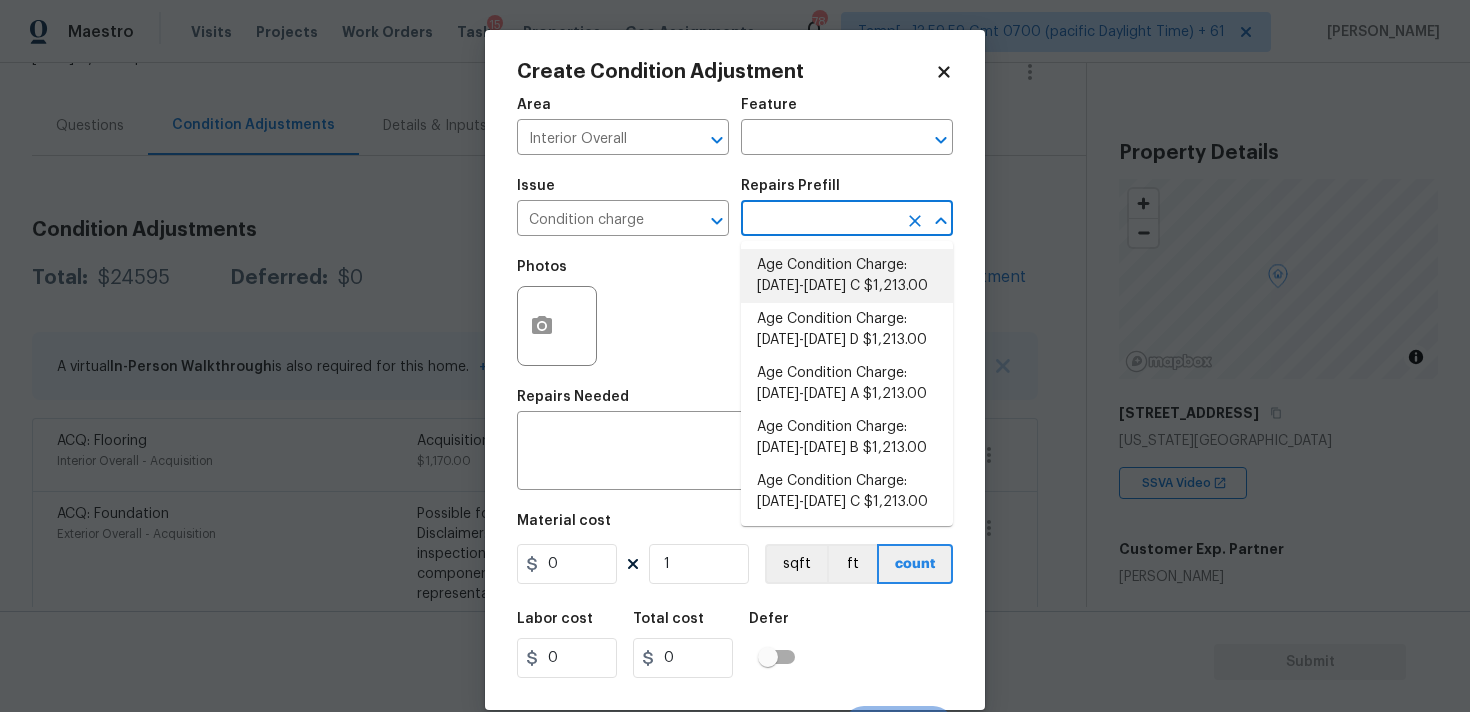 click on "Age Condition Charge: 1993-2008 C	 $1,213.00" at bounding box center [847, 276] 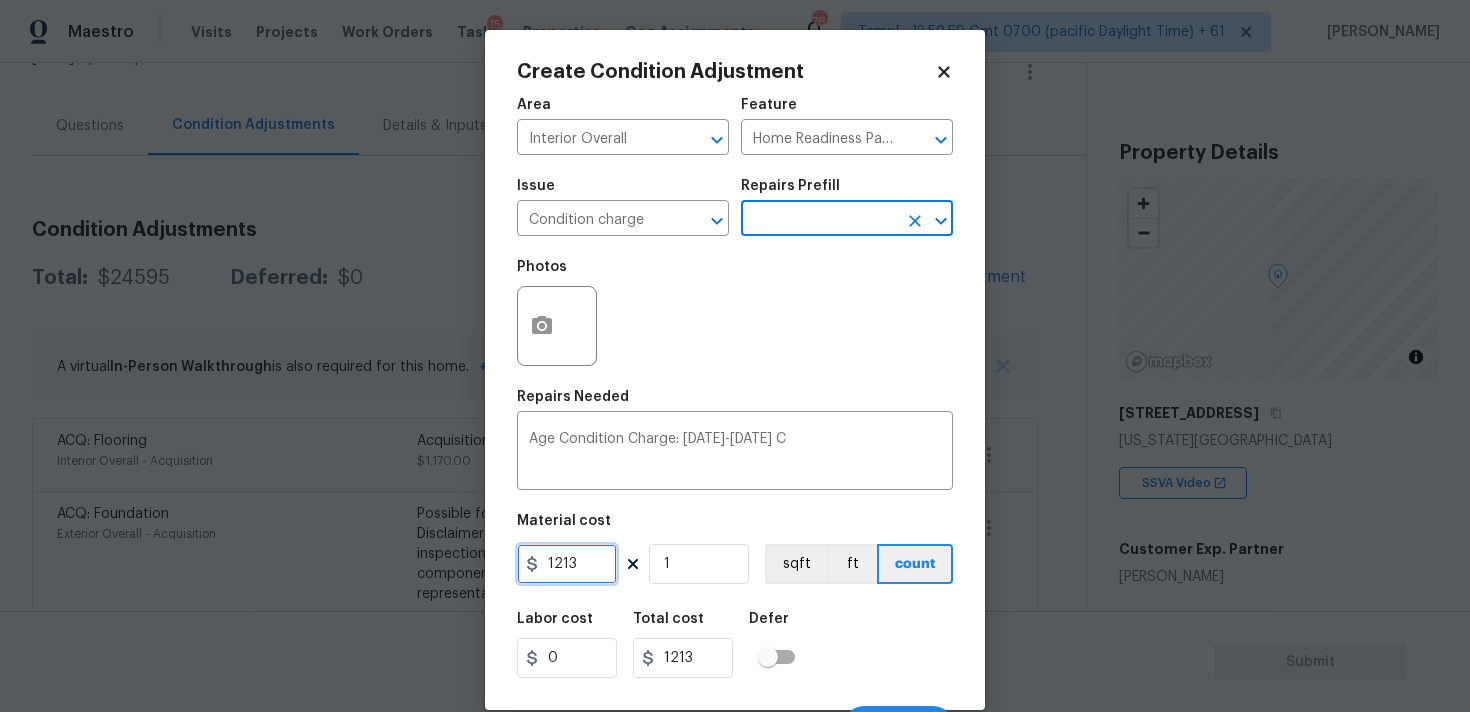 click on "1213" at bounding box center (567, 564) 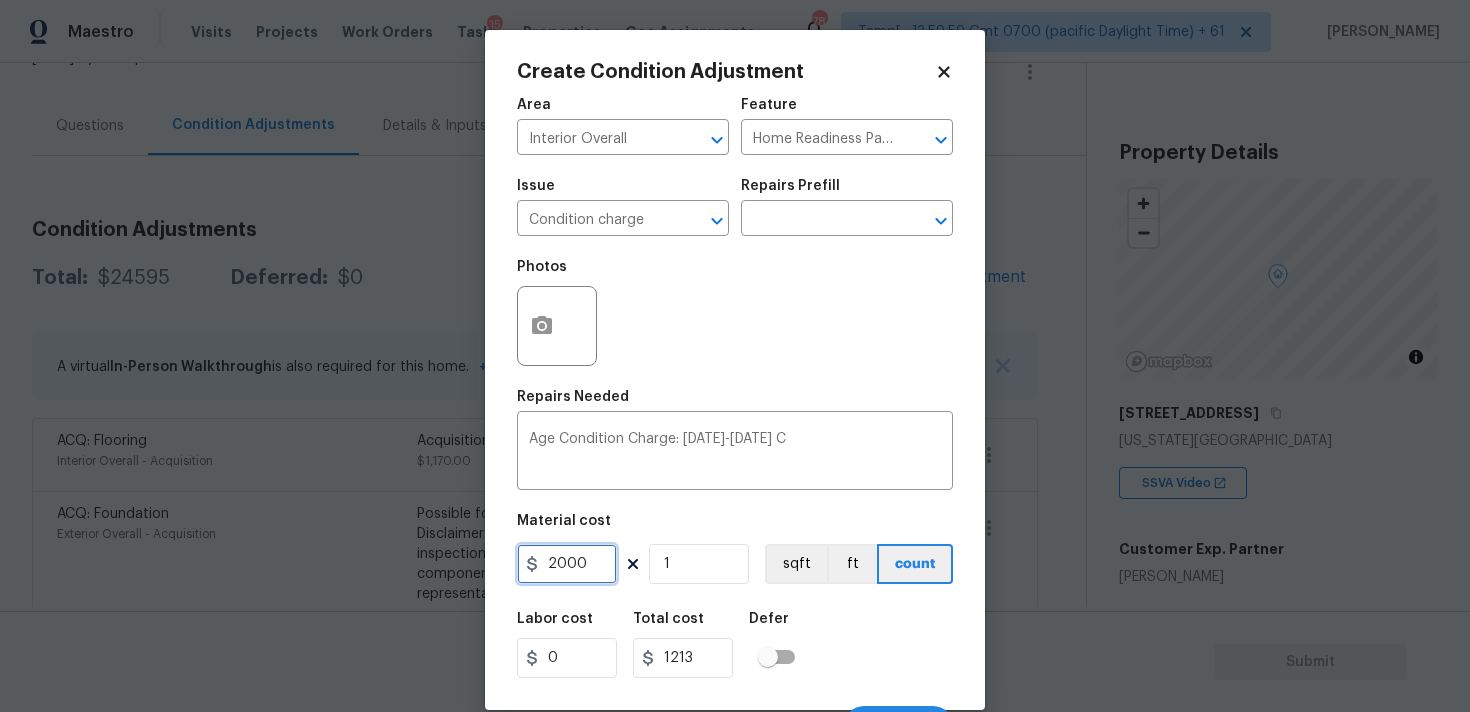 type on "2000" 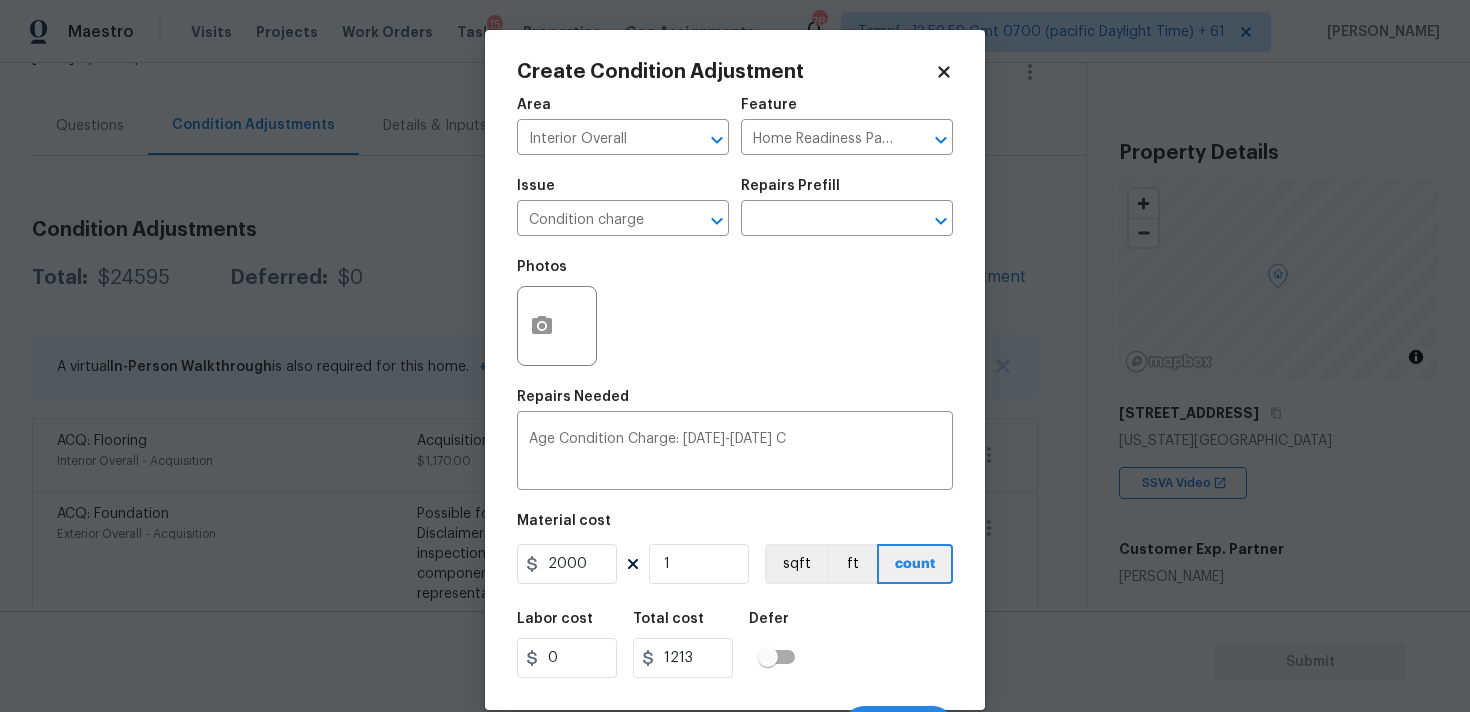 click on "Labor cost 0 Total cost 1213 Defer" at bounding box center (735, 645) 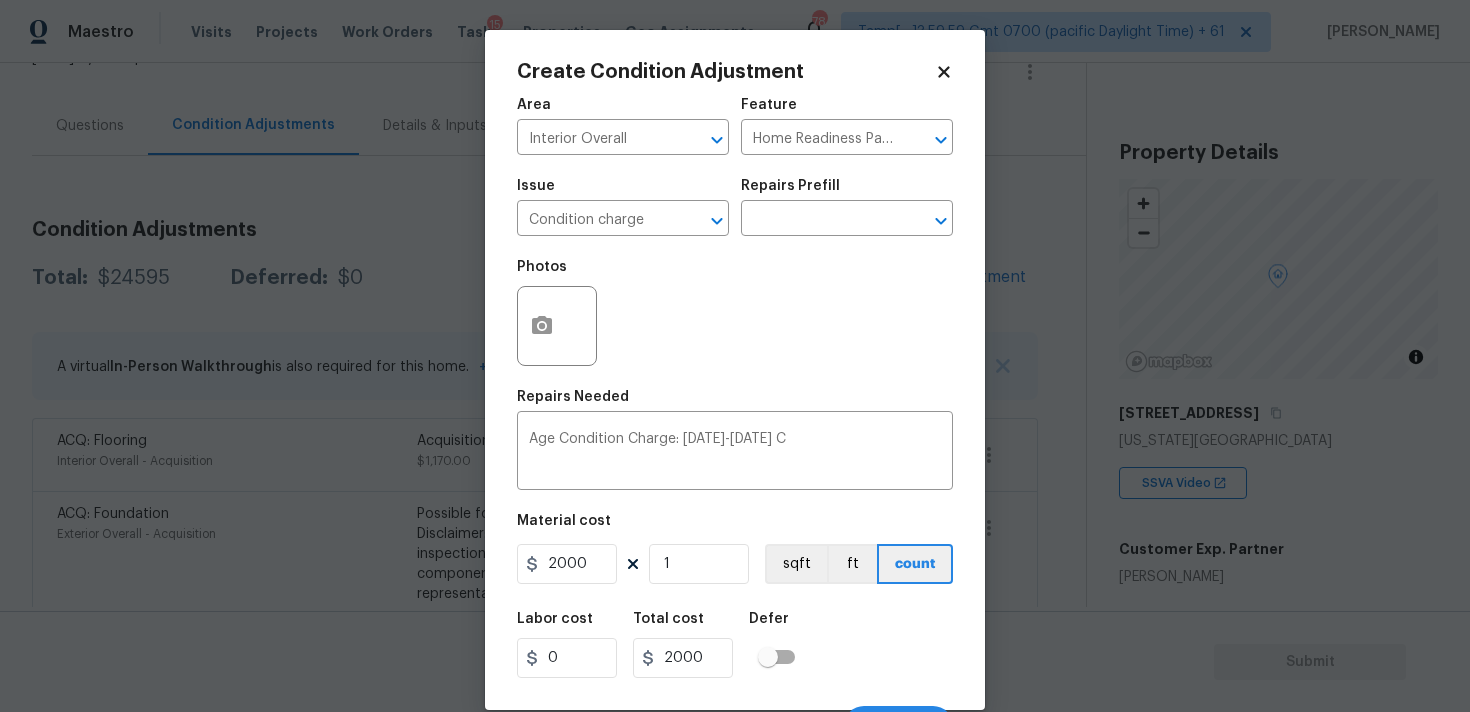 scroll, scrollTop: 35, scrollLeft: 0, axis: vertical 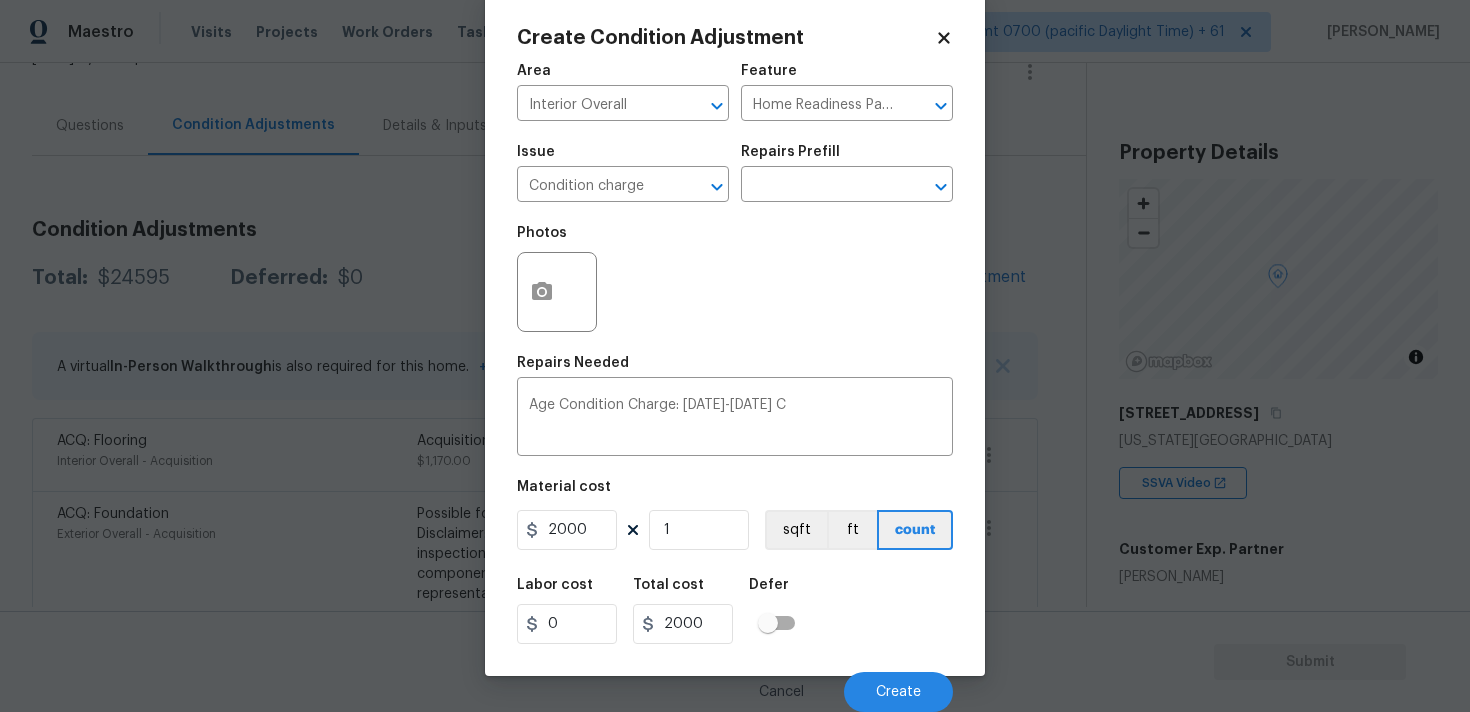 click on "Cancel Create" at bounding box center [735, 684] 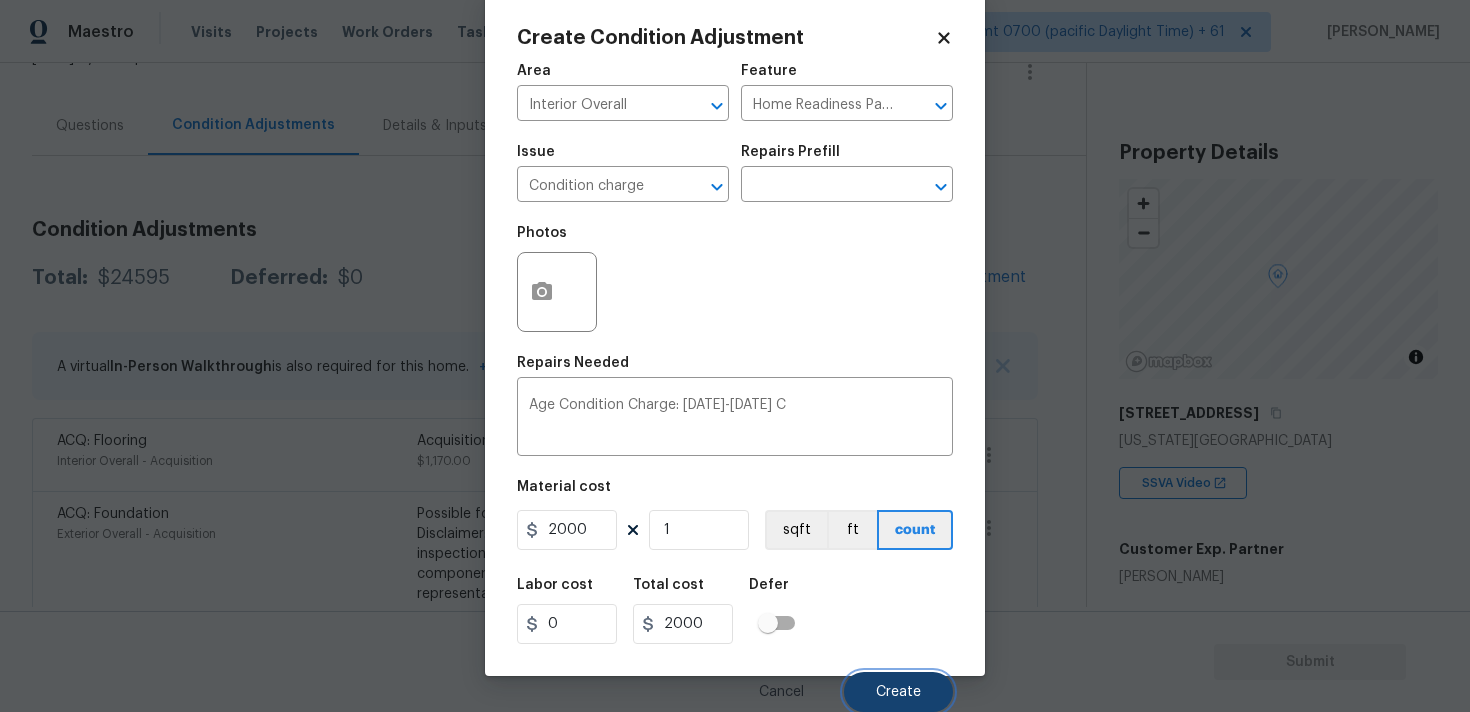 click on "Create" at bounding box center (898, 692) 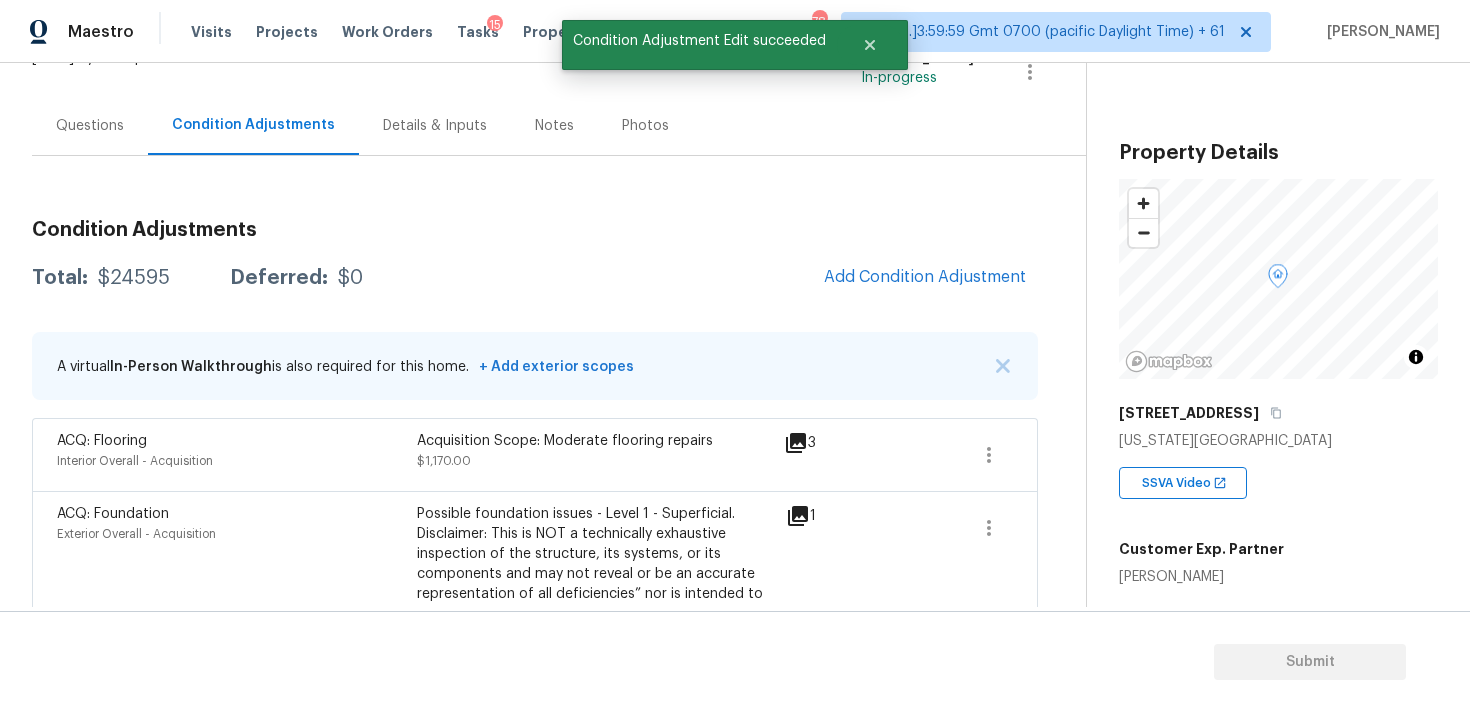 scroll, scrollTop: 28, scrollLeft: 0, axis: vertical 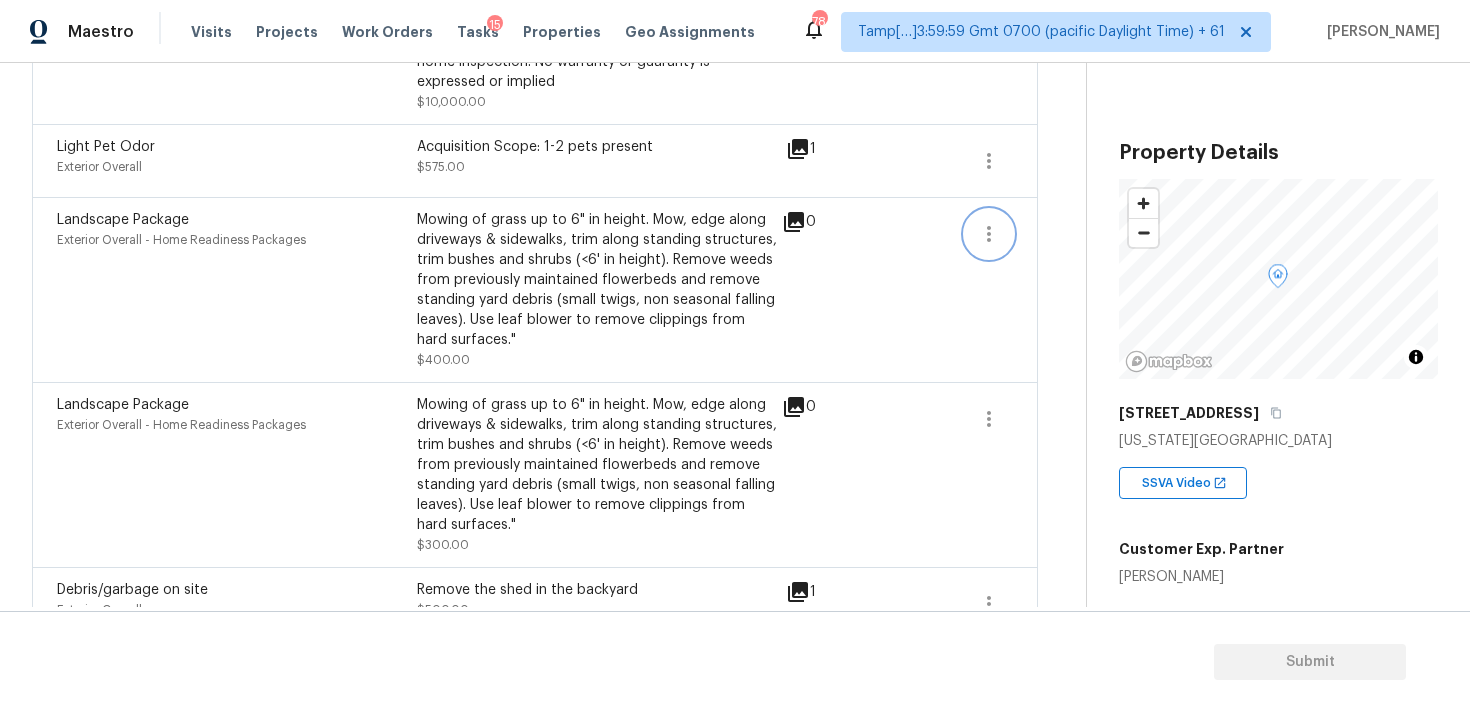 click 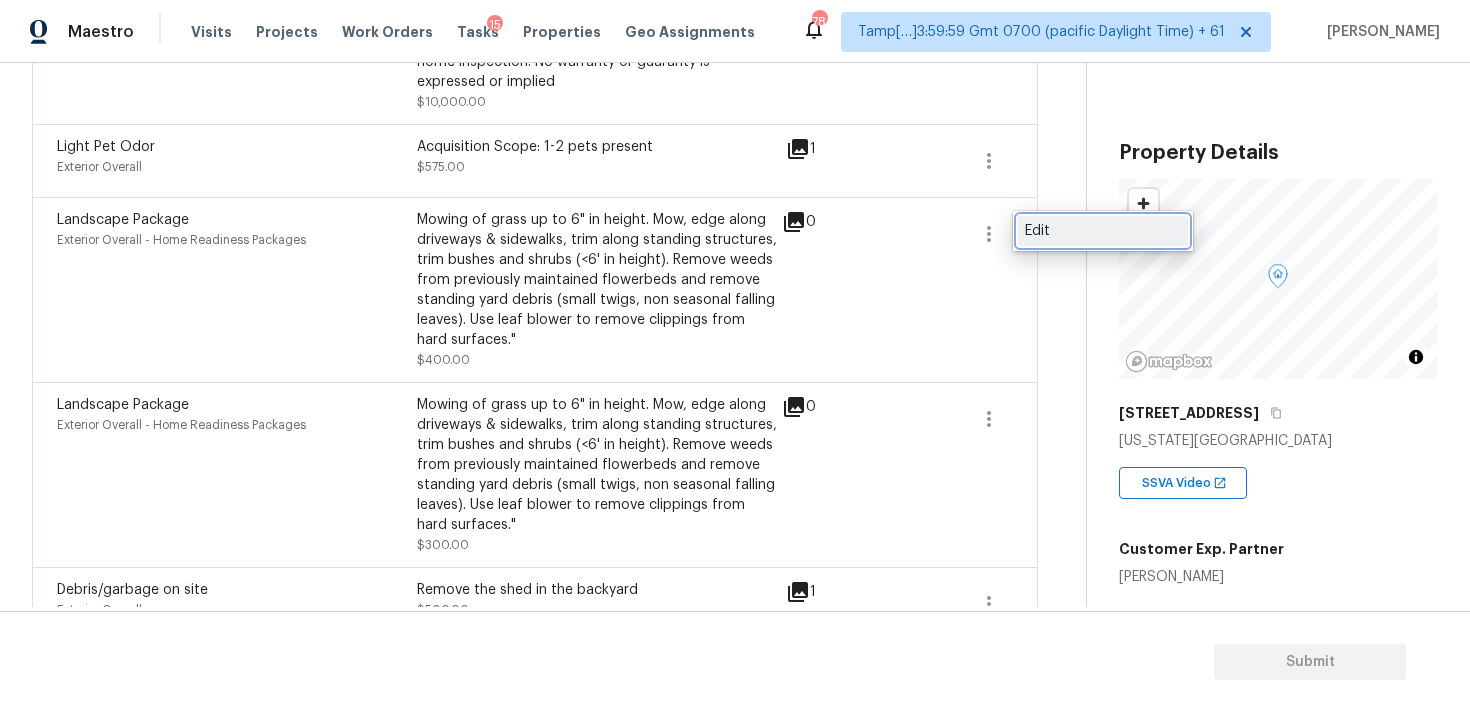 click on "Edit" at bounding box center [1103, 231] 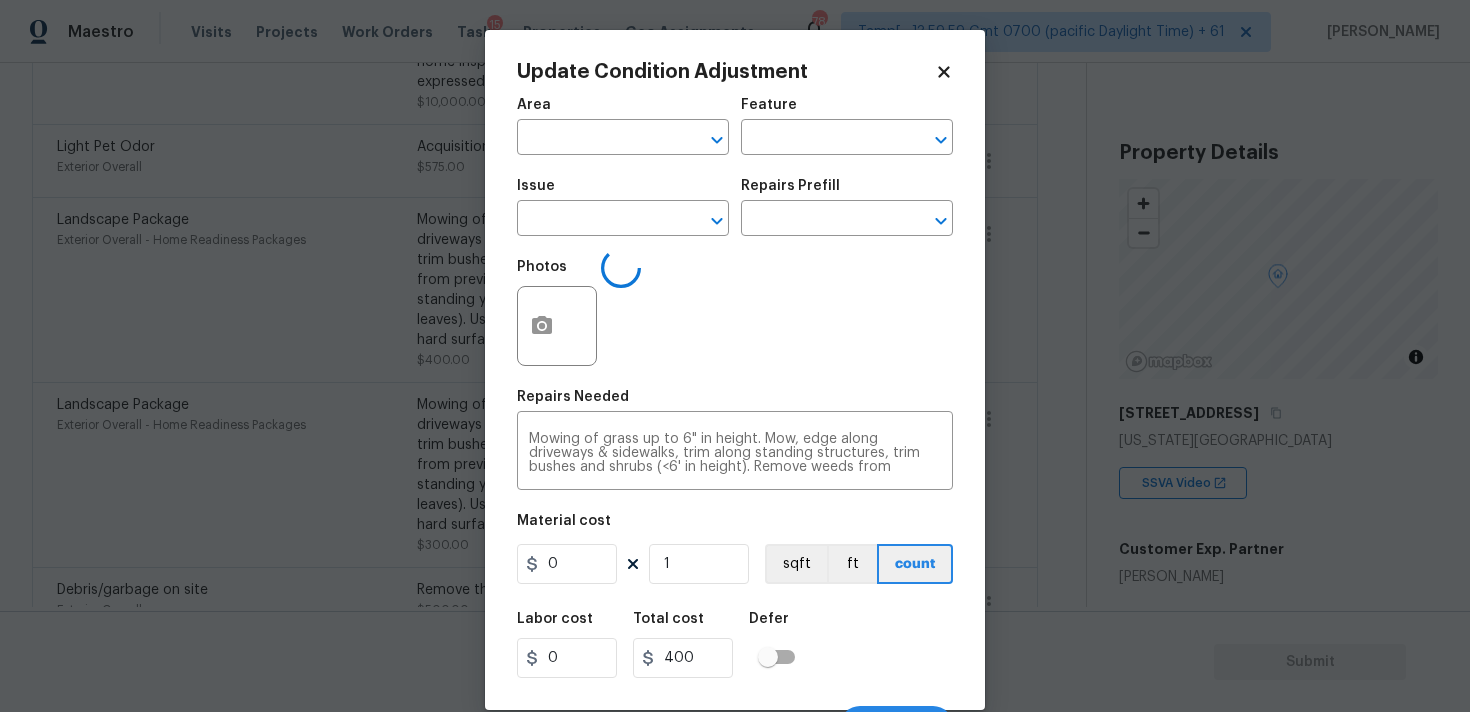 type on "Exterior Overall" 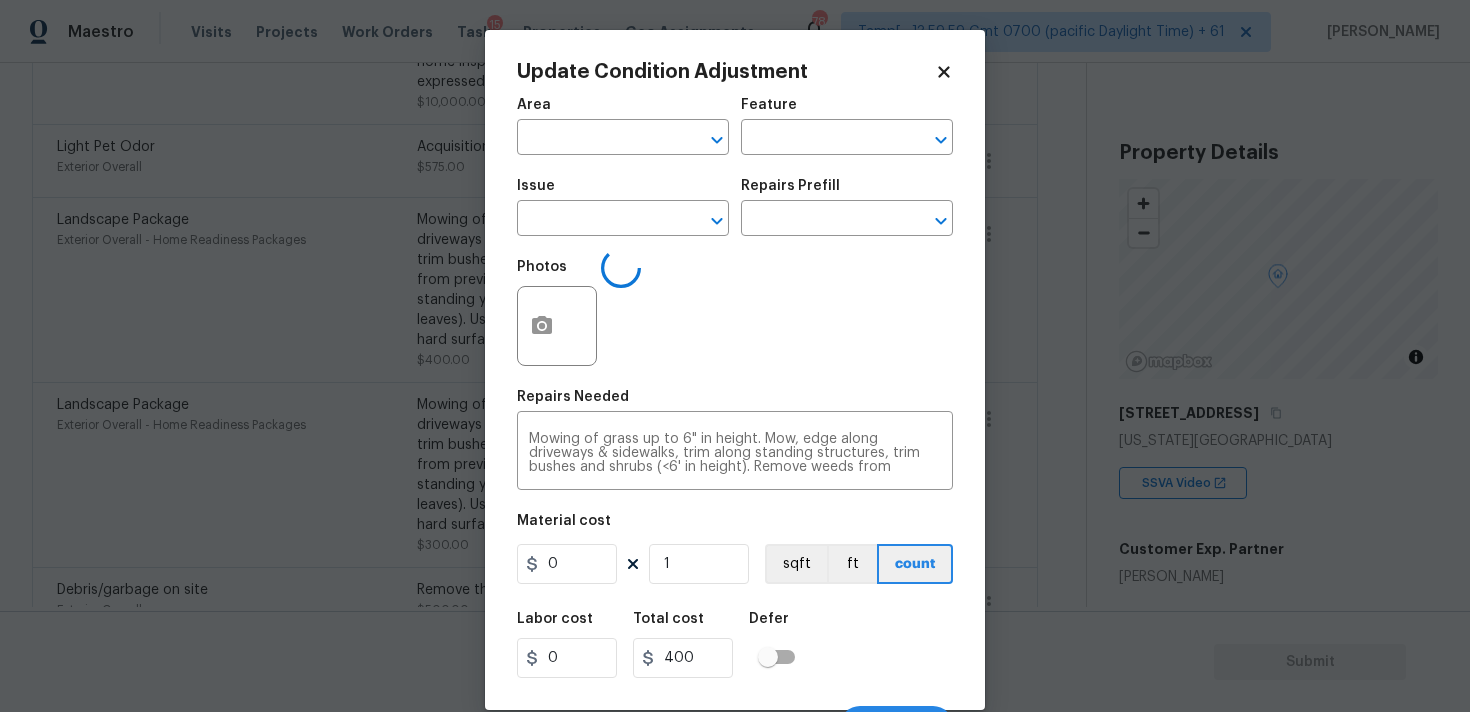 type on "Home Readiness Packages" 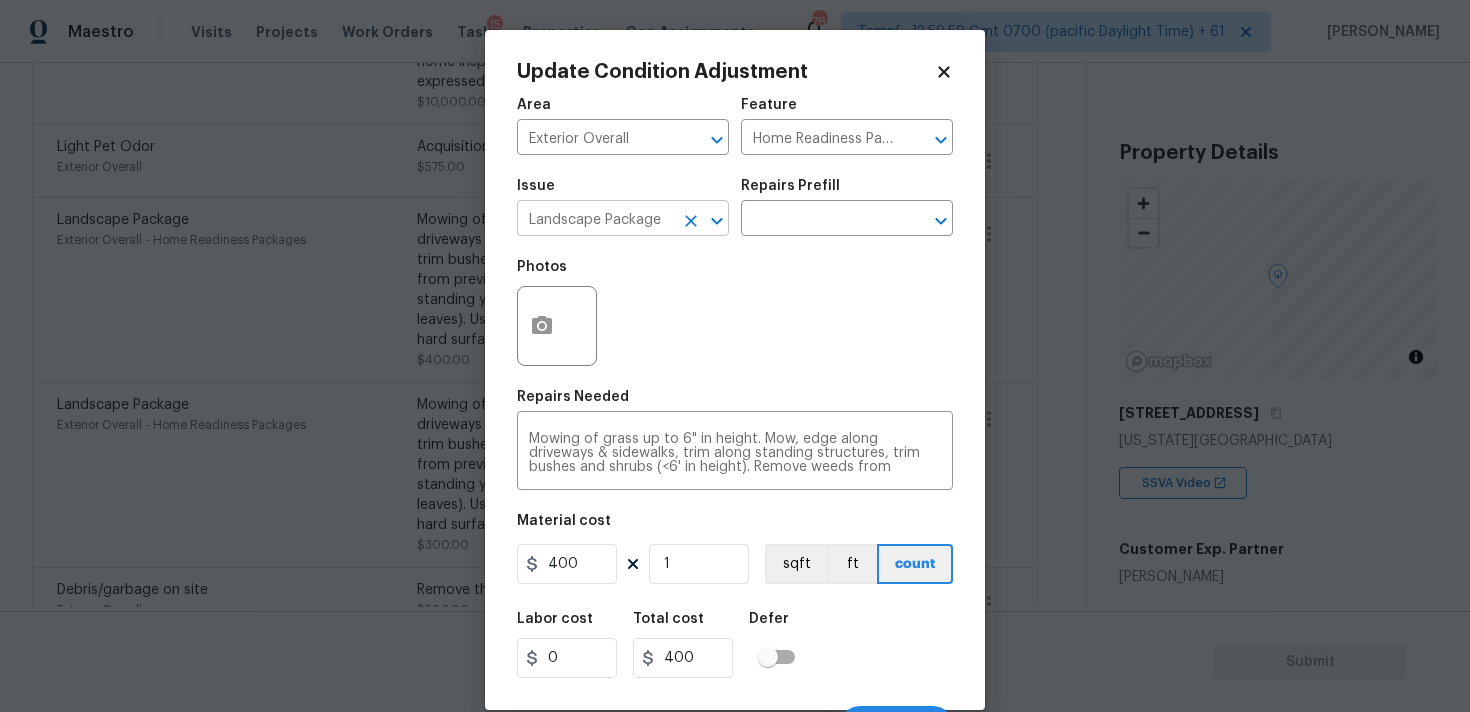 click at bounding box center [703, 221] 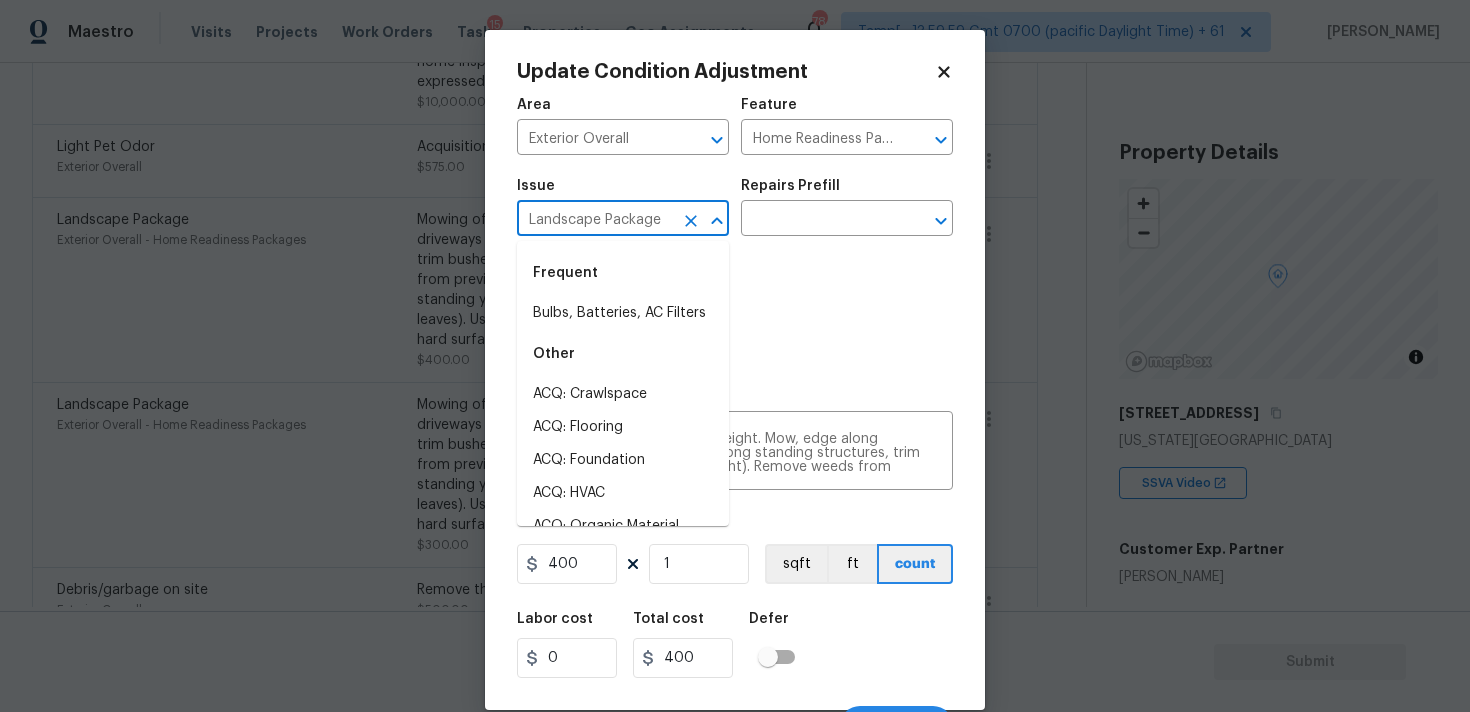 click 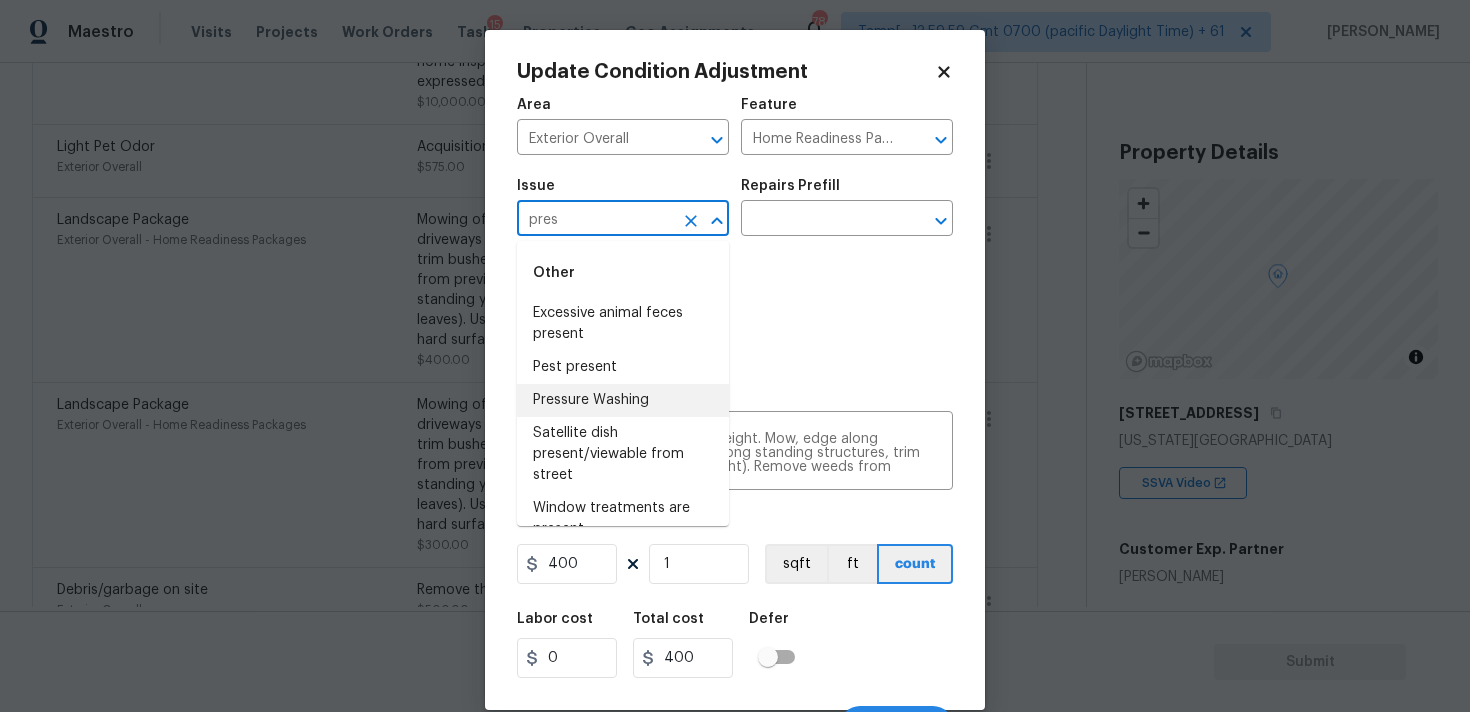 click on "Pressure Washing" at bounding box center [623, 400] 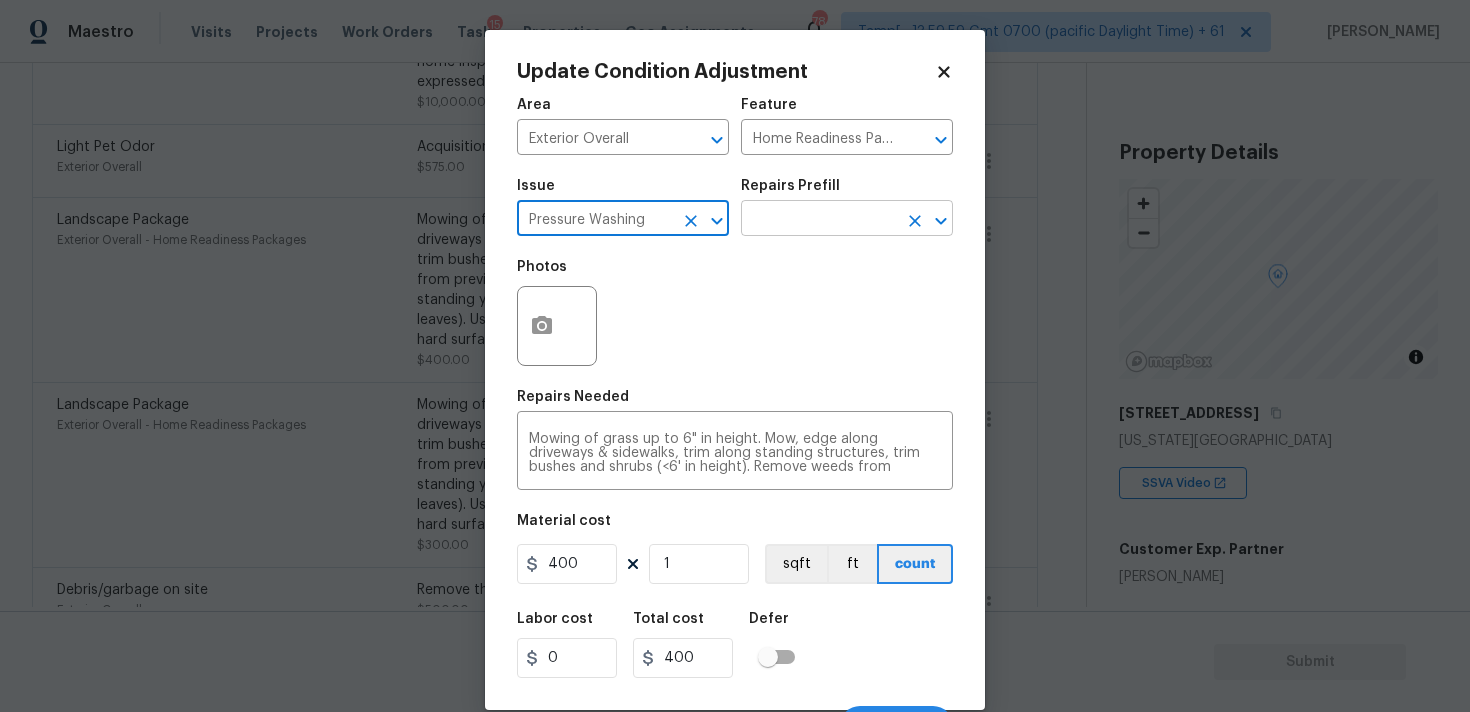 type on "Pressure Washing" 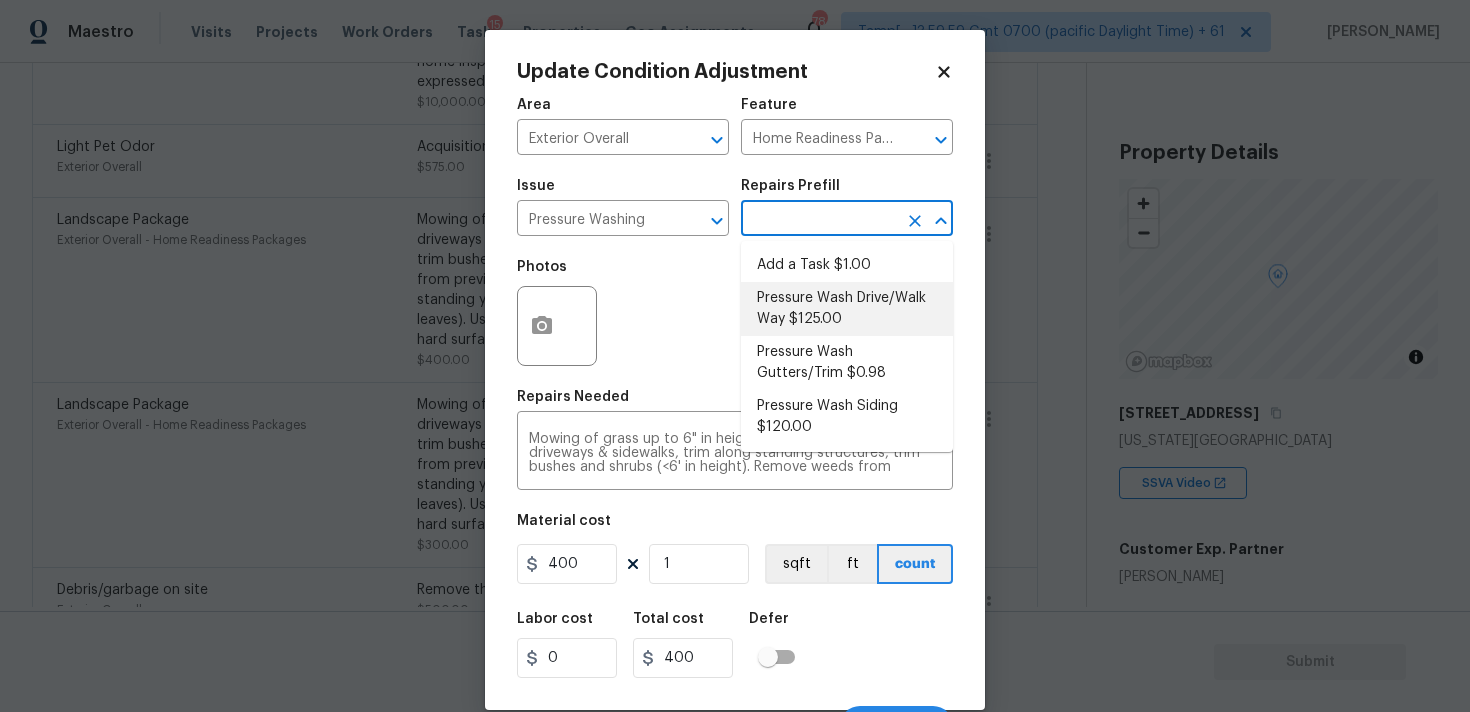 click on "Pressure Wash Drive/Walk Way $125.00" at bounding box center [847, 309] 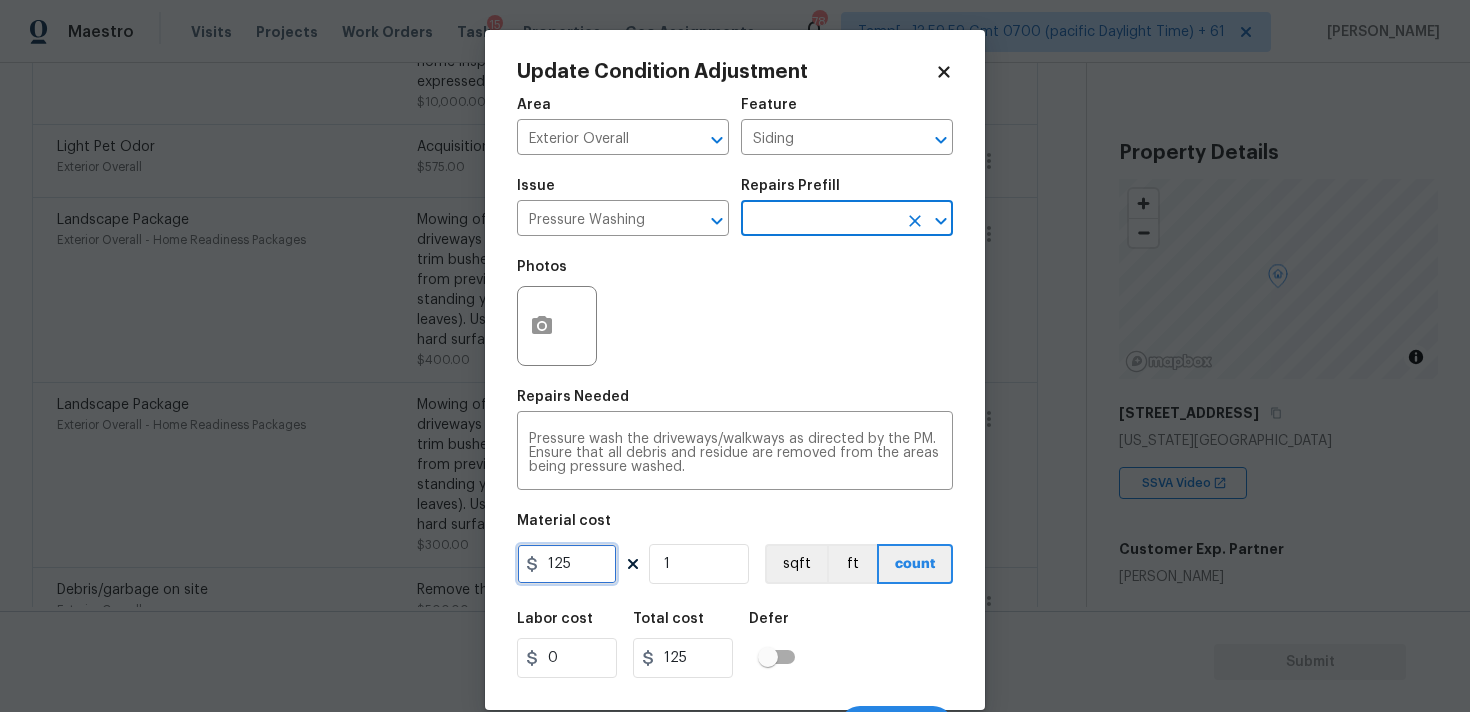 click on "125" at bounding box center [567, 564] 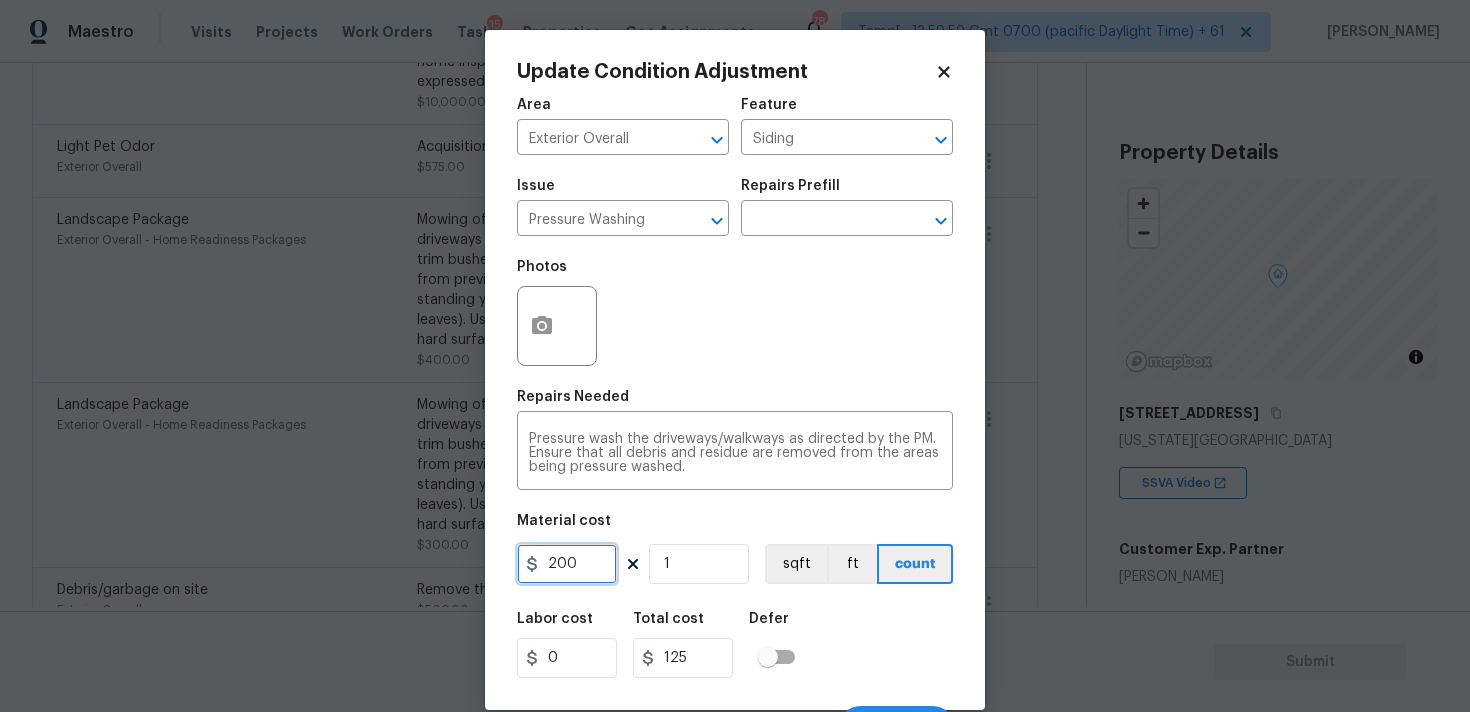 type on "200" 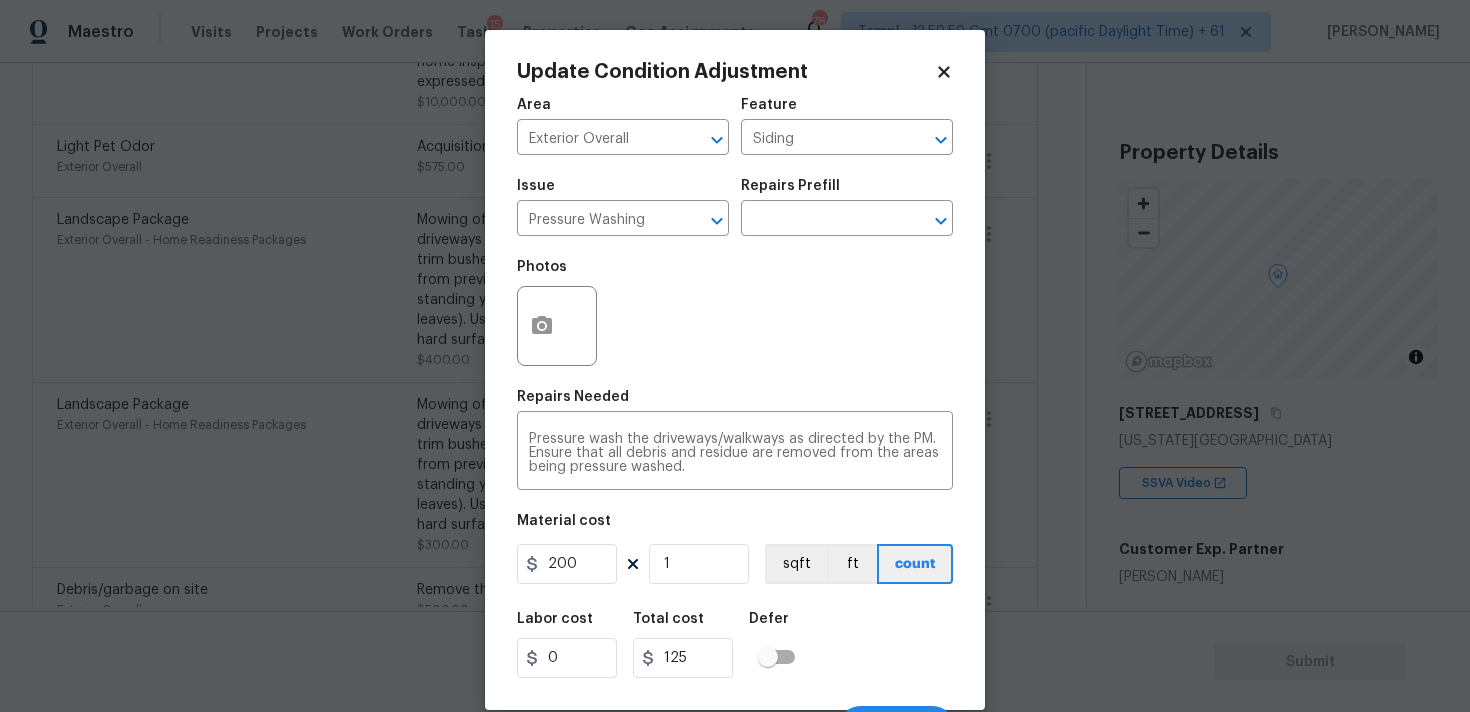 type on "200" 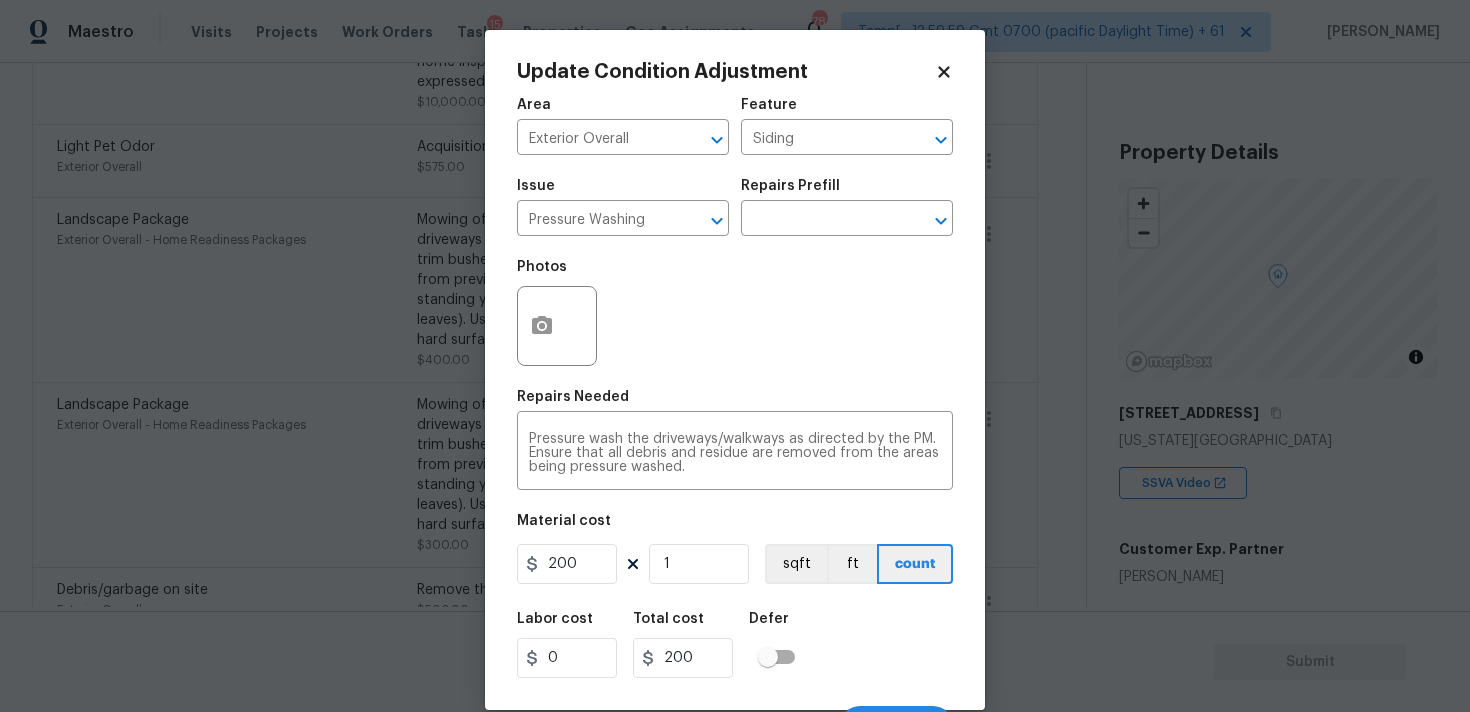 click on "Labor cost 0 Total cost 200 Defer" at bounding box center (735, 645) 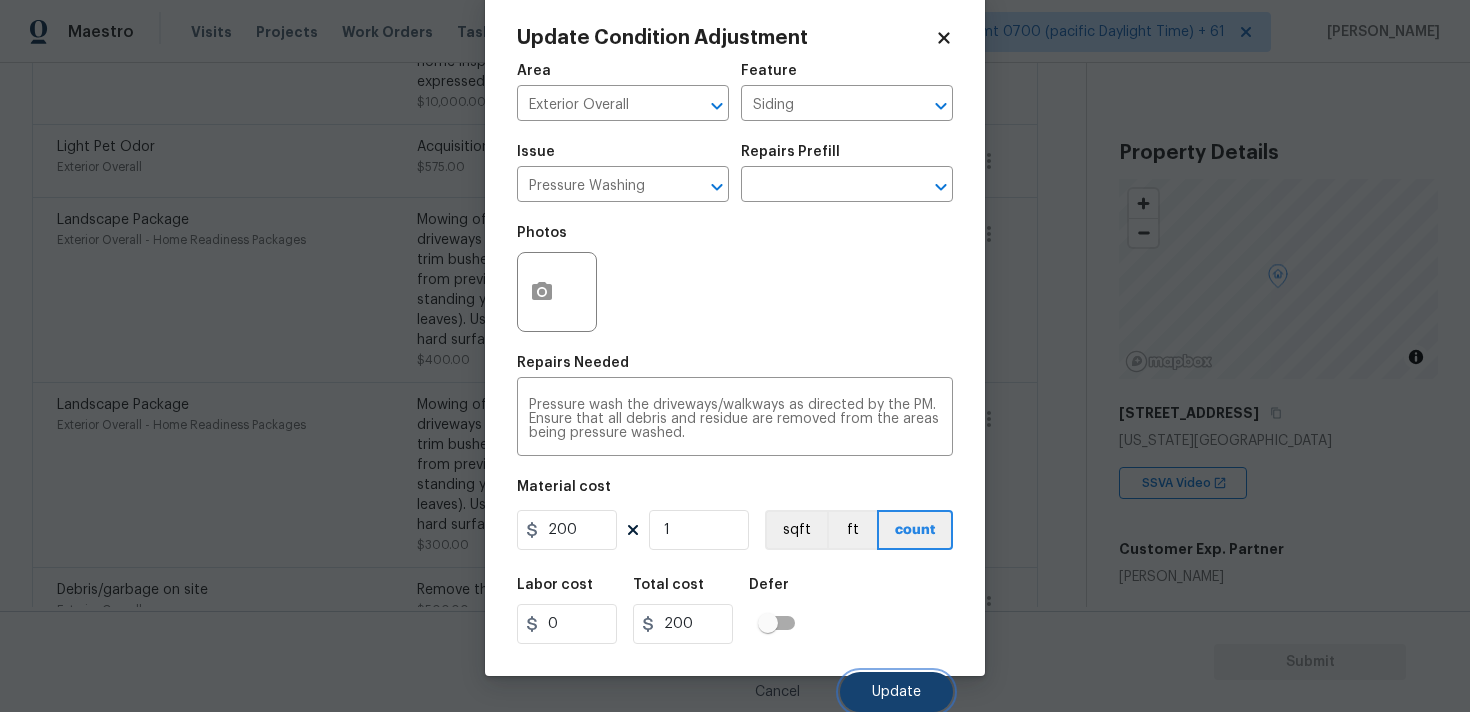 click on "Update" at bounding box center [896, 692] 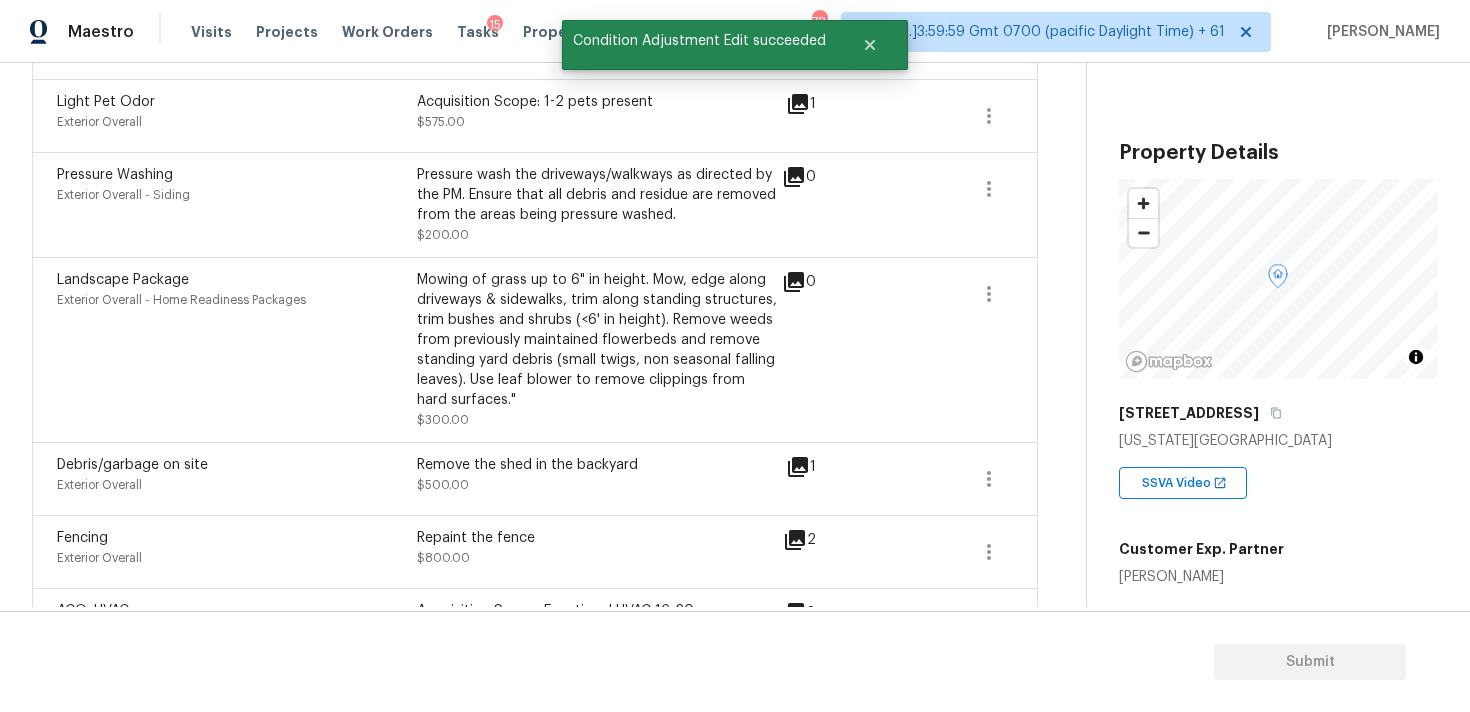 scroll, scrollTop: 832, scrollLeft: 0, axis: vertical 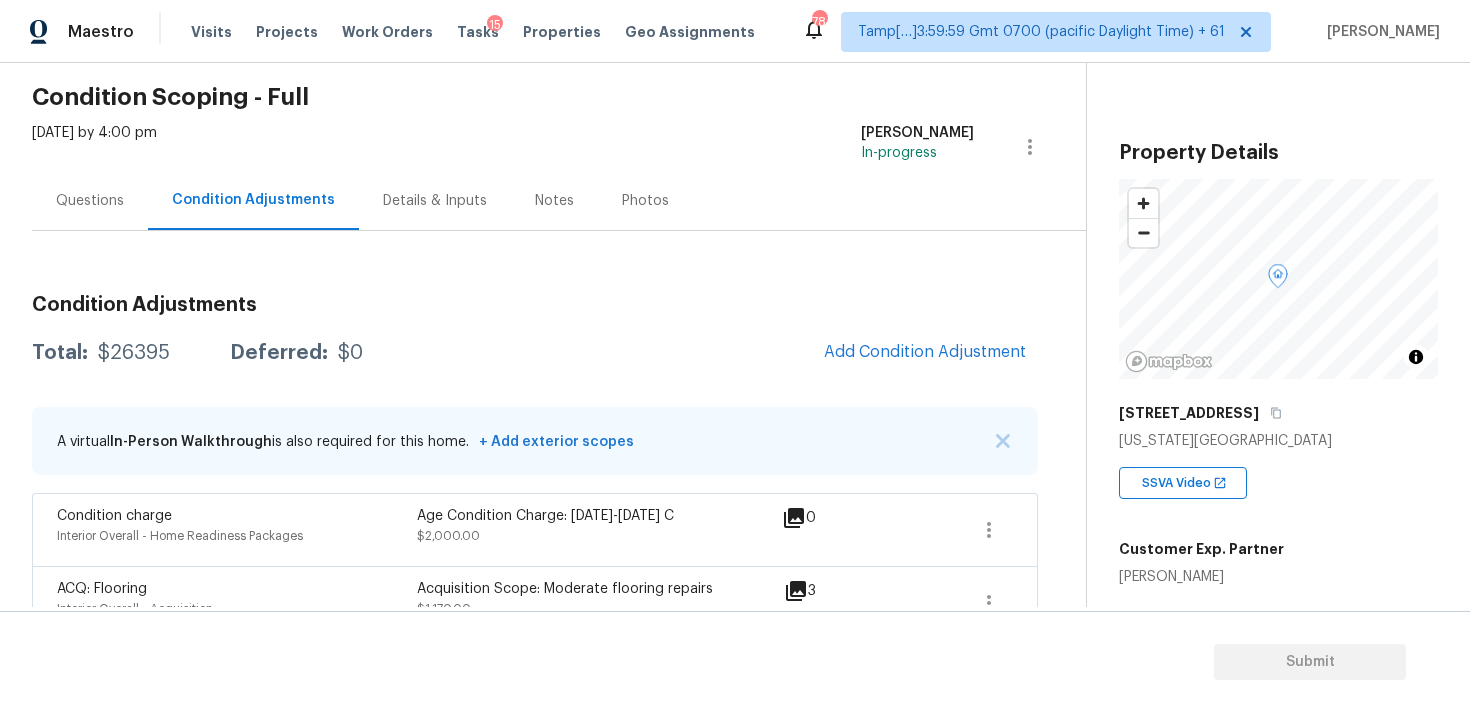 click on "Questions" at bounding box center (90, 201) 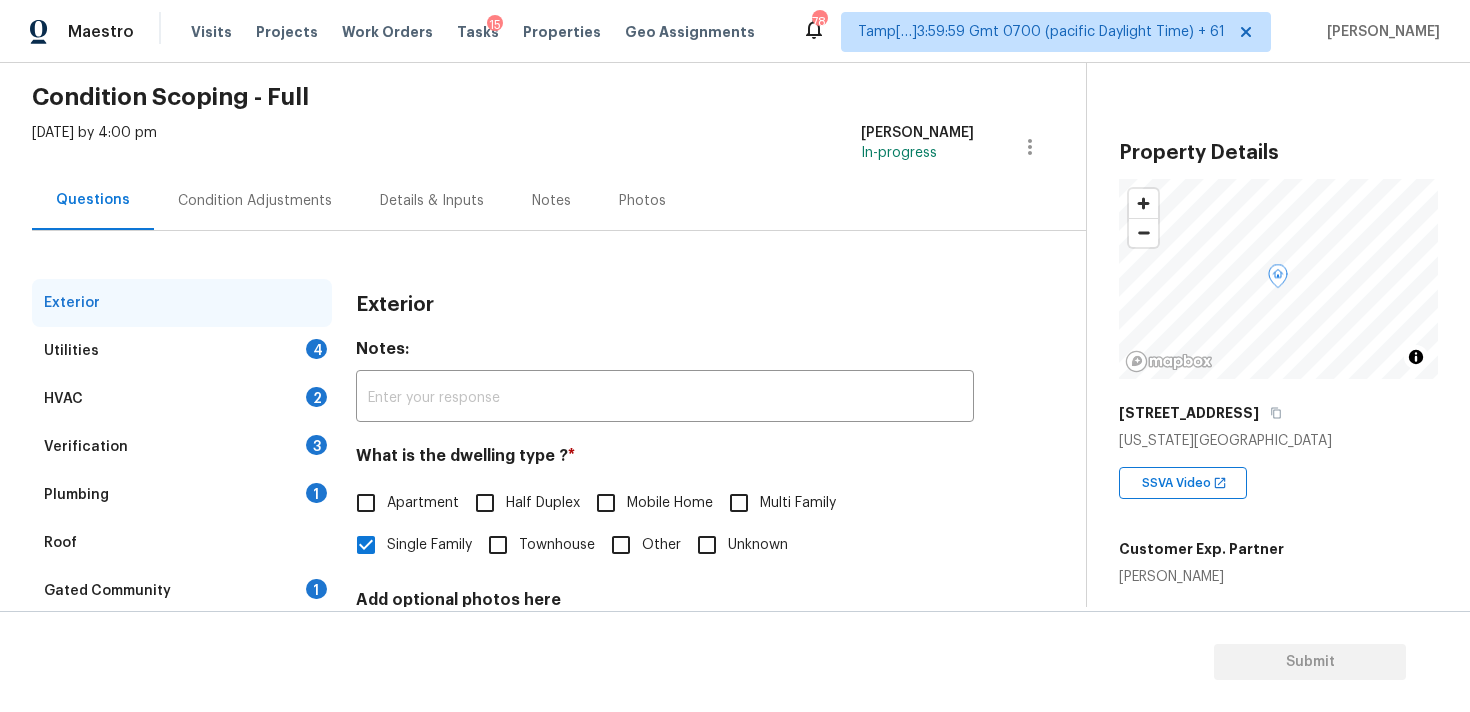 scroll, scrollTop: 251, scrollLeft: 0, axis: vertical 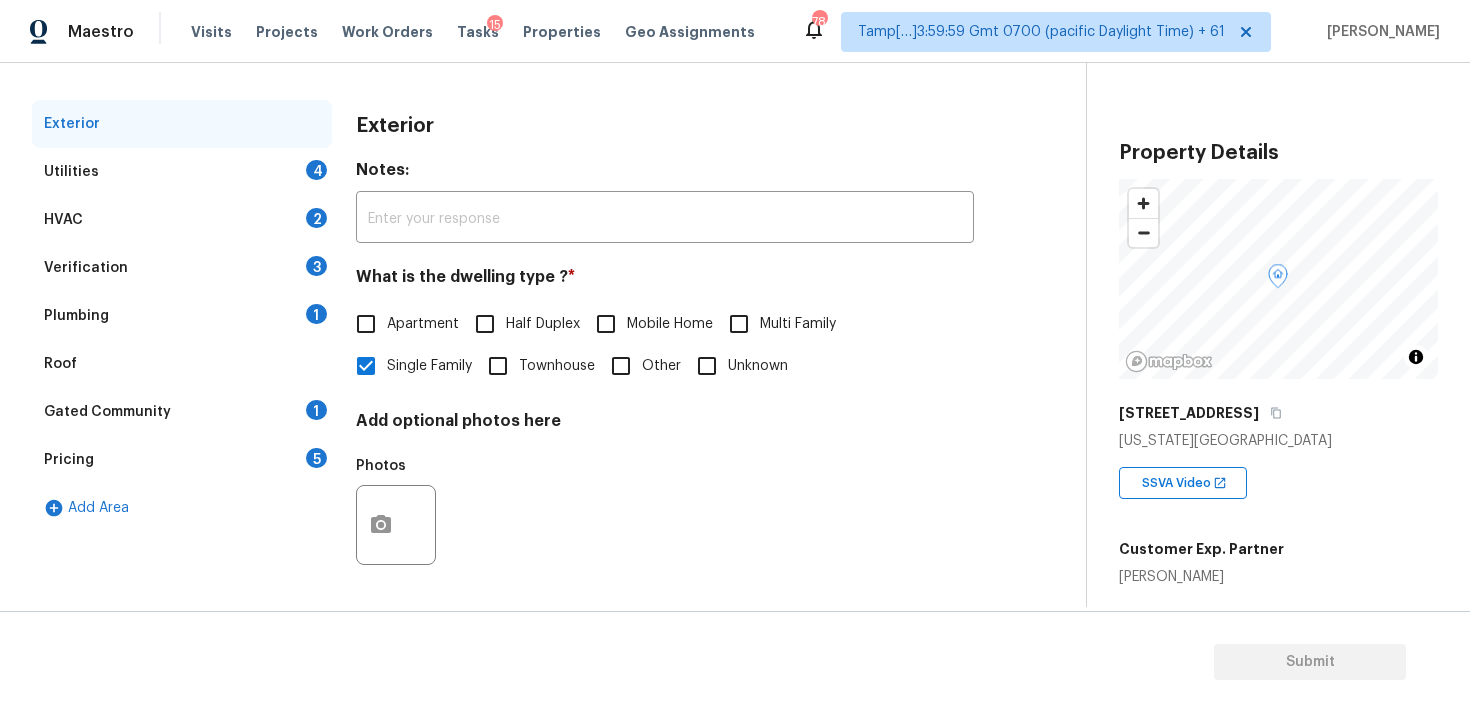 click on "Utilities 4" at bounding box center [182, 172] 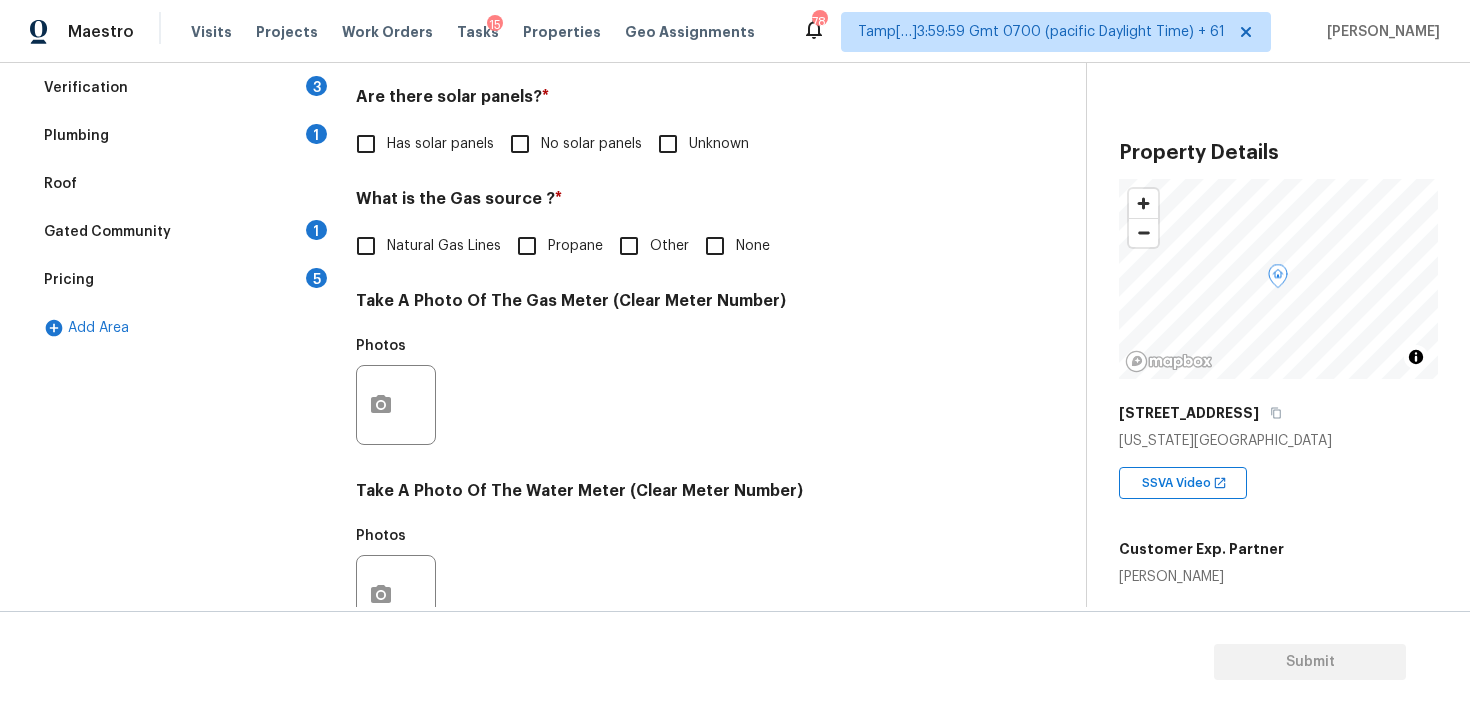 scroll, scrollTop: 464, scrollLeft: 0, axis: vertical 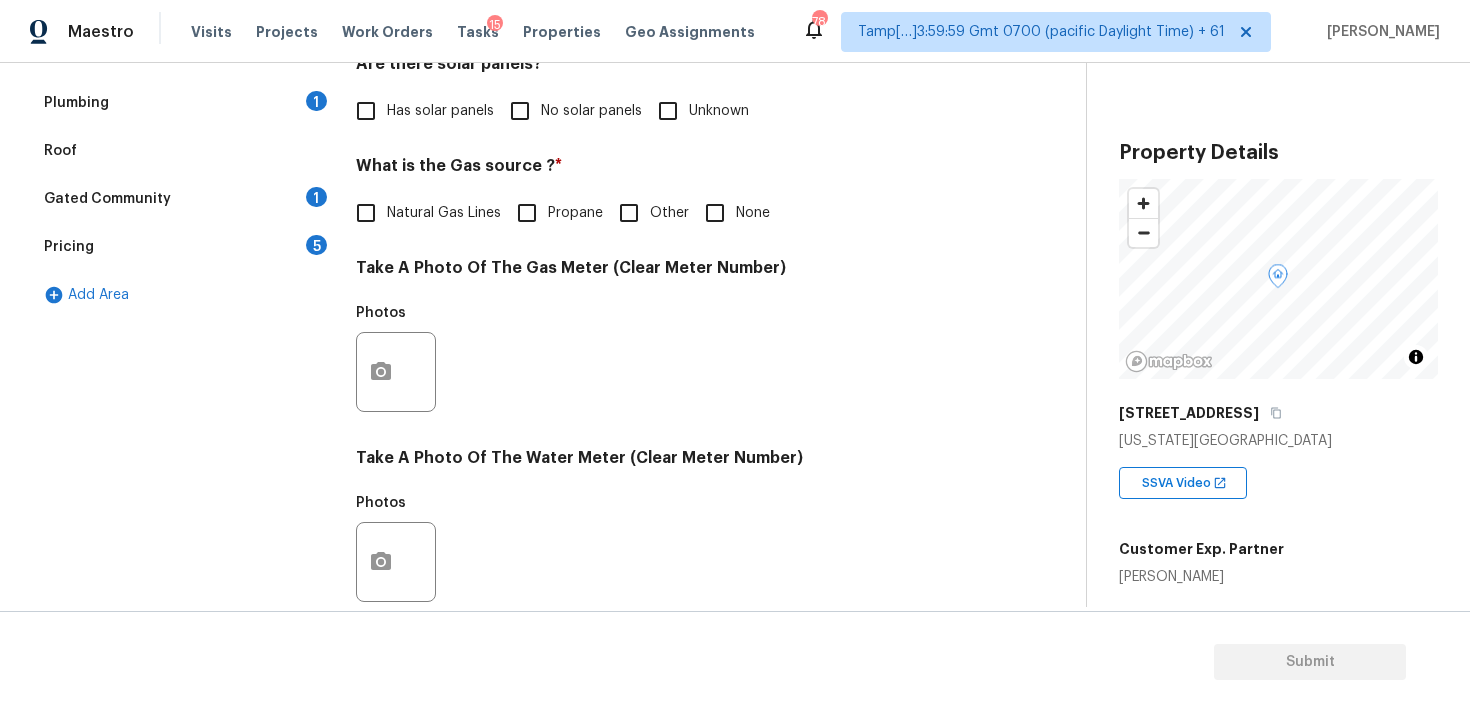 click on "No solar panels" at bounding box center (520, 111) 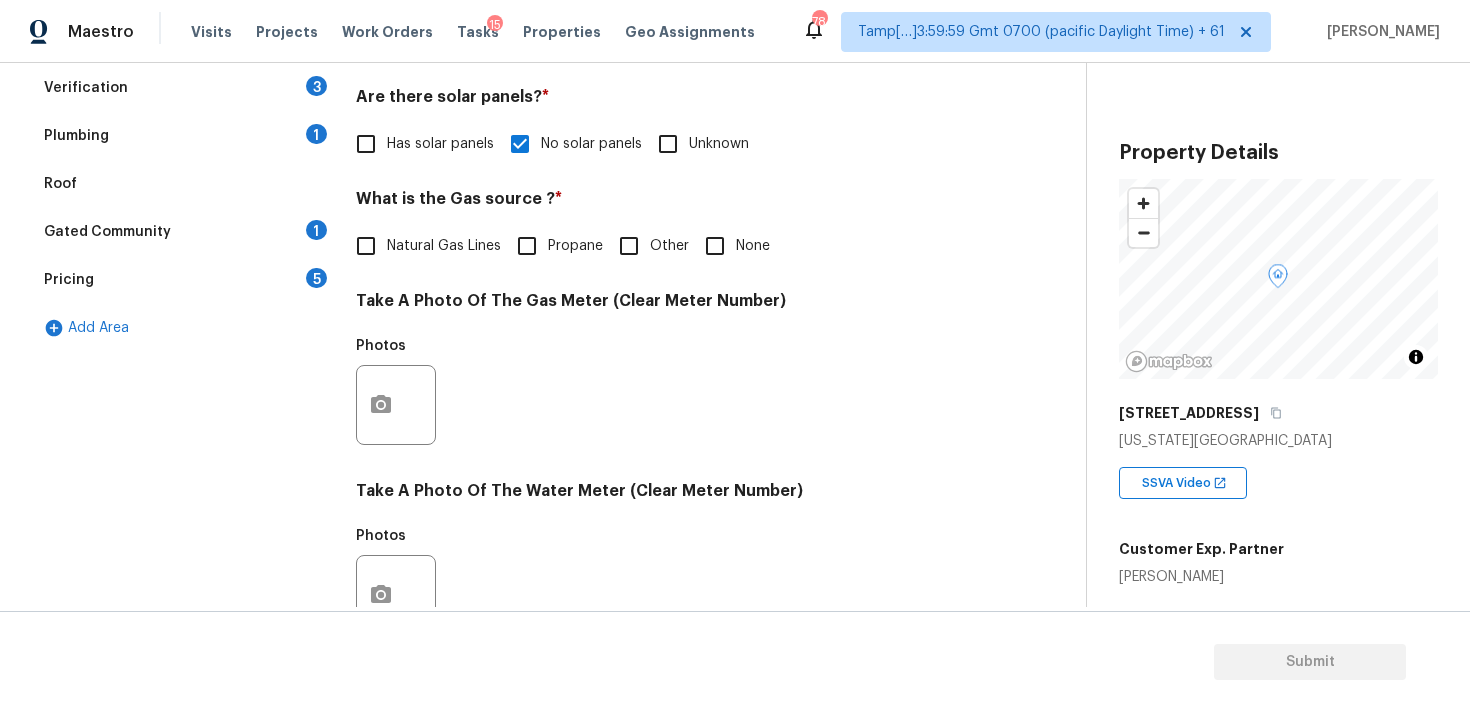 scroll, scrollTop: 432, scrollLeft: 0, axis: vertical 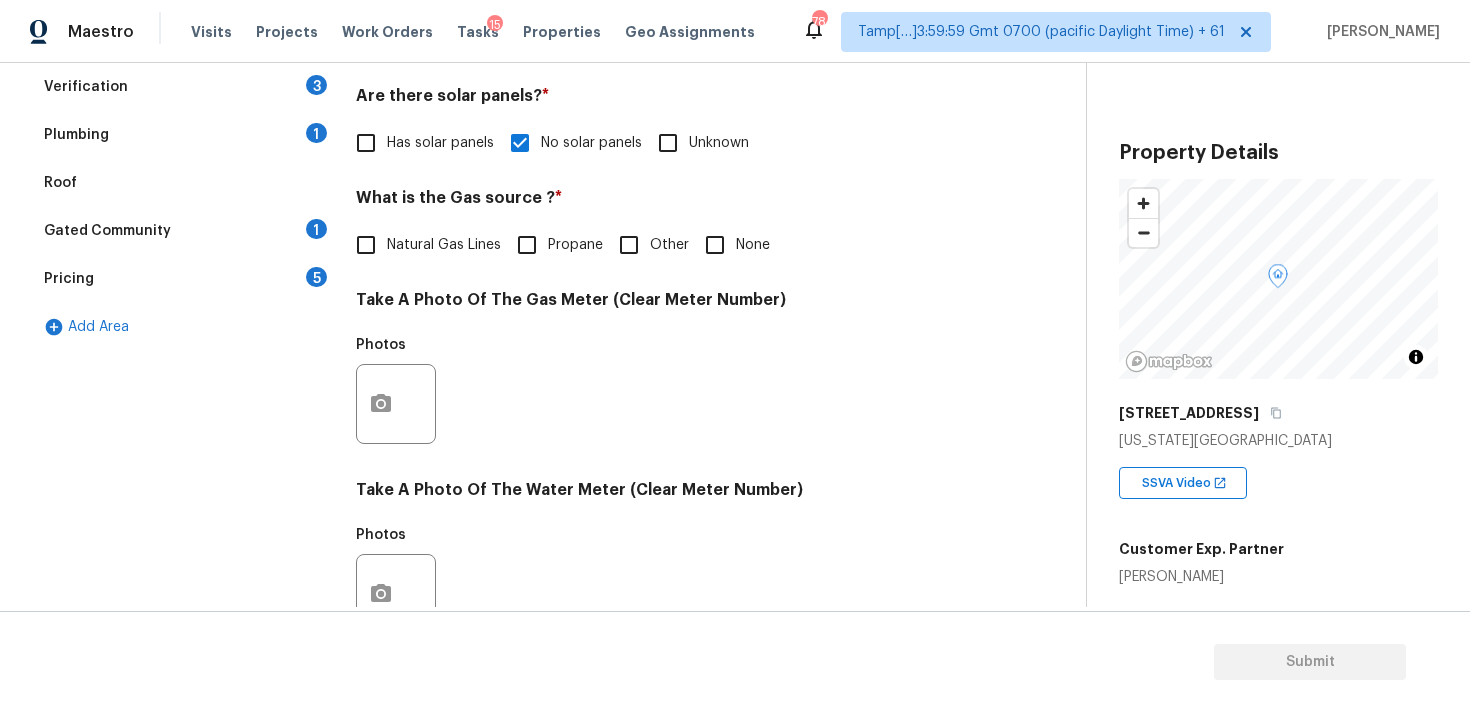 click on "None" at bounding box center (715, 245) 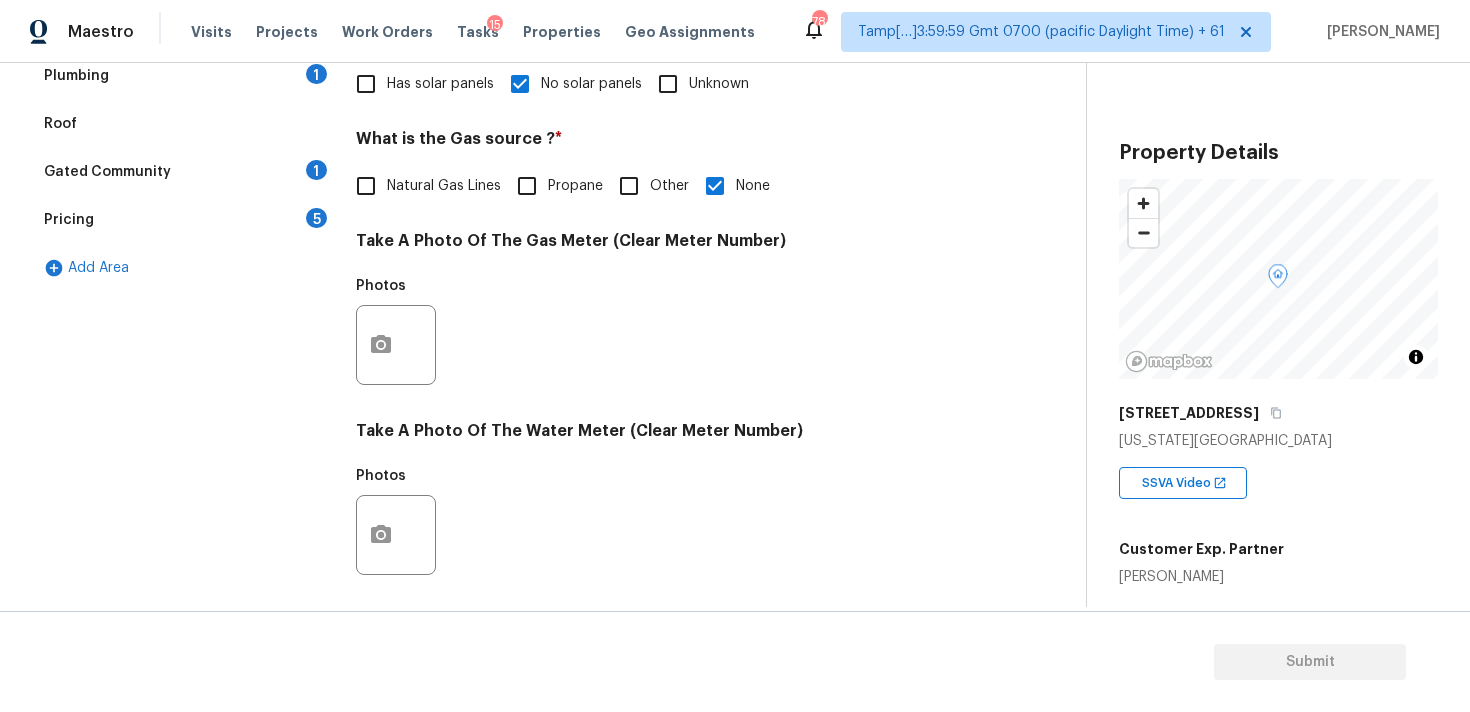 scroll, scrollTop: 494, scrollLeft: 0, axis: vertical 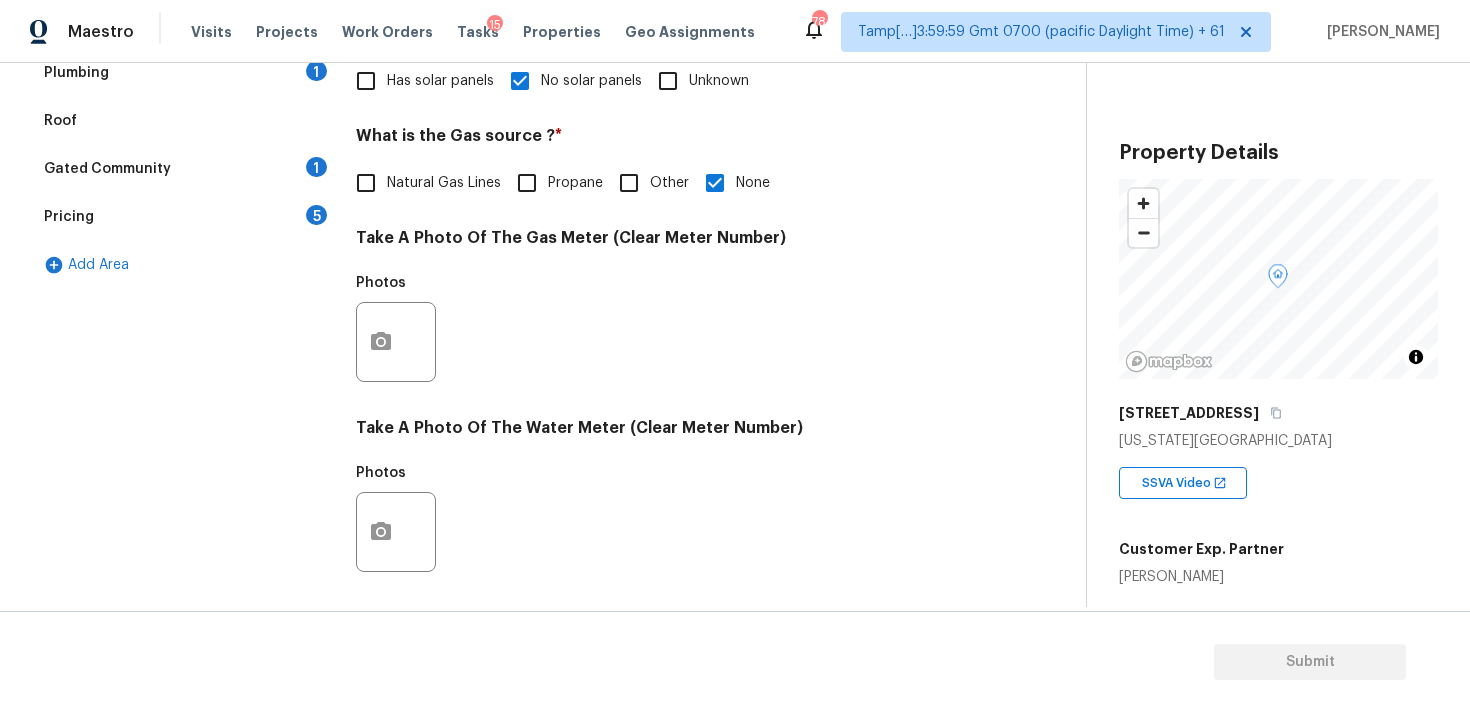 click on "Natural Gas Lines" at bounding box center [444, 183] 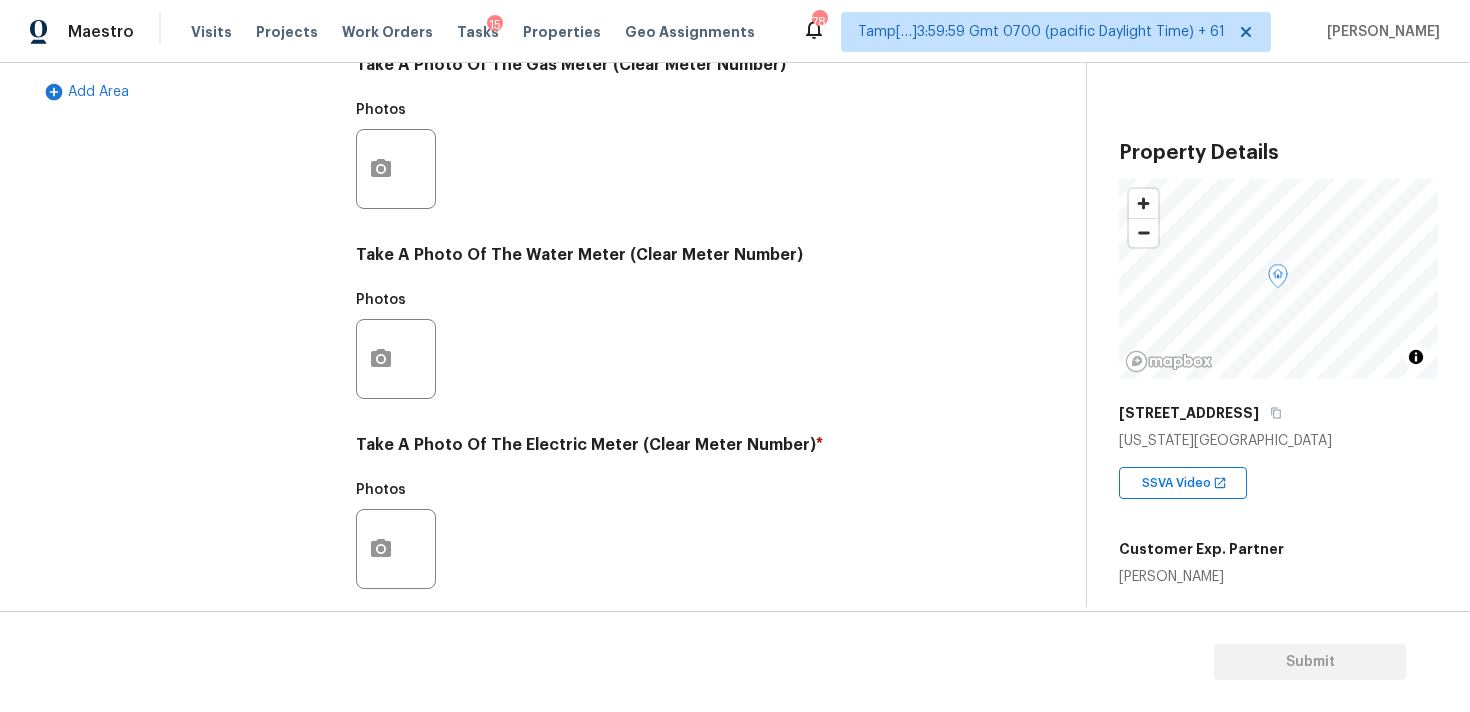 scroll, scrollTop: 793, scrollLeft: 0, axis: vertical 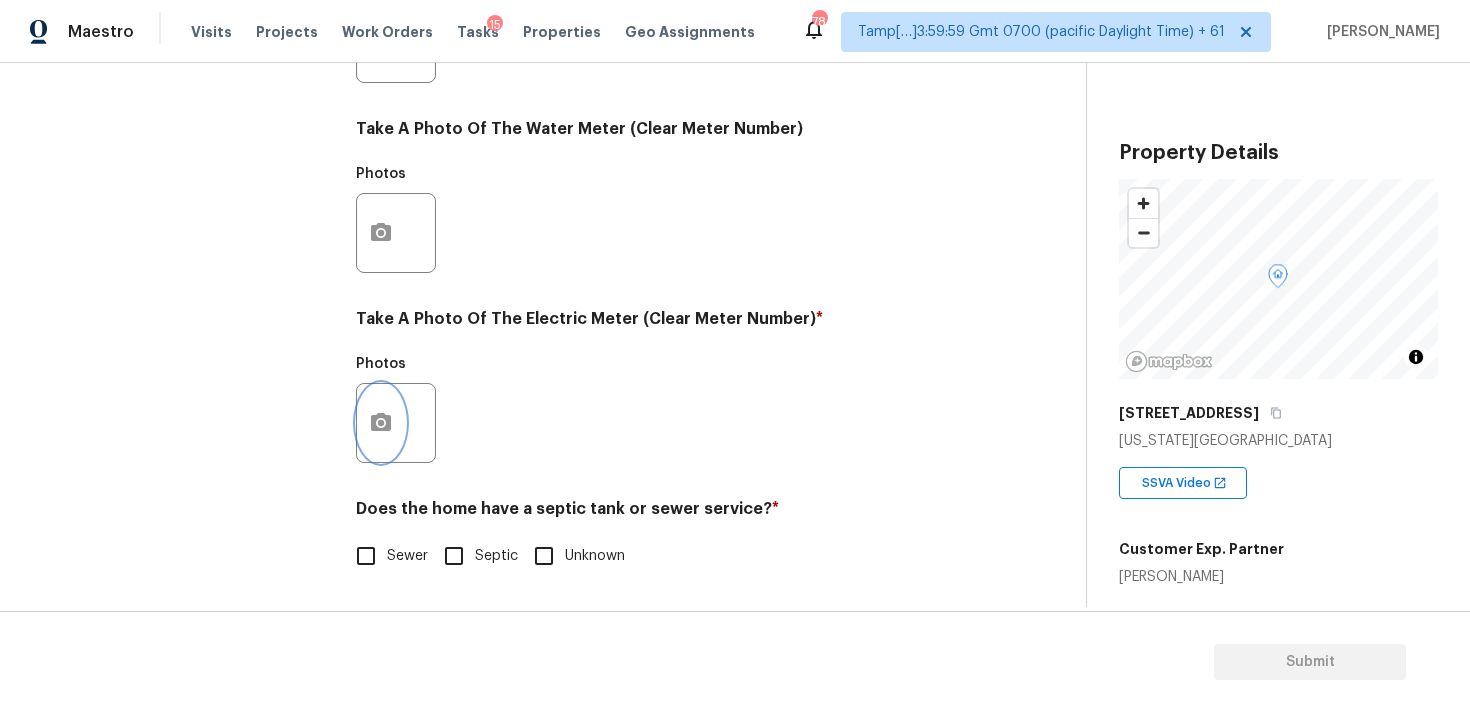 click 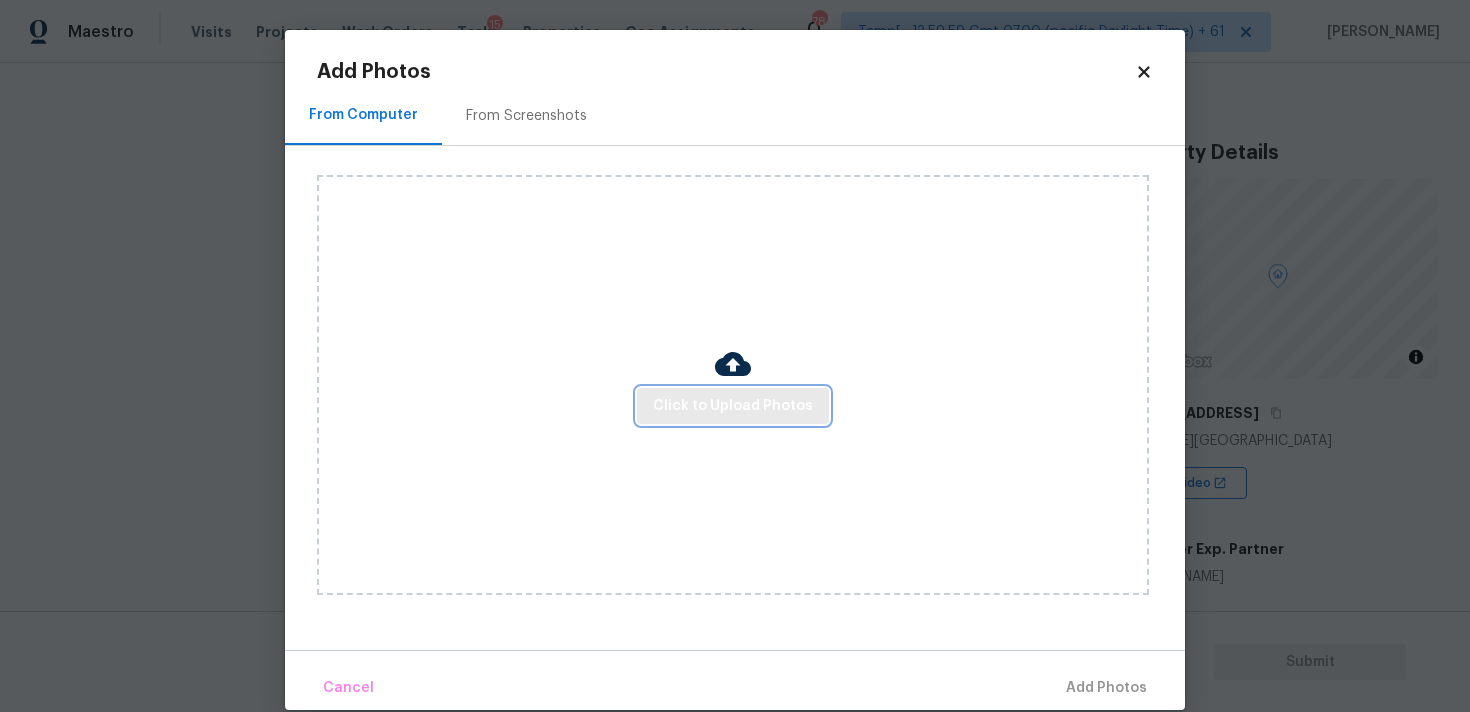 click on "Click to Upload Photos" at bounding box center (733, 406) 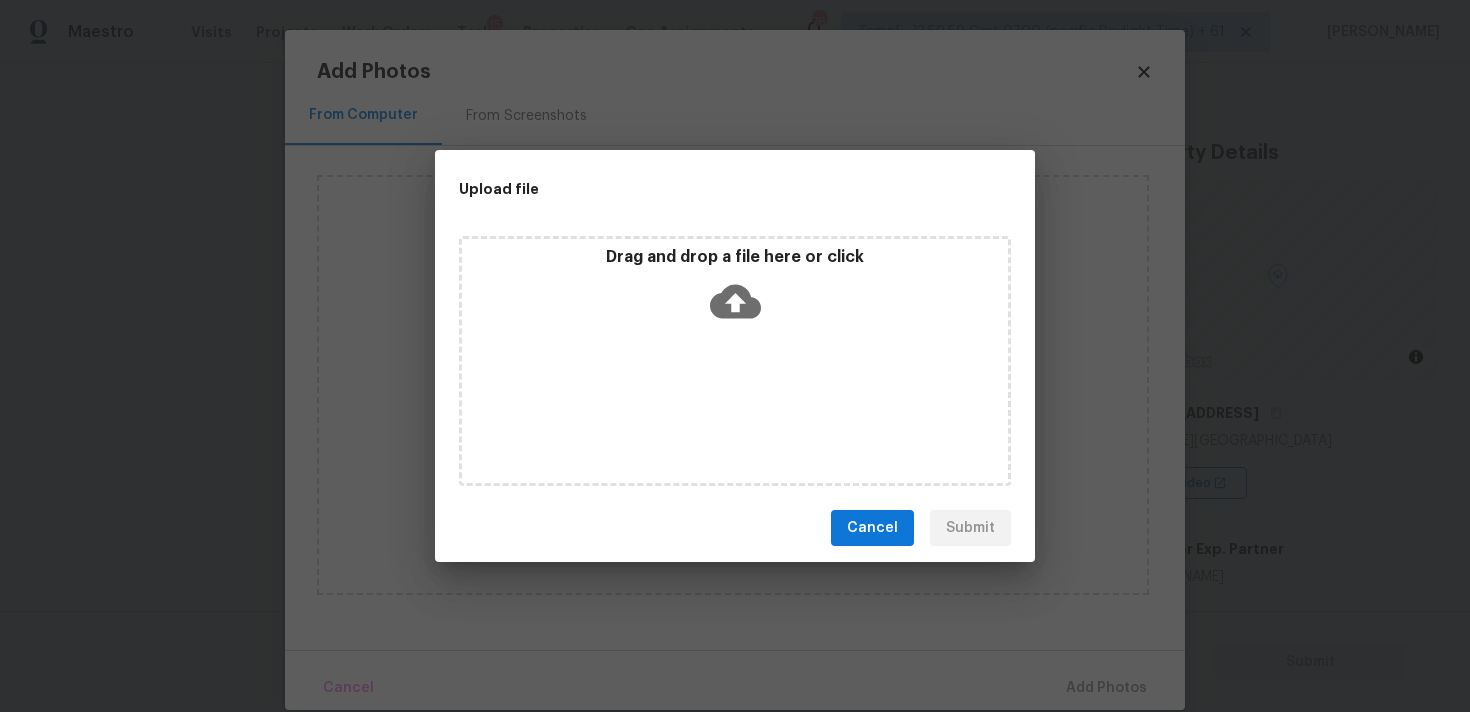 click 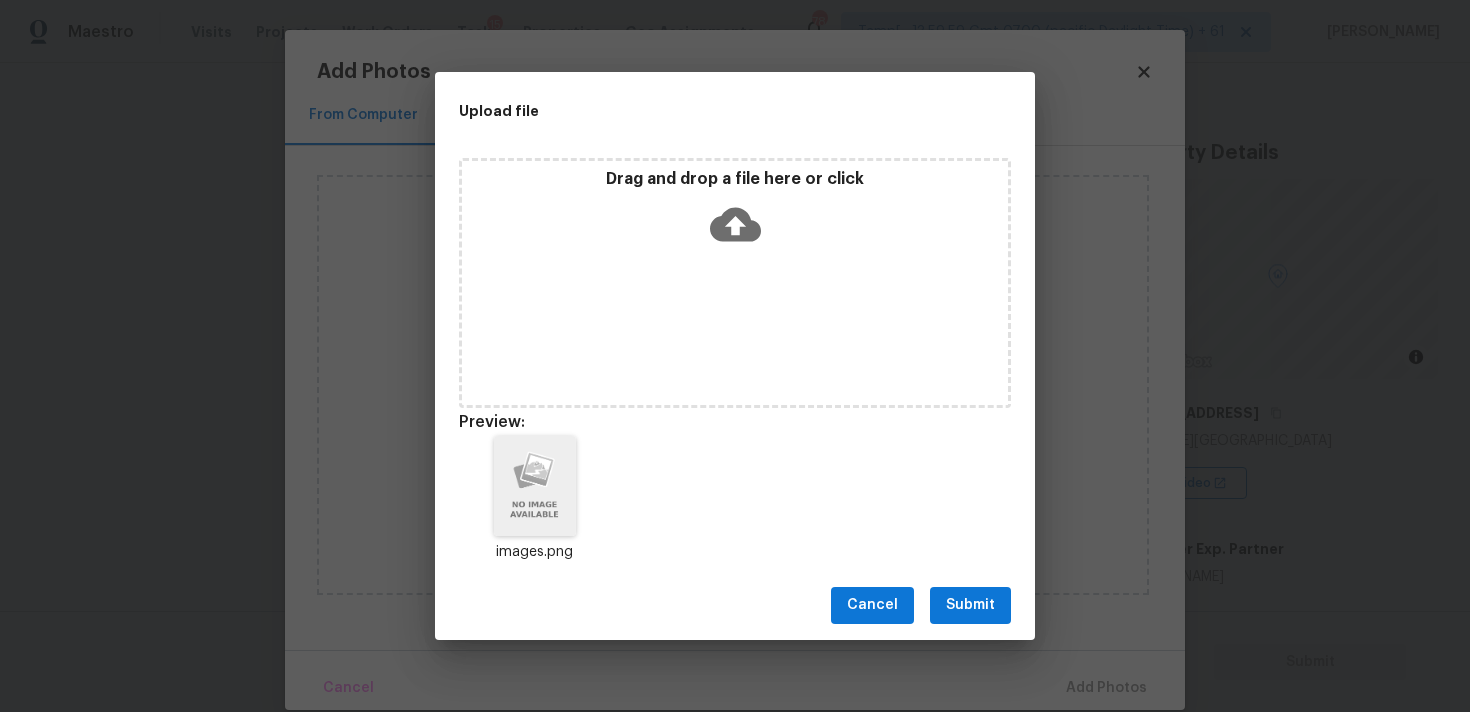 drag, startPoint x: 954, startPoint y: 646, endPoint x: 960, endPoint y: 615, distance: 31.575306 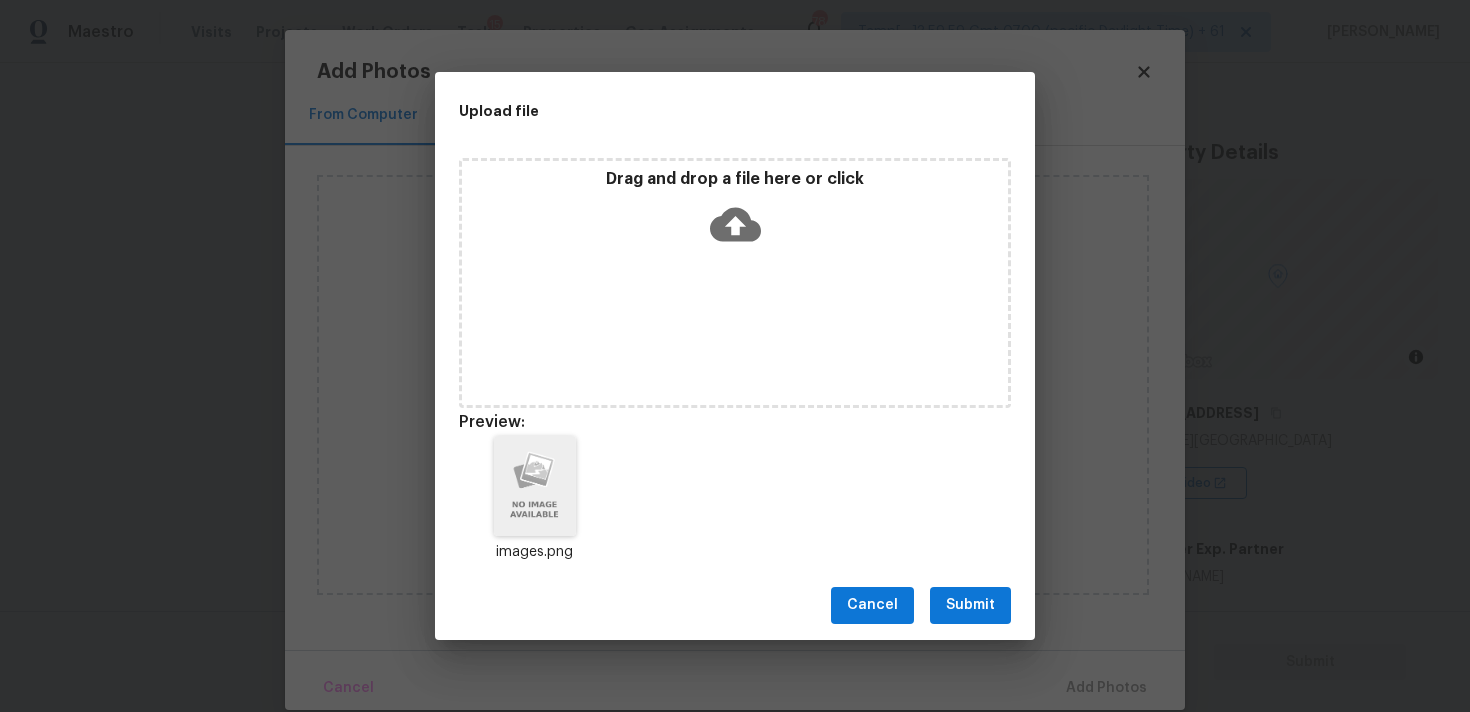 click on "Upload file Drag and drop a file here or click Preview: images.png Cancel Submit" at bounding box center [735, 356] 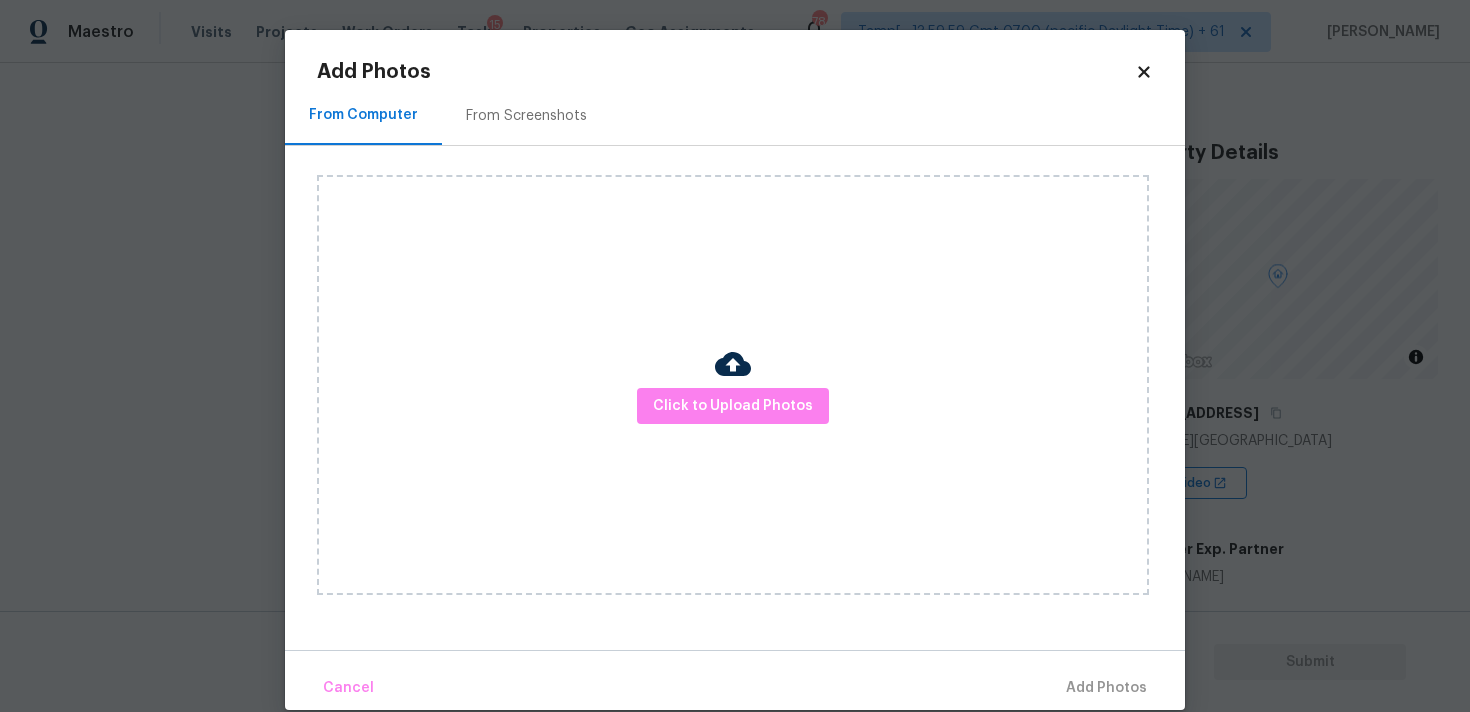 click on "Click to Upload Photos" at bounding box center [751, 385] 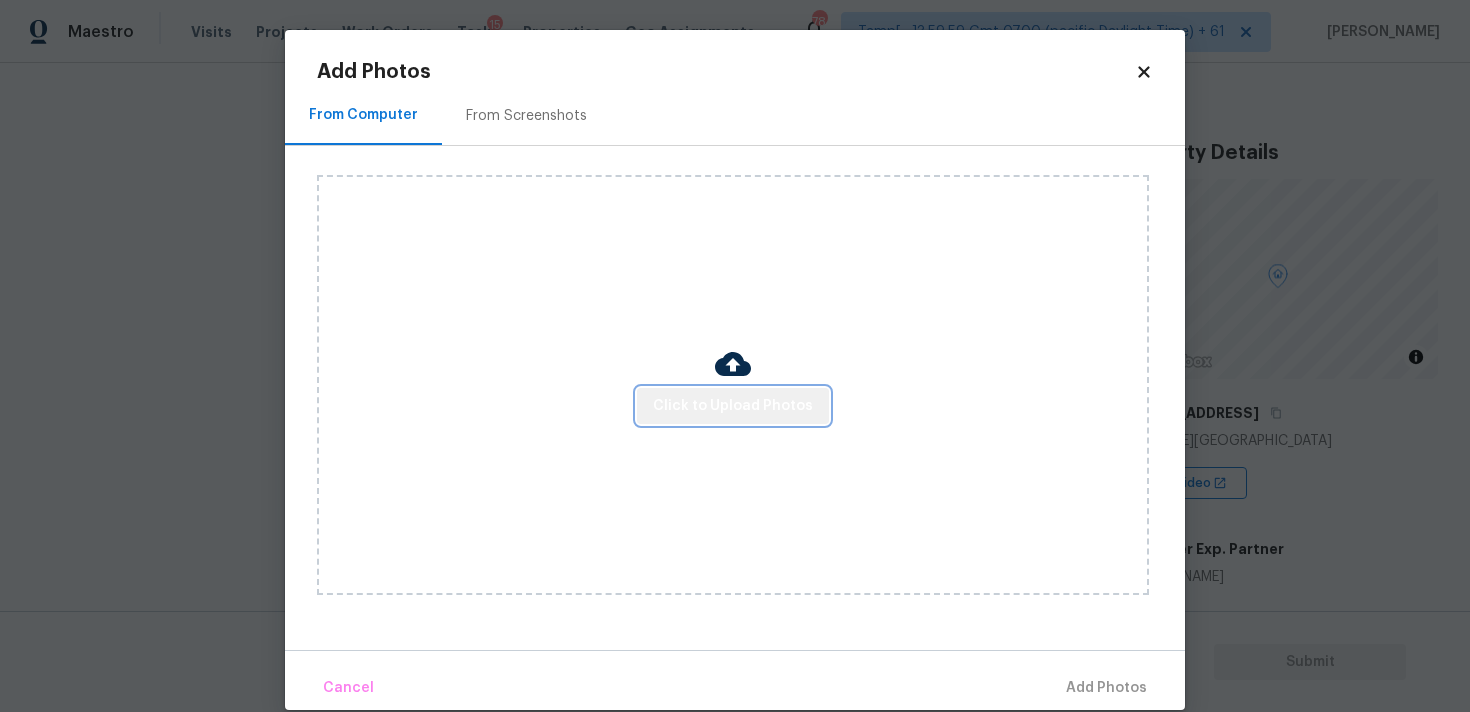 click on "Click to Upload Photos" at bounding box center [733, 406] 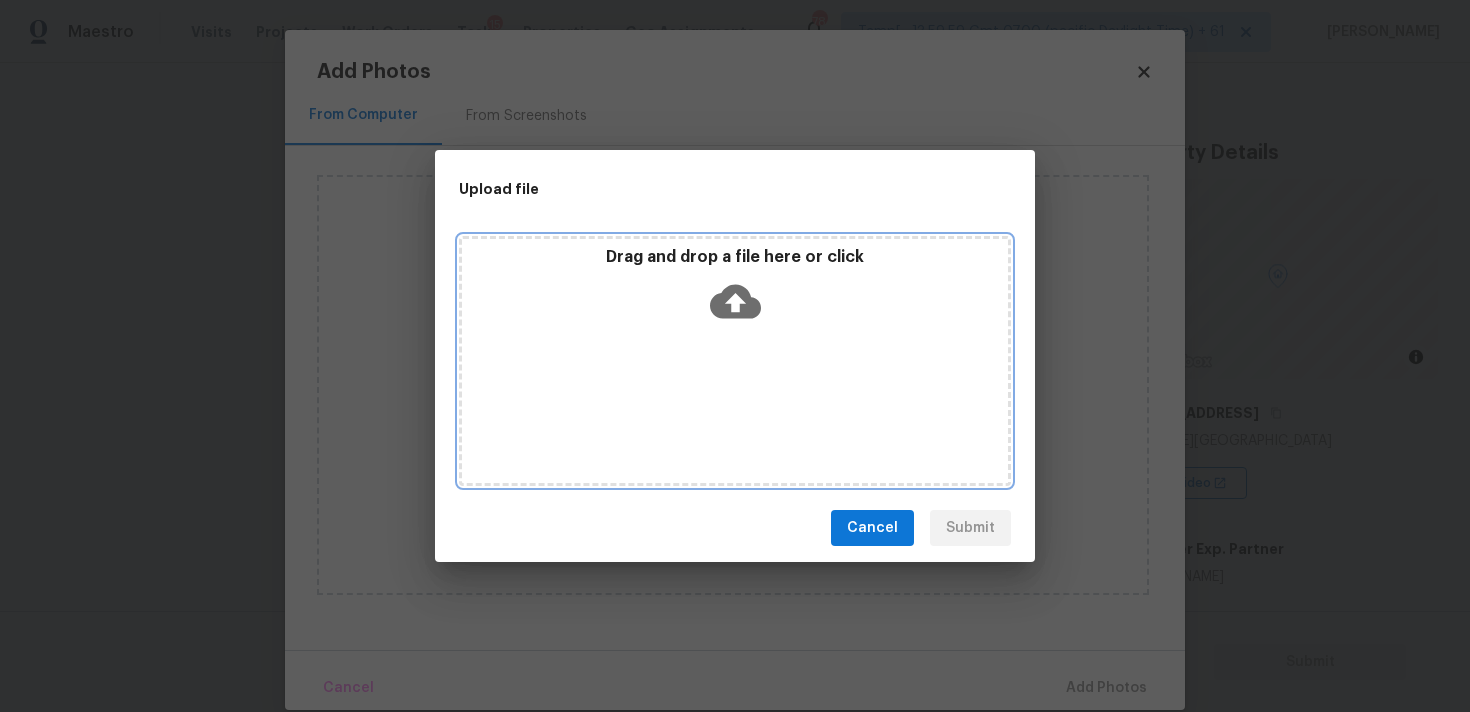 click 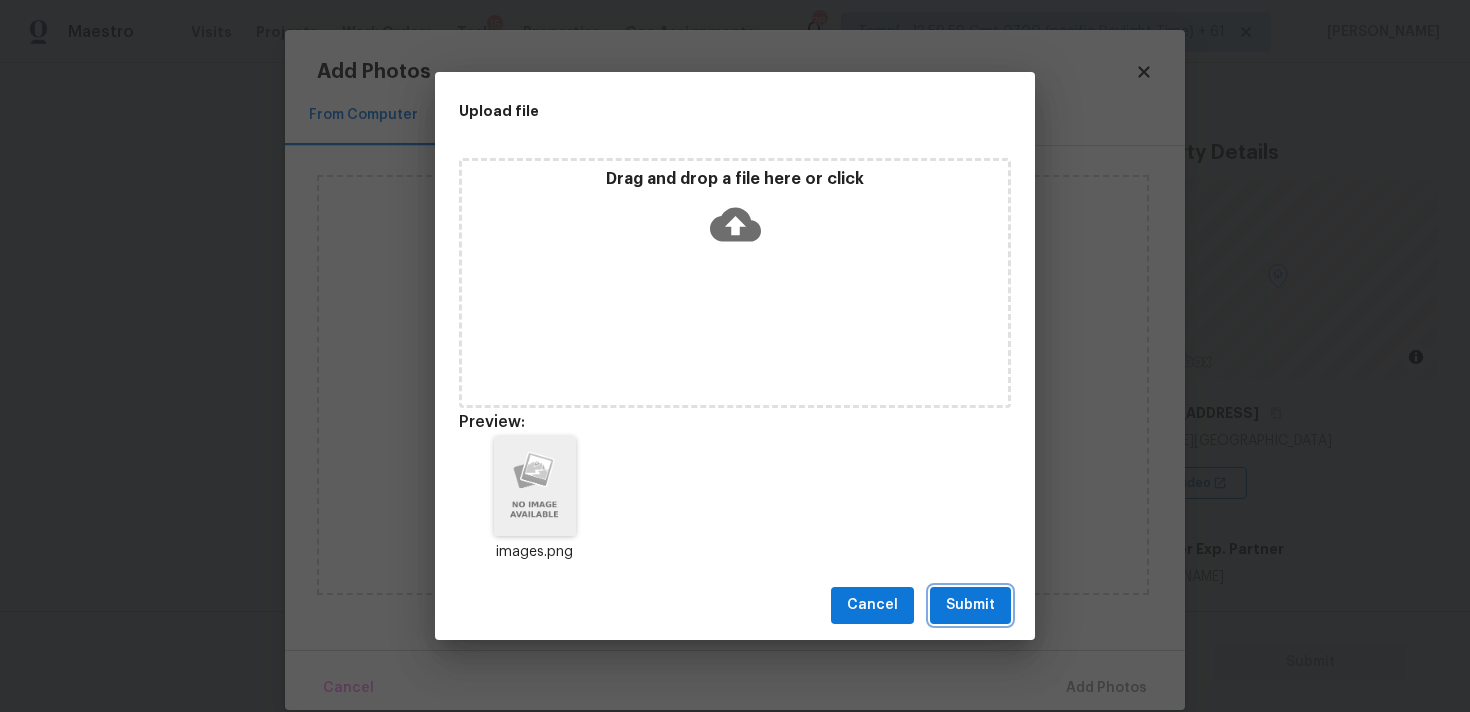 click on "Submit" at bounding box center (970, 605) 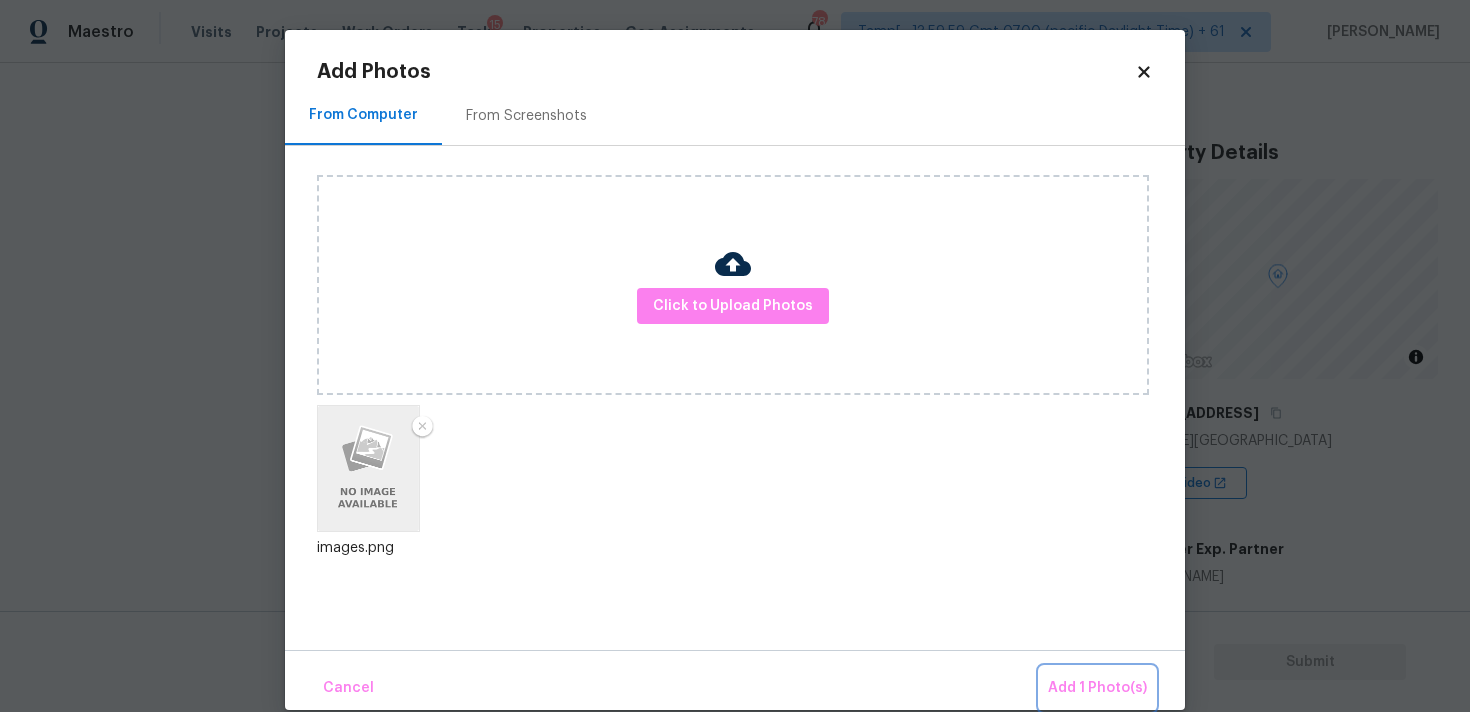 click on "Add 1 Photo(s)" at bounding box center [1097, 688] 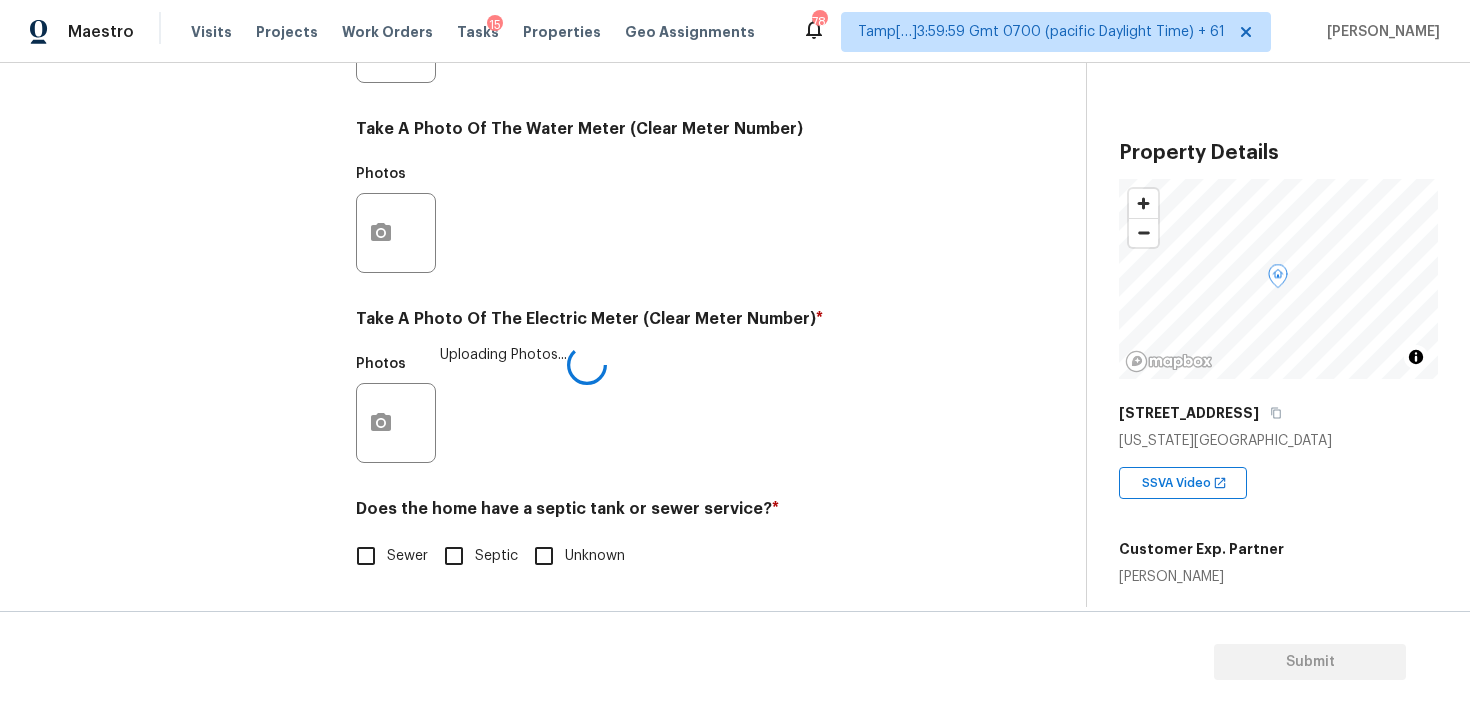 click on "Sewer" at bounding box center [366, 556] 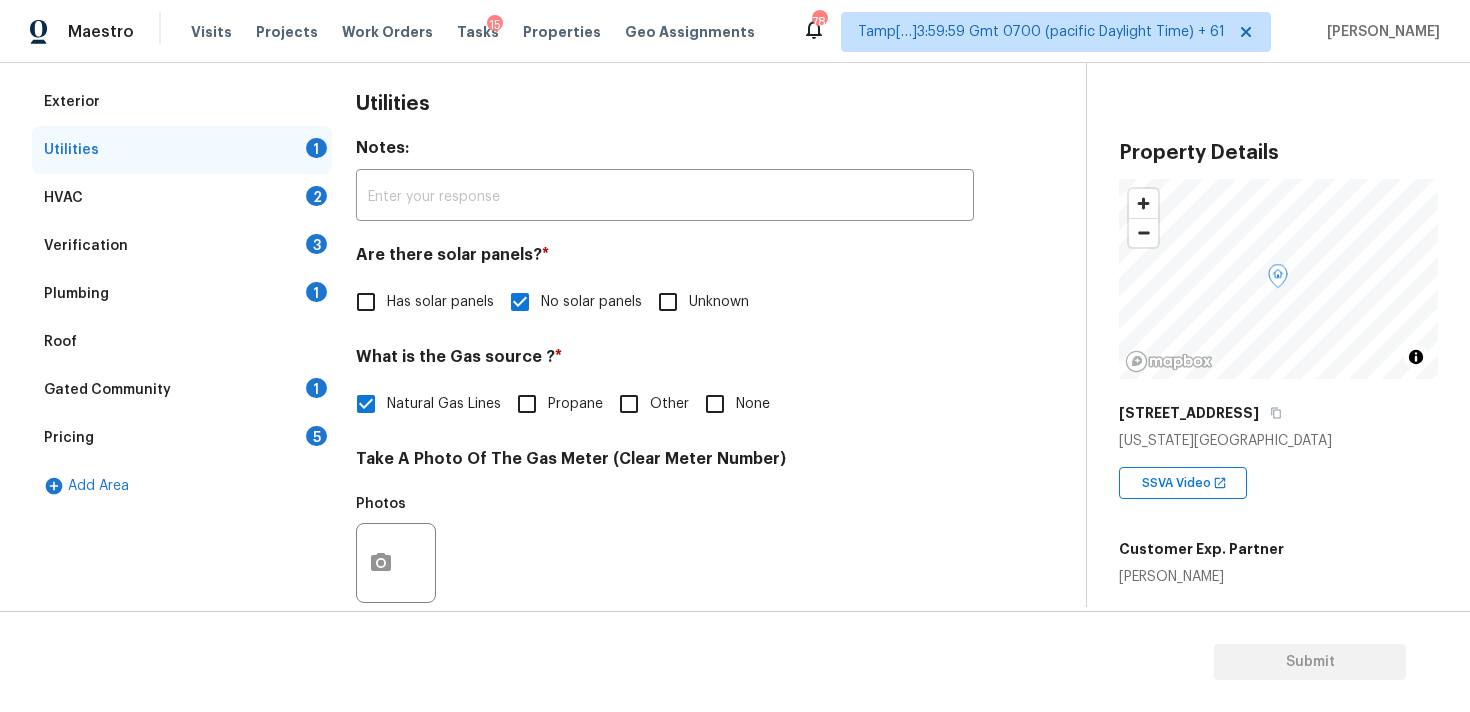 scroll, scrollTop: 274, scrollLeft: 0, axis: vertical 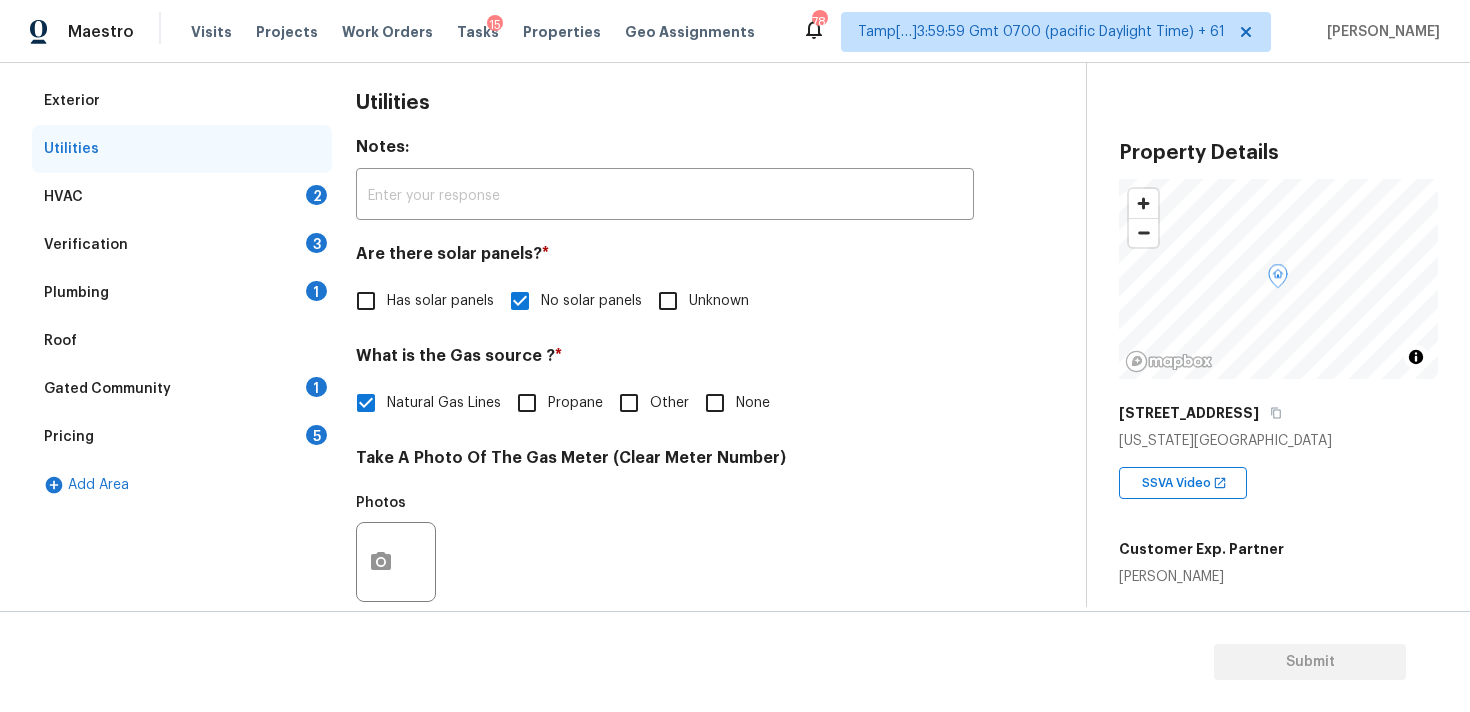 click on "HVAC 2" at bounding box center (182, 197) 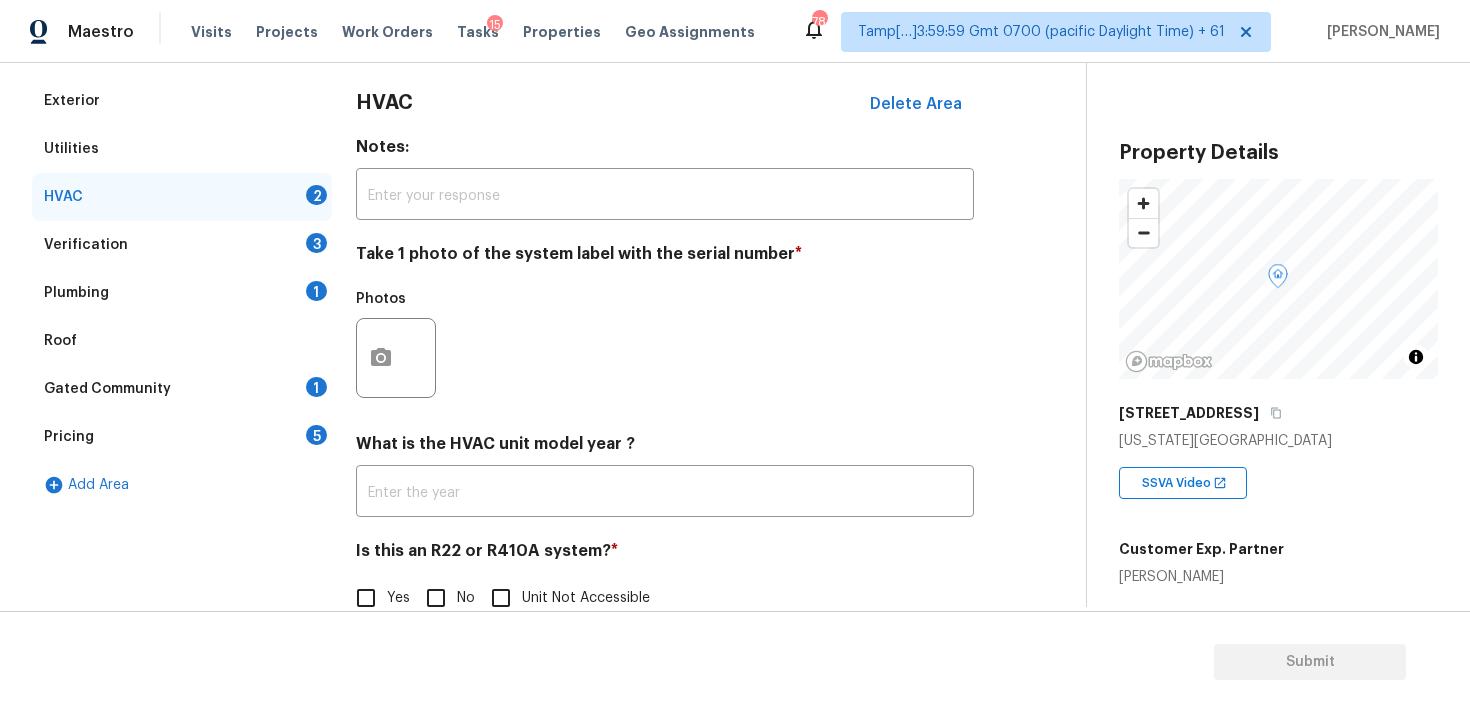 scroll, scrollTop: 317, scrollLeft: 0, axis: vertical 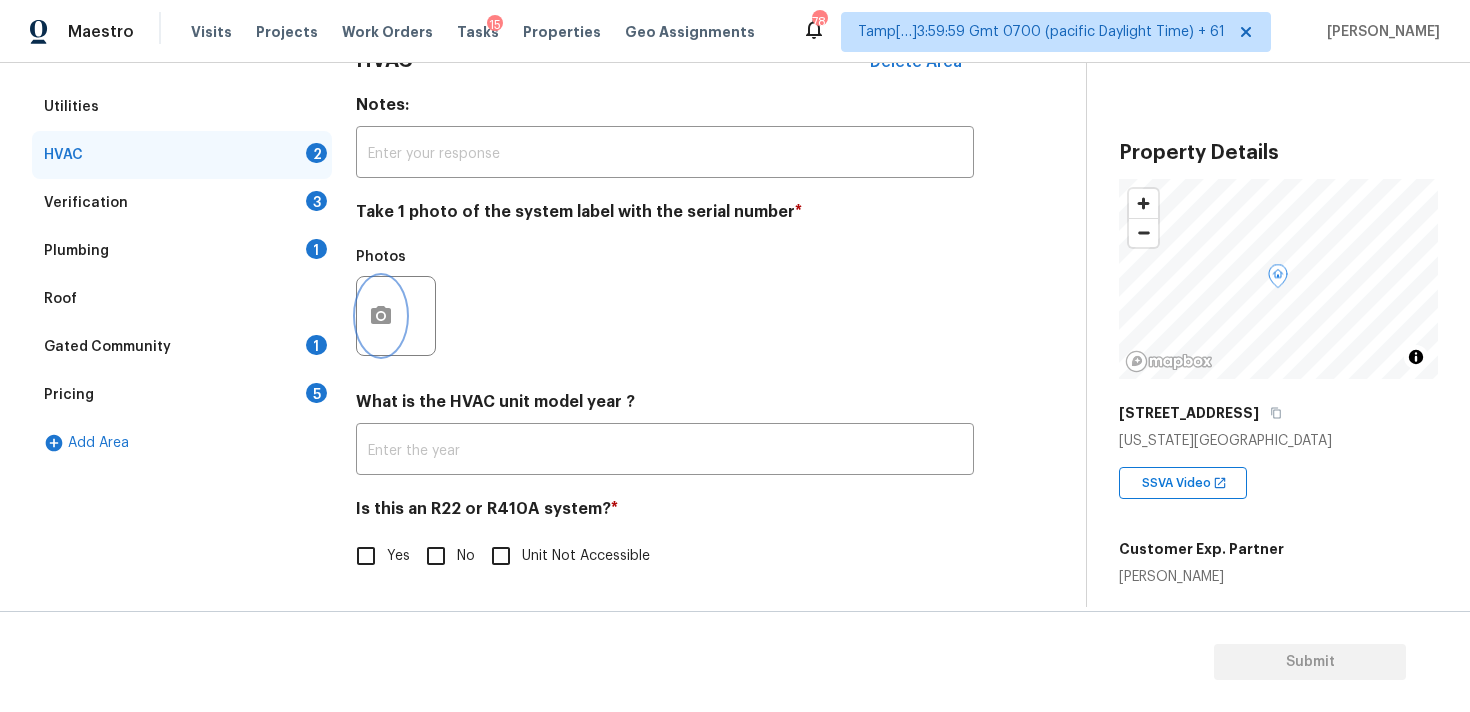 click at bounding box center (381, 316) 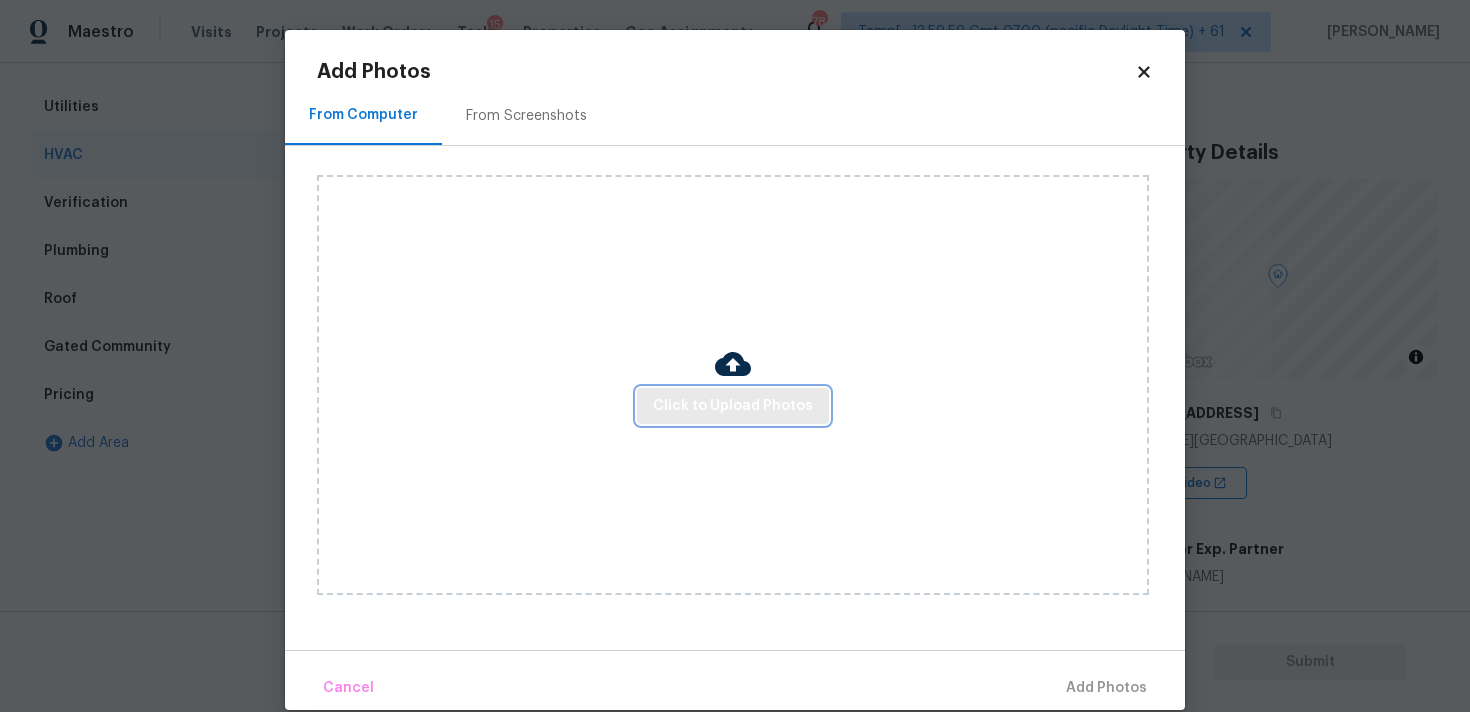 click on "Click to Upload Photos" at bounding box center [733, 406] 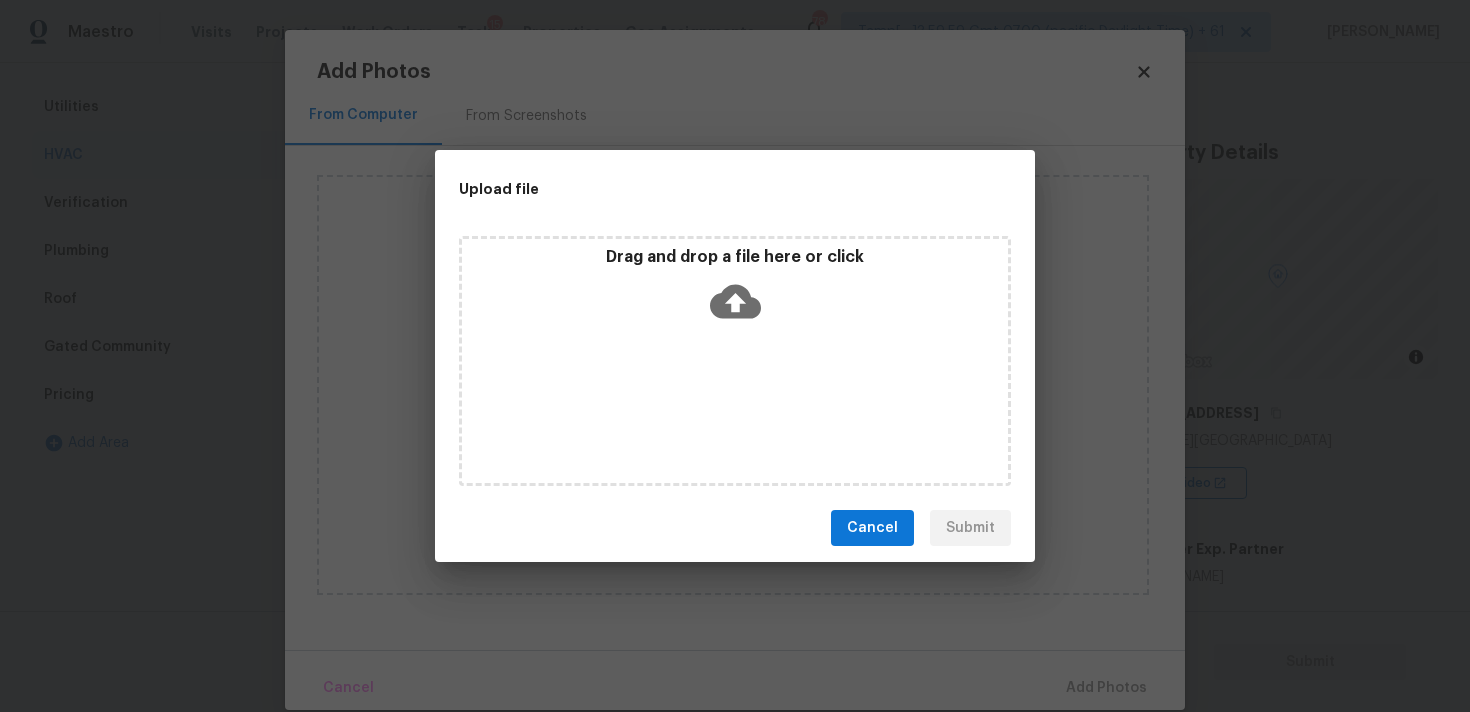 click 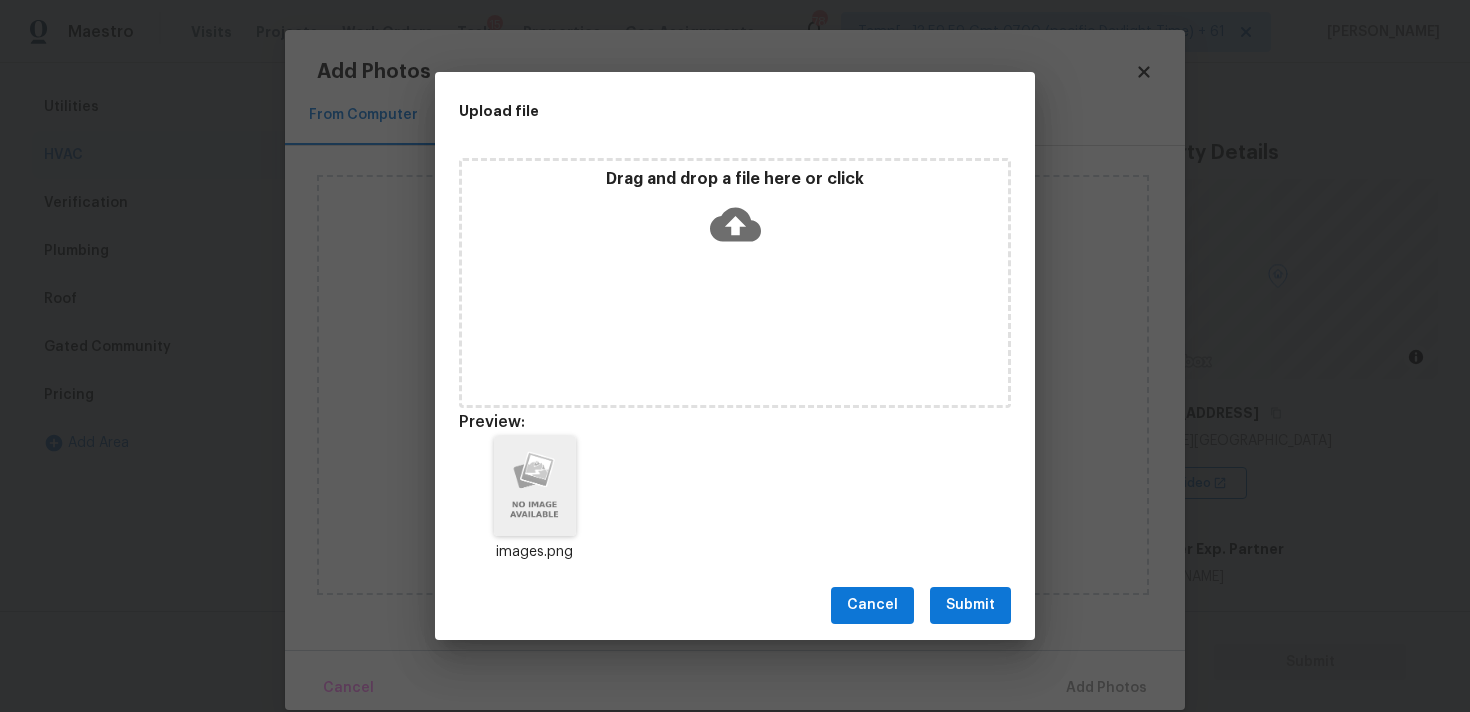 click on "Submit" at bounding box center (970, 605) 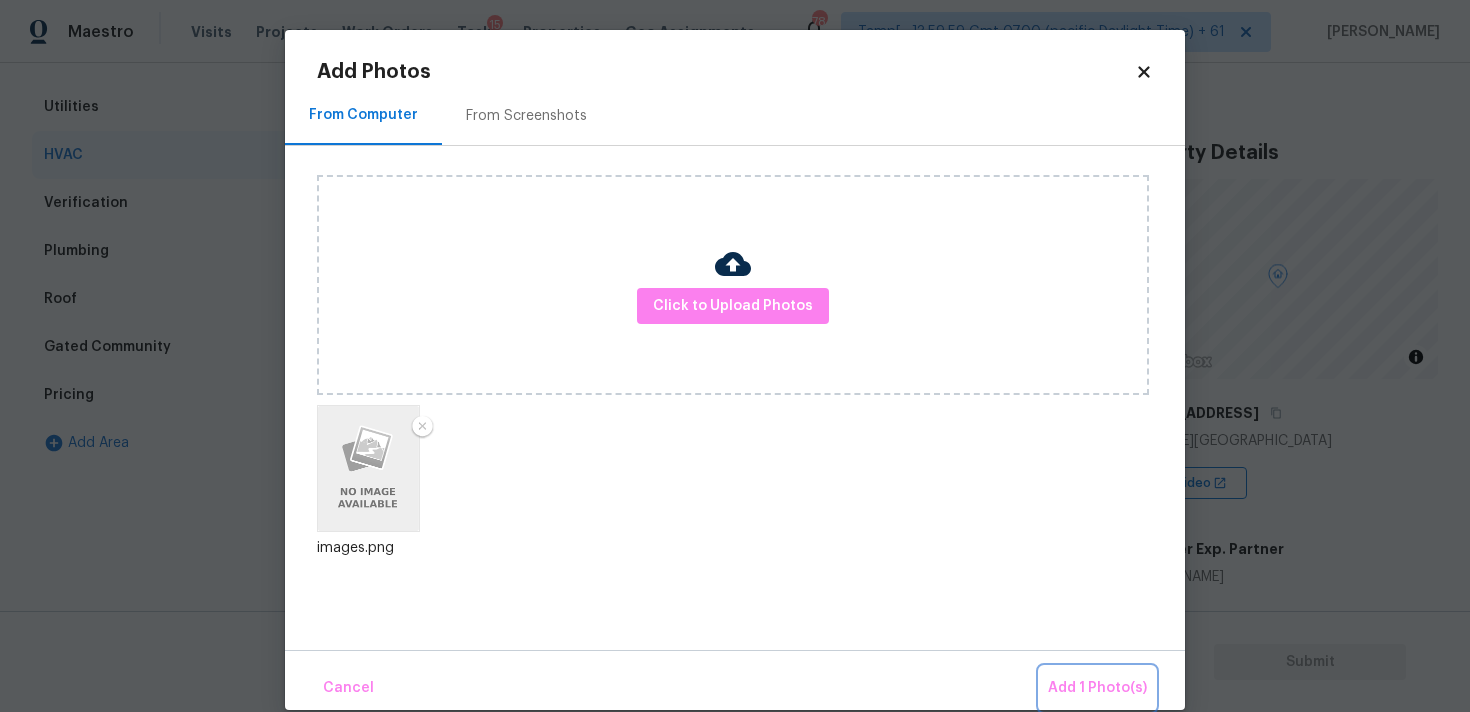 click on "Add 1 Photo(s)" at bounding box center (1097, 688) 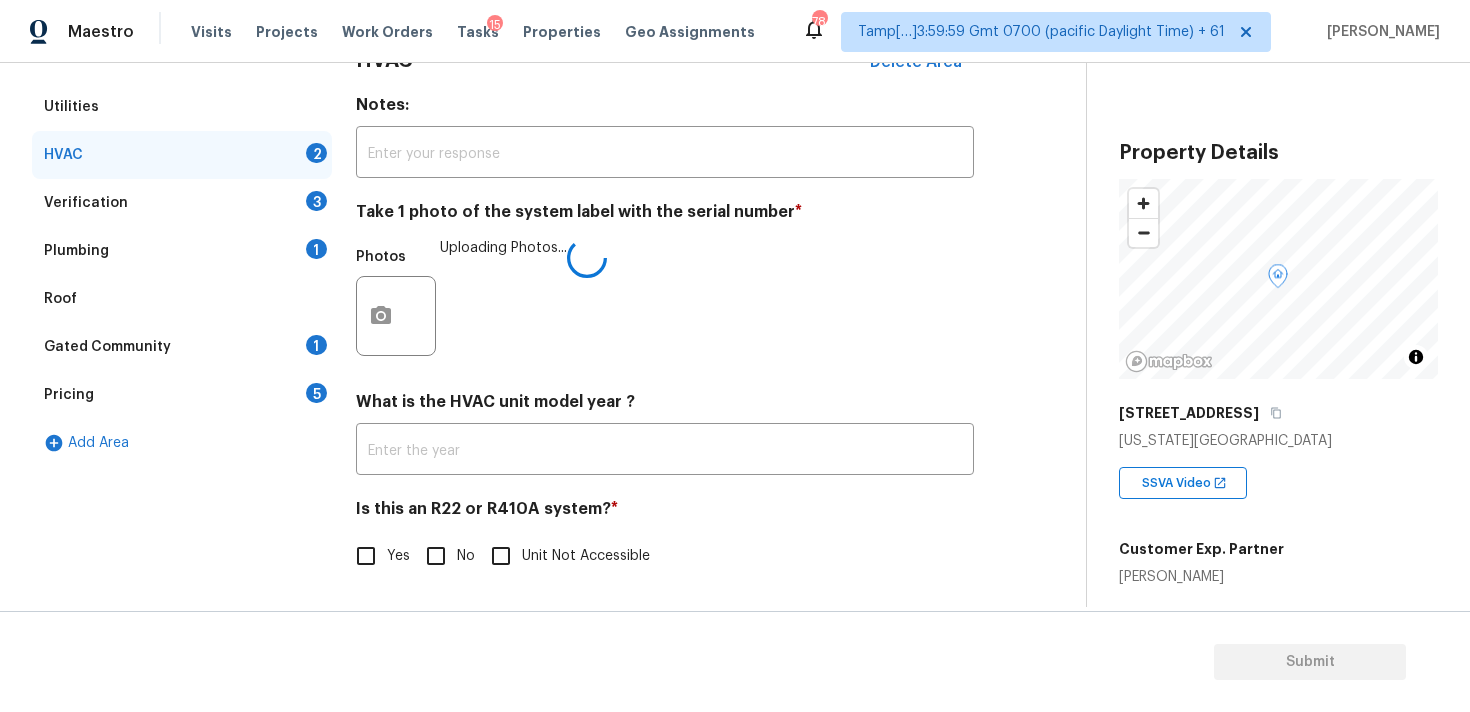 click on "No" at bounding box center [466, 556] 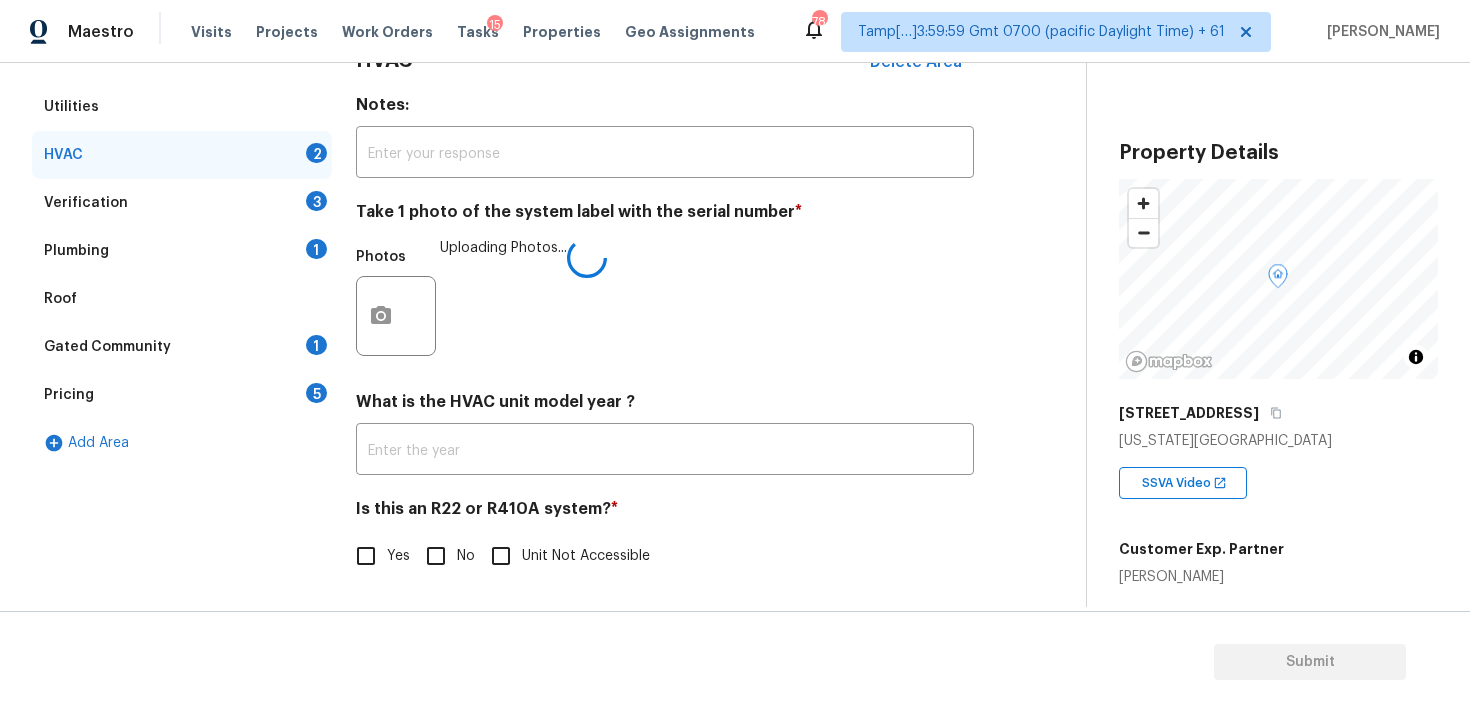 click on "No" at bounding box center [436, 556] 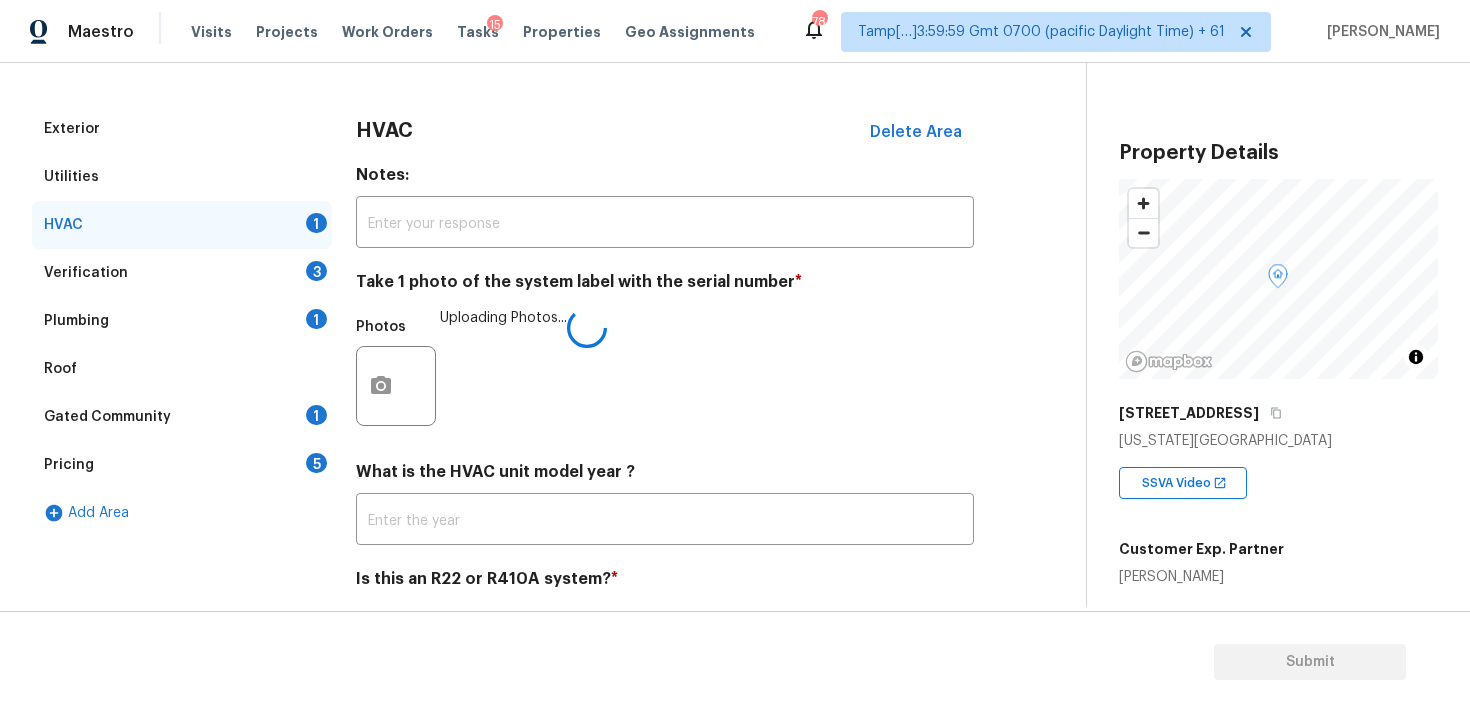 scroll, scrollTop: 244, scrollLeft: 0, axis: vertical 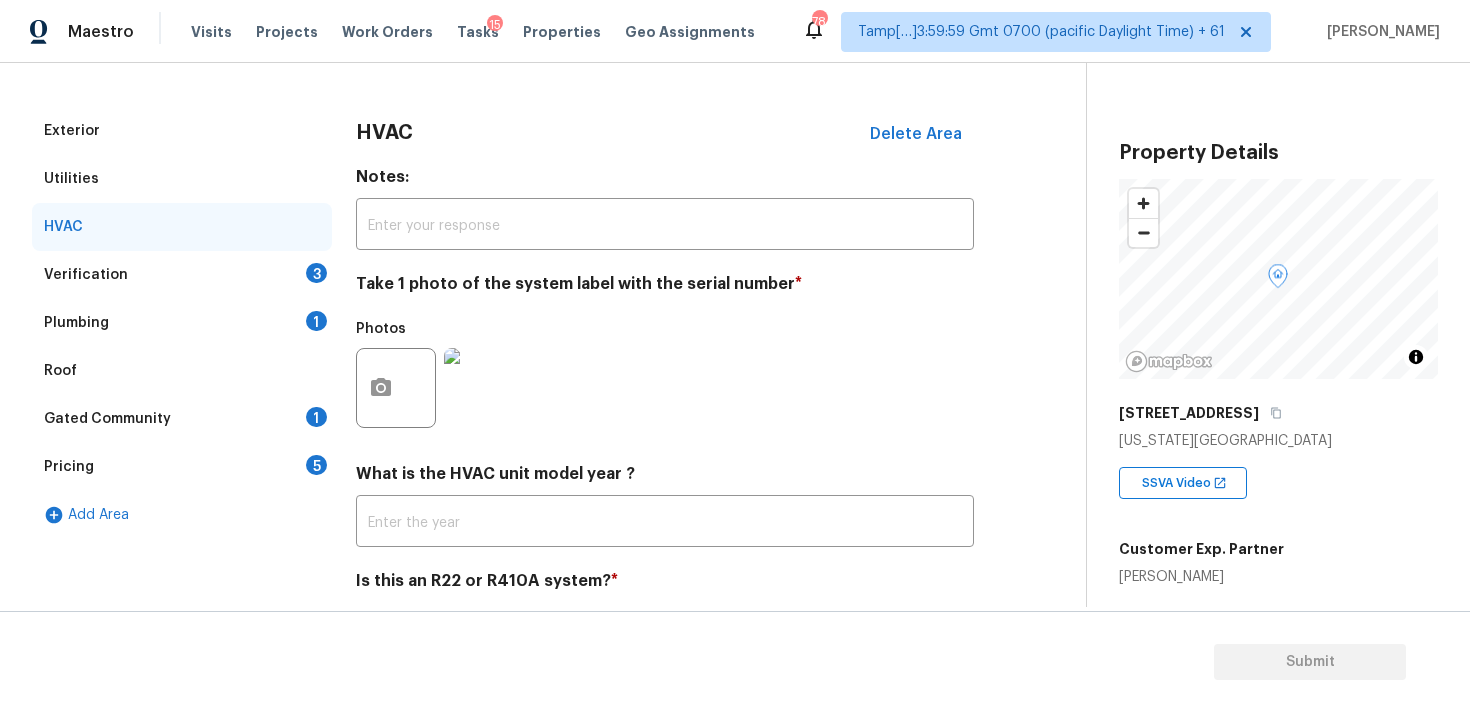 click on "Verification 3" at bounding box center (182, 275) 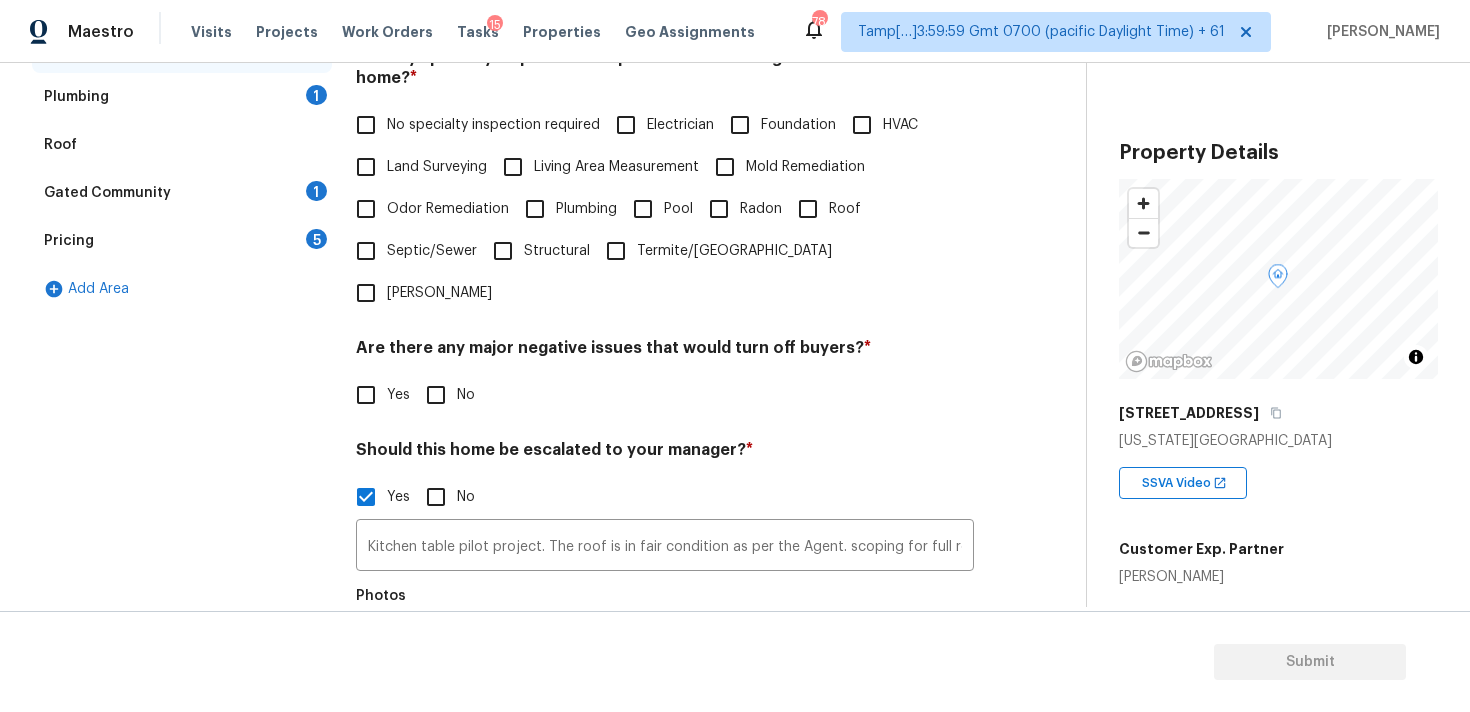 scroll, scrollTop: 548, scrollLeft: 0, axis: vertical 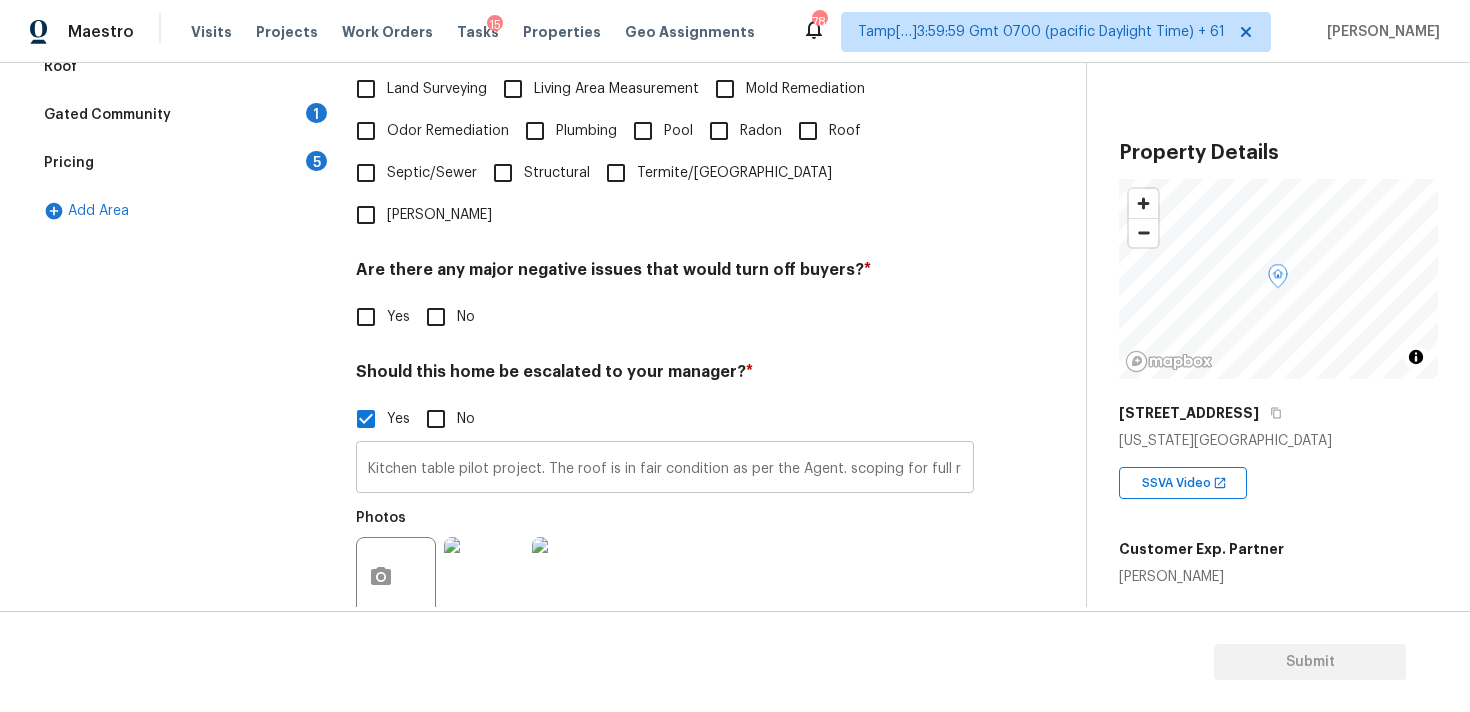 click on "Kitchen table pilot project. The roof is in fair condition as per the Agent. scoping for full replacement. Possible foundation issue in the garage ceiling at 1:08" at bounding box center [665, 469] 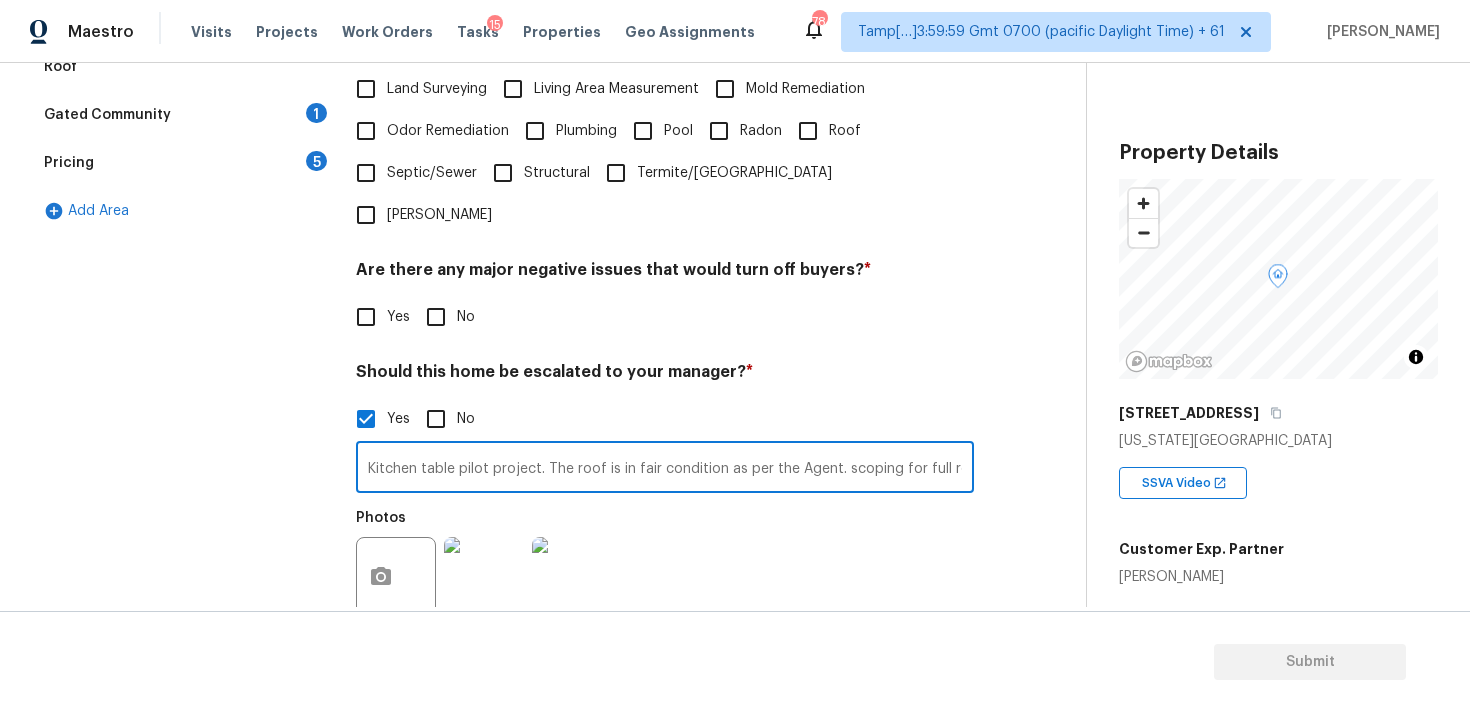 click on "Kitchen table pilot project. The roof is in fair condition as per the Agent. scoping for full replacement. Possible foundation issue in the garage ceiling at 1:08" at bounding box center (665, 469) 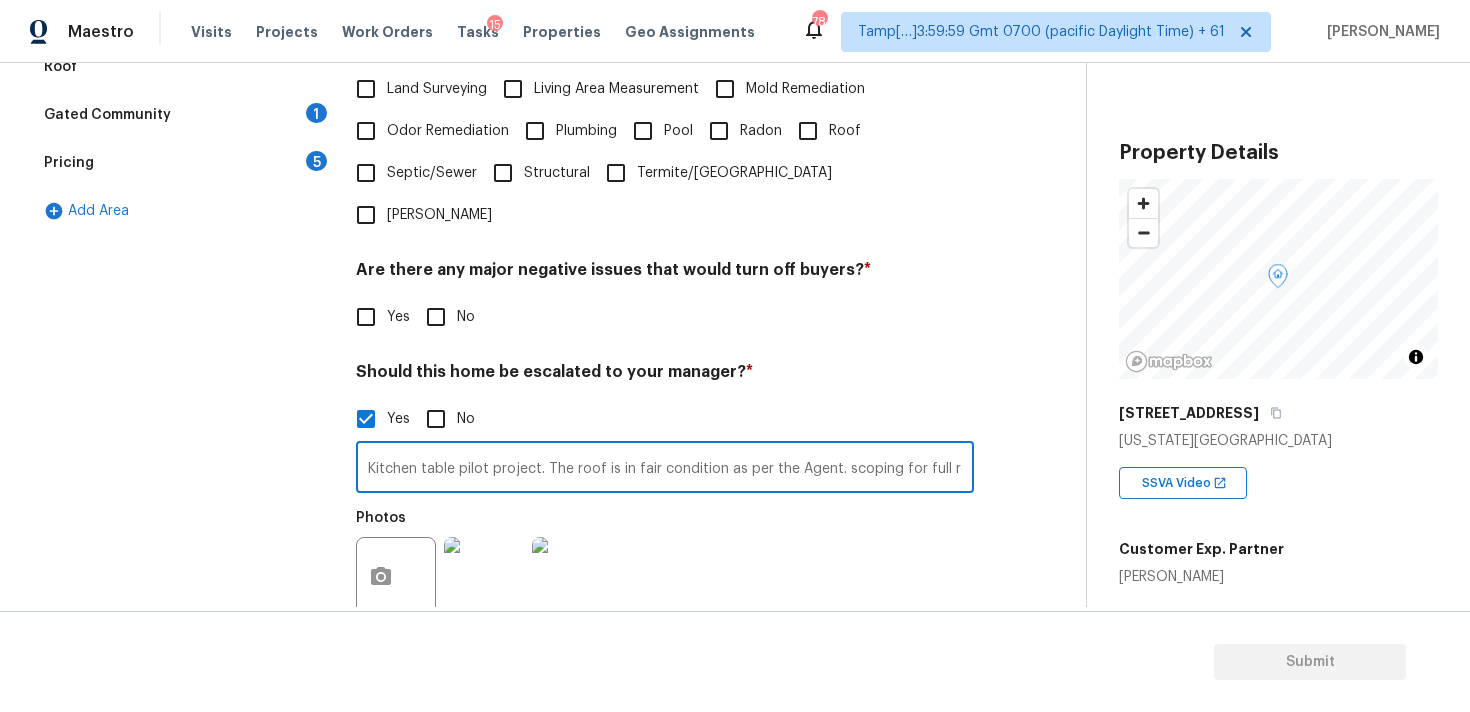 click on "Kitchen table pilot project. The roof is in fair condition as per the Agent. scoping for full replacement. Possible foundation issue in the garage ceiling at 1:08" at bounding box center [665, 469] 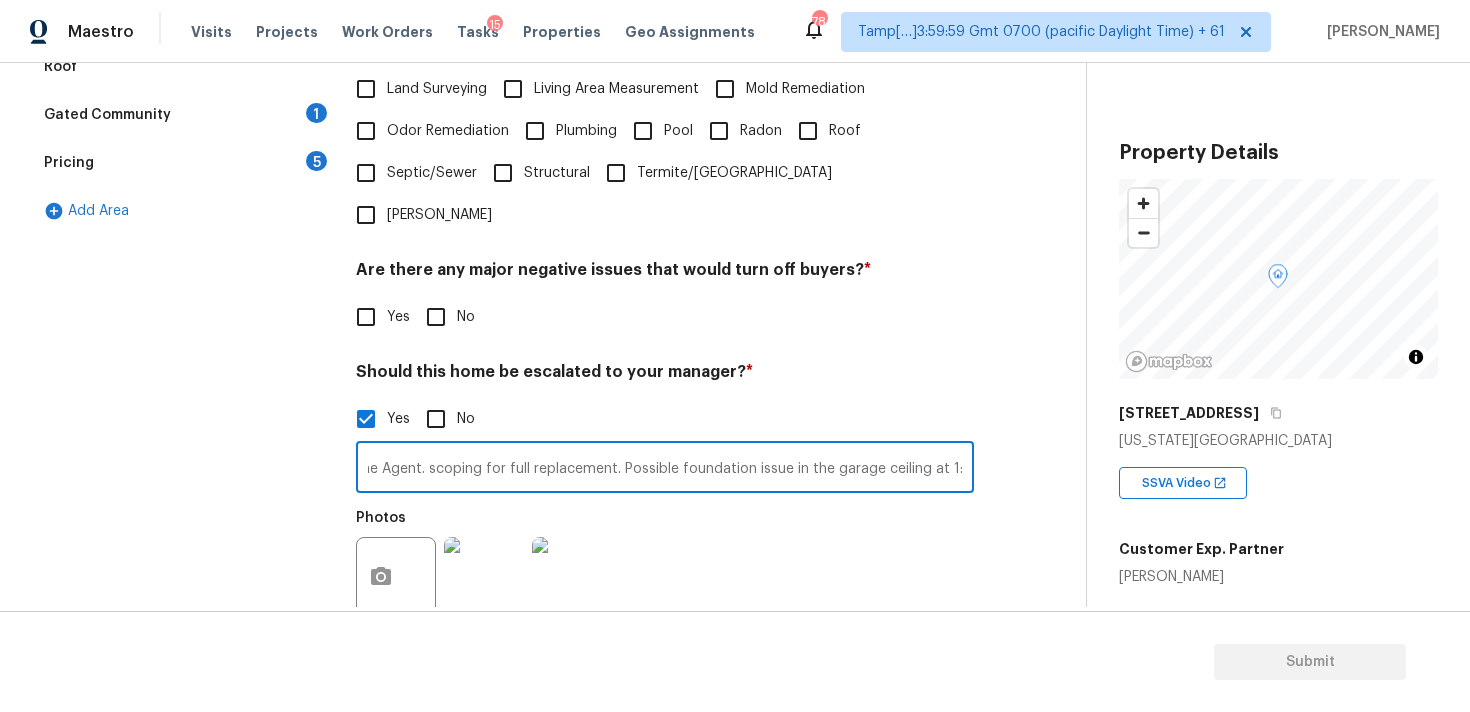 scroll, scrollTop: 661, scrollLeft: 0, axis: vertical 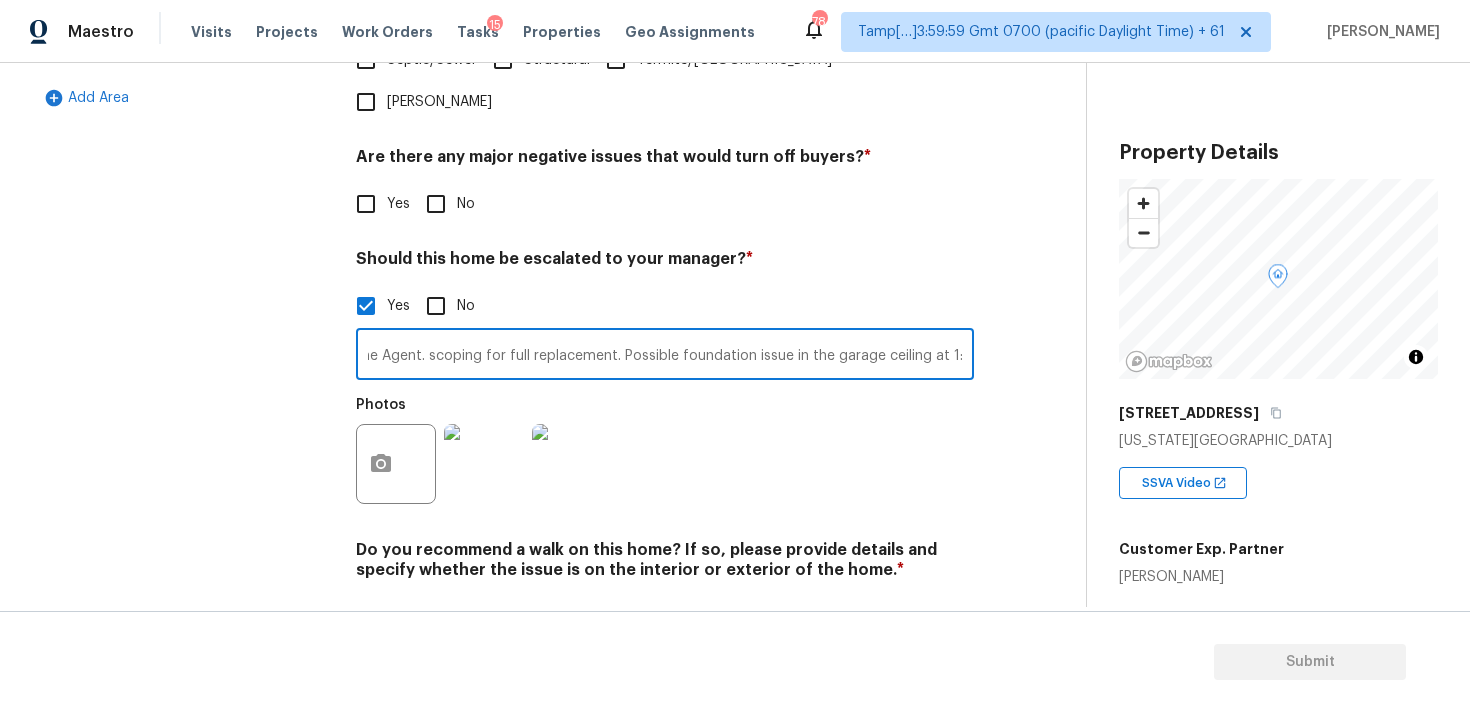 click on "Verification Notes: ​ Are any specialty inspections required before making a decision on this home?  * No specialty inspection required Electrician Foundation HVAC Land Surveying Living Area Measurement Mold Remediation Odor Remediation Plumbing Pool Radon Roof Septic/Sewer Structural Termite/Pest Wells Are there any major negative issues that would turn off buyers?  * Yes No Should this home be escalated to your manager?  * Yes No Kitchen table pilot project. The roof is in fair condition as per the Agent. scoping for full replacement. Possible foundation issue in the garage ceiling at 1:08 ​ Photos Do you recommend a walk on this home? If so, please provide details and specify whether the issue is on the interior or exterior of the home.  * Yes No" at bounding box center (665, 176) 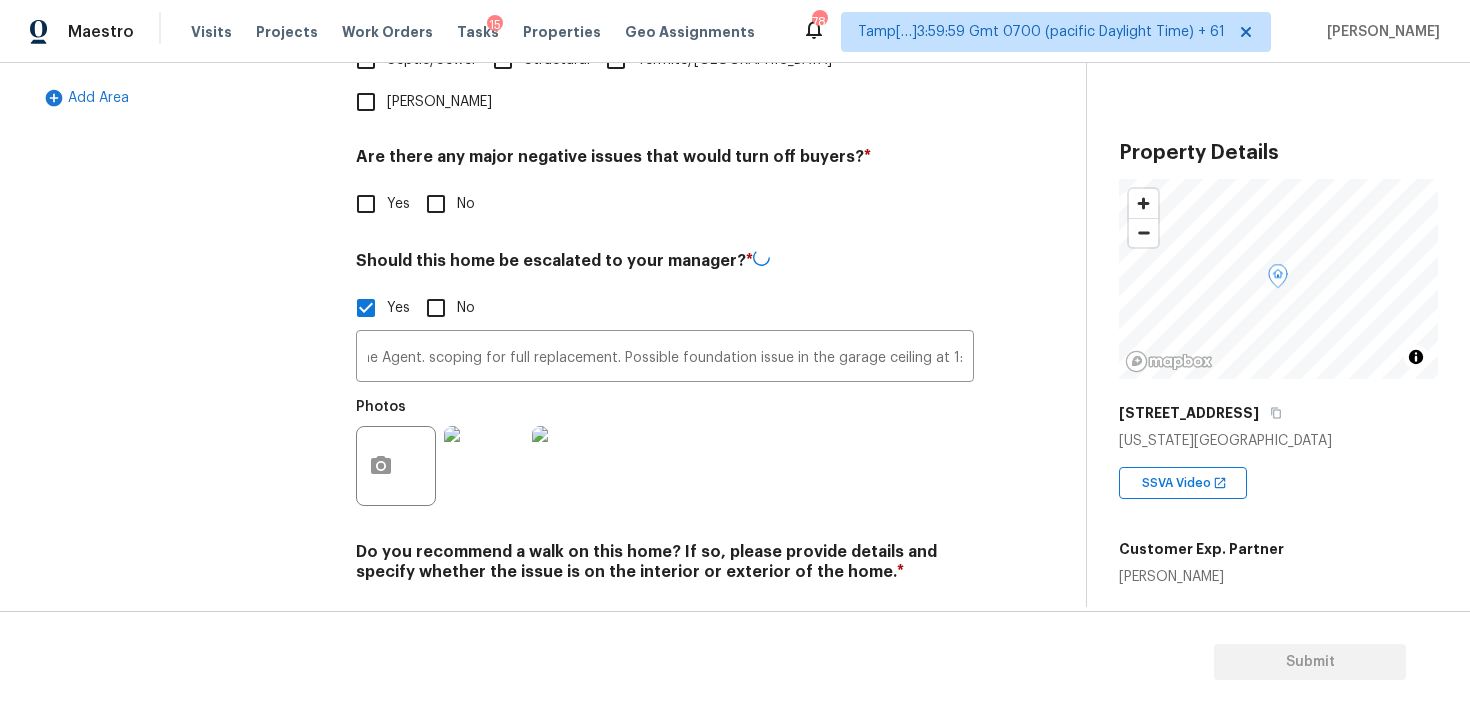 scroll, scrollTop: 0, scrollLeft: 0, axis: both 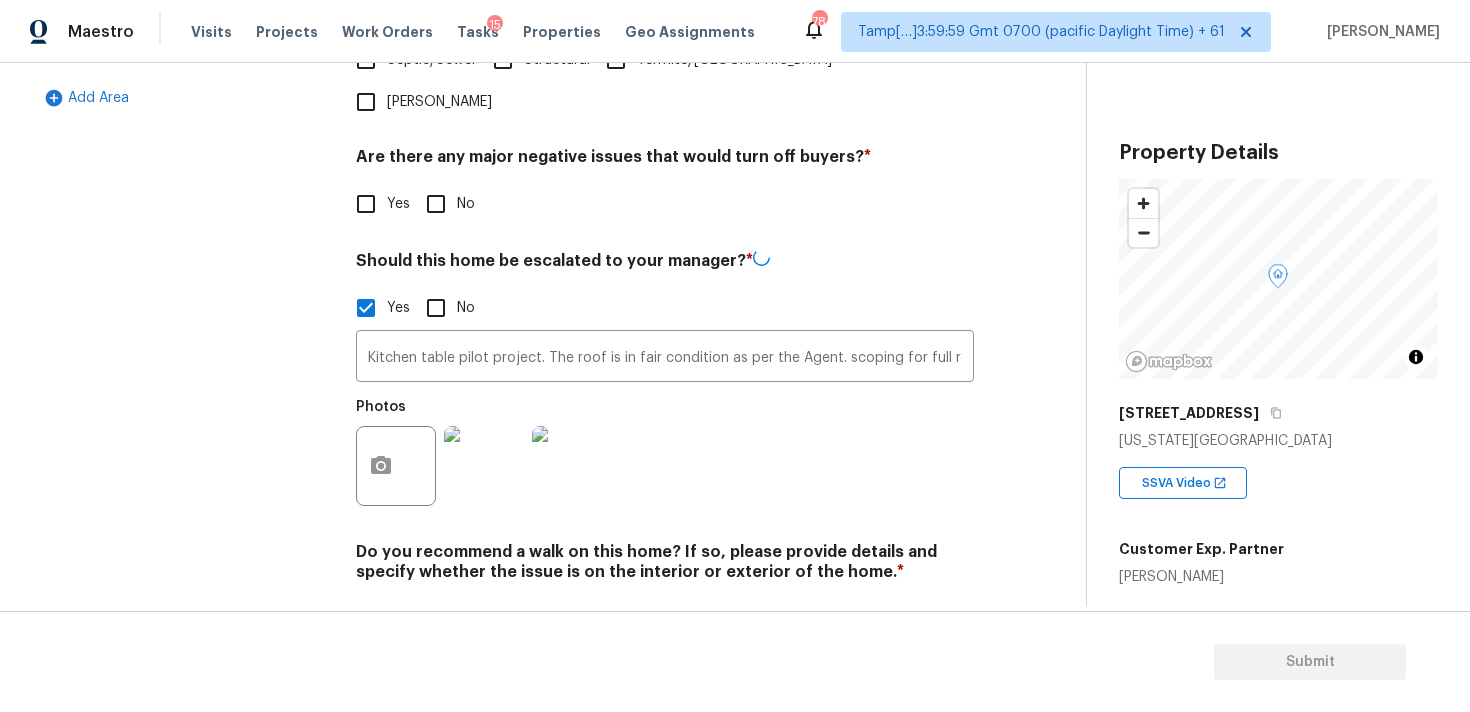 click on "Verification Notes: ​ Are any specialty inspections required before making a decision on this home?  * No specialty inspection required Electrician Foundation HVAC Land Surveying Living Area Measurement Mold Remediation Odor Remediation Plumbing Pool Radon Roof Septic/Sewer Structural Termite/Pest Wells Are there any major negative issues that would turn off buyers?  * Yes No Should this home be escalated to your manager?  * Yes No Kitchen table pilot project. The roof is in fair condition as per the Agent. scoping for full replacement. Possible foundation issue in the garage ceiling at 1:08 ​ Photos Do you recommend a walk on this home? If so, please provide details and specify whether the issue is on the interior or exterior of the home.  * Yes No" at bounding box center (665, 177) 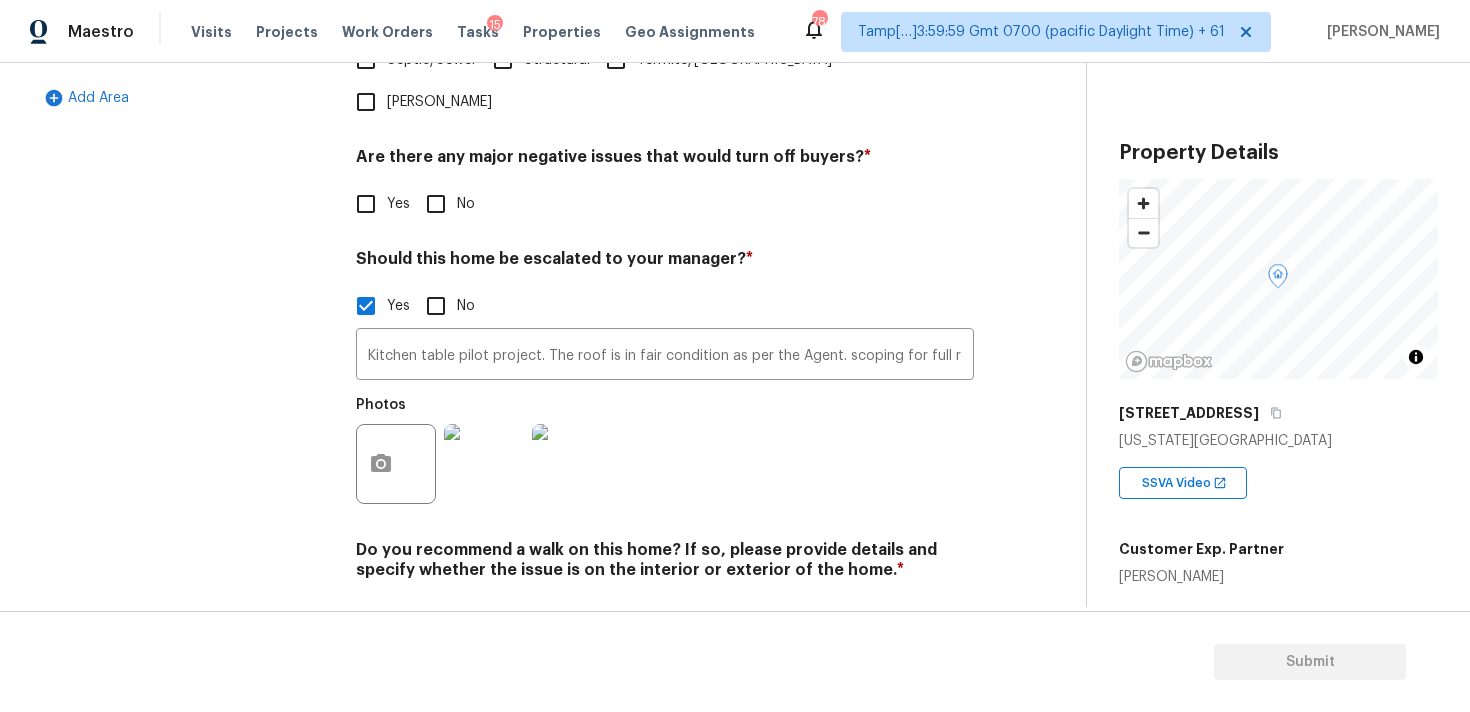 click on "No" at bounding box center (436, 617) 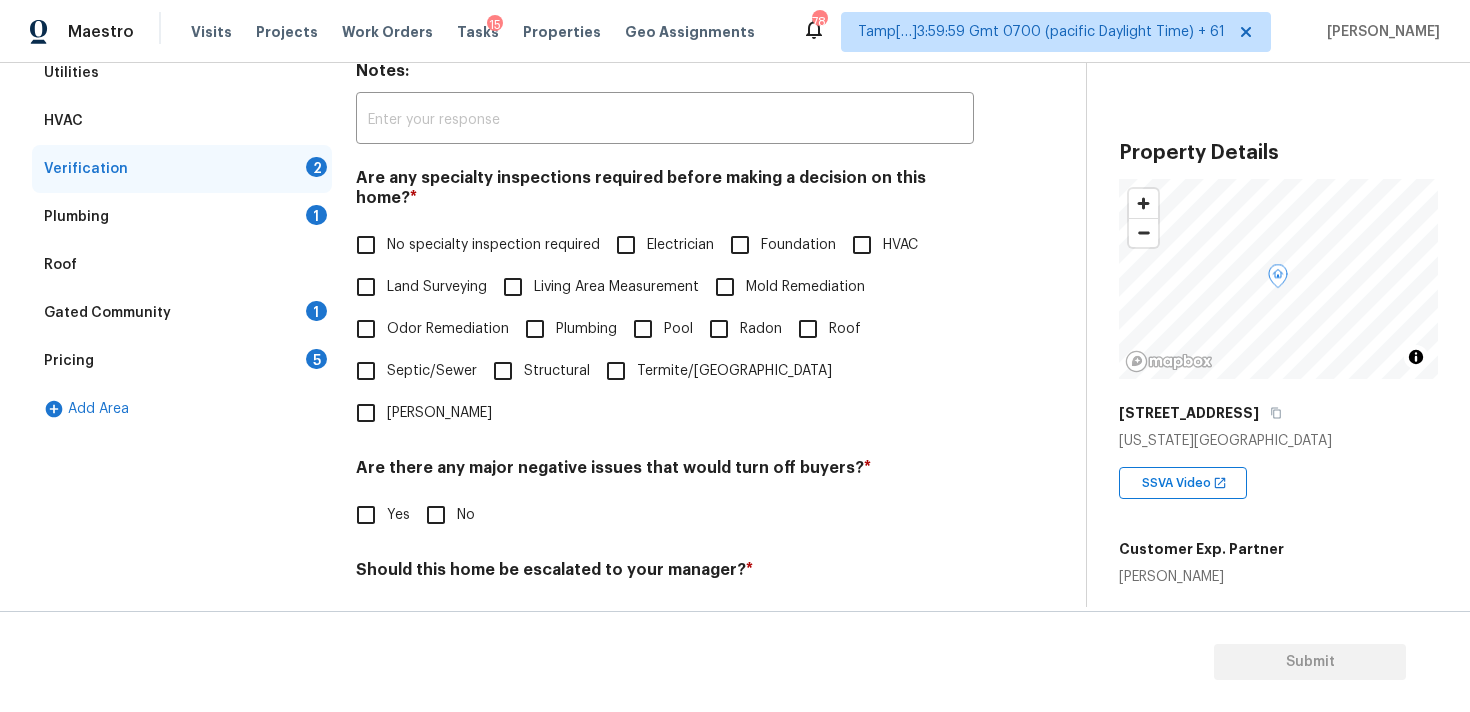 scroll, scrollTop: 316, scrollLeft: 0, axis: vertical 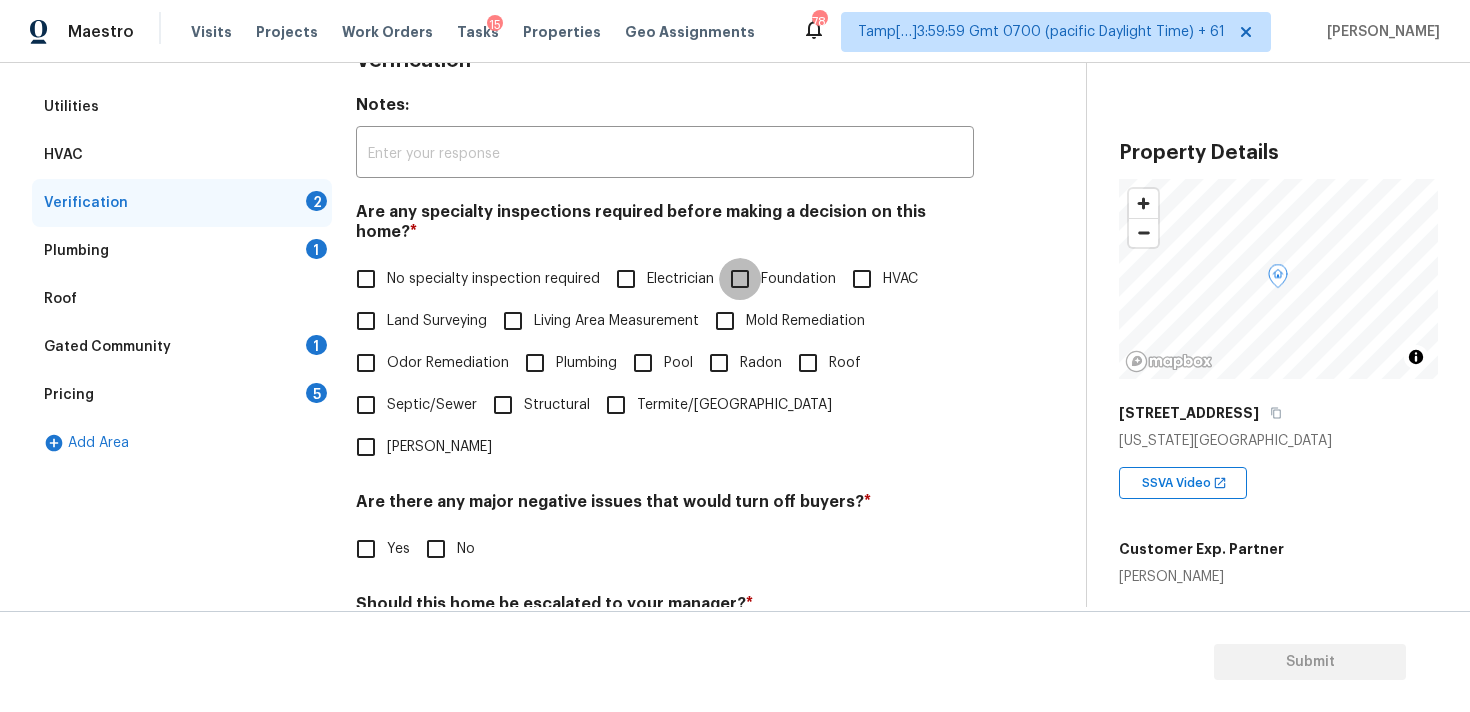 click on "Foundation" at bounding box center [740, 279] 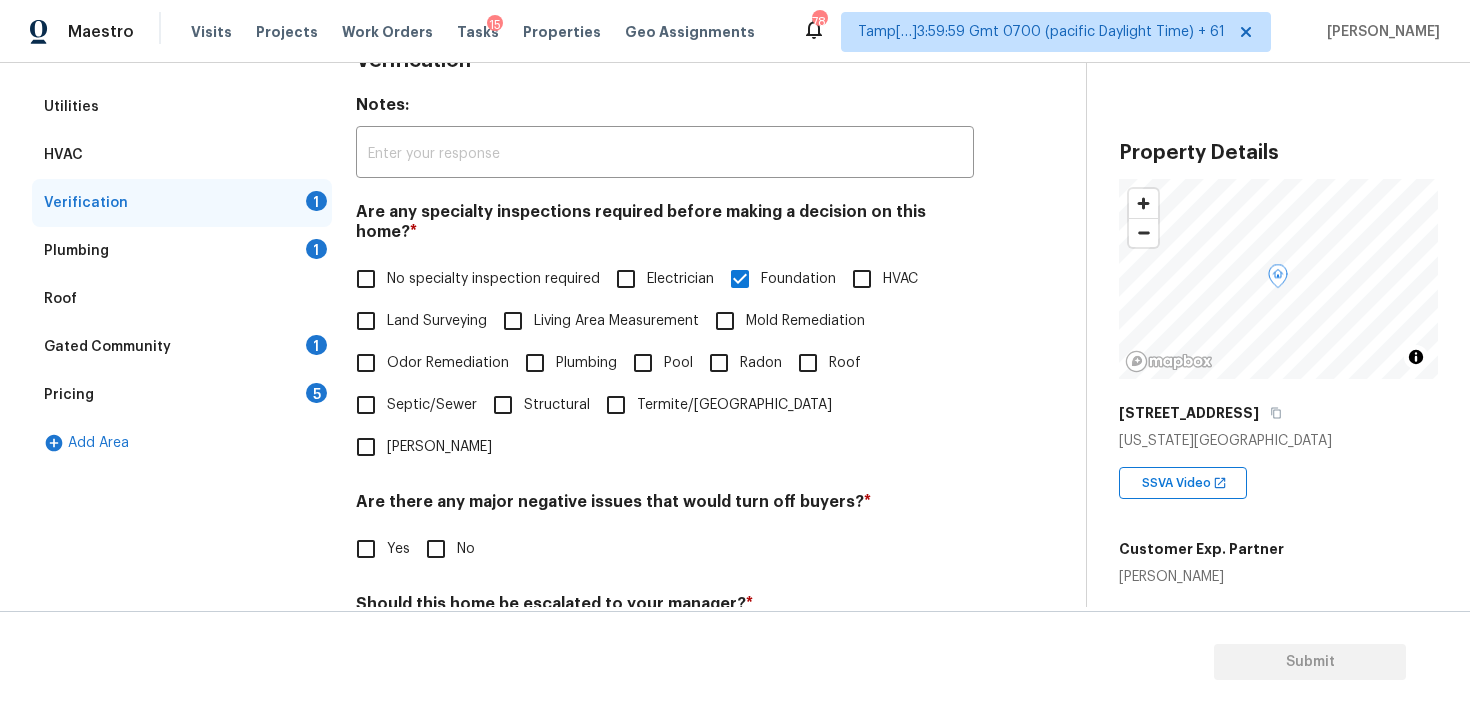 scroll, scrollTop: 446, scrollLeft: 0, axis: vertical 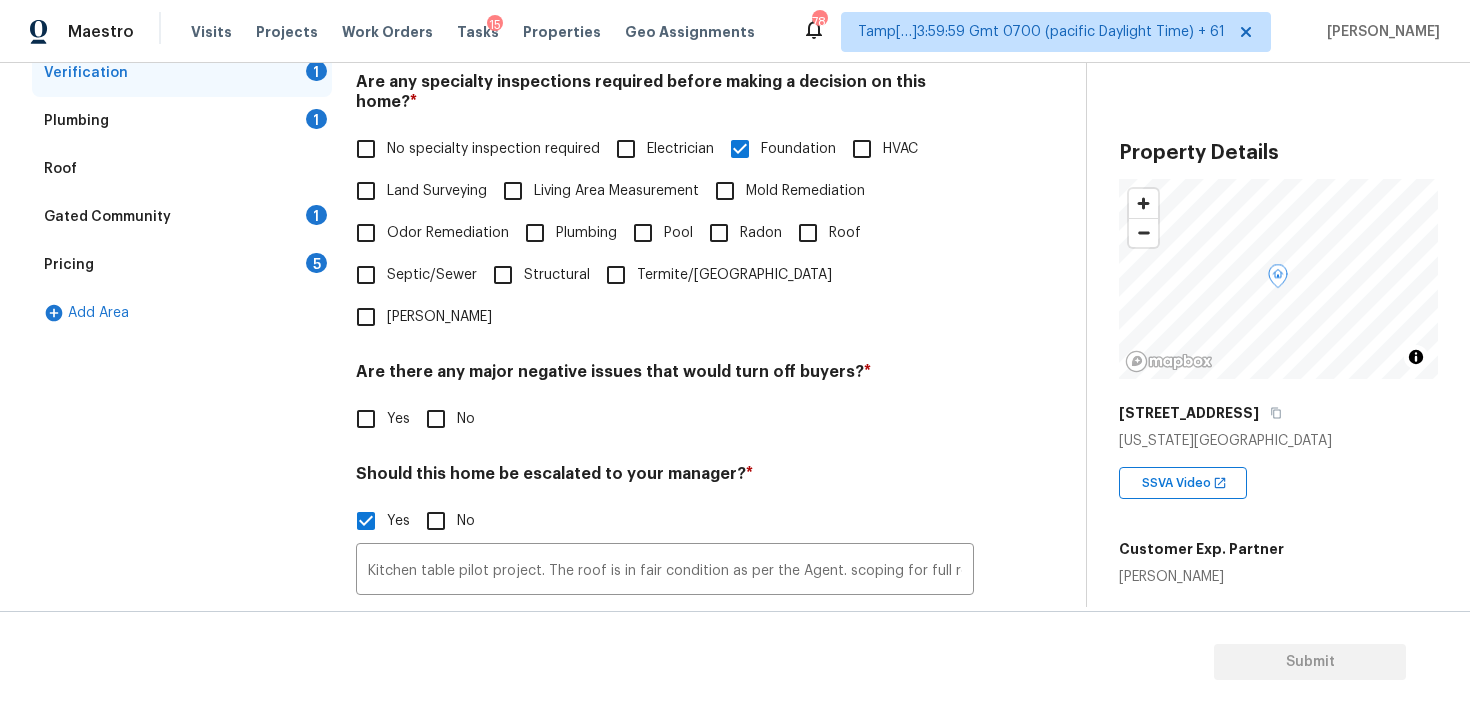 click on "Roof" at bounding box center (808, 233) 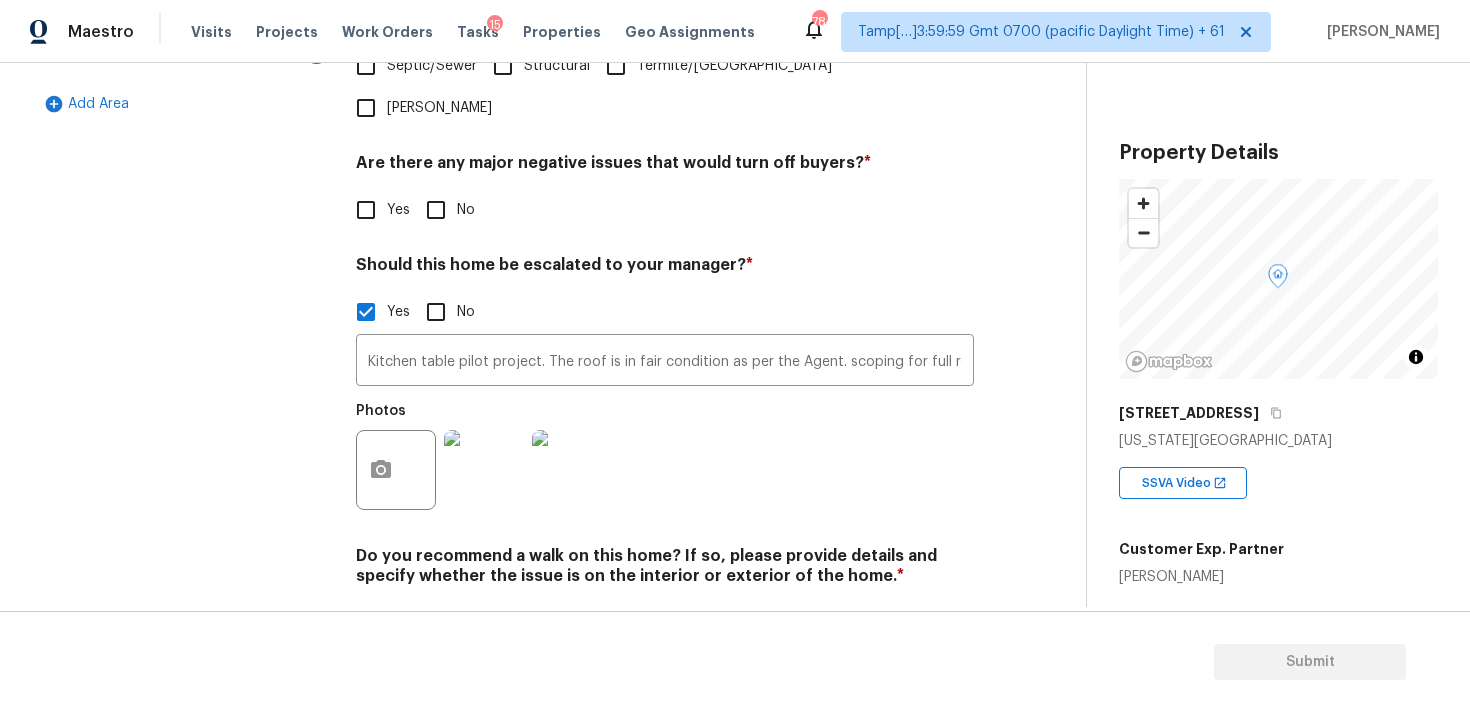 click on "No" at bounding box center [436, 210] 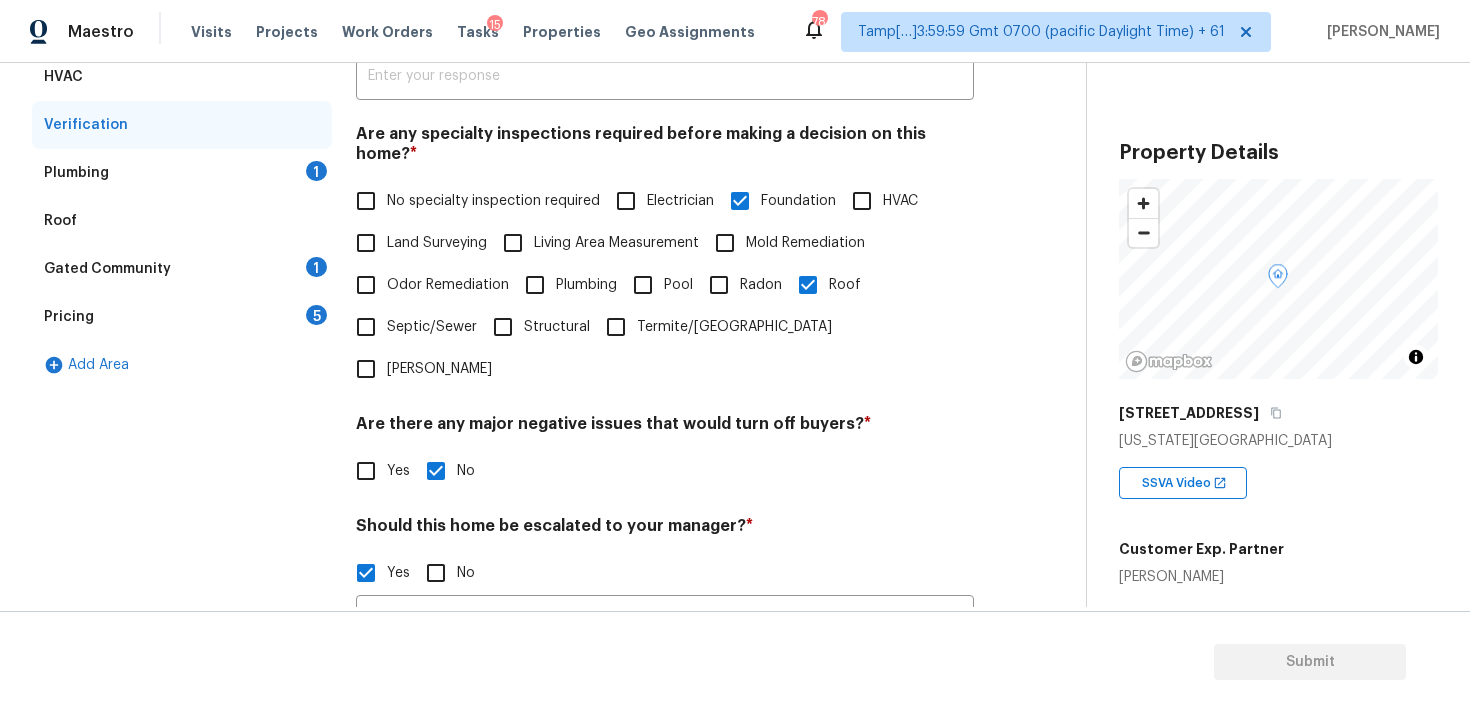 click on "Roof" at bounding box center [182, 221] 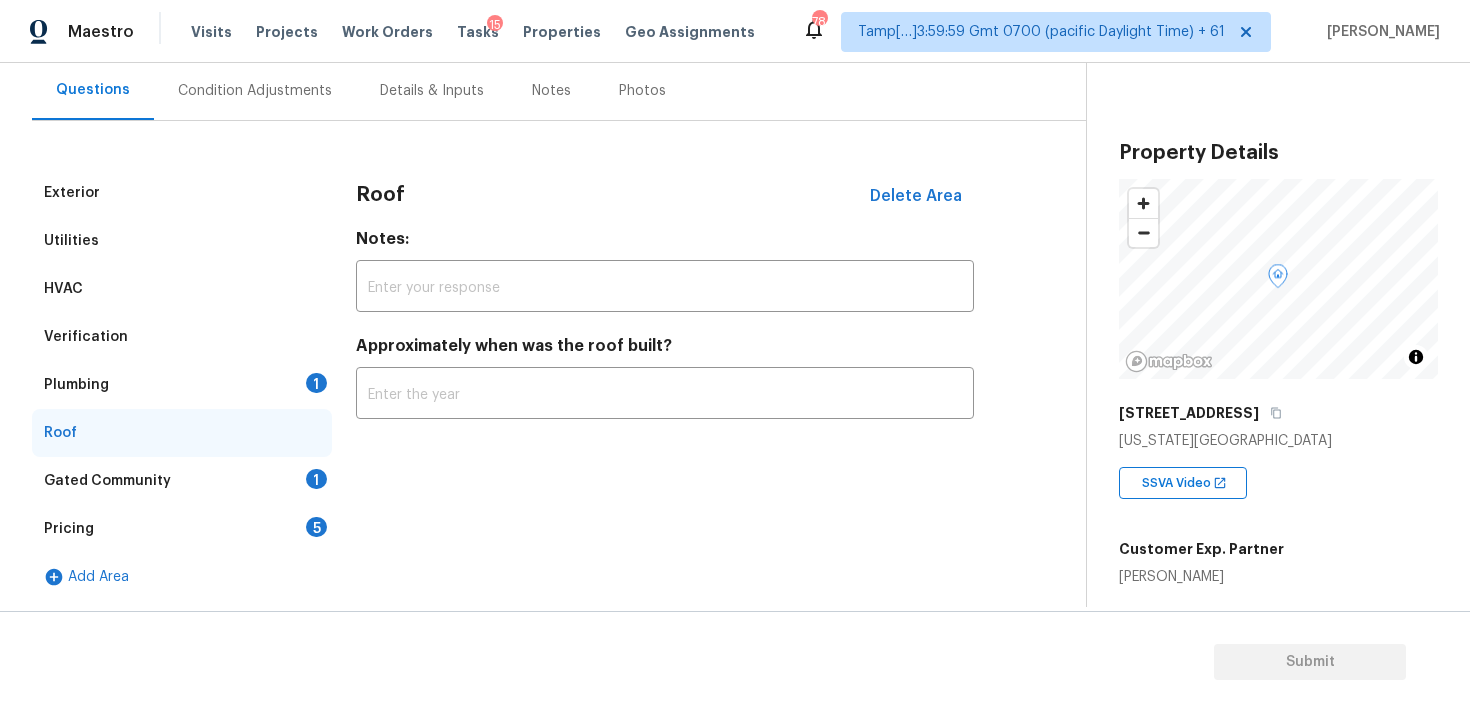 scroll, scrollTop: 182, scrollLeft: 0, axis: vertical 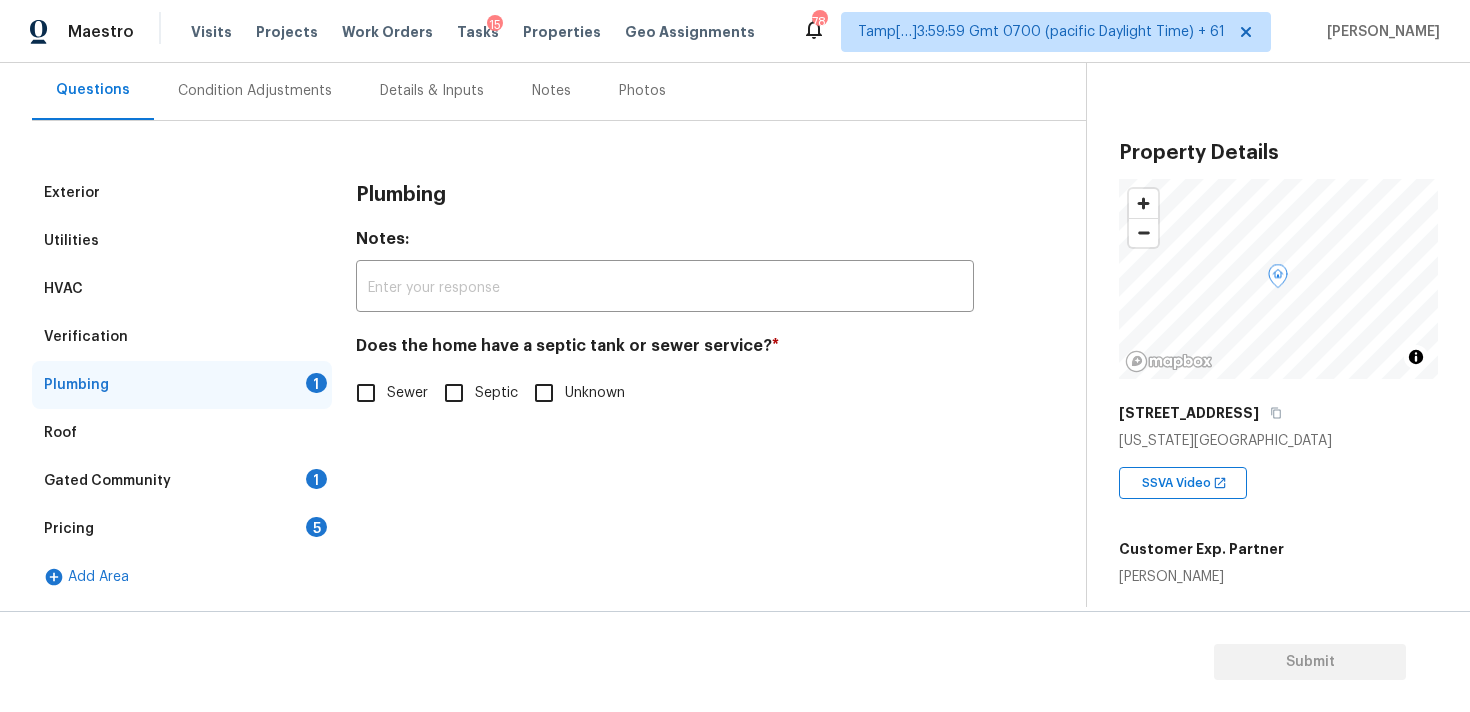 click on "Sewer" at bounding box center [366, 393] 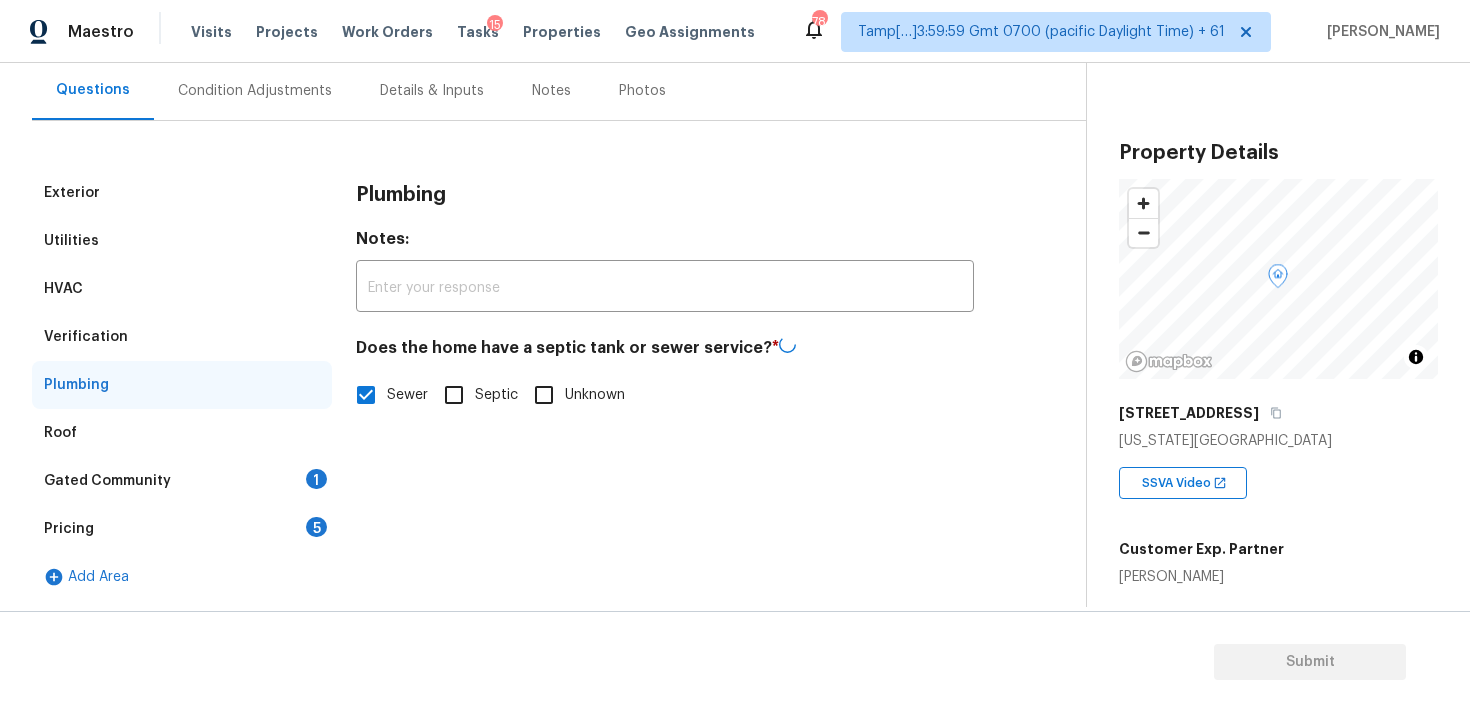 click on "Gated Community 1" at bounding box center (182, 481) 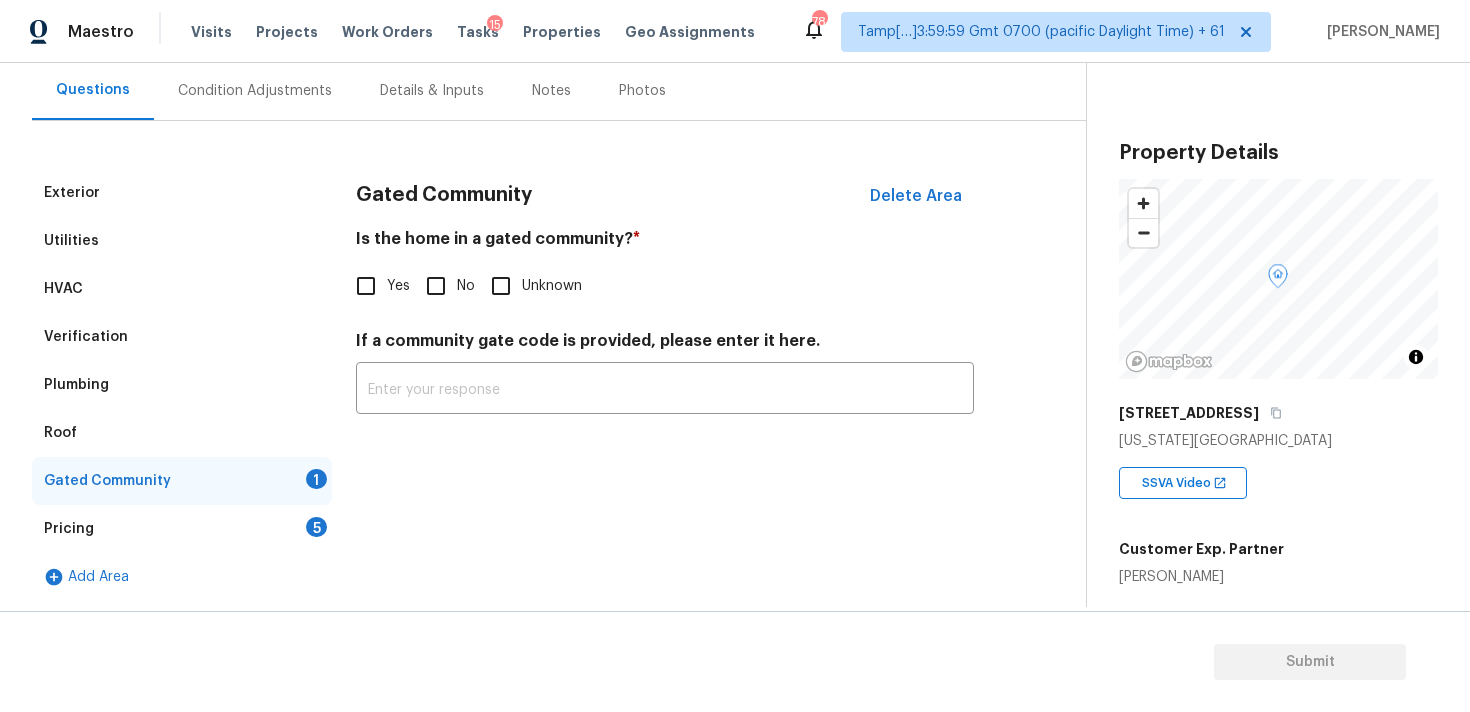 click on "No" at bounding box center [436, 286] 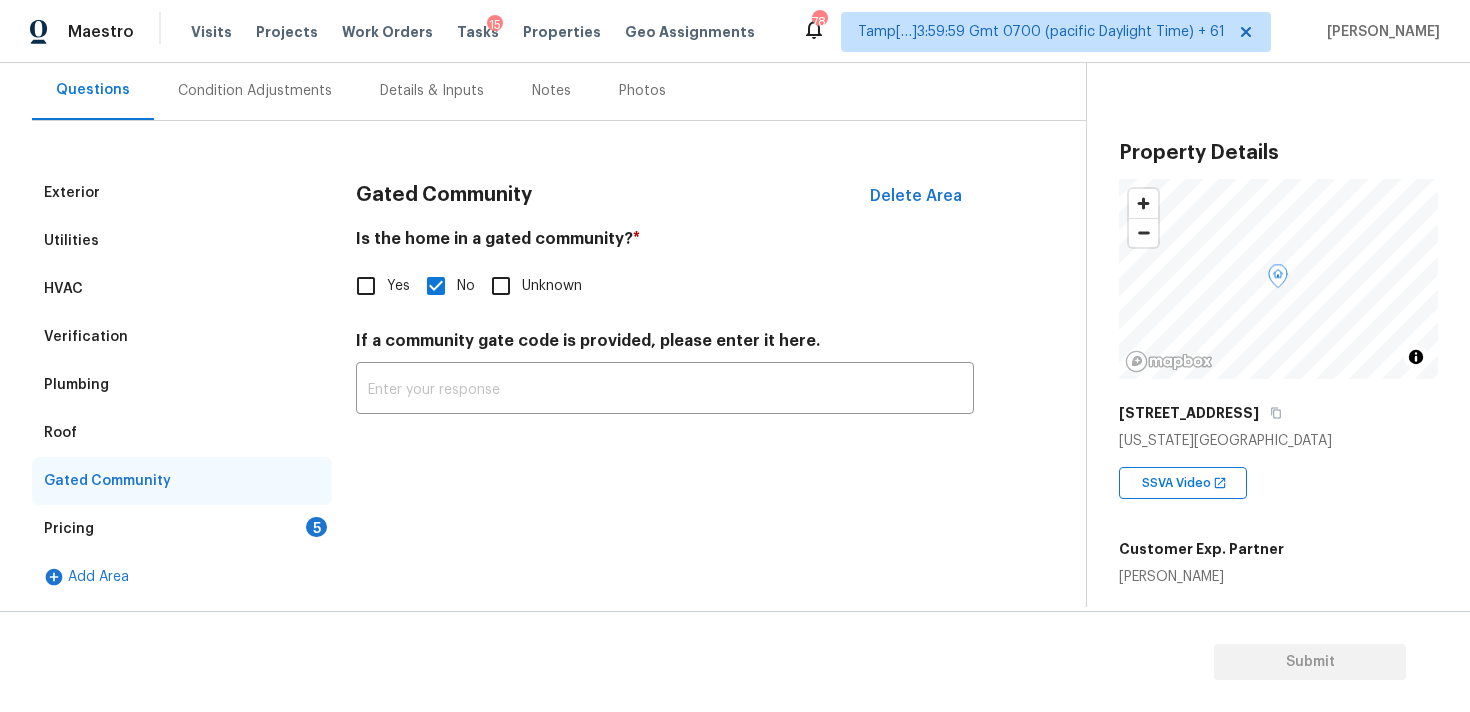 click on "Pricing 5" at bounding box center (182, 529) 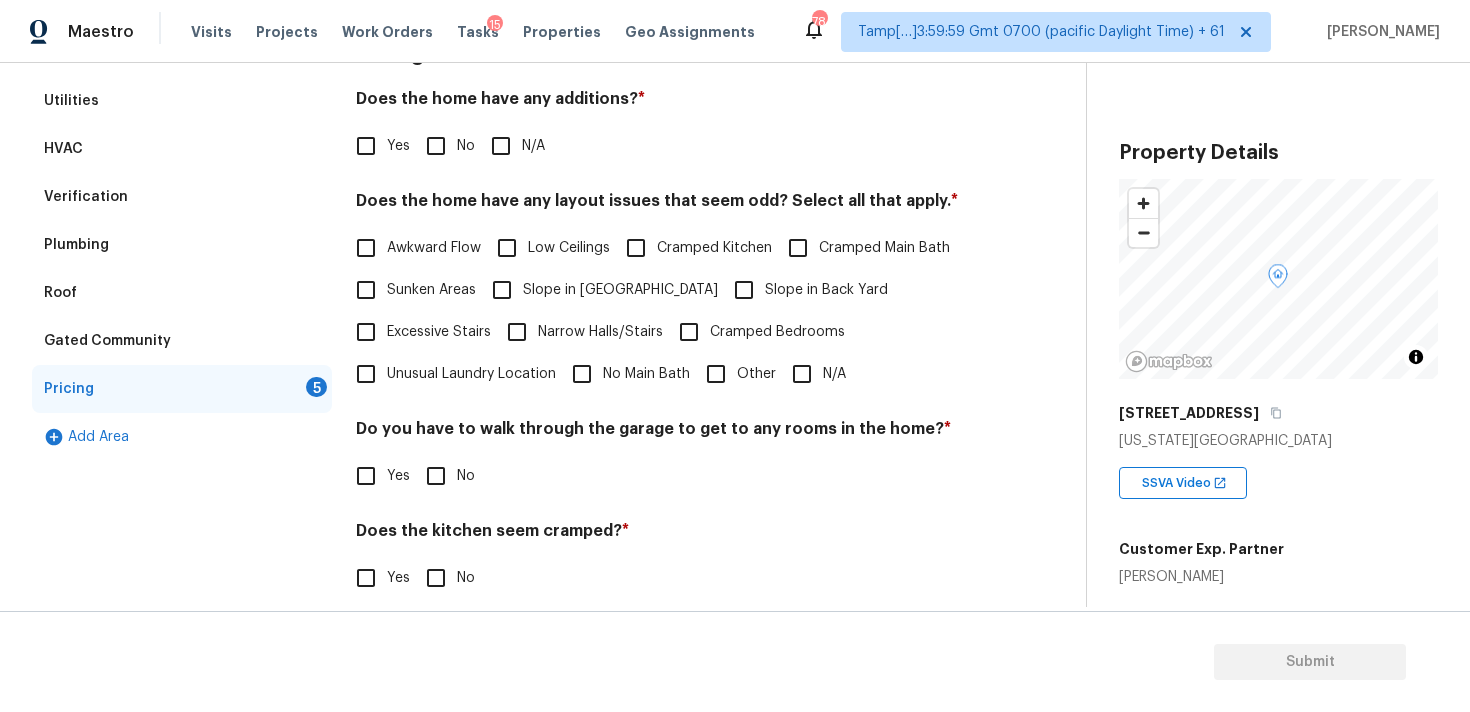 scroll, scrollTop: 336, scrollLeft: 0, axis: vertical 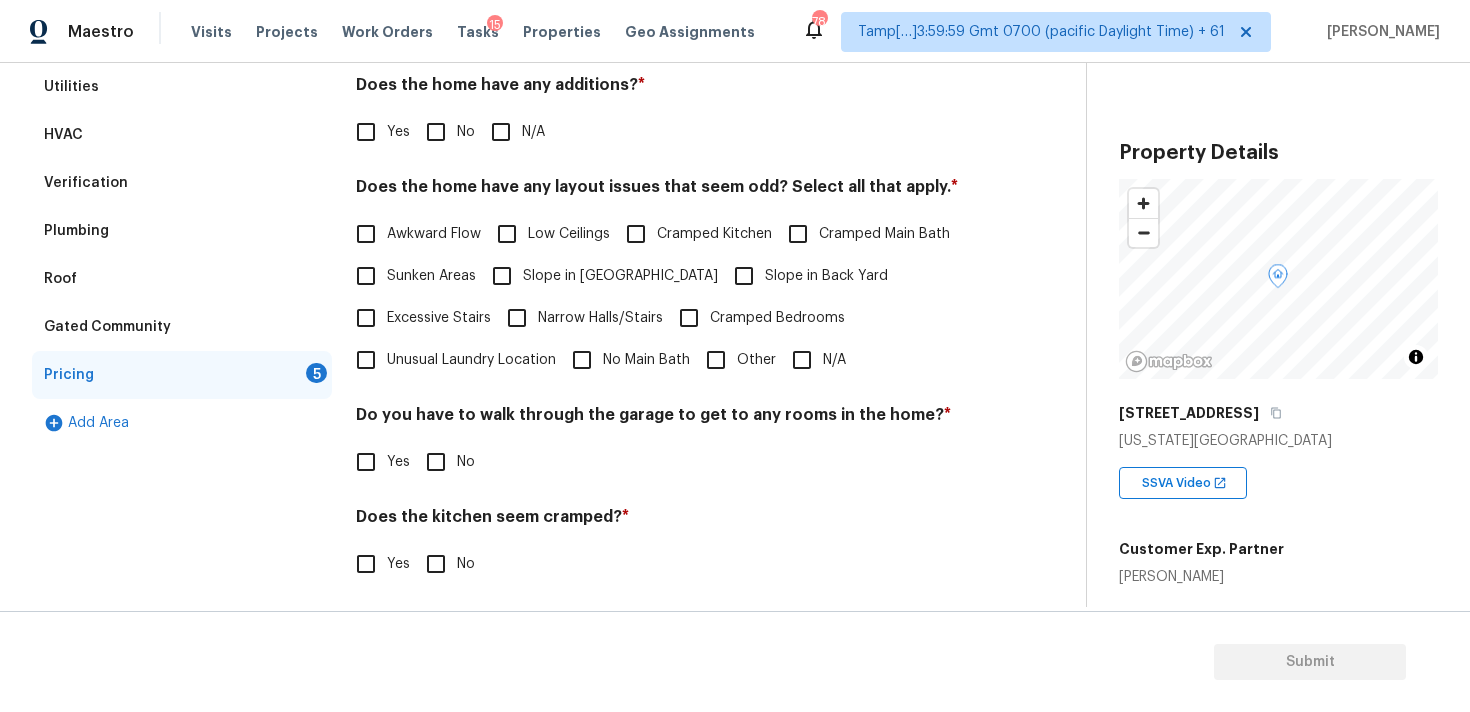 click on "No" at bounding box center (466, 132) 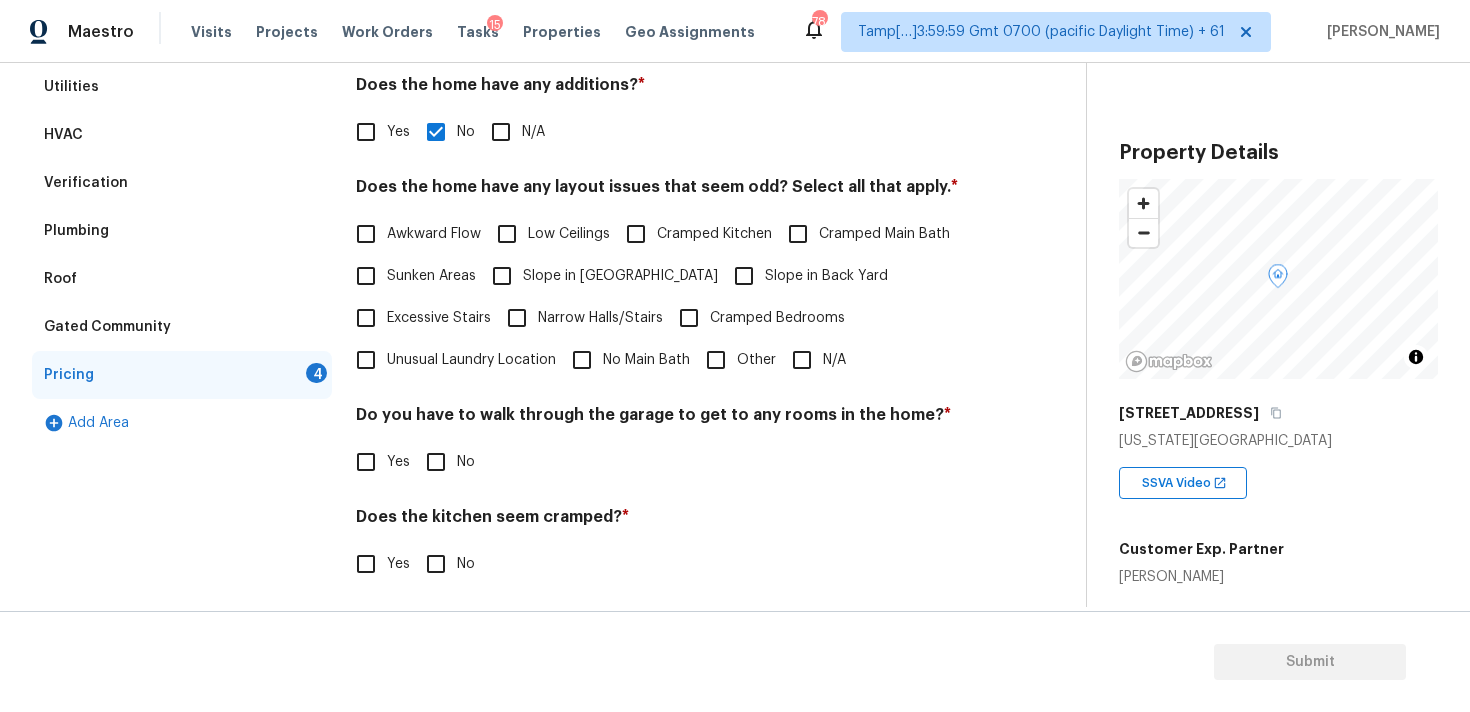 click on "Slope in Back Yard" at bounding box center [744, 276] 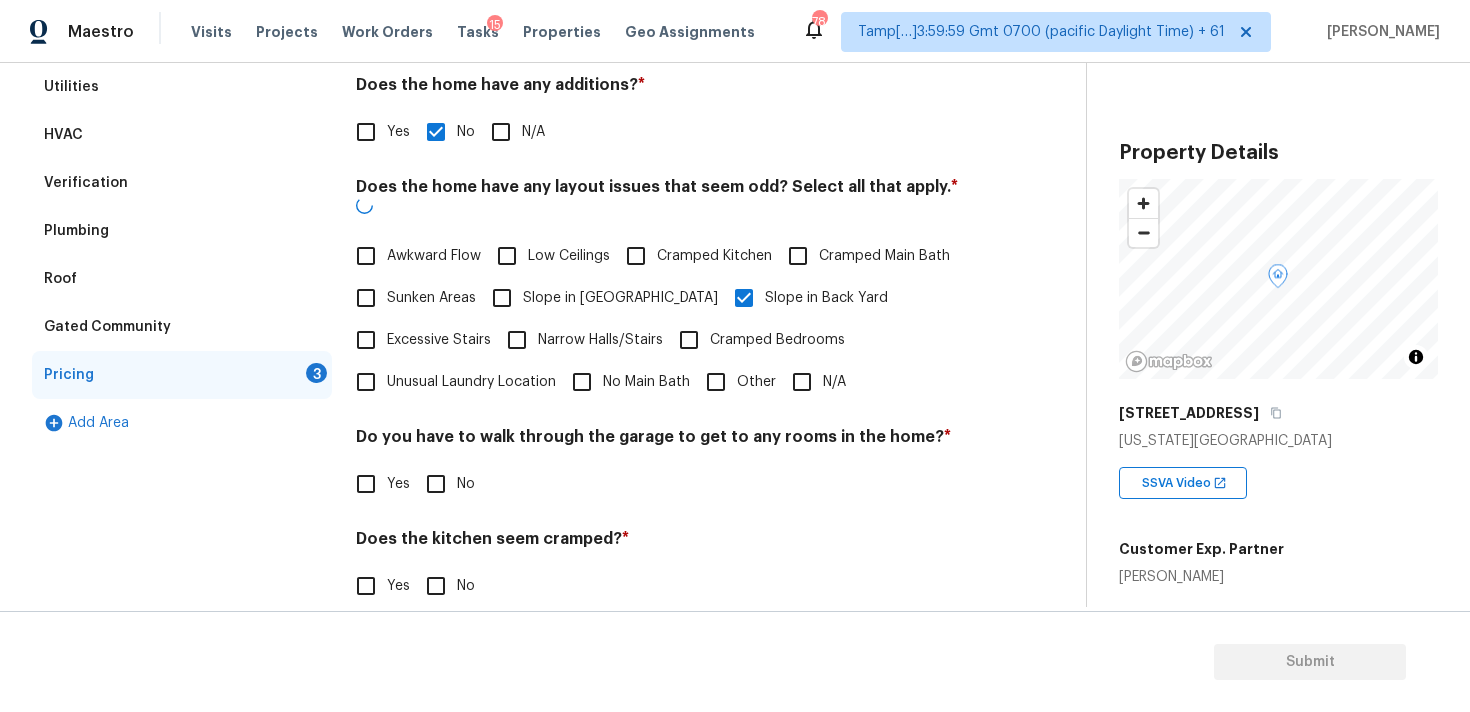 click on "Slope in Front Yard" at bounding box center (620, 298) 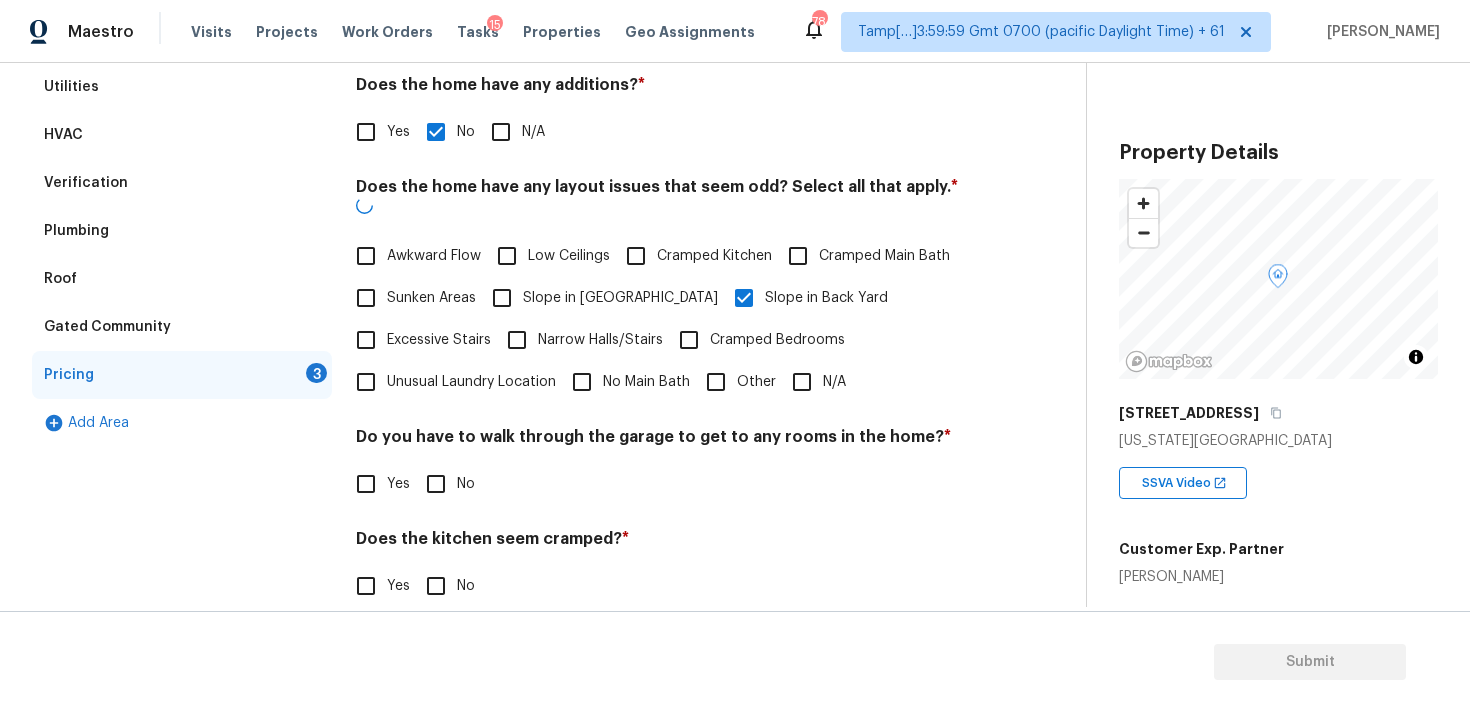 checkbox on "true" 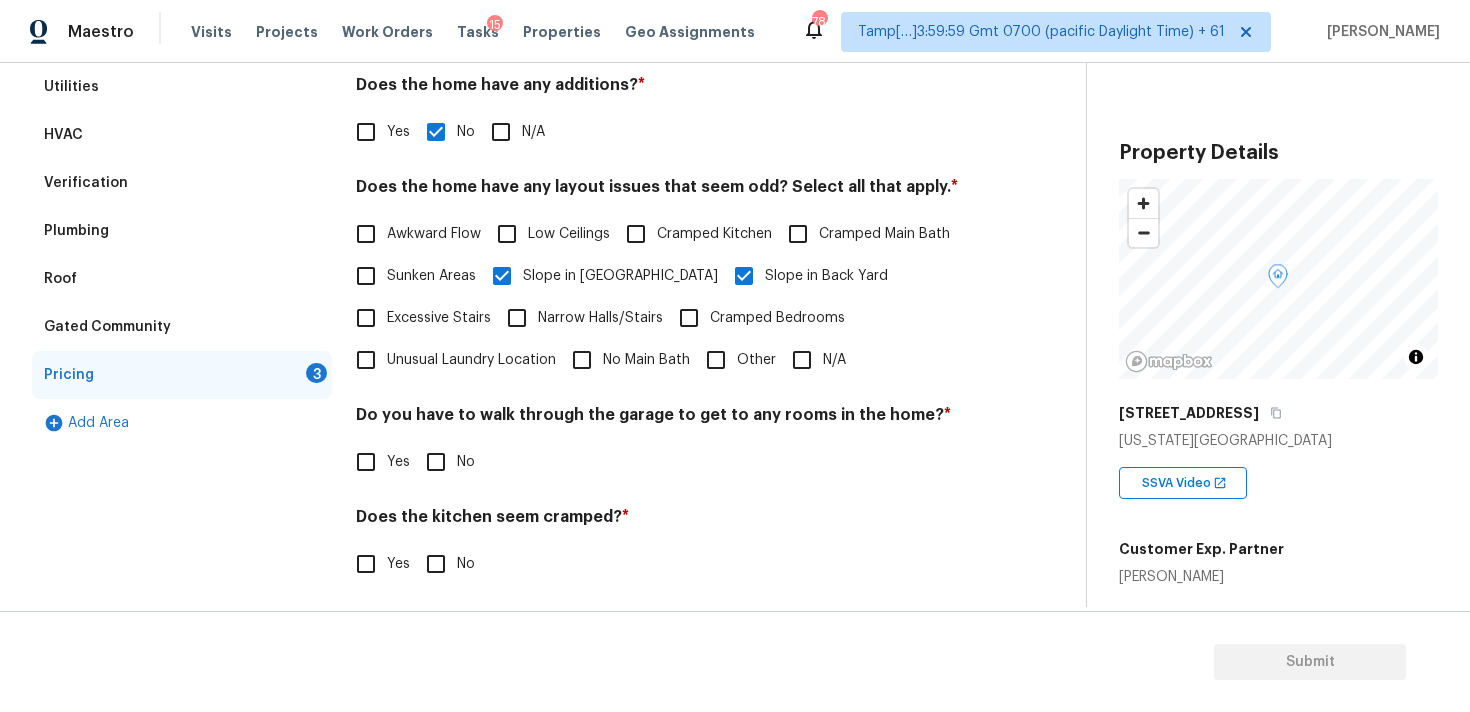 scroll, scrollTop: 446, scrollLeft: 0, axis: vertical 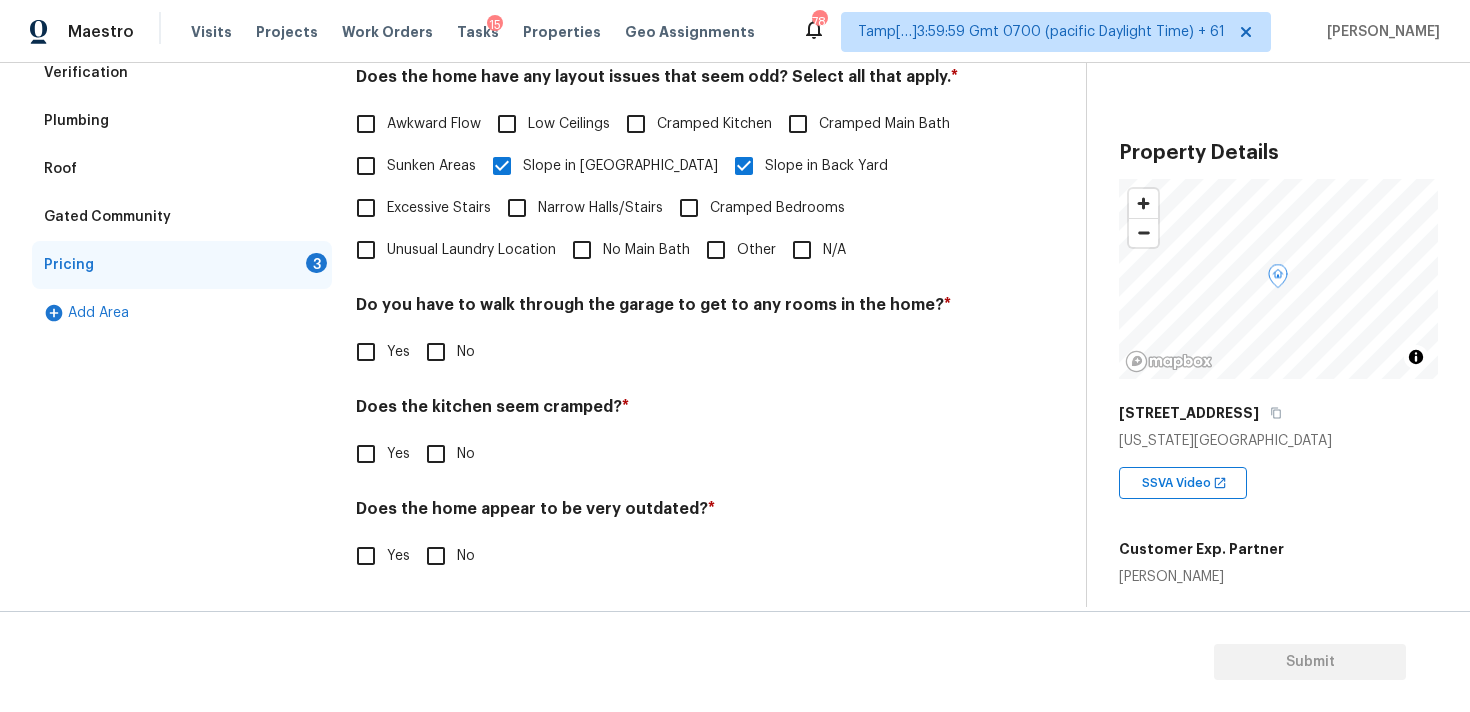 click on "No" at bounding box center (436, 454) 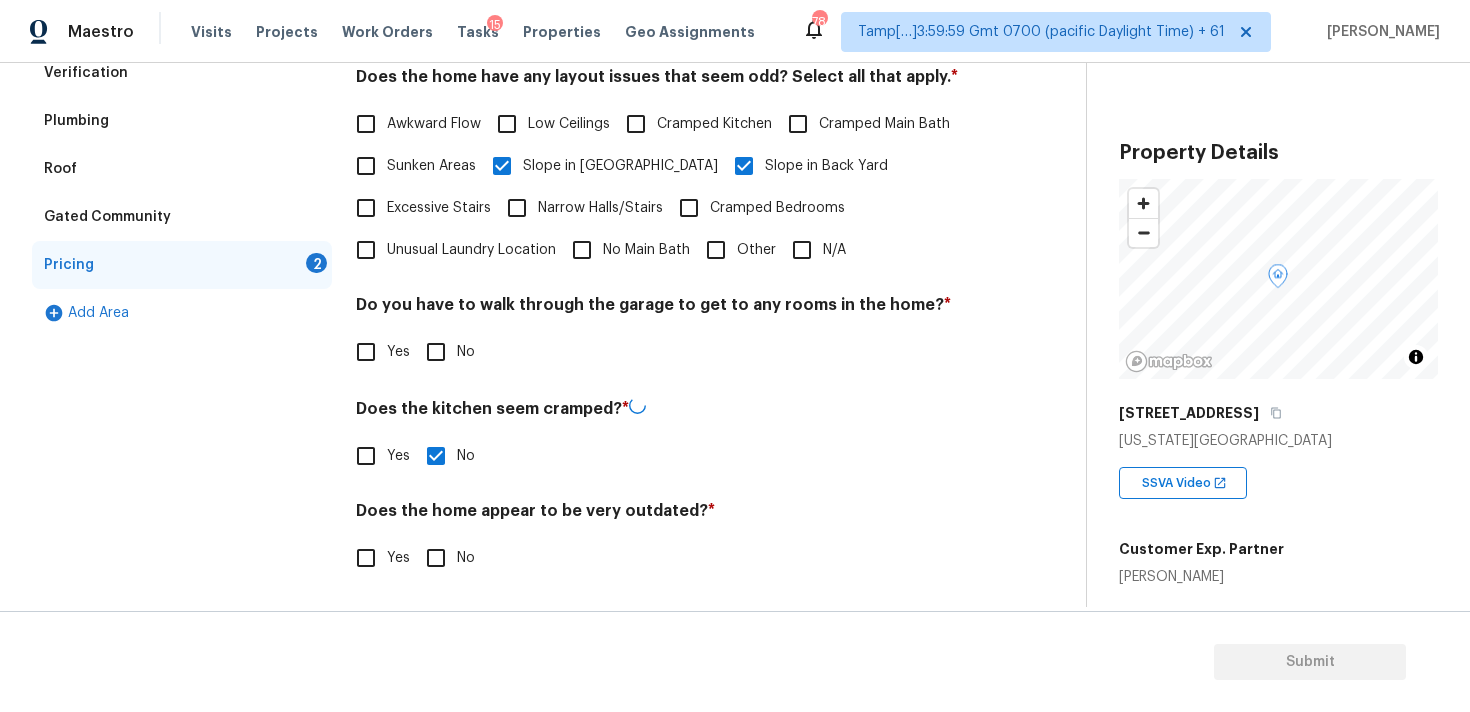 click on "Do you have to walk through the garage to get to any rooms in the home?  *" at bounding box center [665, 309] 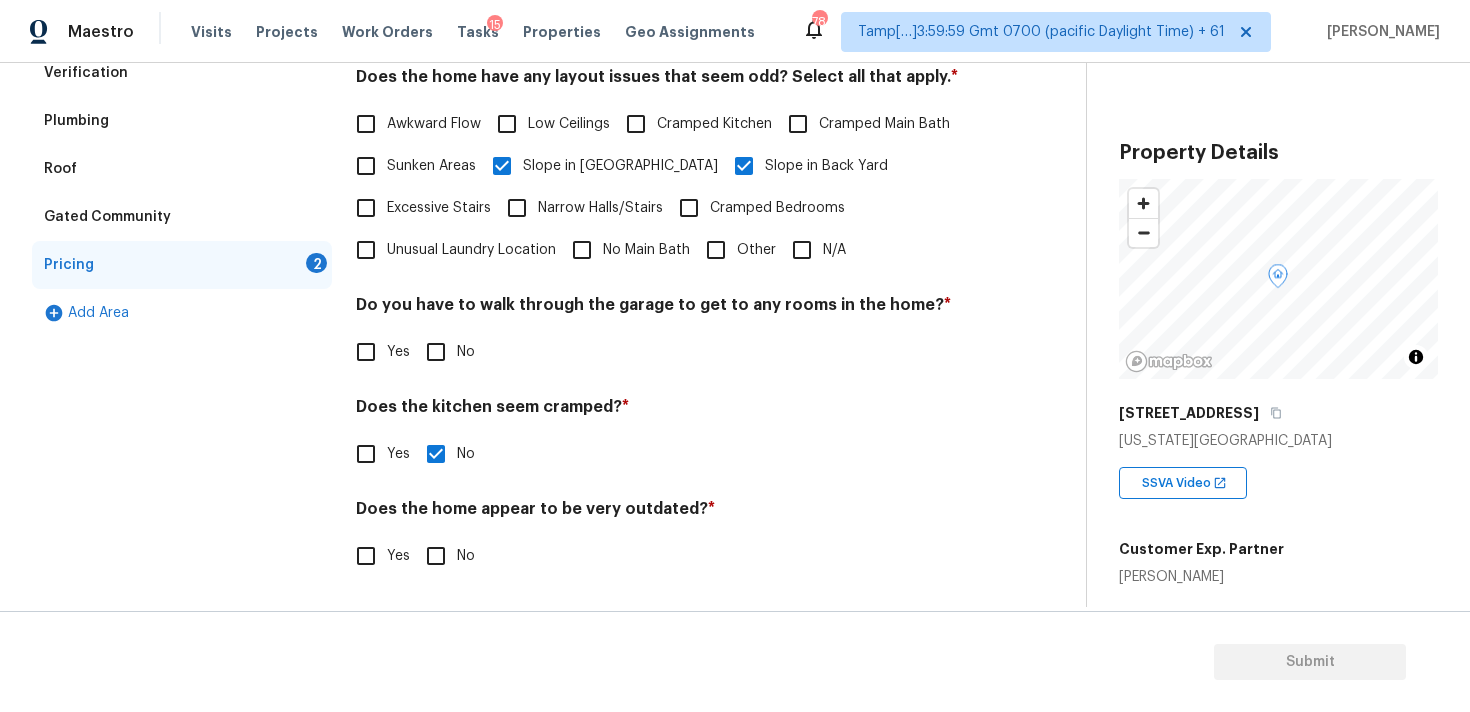 click on "No" at bounding box center (436, 352) 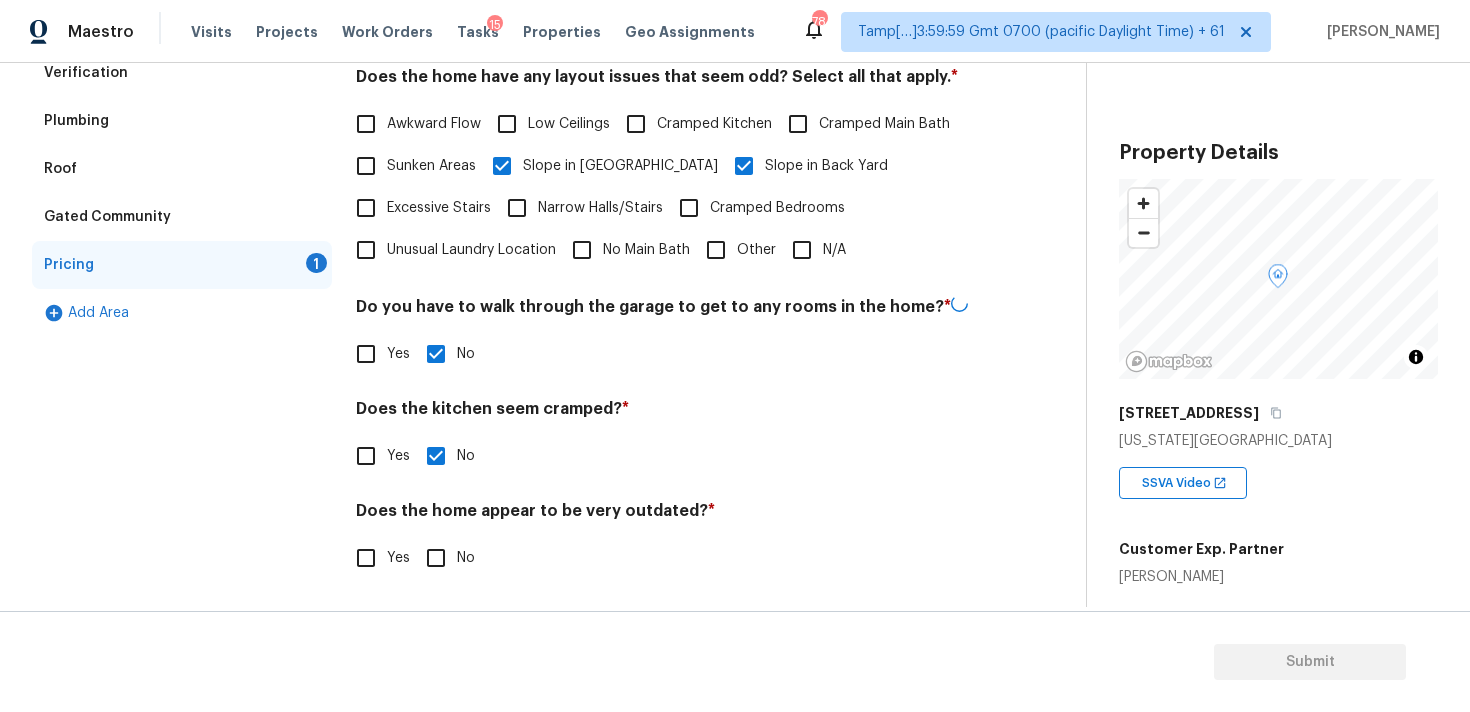 click on "No" at bounding box center (436, 558) 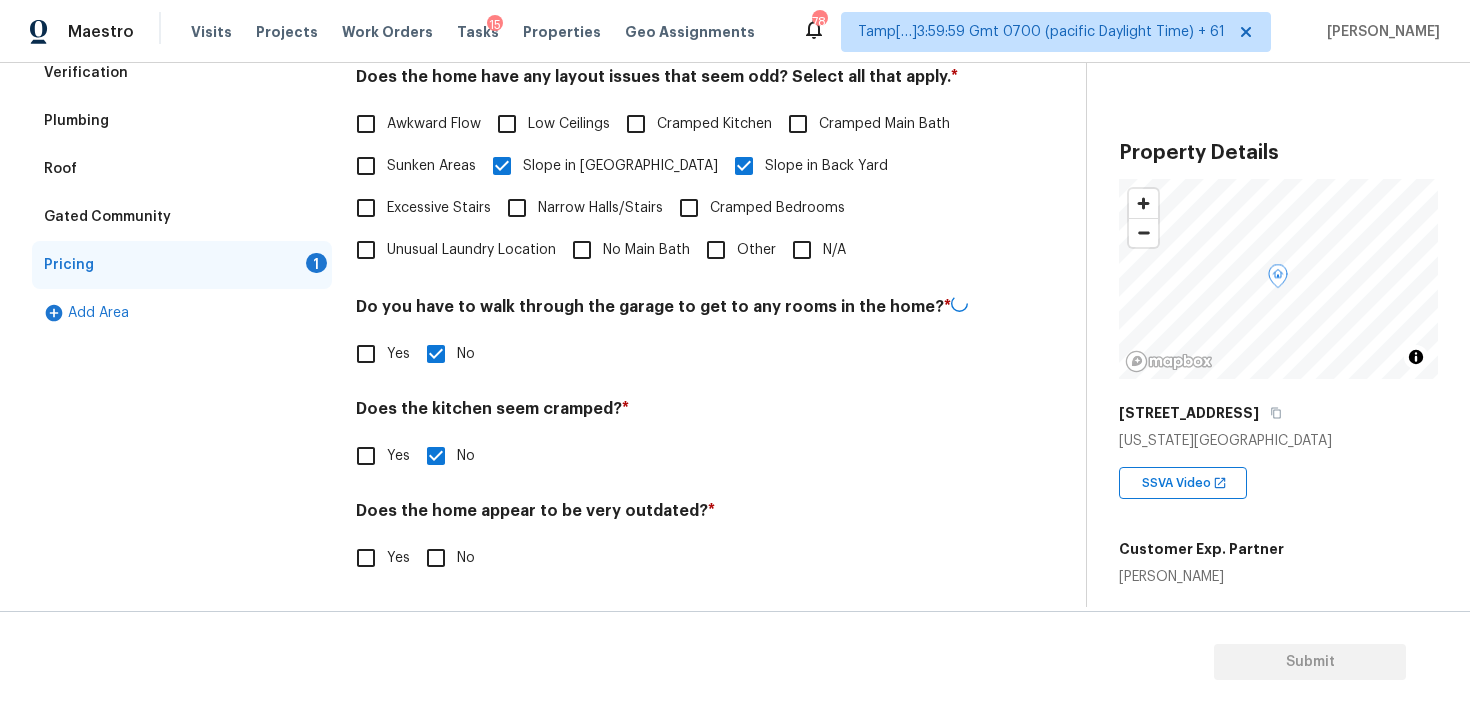 checkbox on "true" 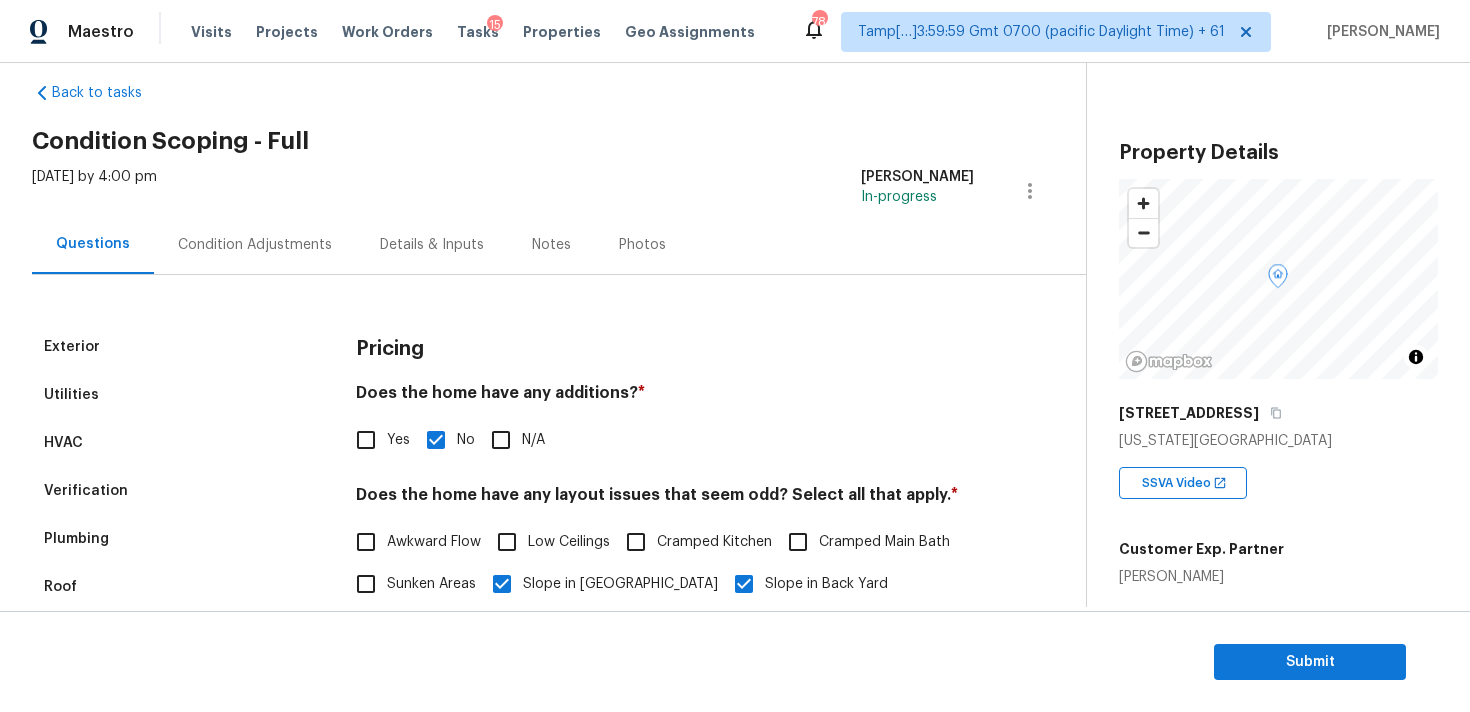 scroll, scrollTop: 0, scrollLeft: 0, axis: both 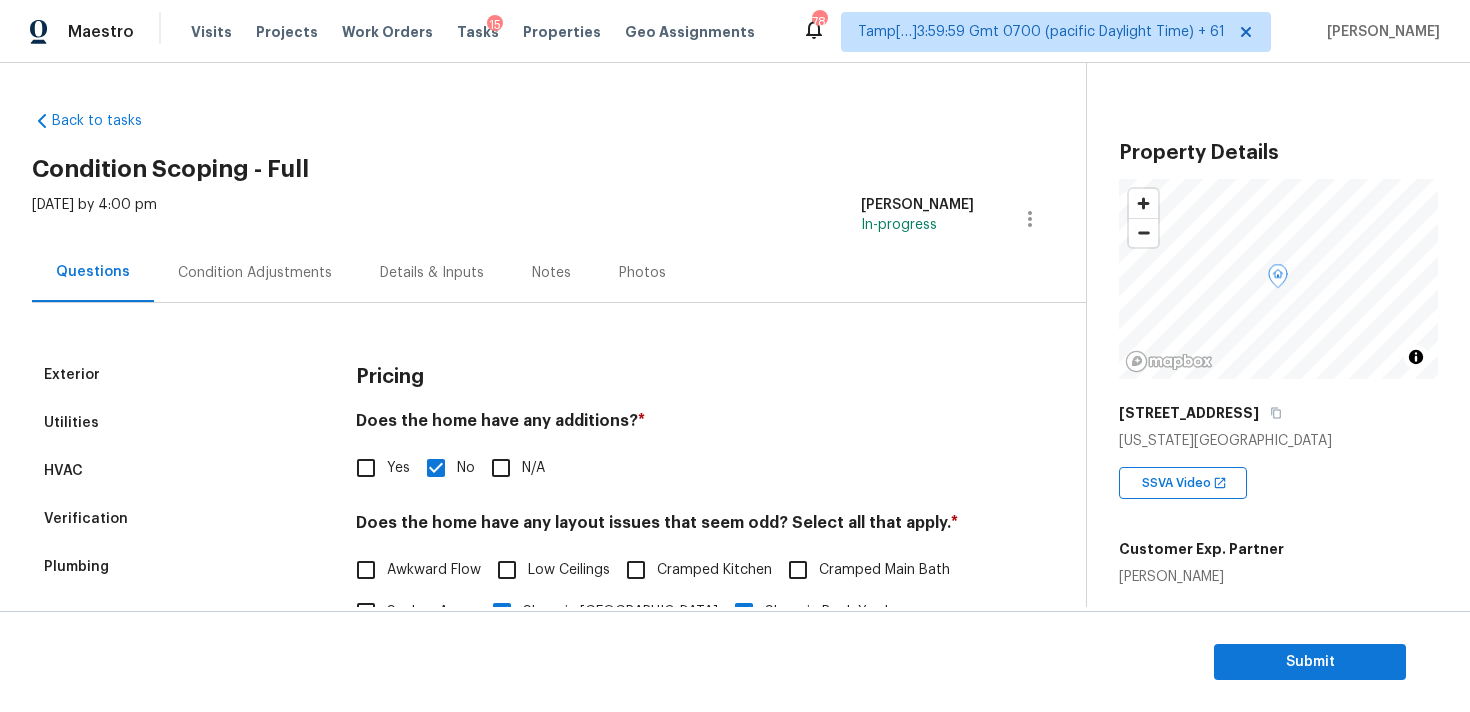 click on "Condition Adjustments" at bounding box center [255, 273] 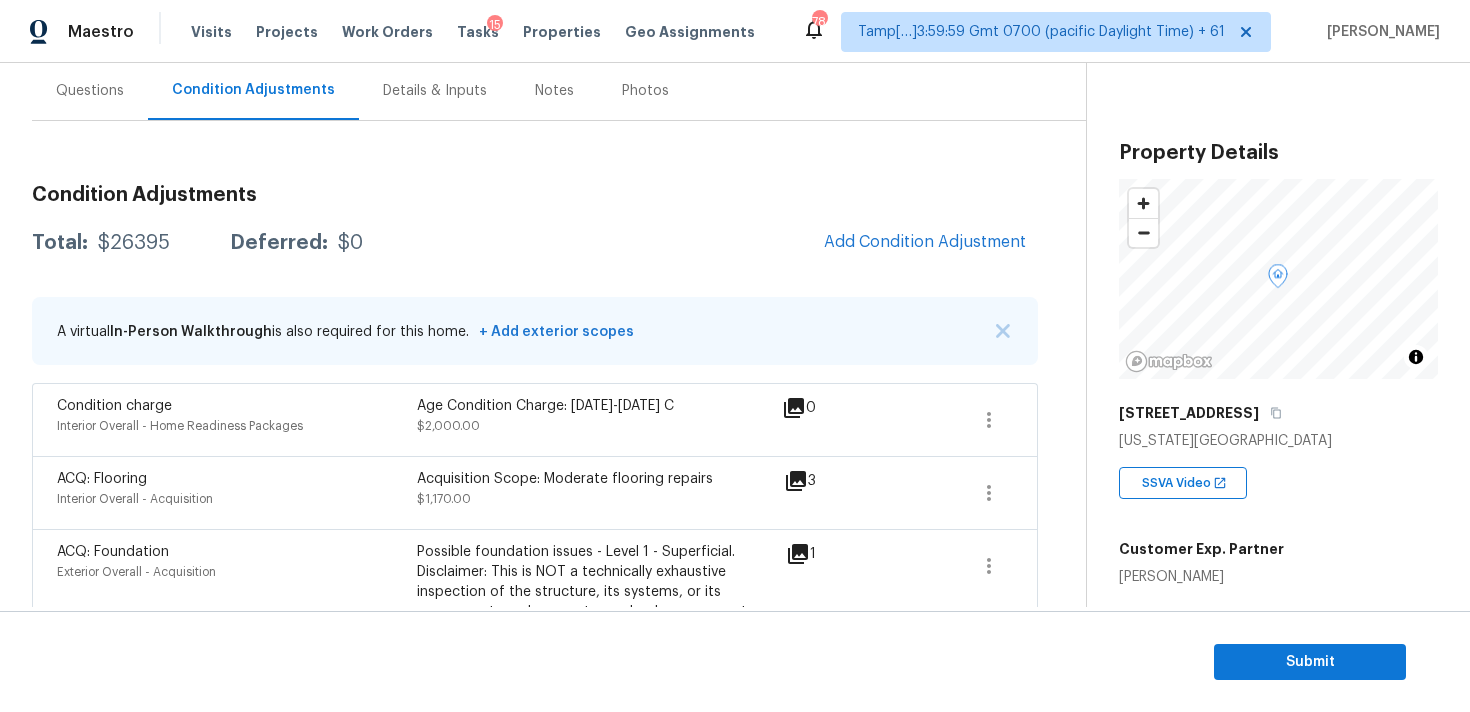 scroll, scrollTop: 217, scrollLeft: 0, axis: vertical 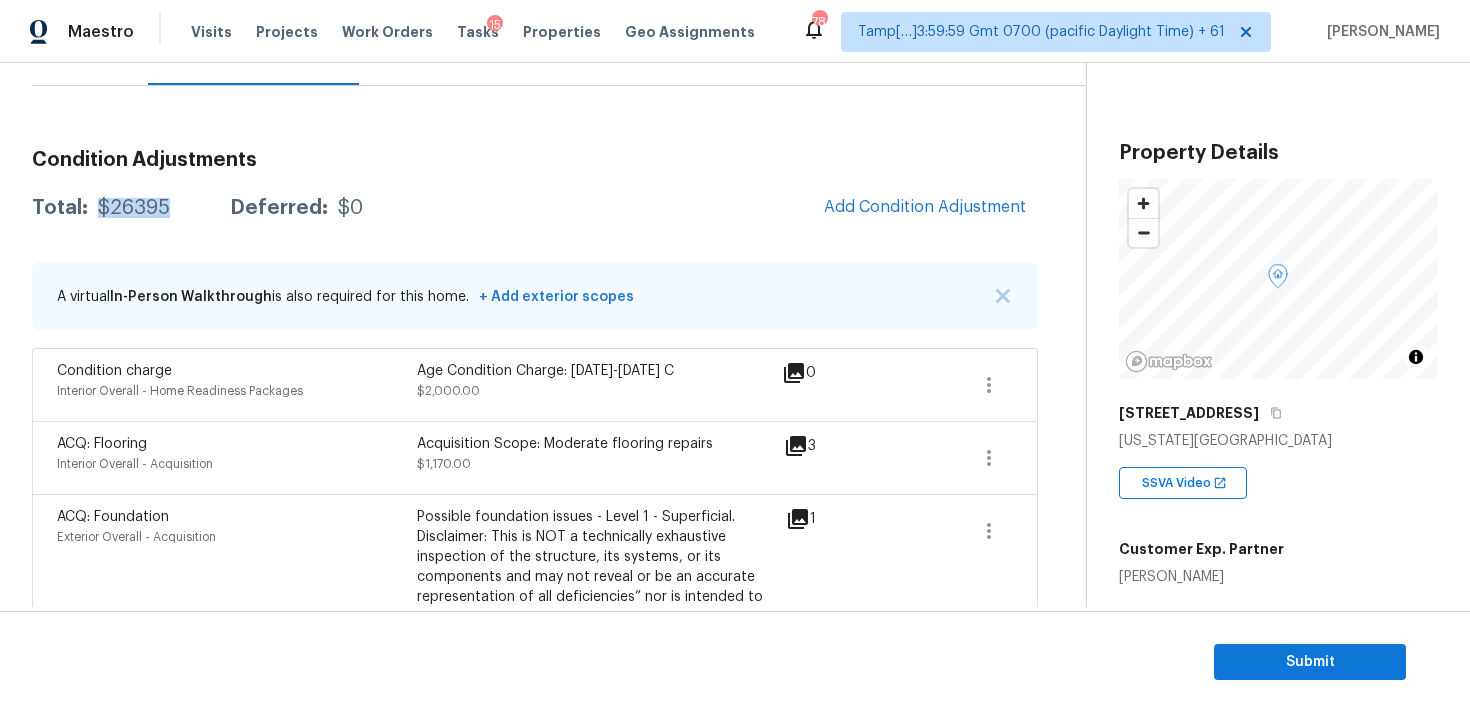 drag, startPoint x: 99, startPoint y: 211, endPoint x: 170, endPoint y: 210, distance: 71.00704 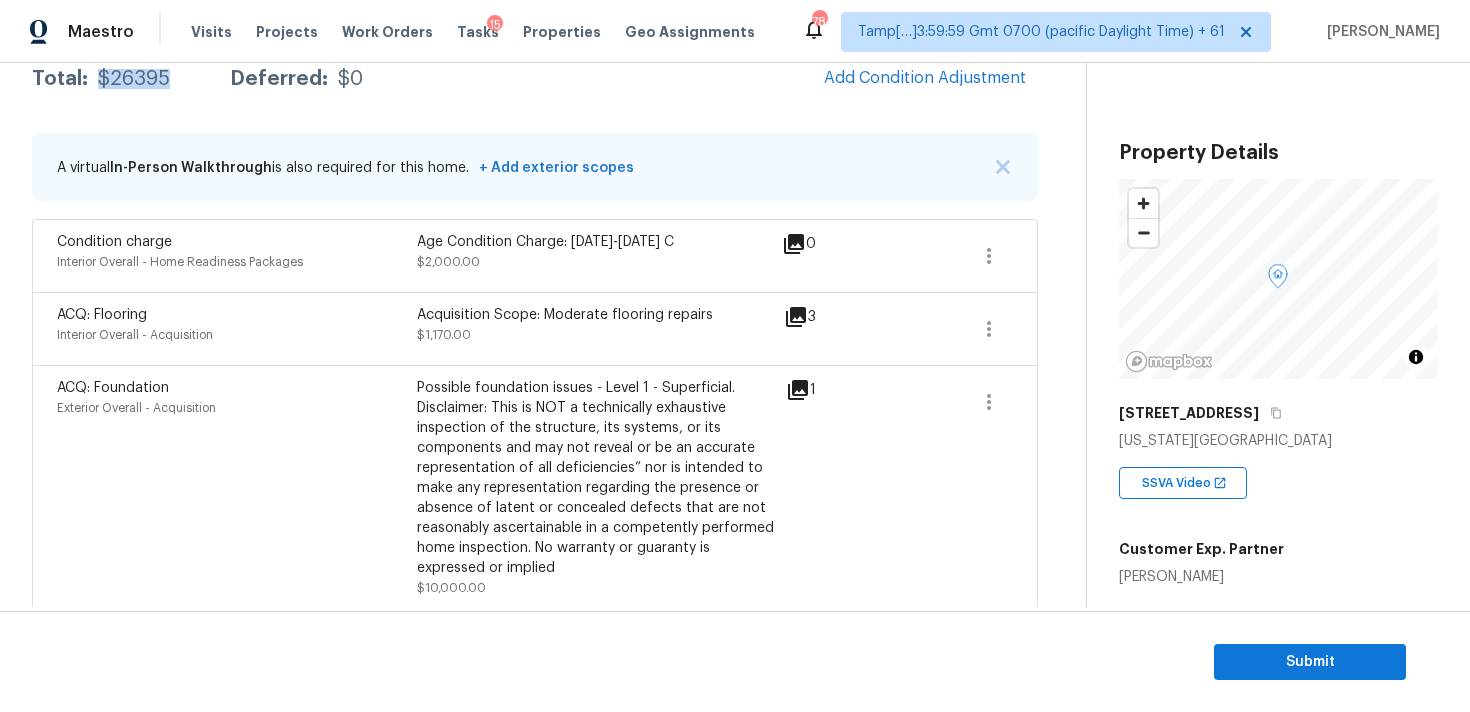 scroll, scrollTop: 337, scrollLeft: 0, axis: vertical 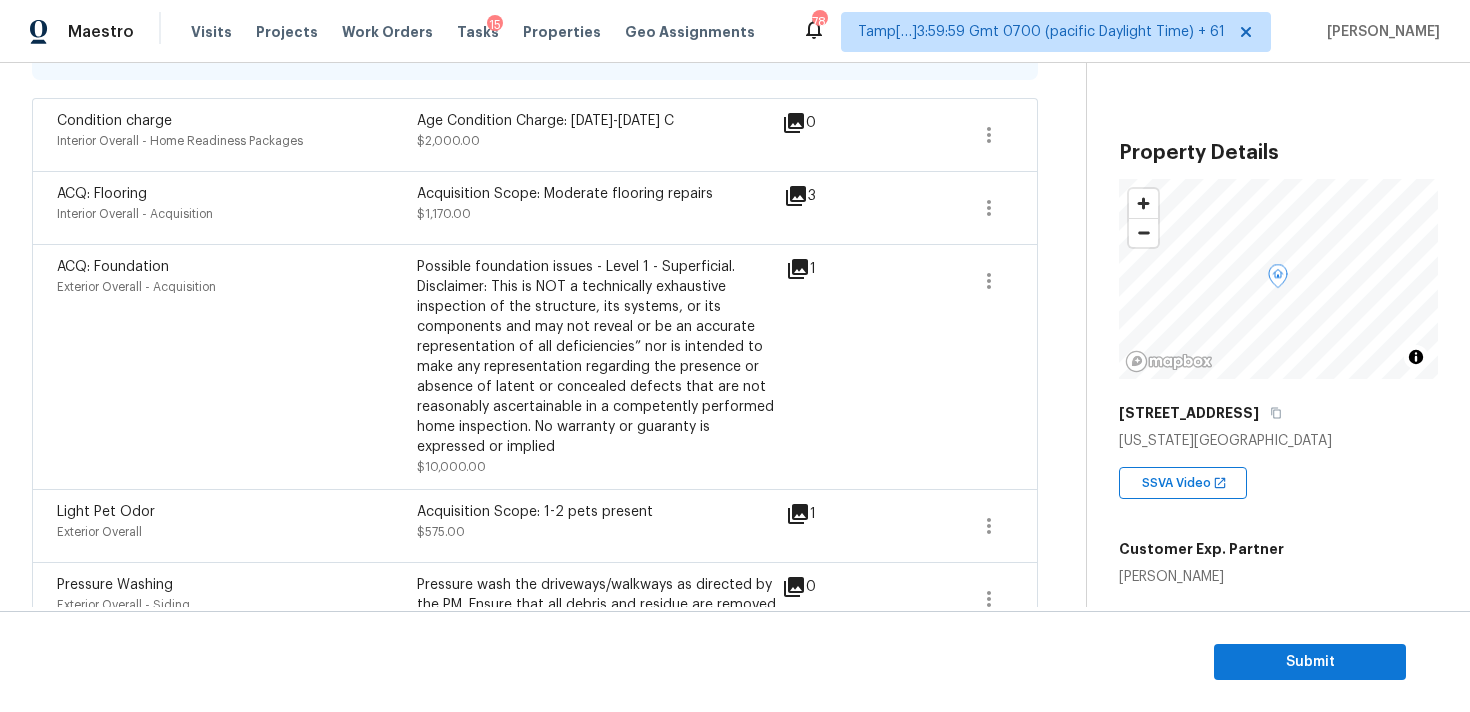 click on "ACQ: Foundation Exterior Overall - Acquisition" at bounding box center [237, 367] 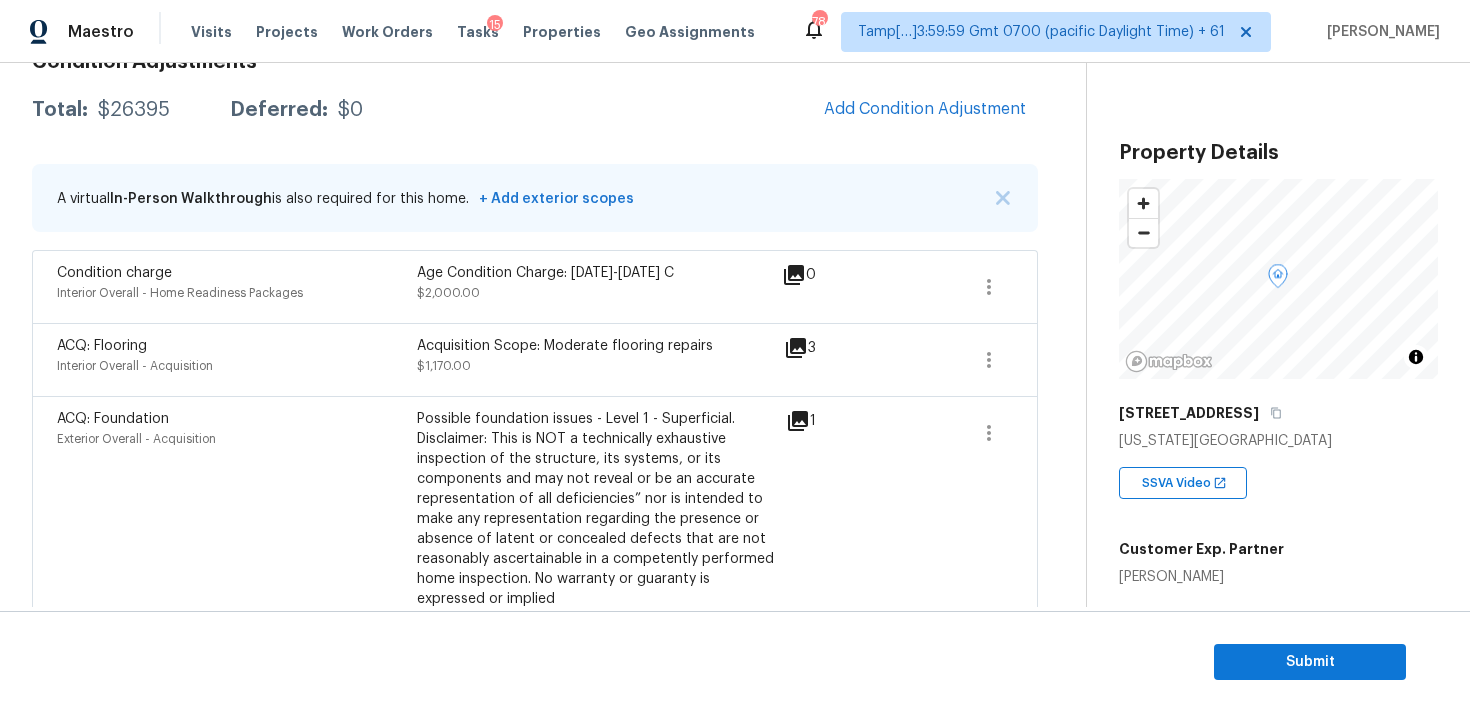 scroll, scrollTop: 223, scrollLeft: 0, axis: vertical 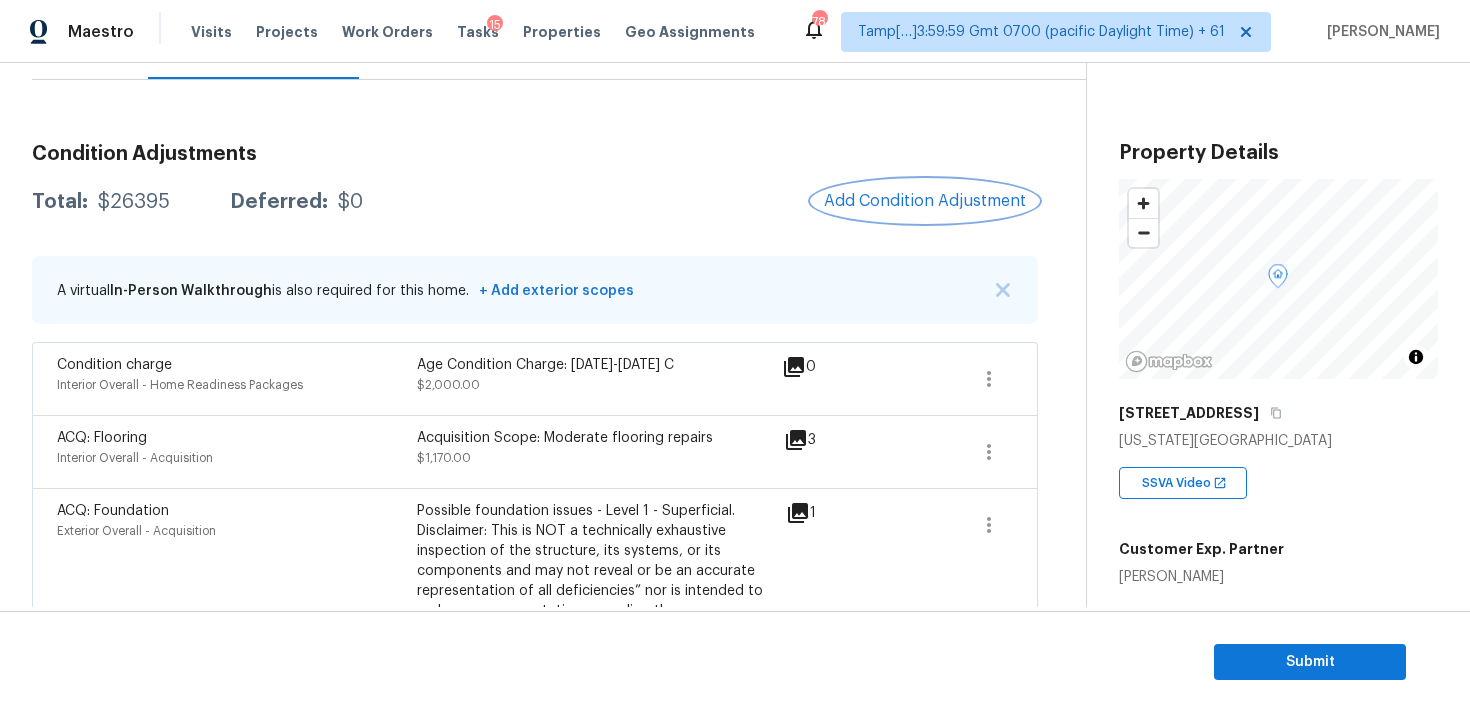 click on "Add Condition Adjustment" at bounding box center [925, 201] 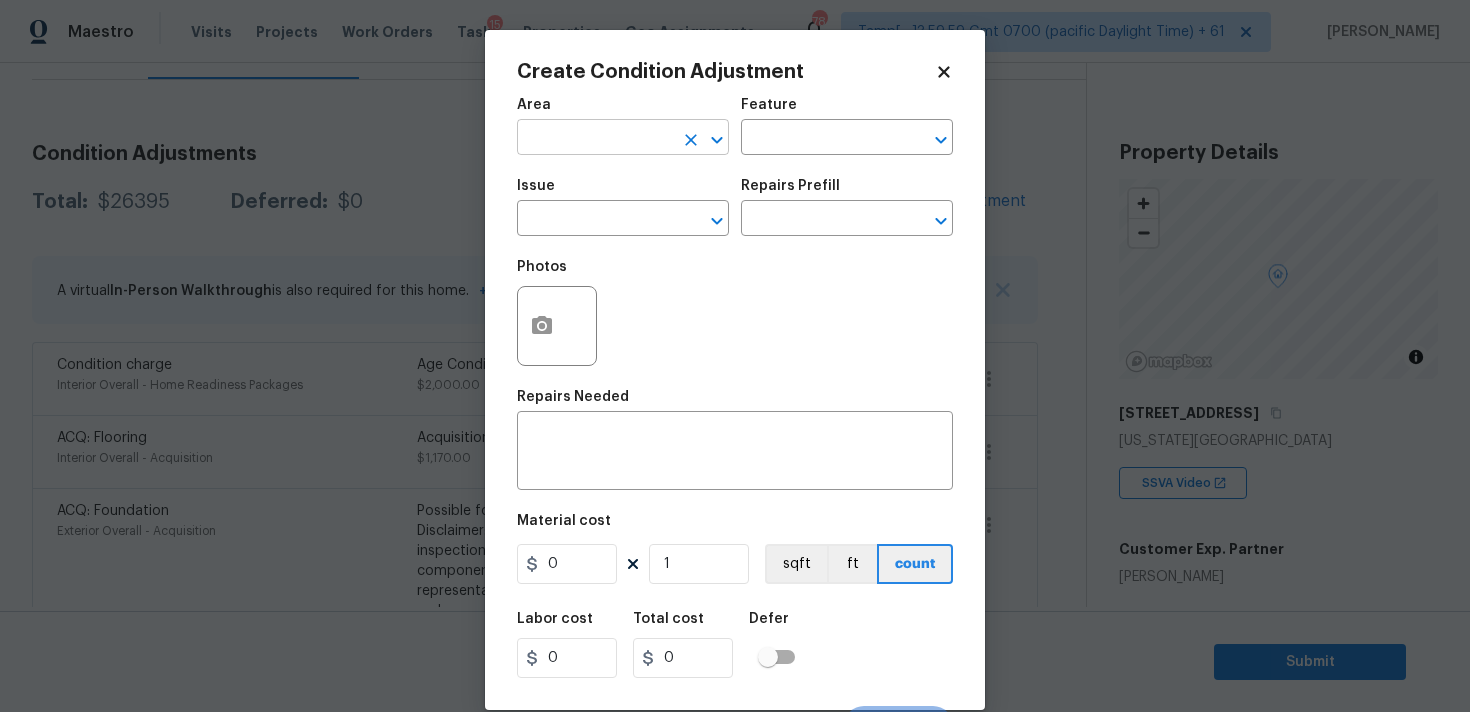 click at bounding box center (595, 139) 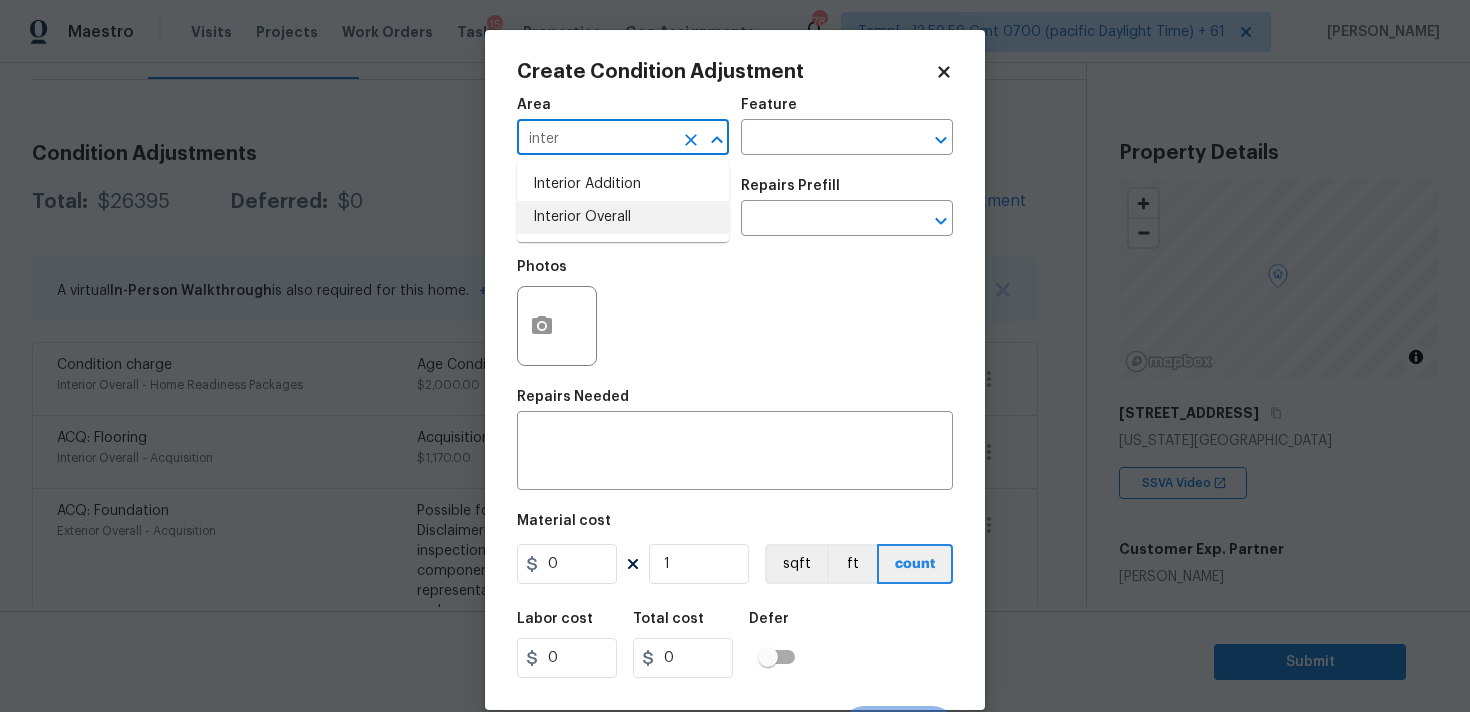 click on "Interior Overall" at bounding box center (623, 217) 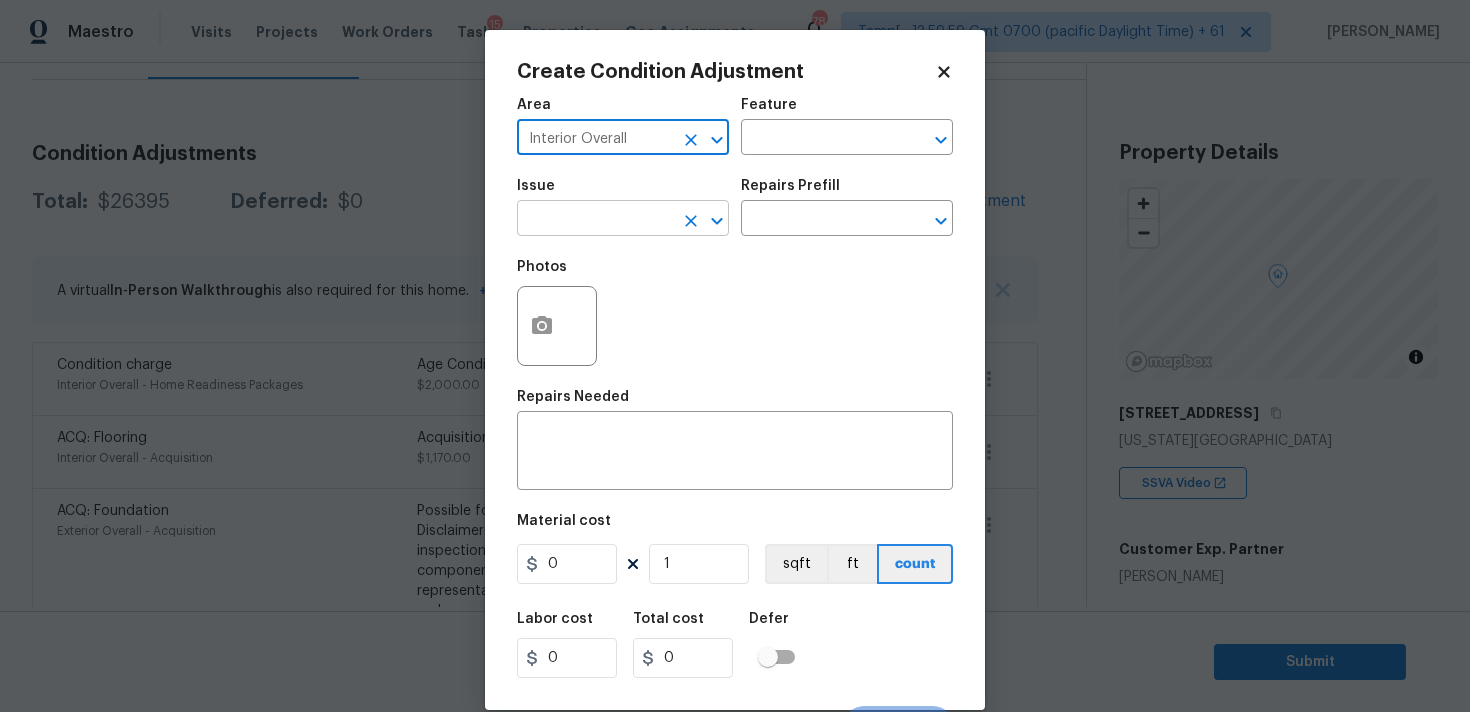 type on "Interior Overall" 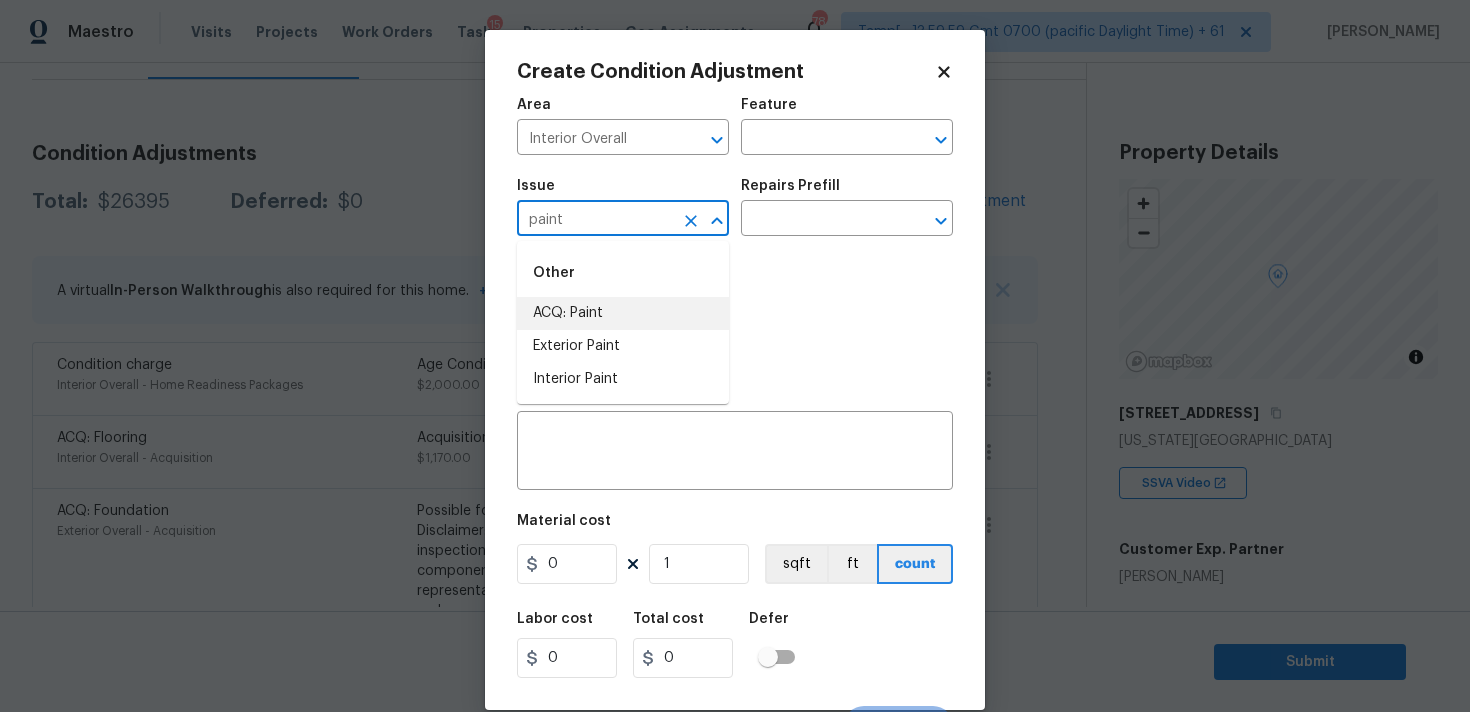 click on "Other" at bounding box center [623, 273] 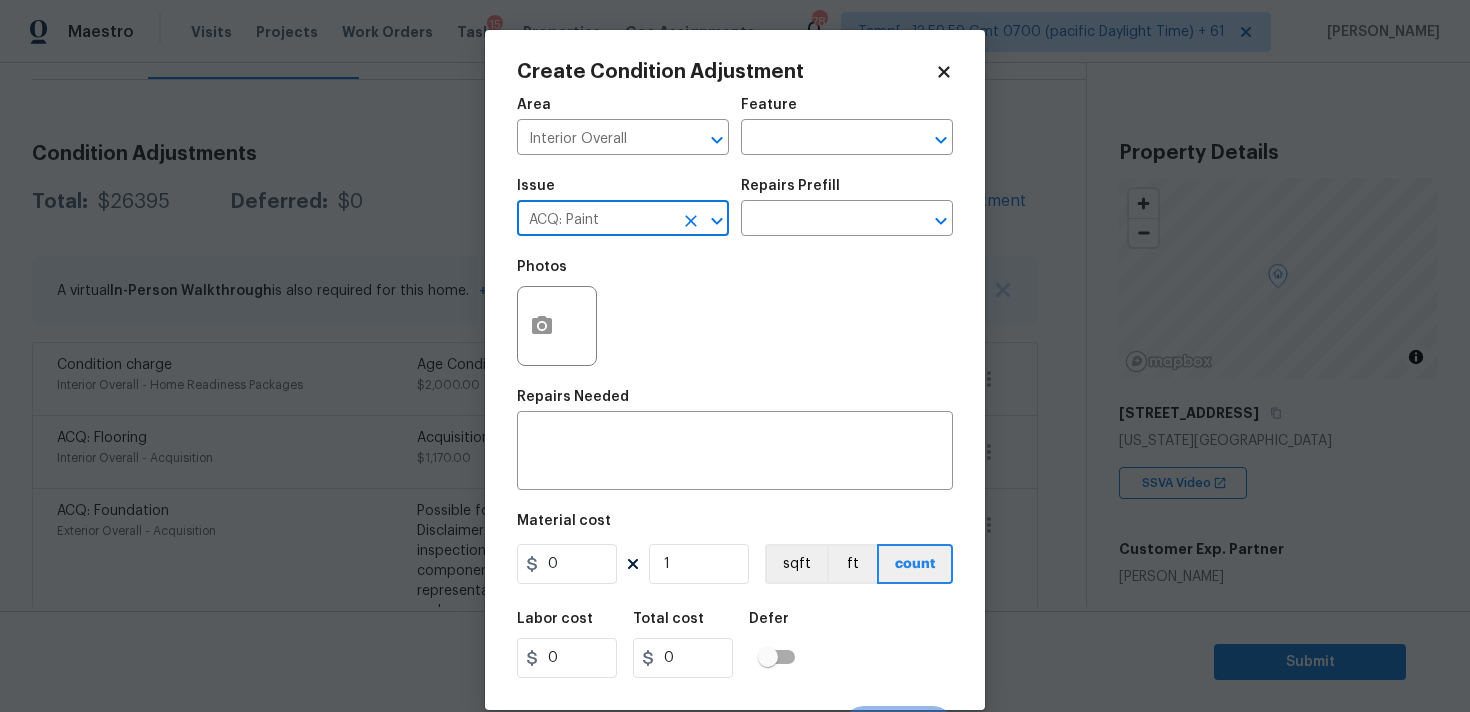 type on "ACQ: Paint" 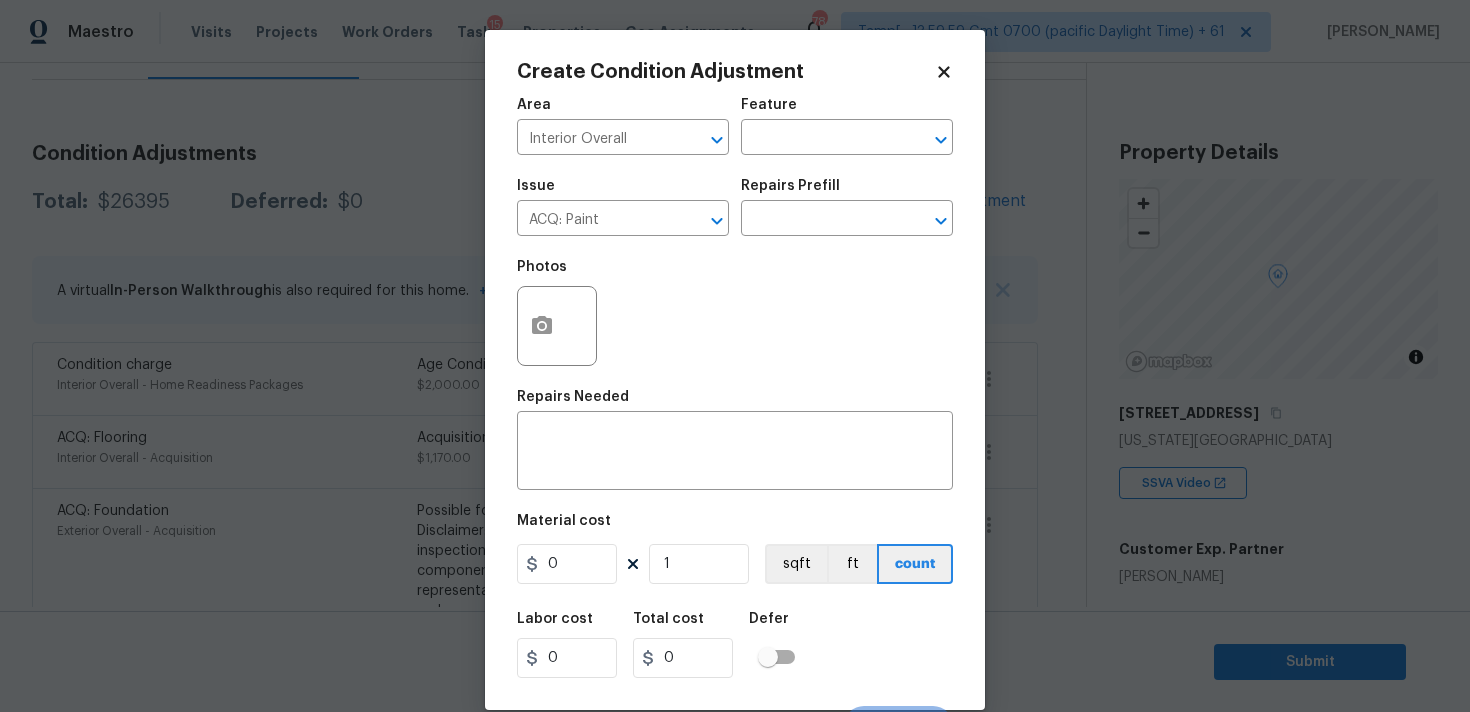 click on "Issue ACQ: Paint ​ Repairs Prefill ​" at bounding box center (735, 207) 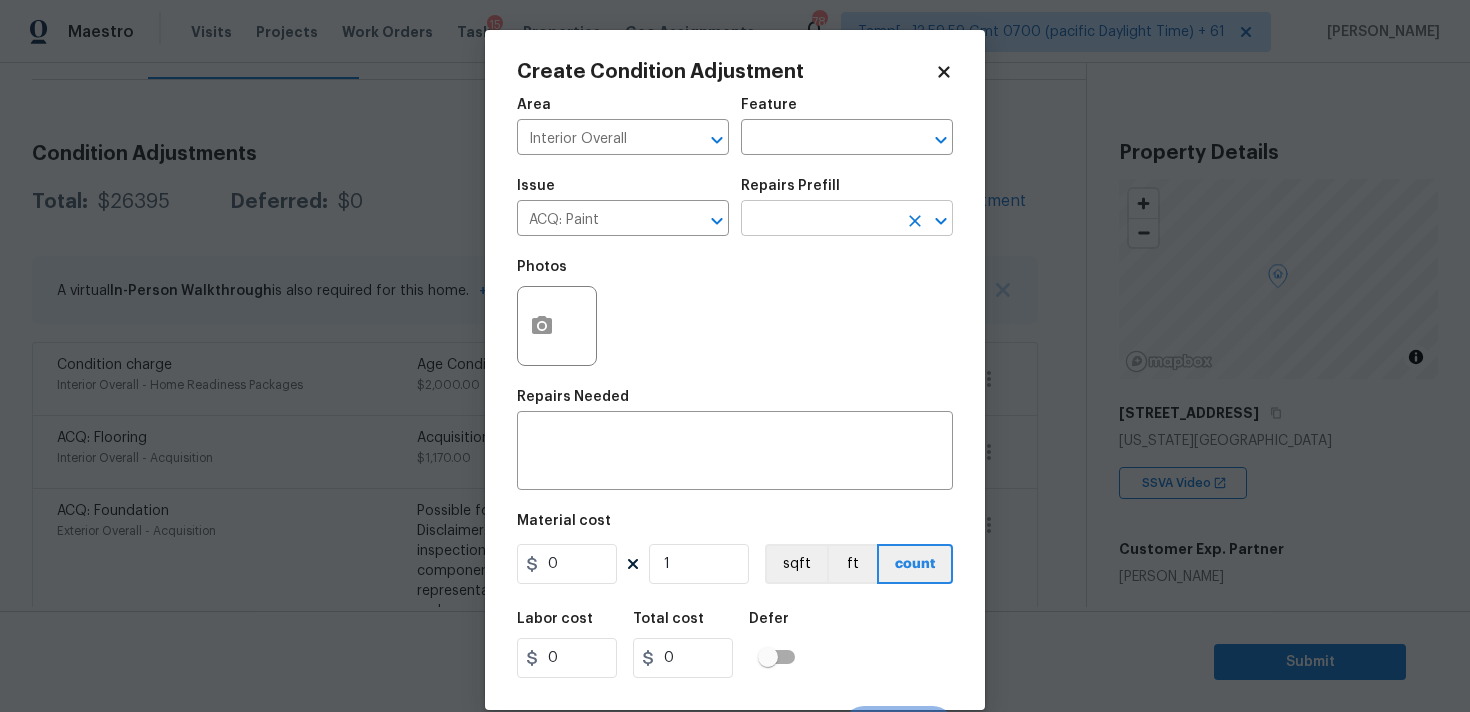 click at bounding box center [819, 220] 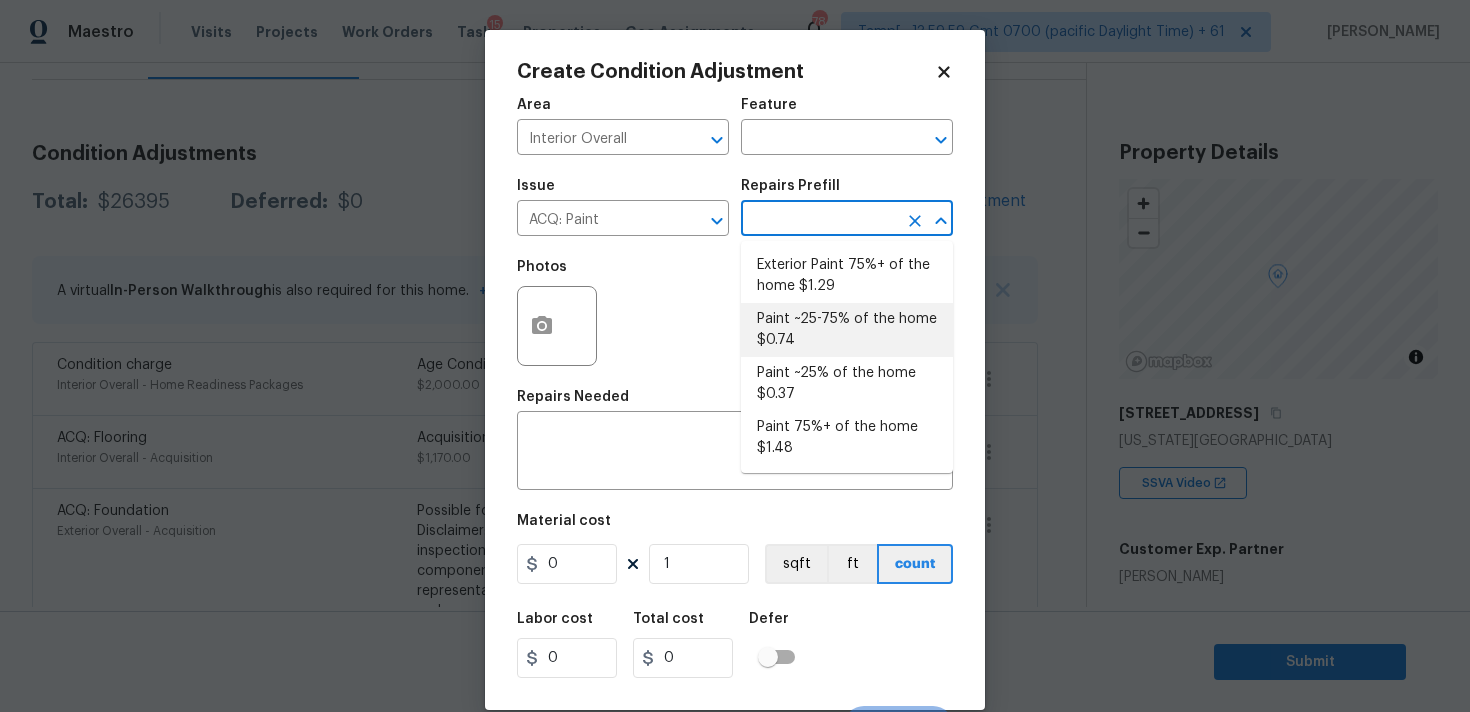 click on "Paint ~25-75% of the home $0.74" at bounding box center (847, 330) 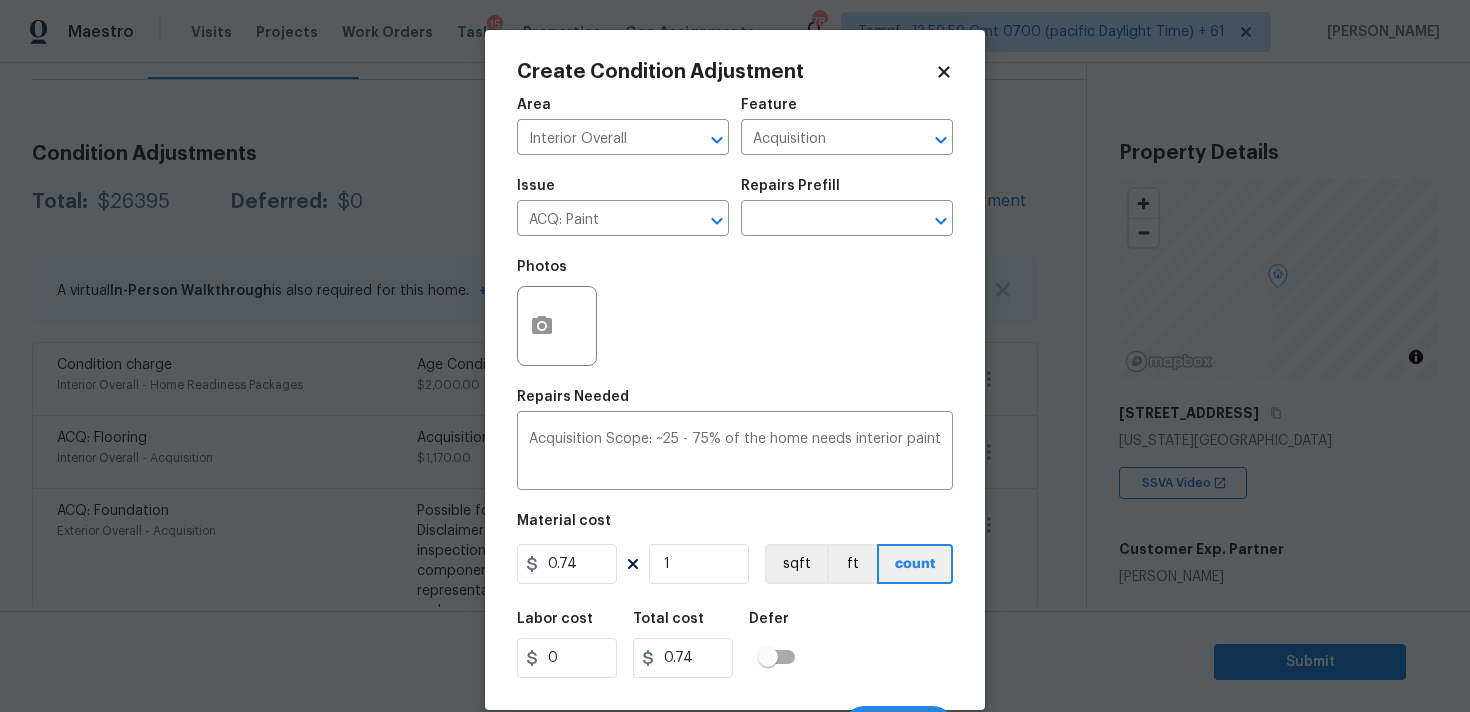 click 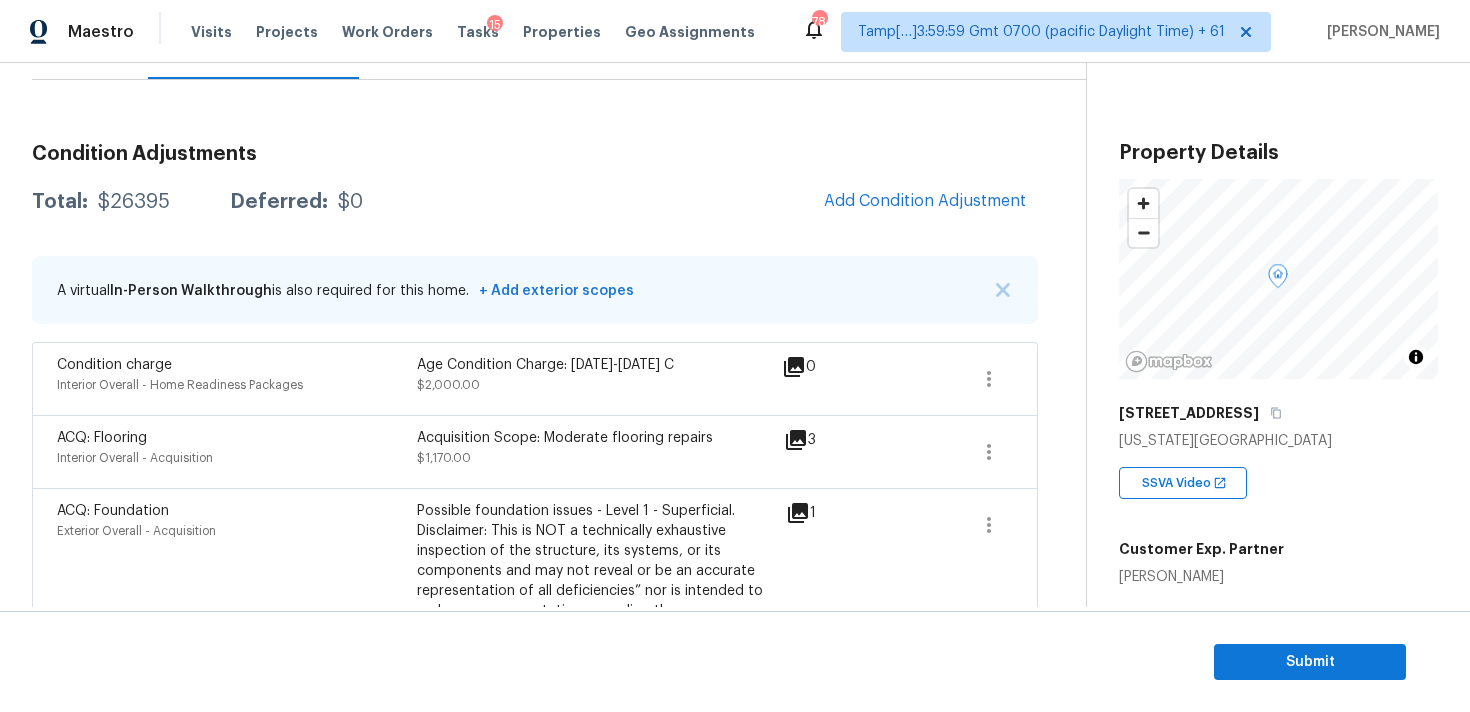 click on "Acquisition Scope: Moderate flooring repairs $1,170.00" at bounding box center [597, 452] 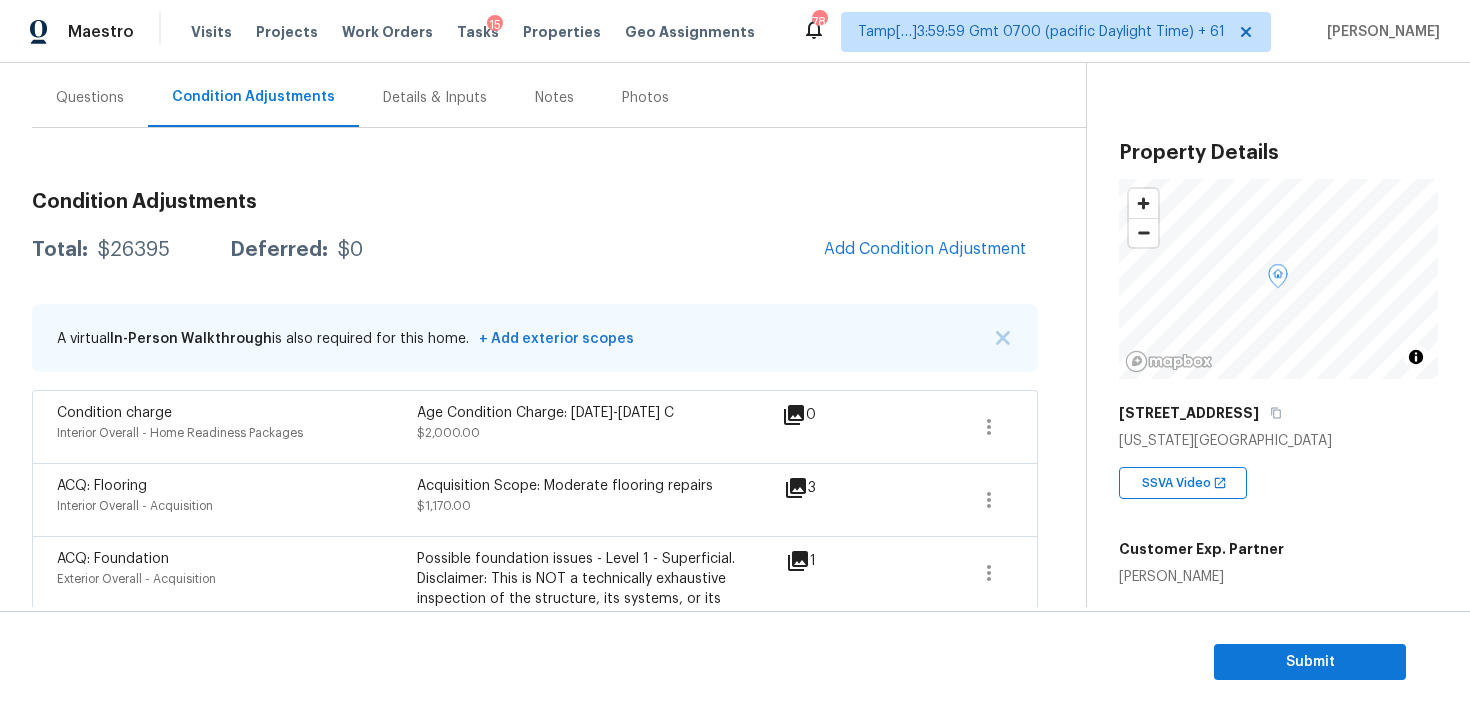 scroll, scrollTop: 118, scrollLeft: 0, axis: vertical 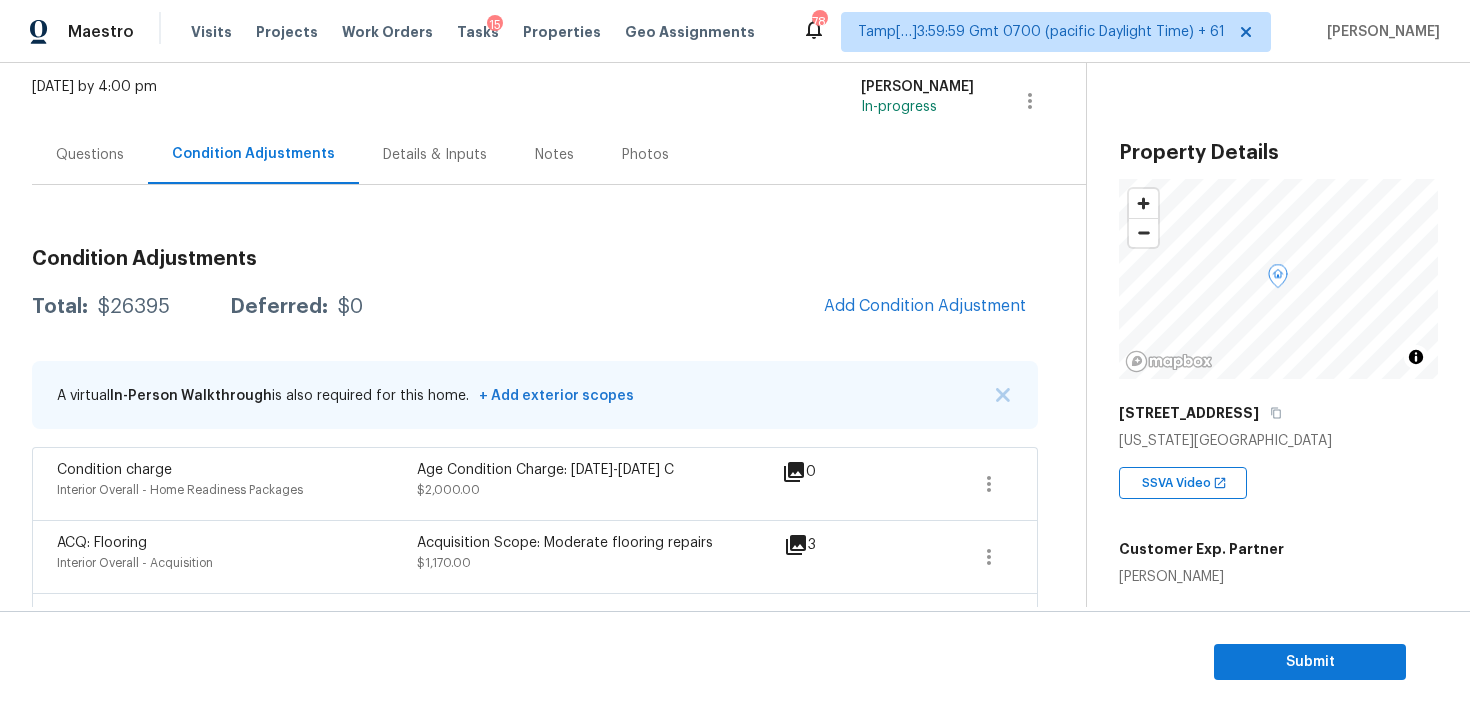 click on "Condition Adjustments Total:  $26395 Deferred:  $0 Add Condition Adjustment A virtual  In-Person Walkthrough  is also required for this home.   + Add exterior scopes Condition charge Interior Overall - Home Readiness Packages Age Condition Charge: 1993-2008 C	 $2,000.00   0 ACQ: Flooring Interior Overall - Acquisition Acquisition Scope: Moderate flooring repairs $1,170.00   3 ACQ: Foundation Exterior Overall - Acquisition Possible foundation issues - Level 1 - Superficial. Disclaimer: This is NOT a technically exhaustive inspection of the structure, its systems, or its components and may not reveal or be an accurate representation of all deficiencies” nor is intended to make any representation regarding the presence or absence of latent or concealed defects that are not reasonably ascertainable in a competently performed home inspection. No warranty or guaranty is expressed or implied $10,000.00   1 Light Pet Odor Exterior Overall Acquisition Scope: 1-2 pets present $575.00   1 Pressure Washing $200.00   0" at bounding box center (535, 869) 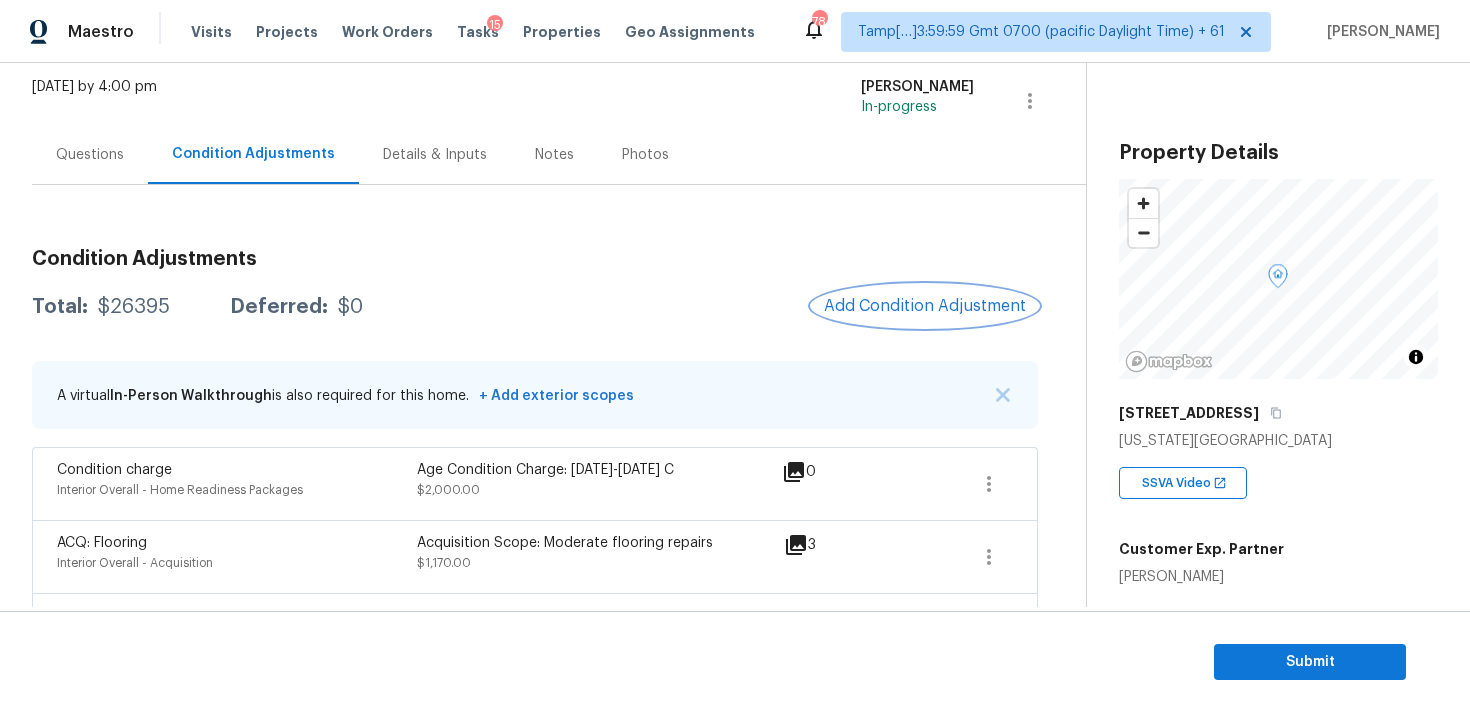 click on "Add Condition Adjustment" at bounding box center (925, 306) 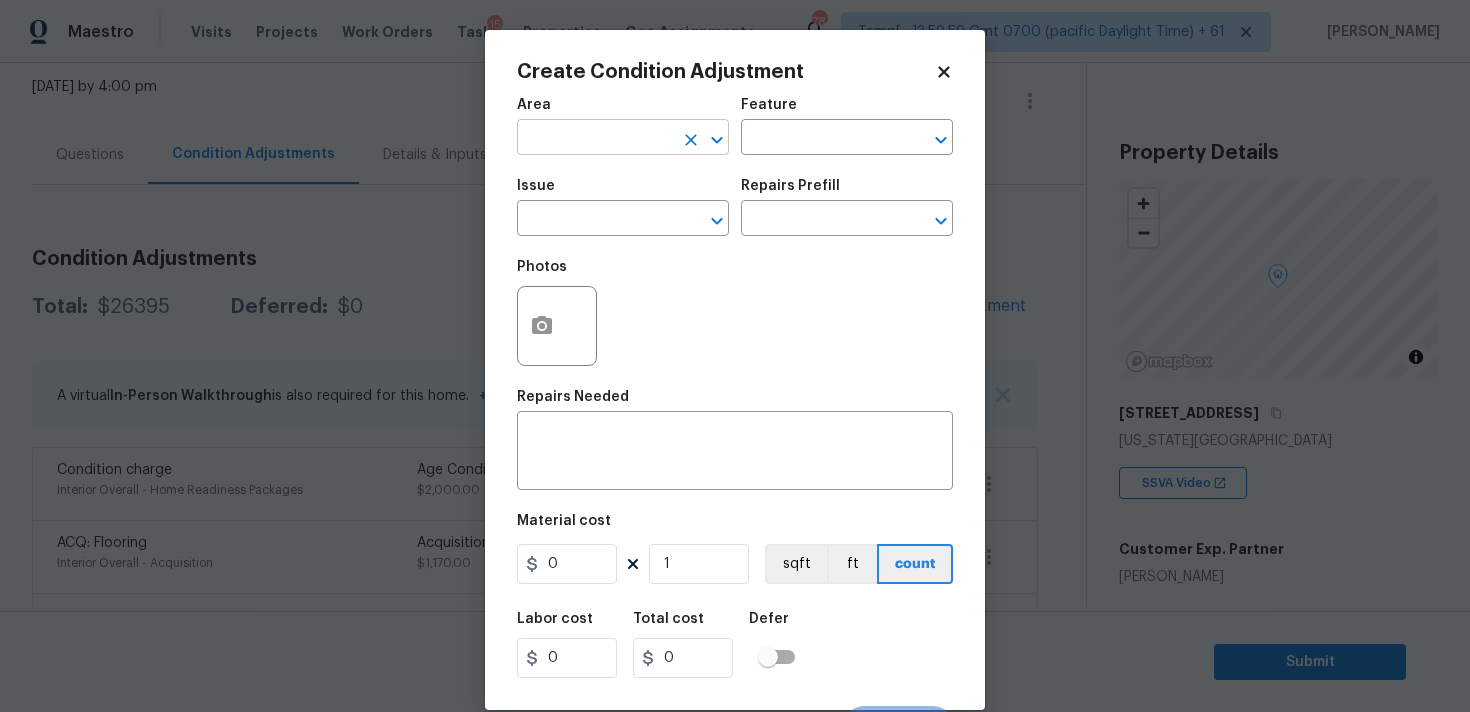 click at bounding box center (595, 139) 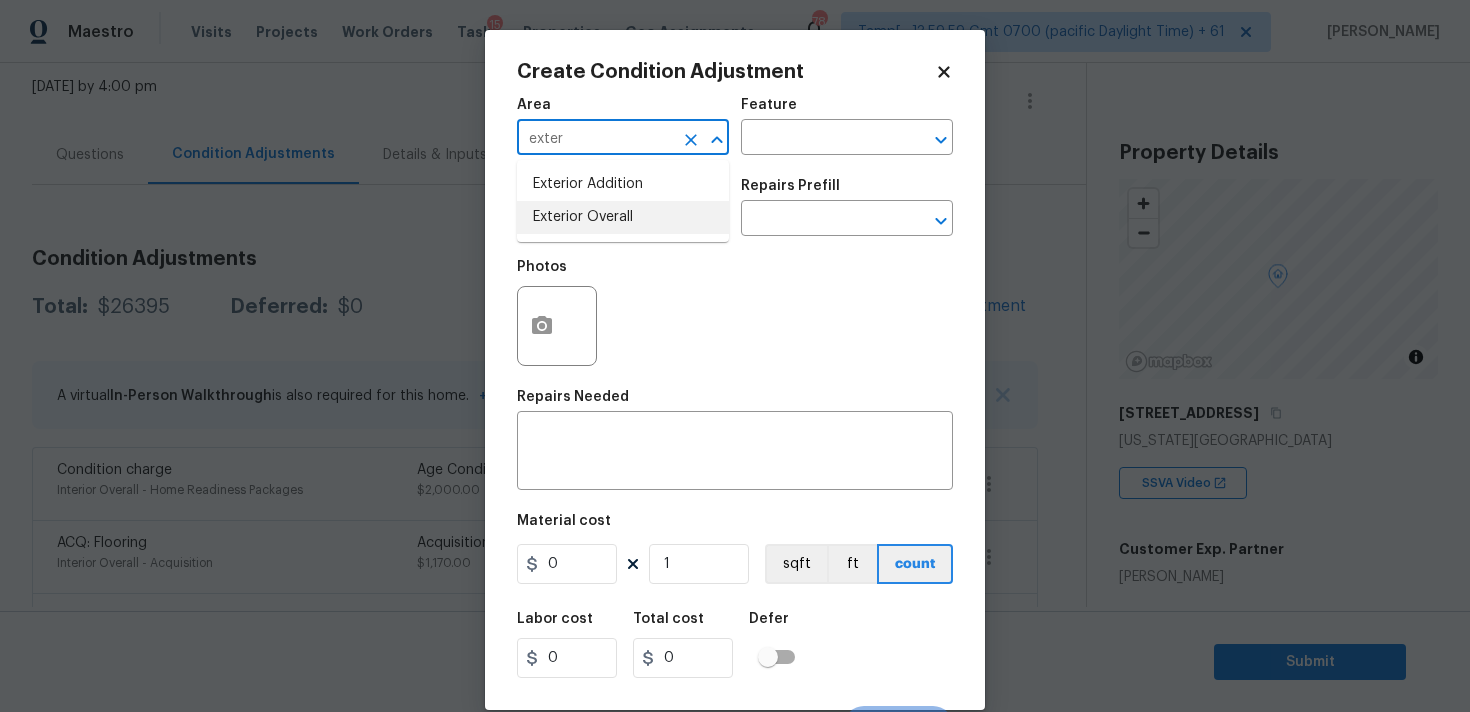 click on "Exterior Overall" at bounding box center [623, 217] 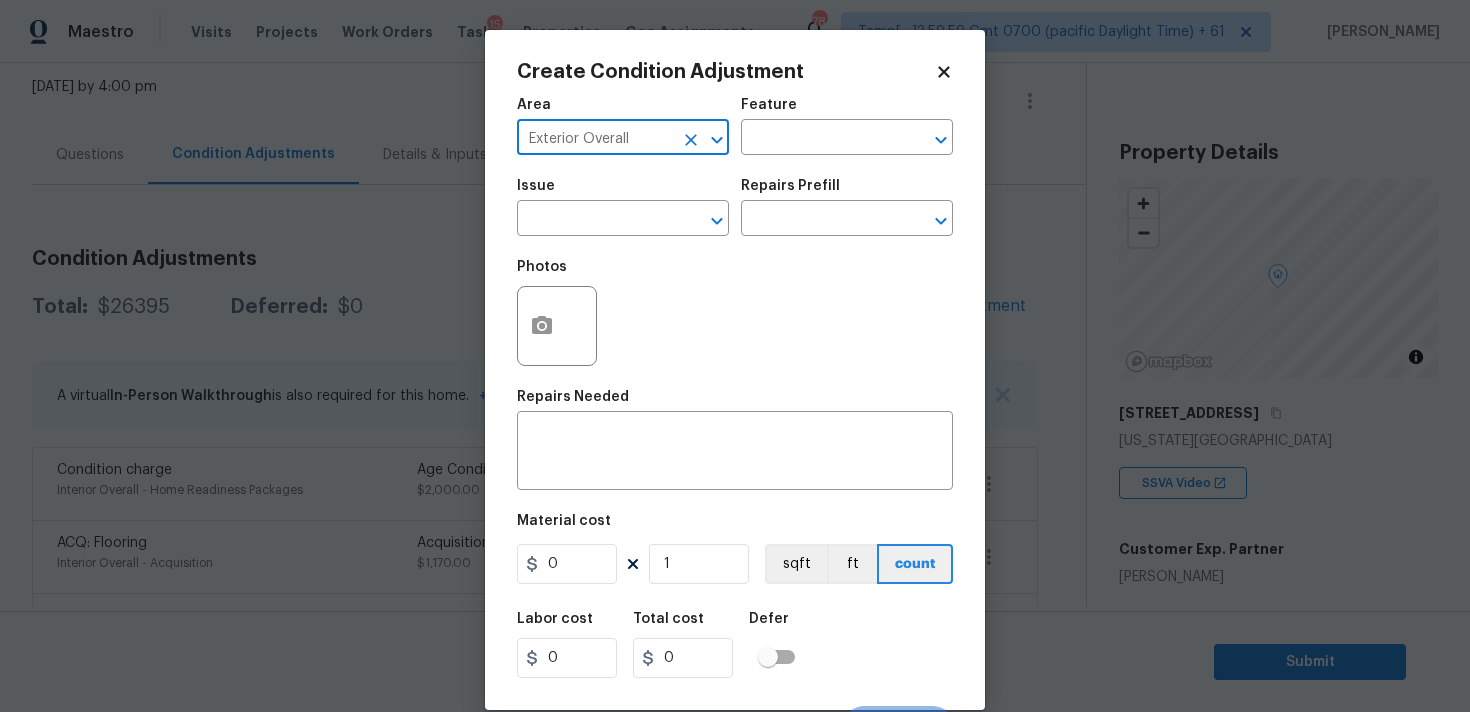 type on "Exterior Overall" 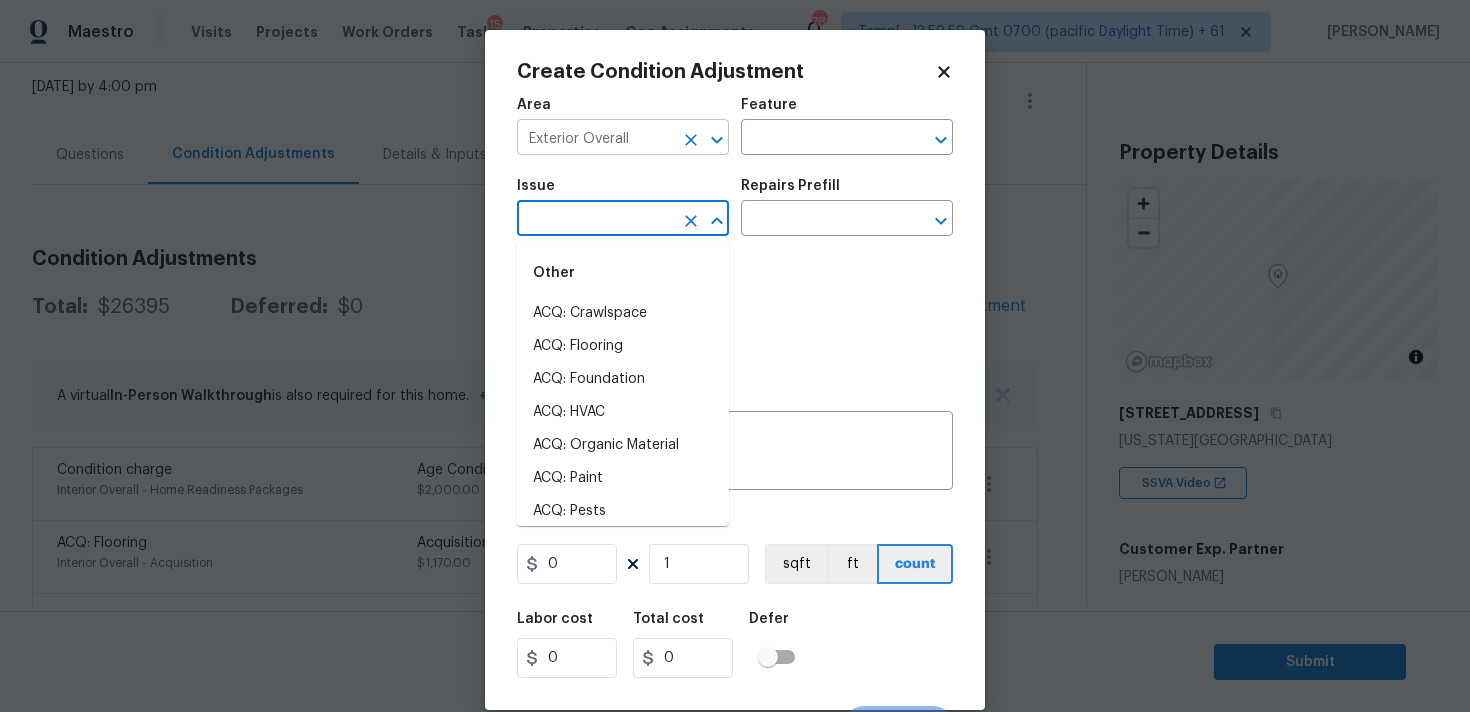 click 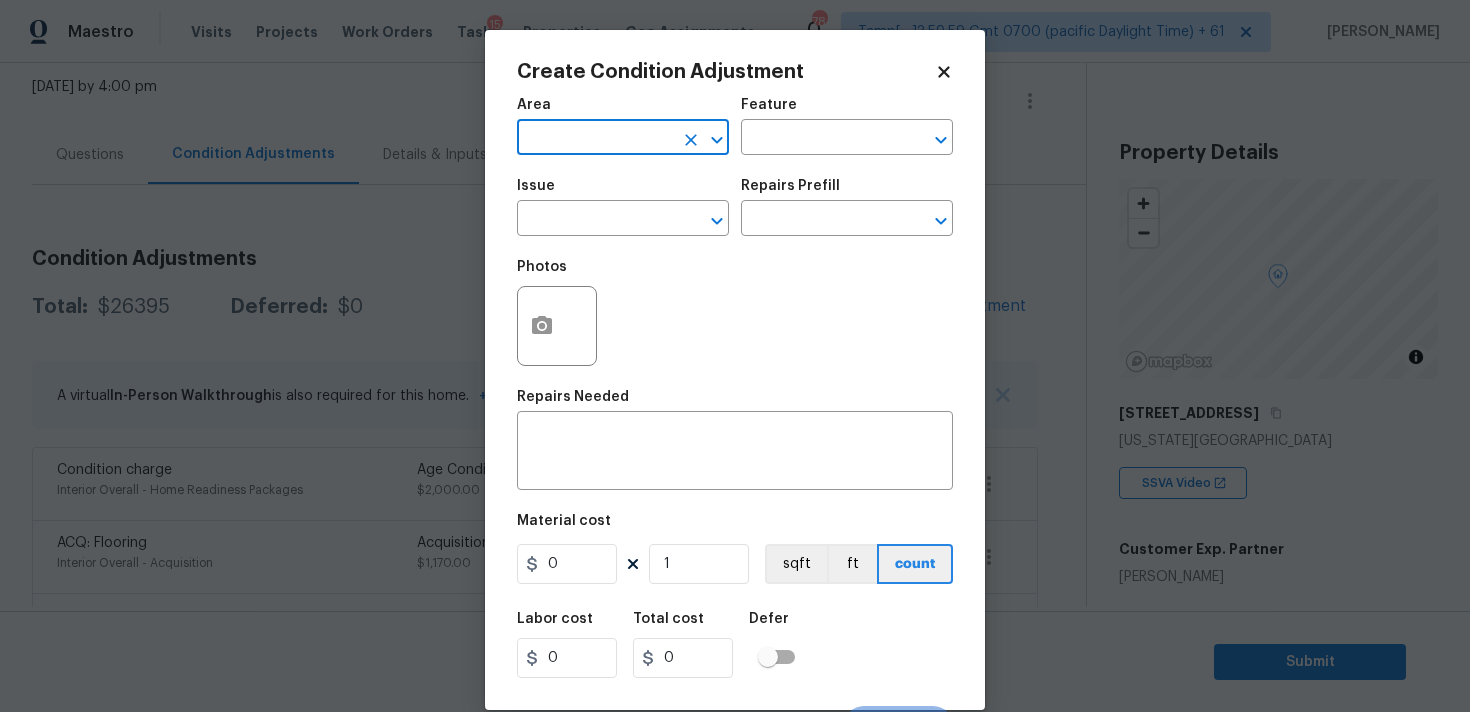 click at bounding box center [595, 139] 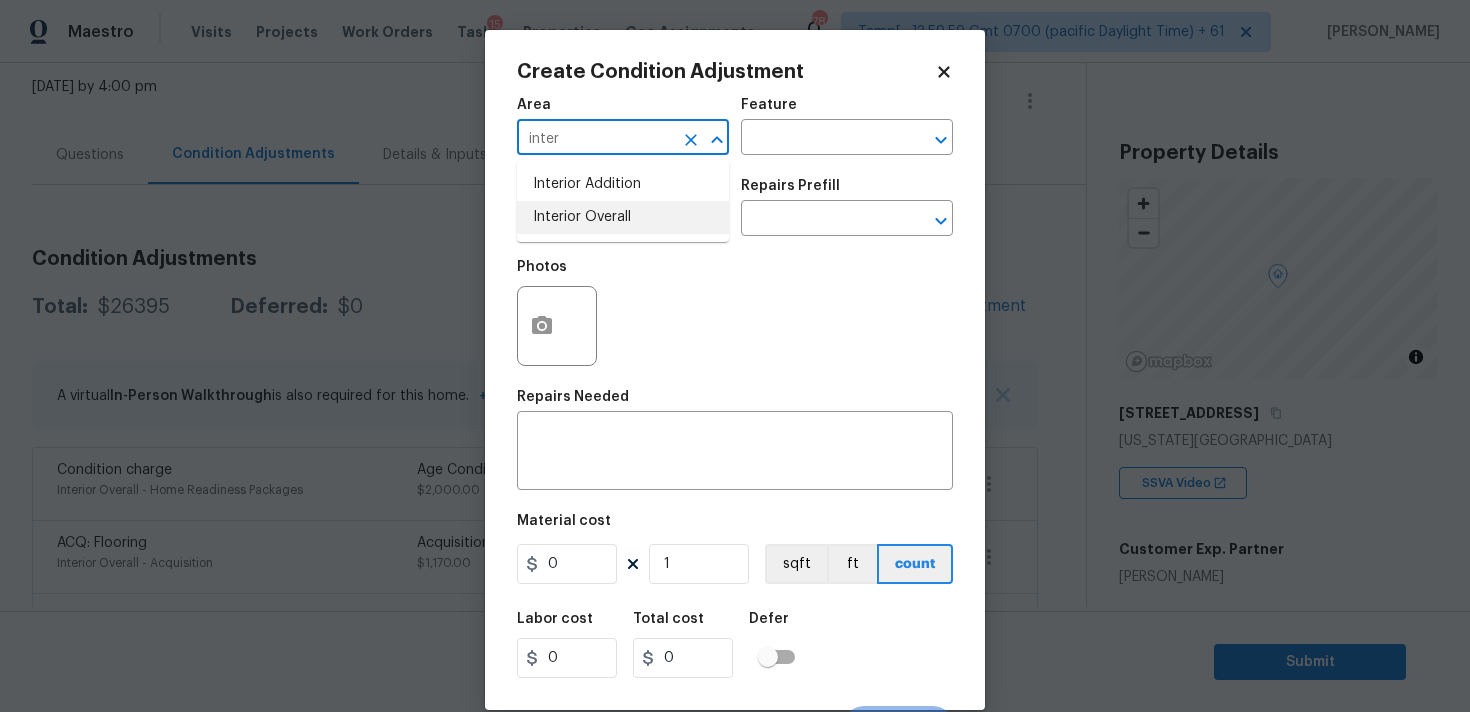 click on "Interior Overall" at bounding box center (623, 217) 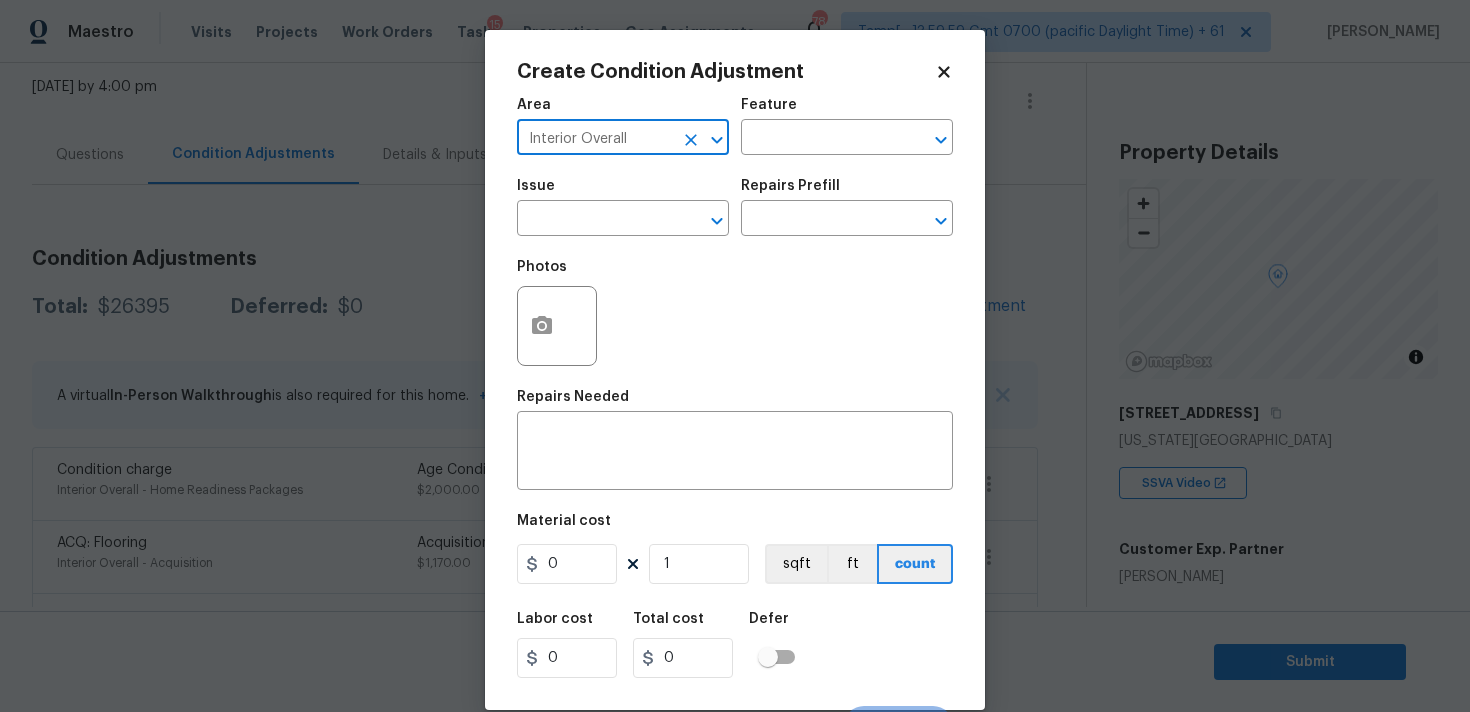 type on "Interior Overall" 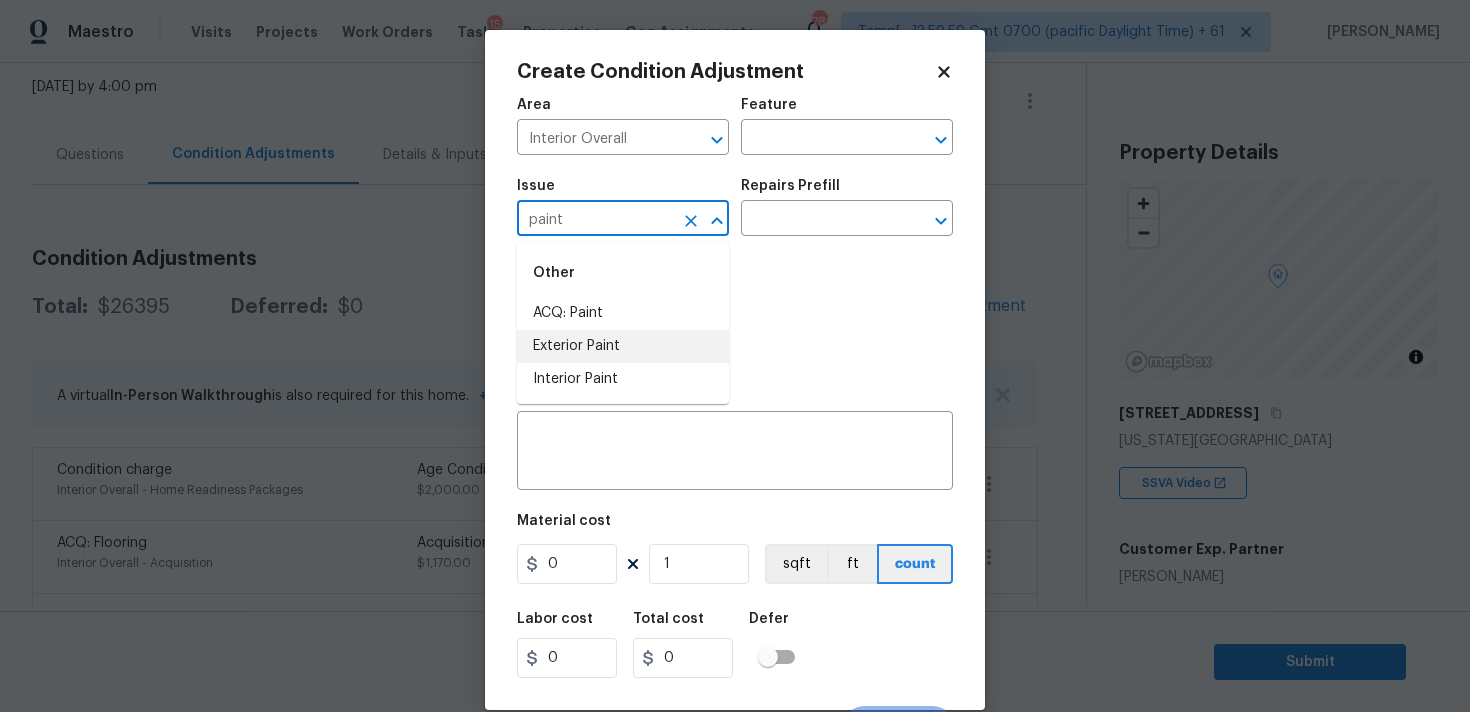 click on "ACQ: Paint" at bounding box center [623, 313] 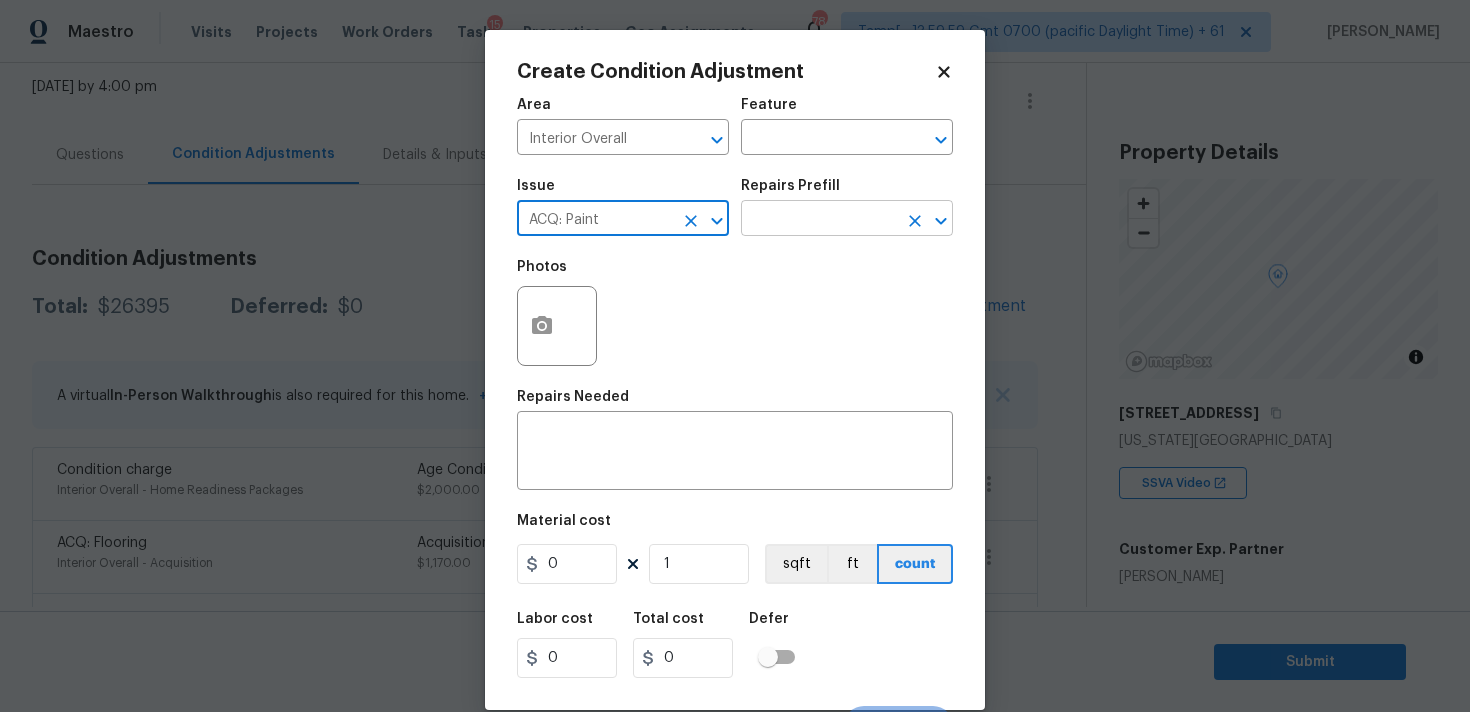 type on "ACQ: Paint" 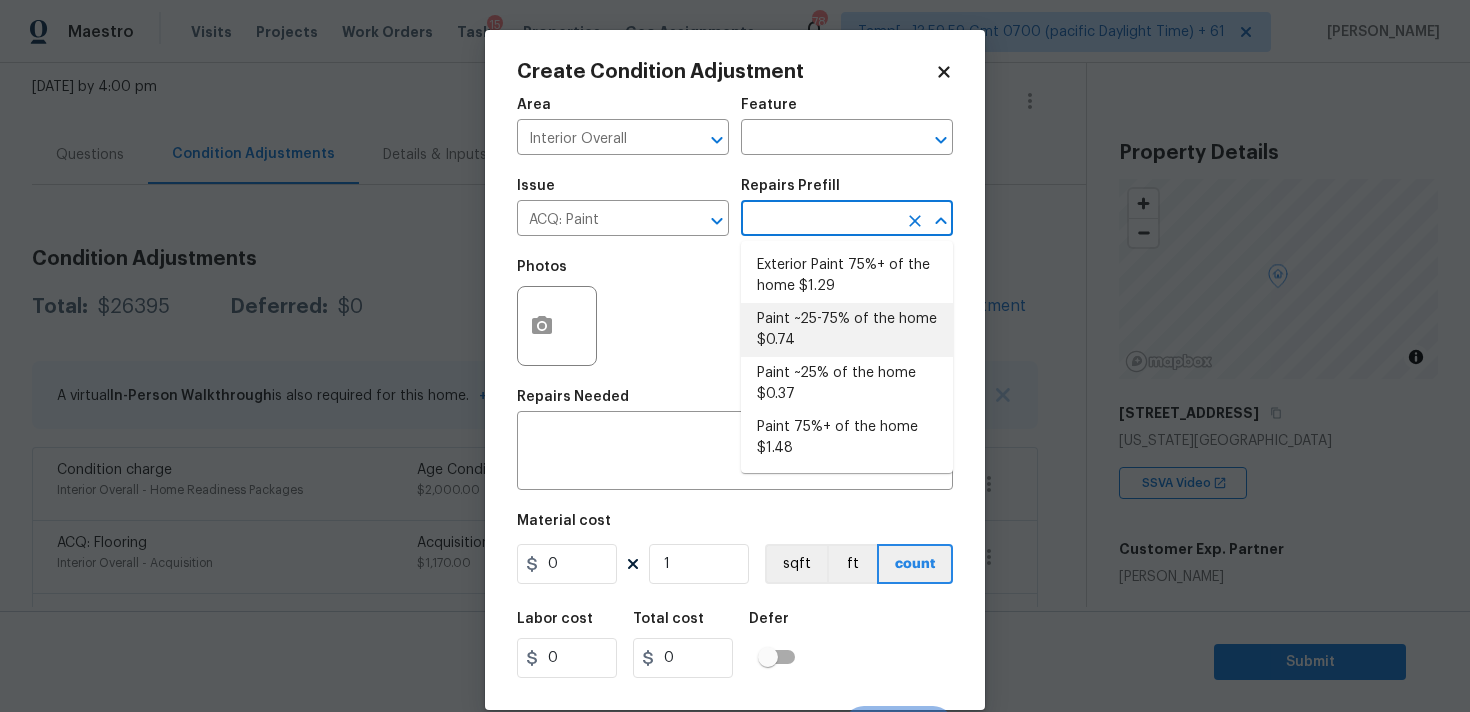 click on "Paint ~25-75% of the home $0.74" at bounding box center [847, 330] 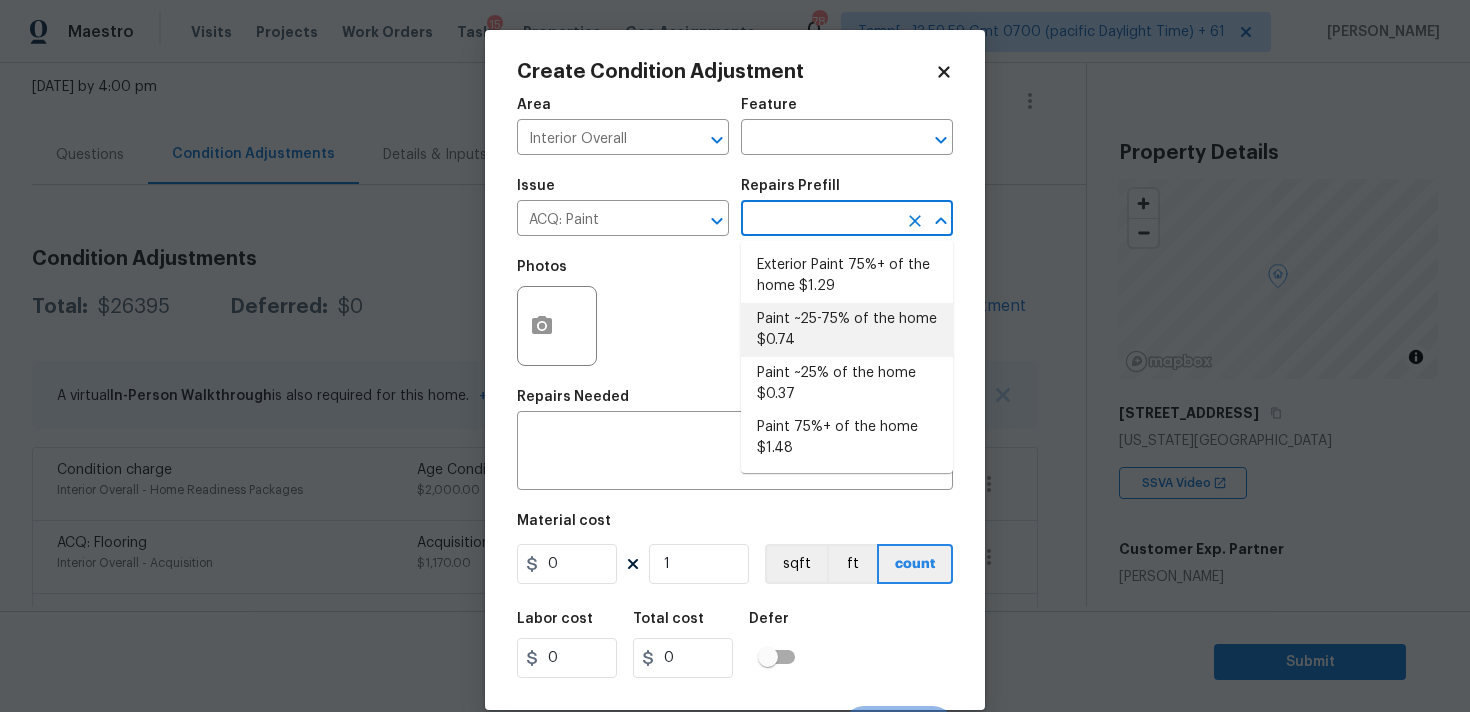 type 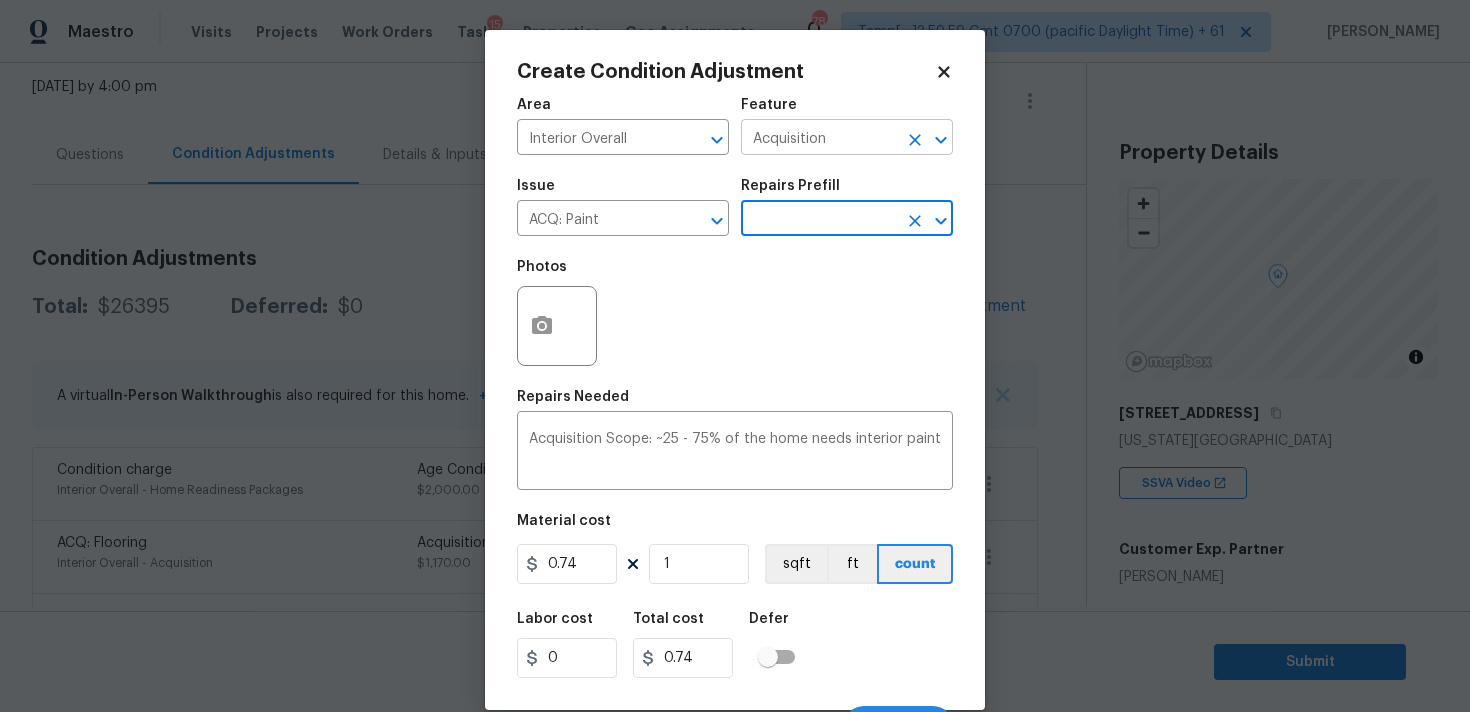 click on "Acquisition" at bounding box center [819, 139] 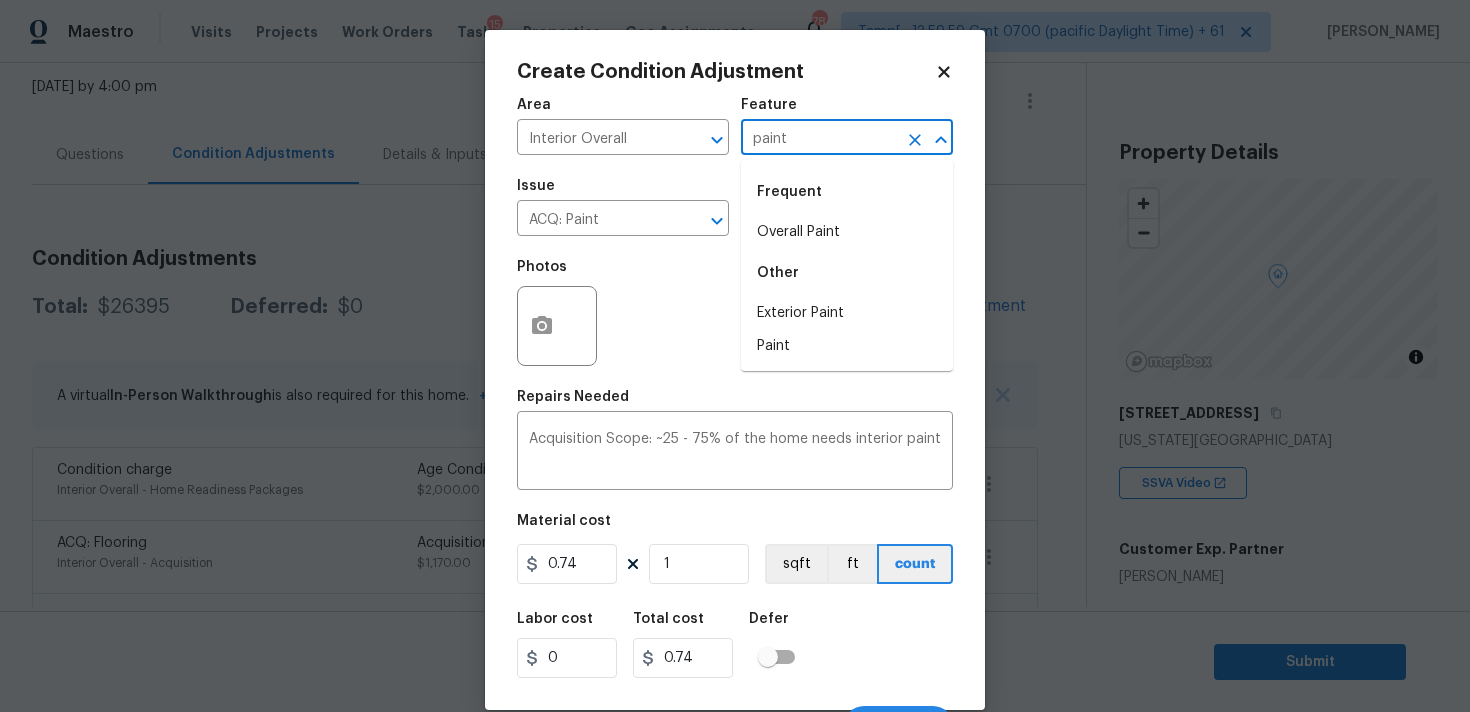 click on "Frequent" at bounding box center [847, 192] 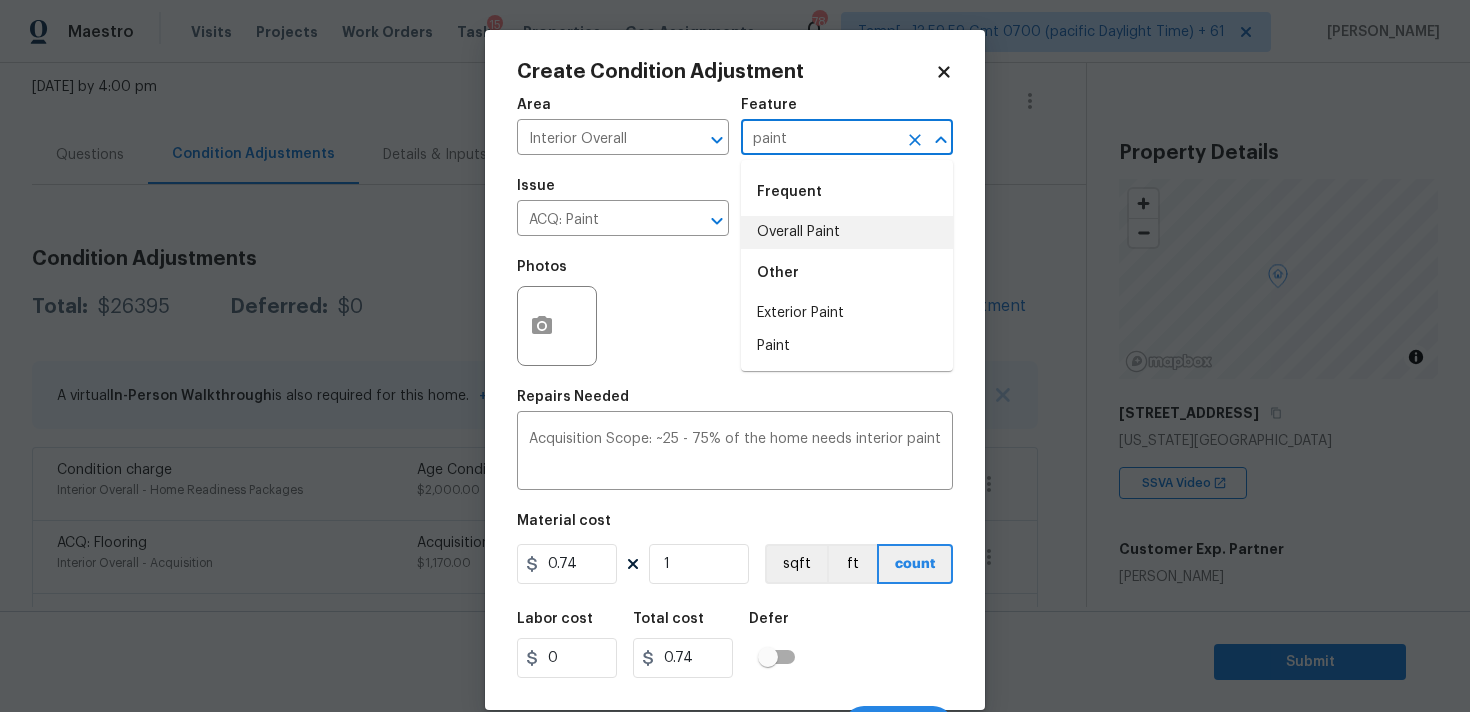 click on "Overall Paint" at bounding box center [847, 232] 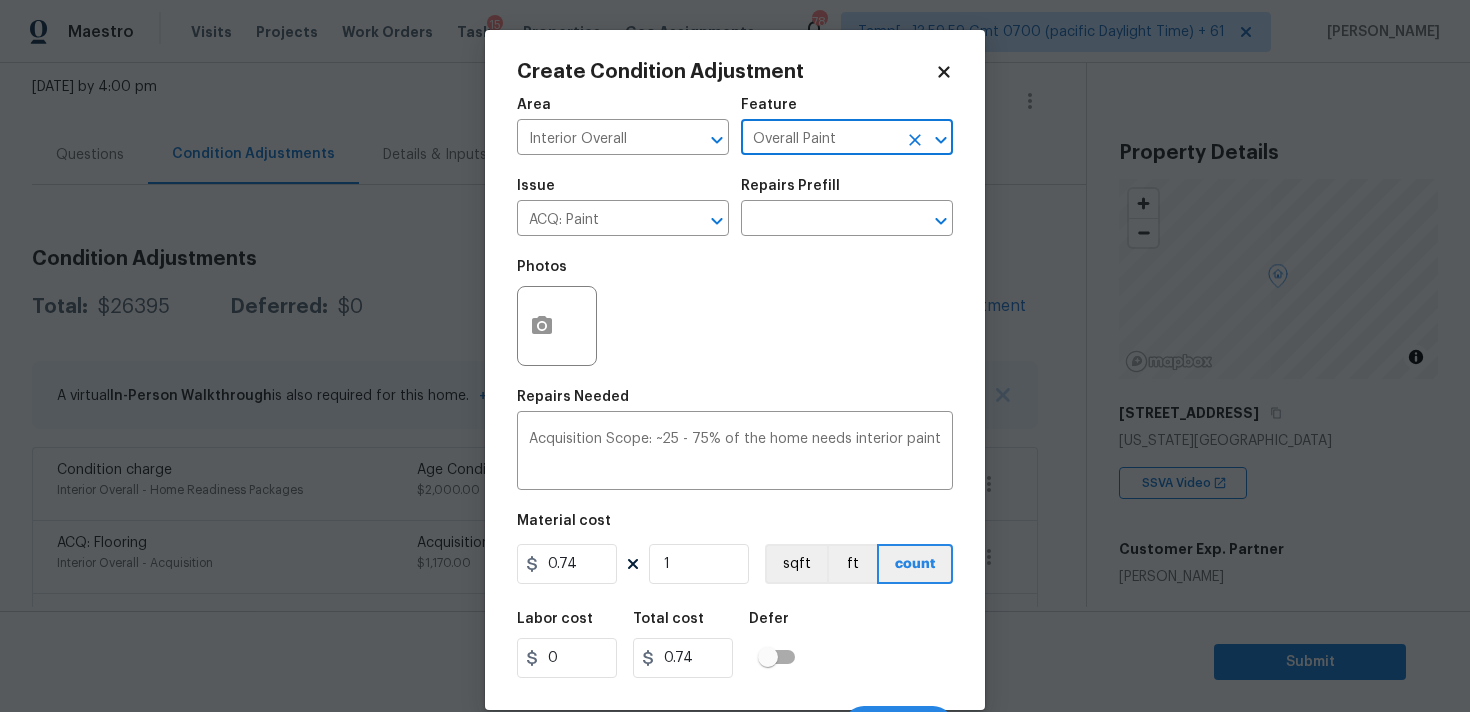 type on "Overall Paint" 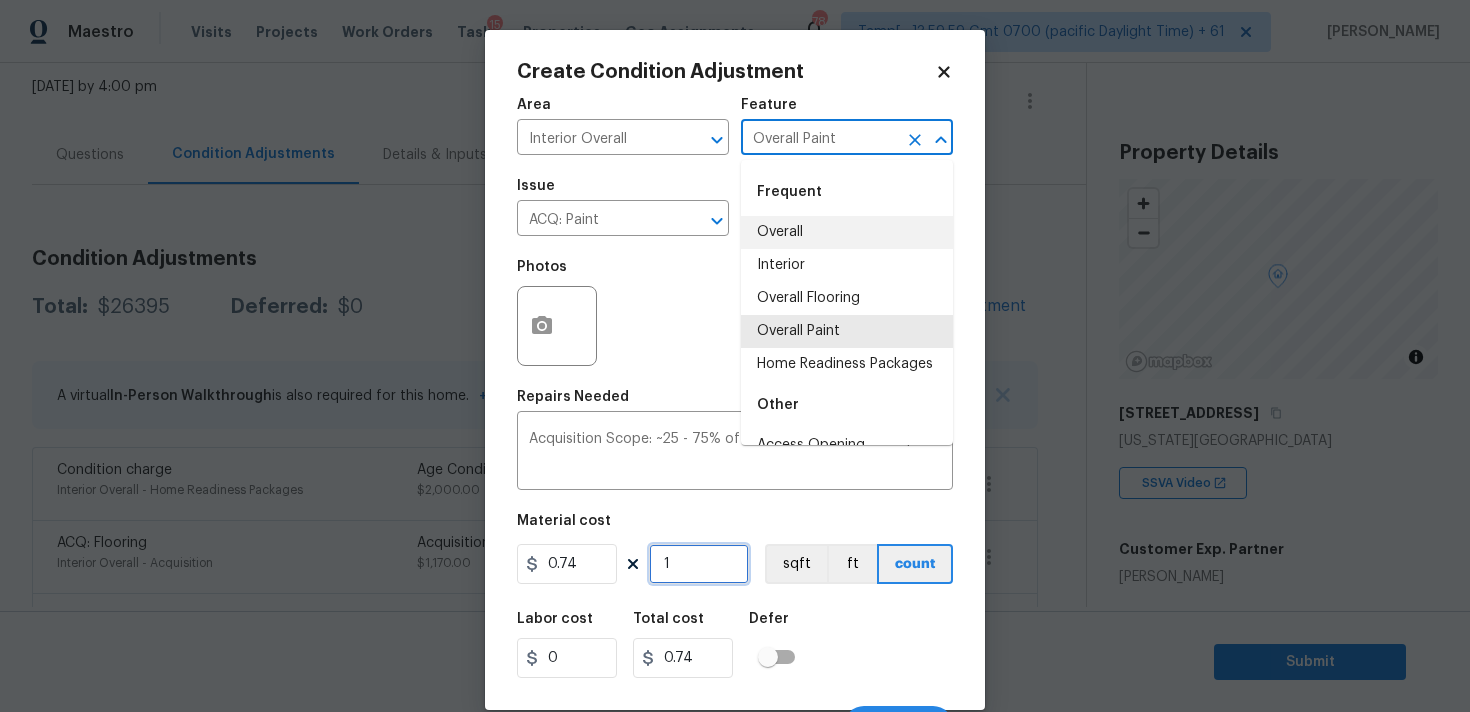 click on "1" at bounding box center (699, 564) 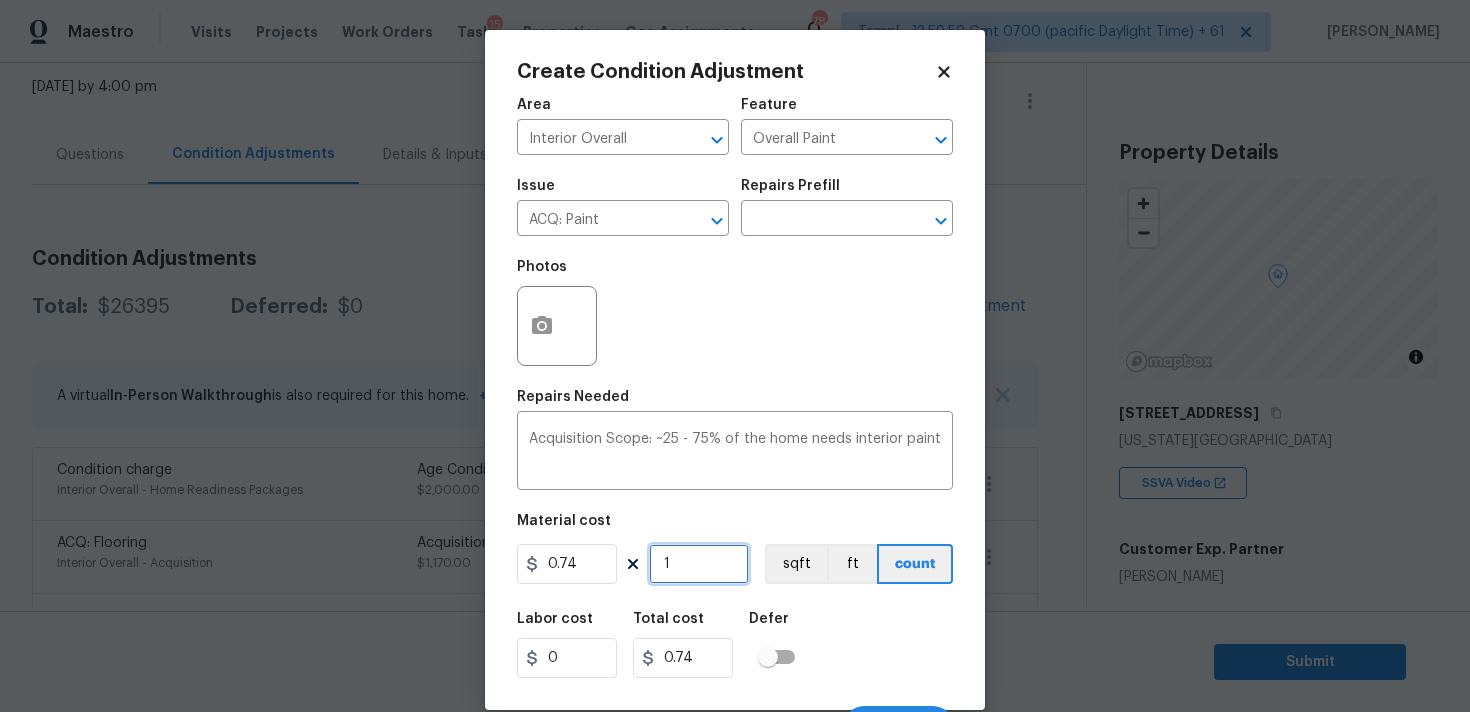 type on "0" 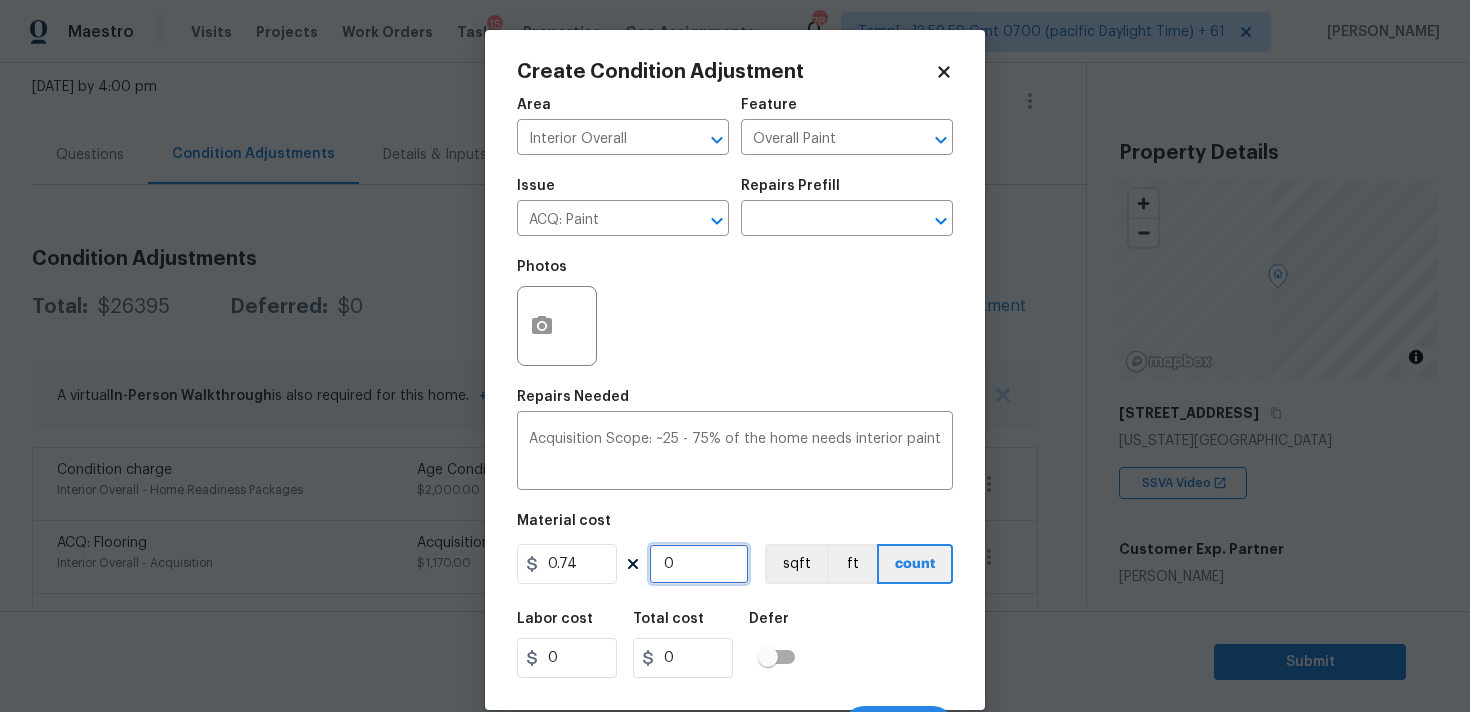 paste on "225" 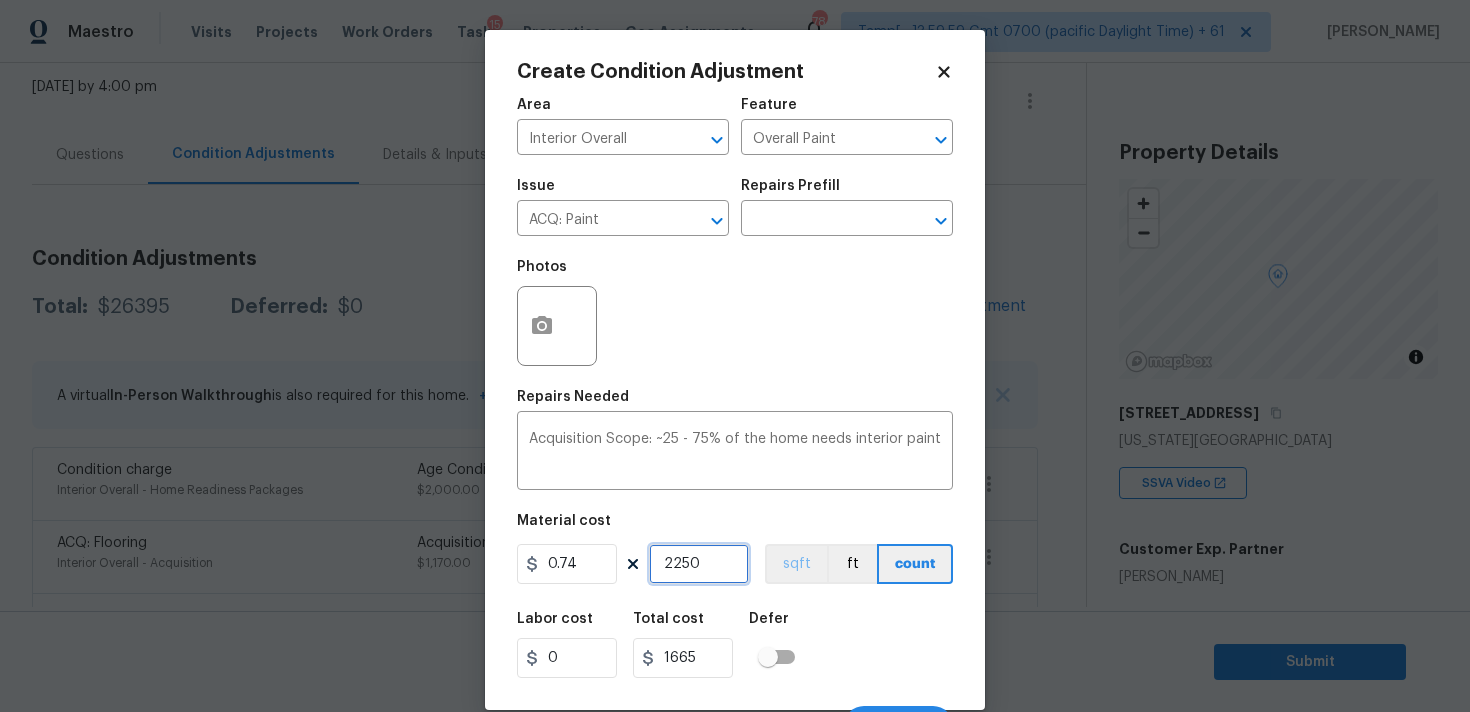 type on "2250" 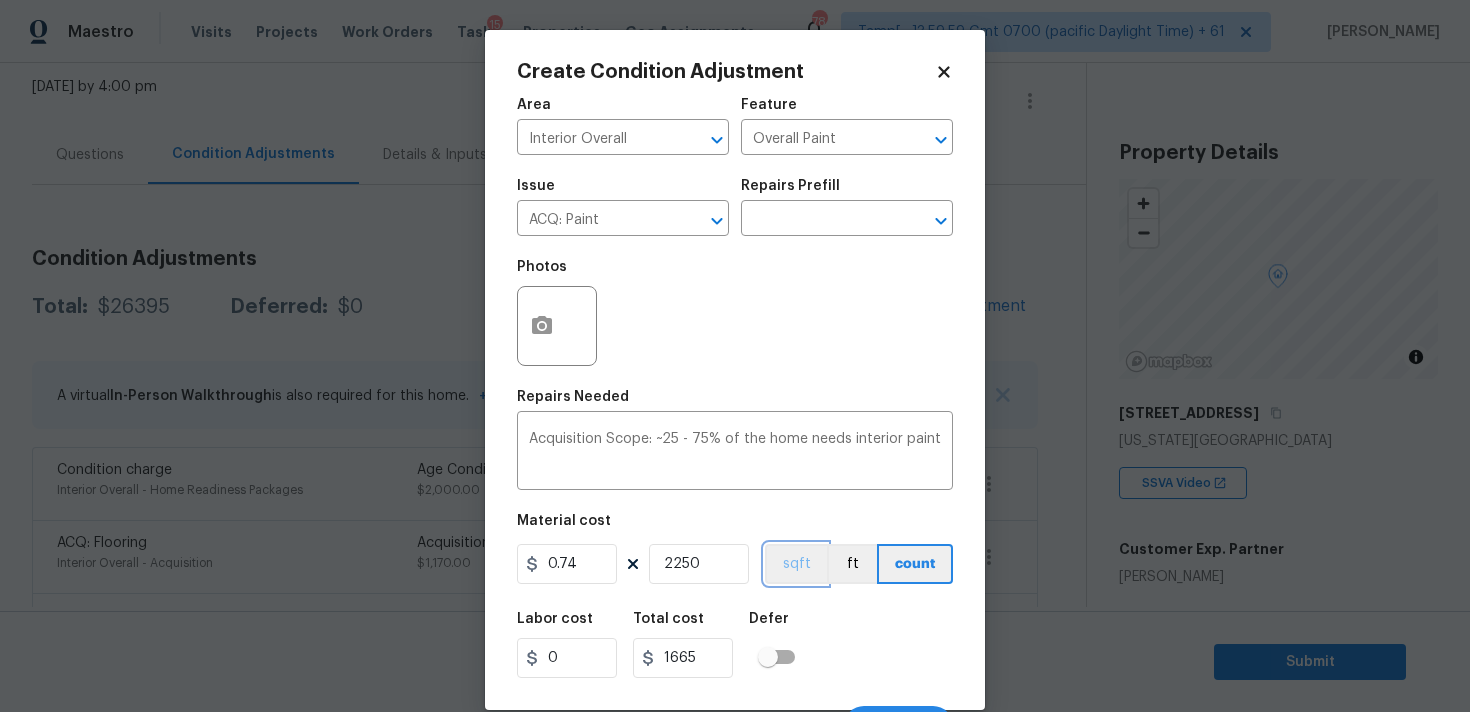 click on "sqft" 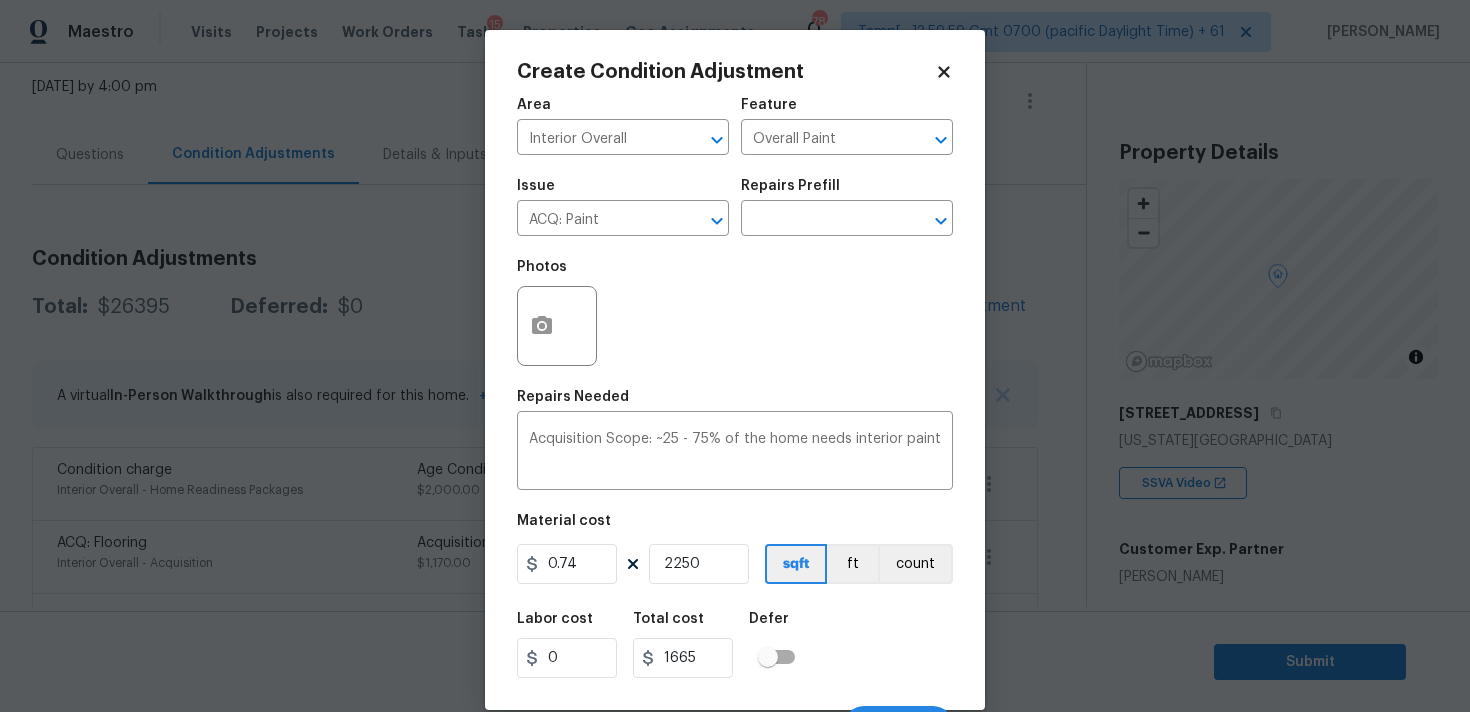 click 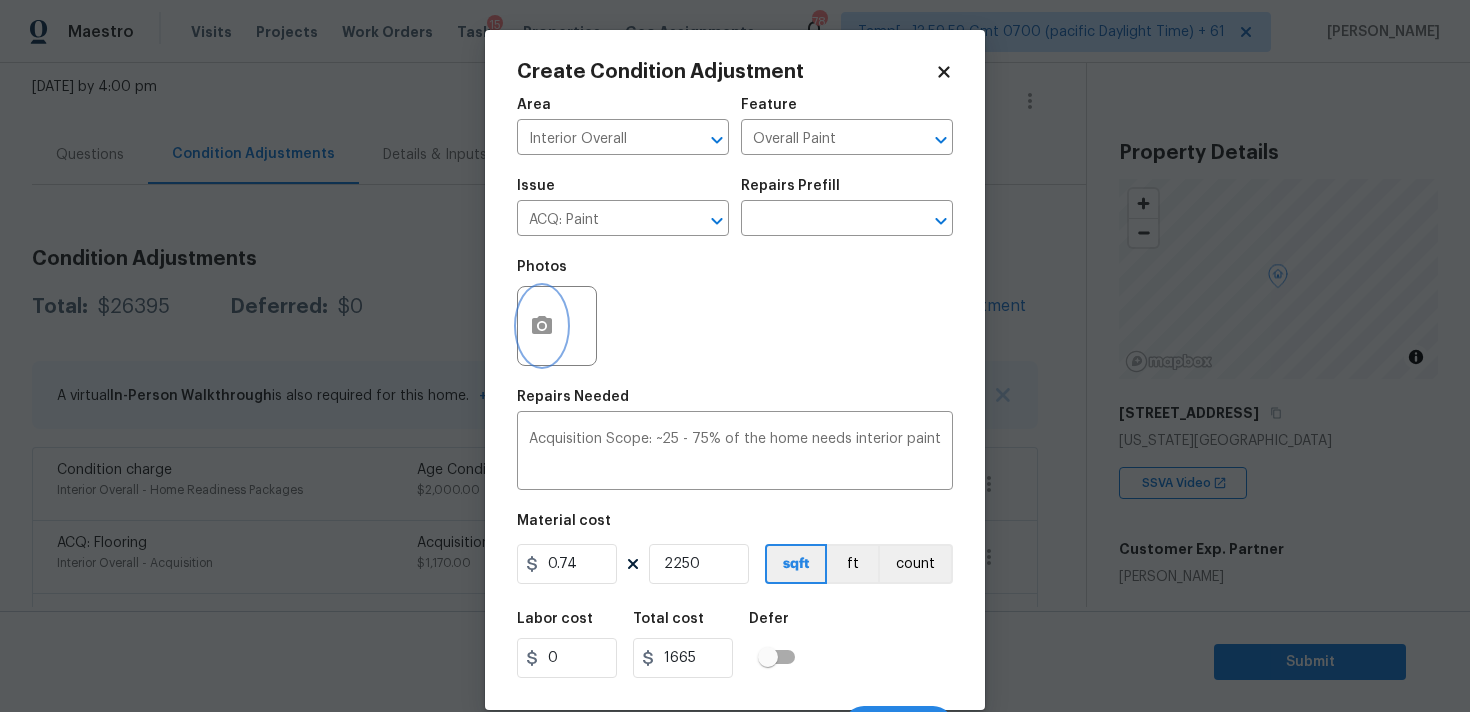 click 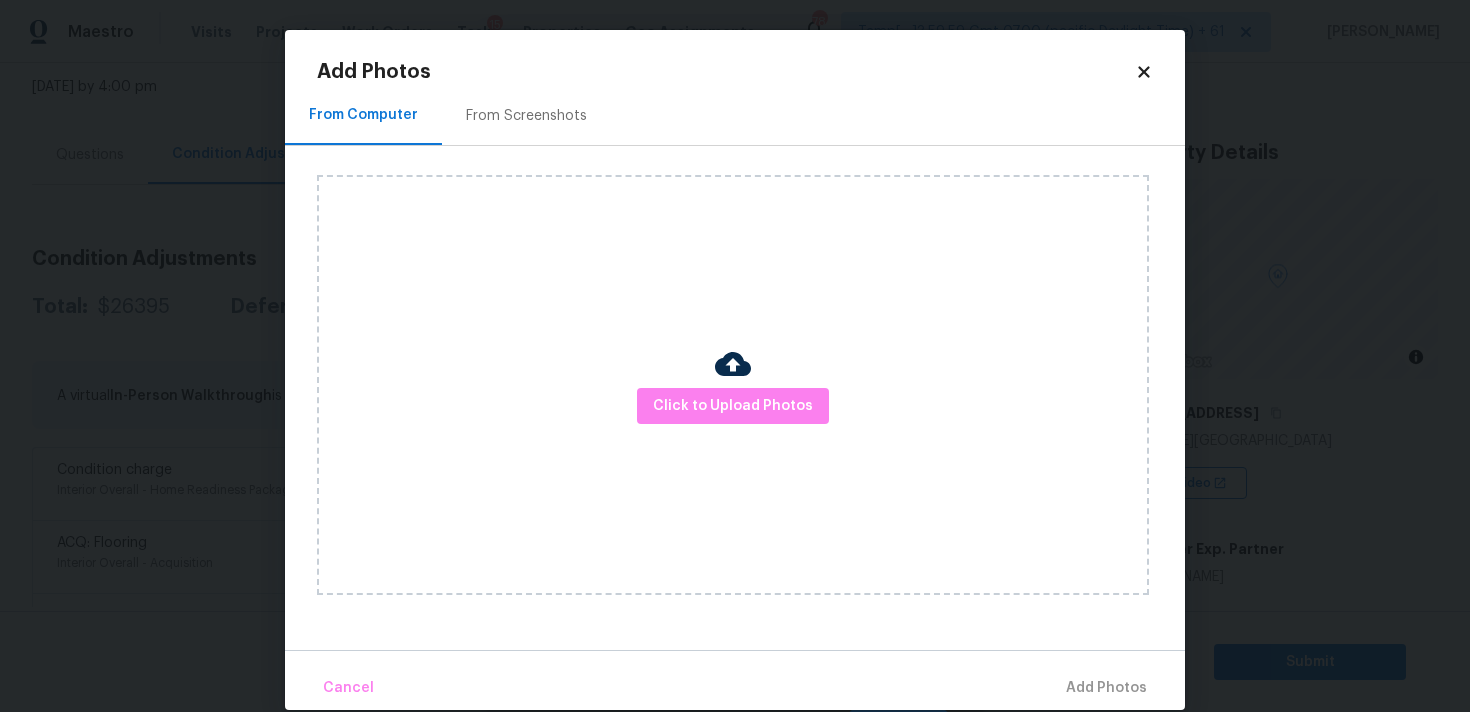click on "Click to Upload Photos" 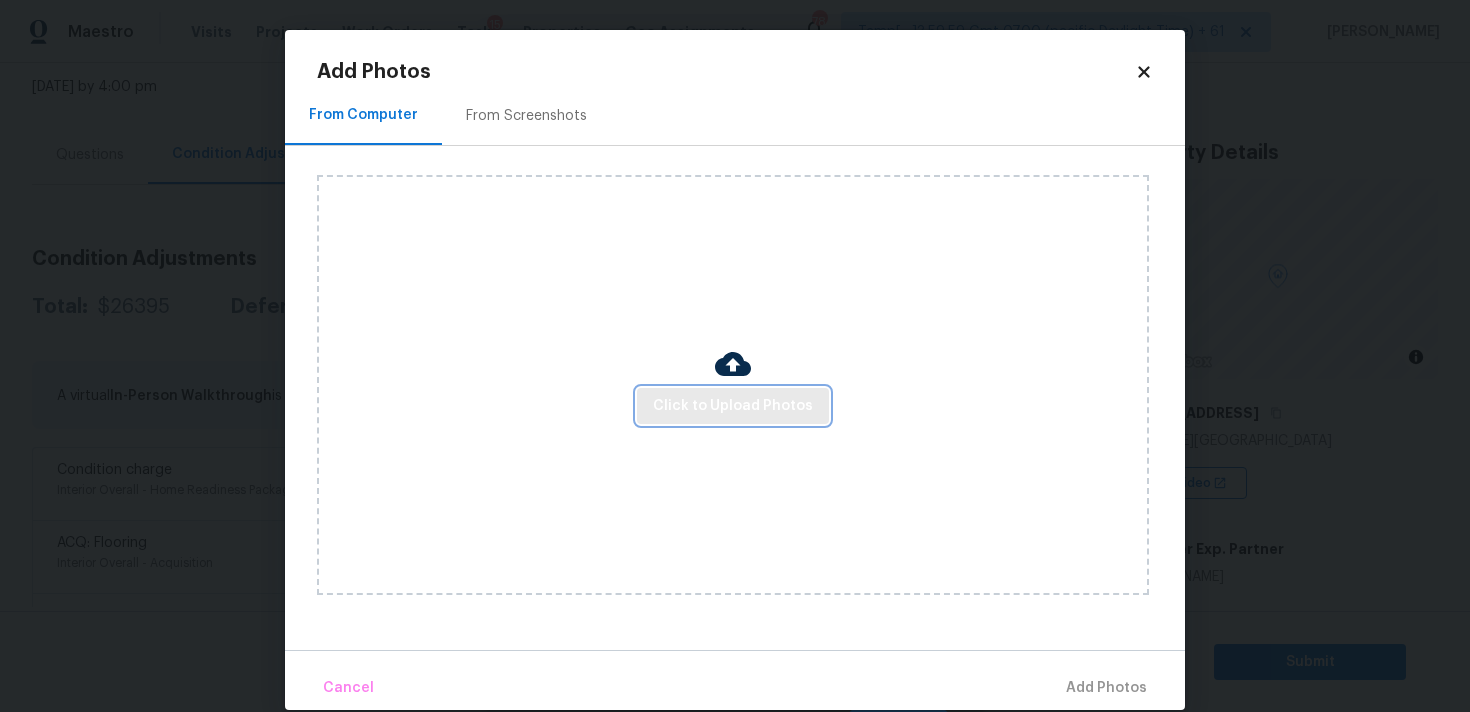 click on "Click to Upload Photos" 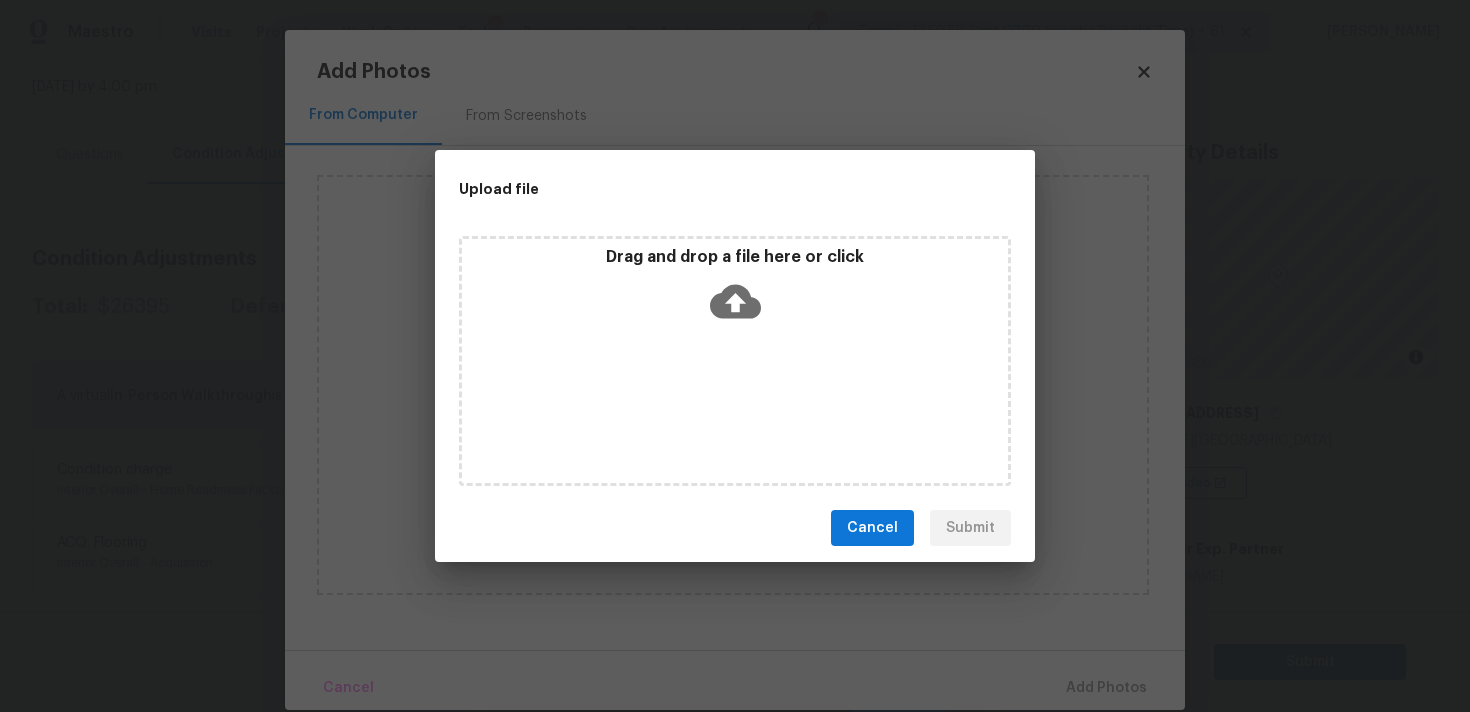 click 